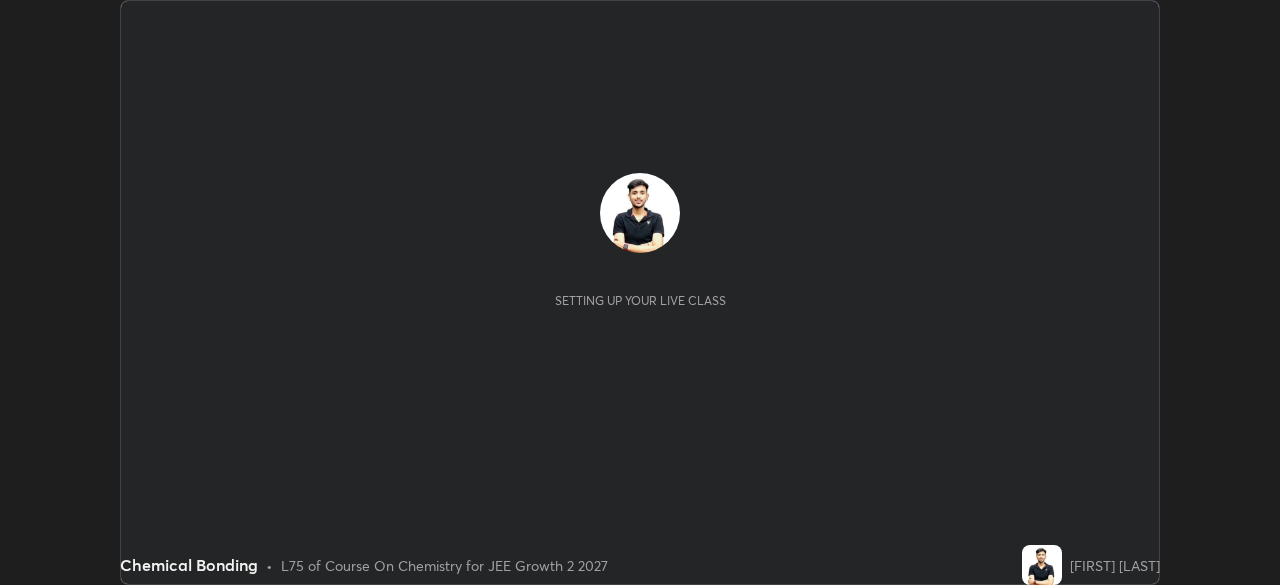 scroll, scrollTop: 0, scrollLeft: 0, axis: both 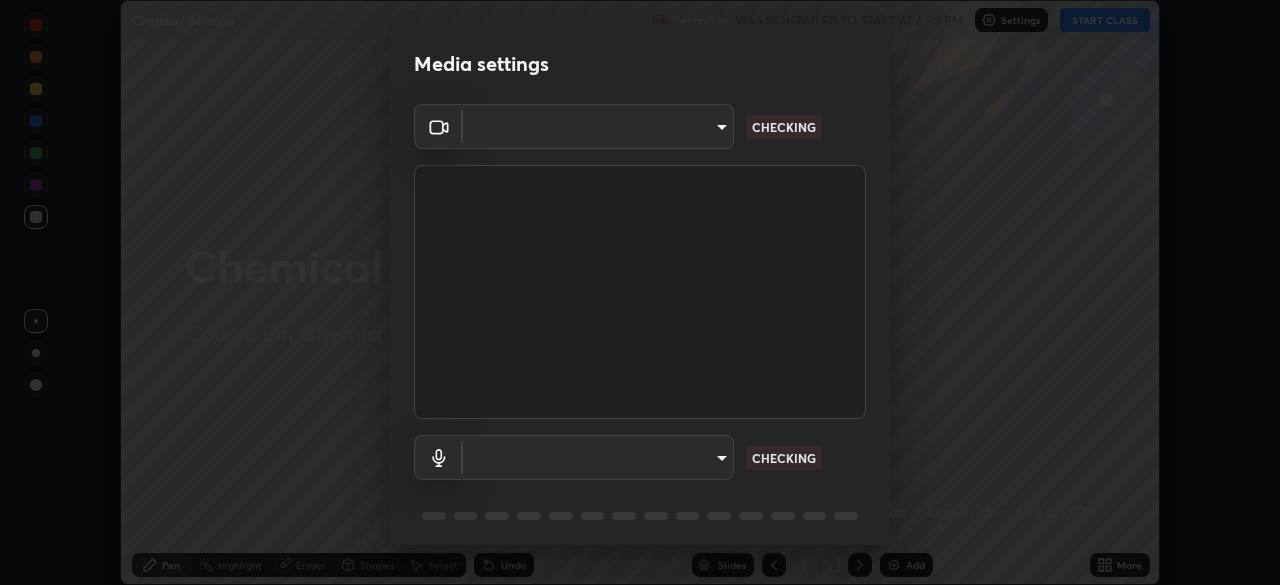 type on "ffb915138f5094fbba49c7dcbdc0b3377f3315ea980a35094b33733fc21d282d" 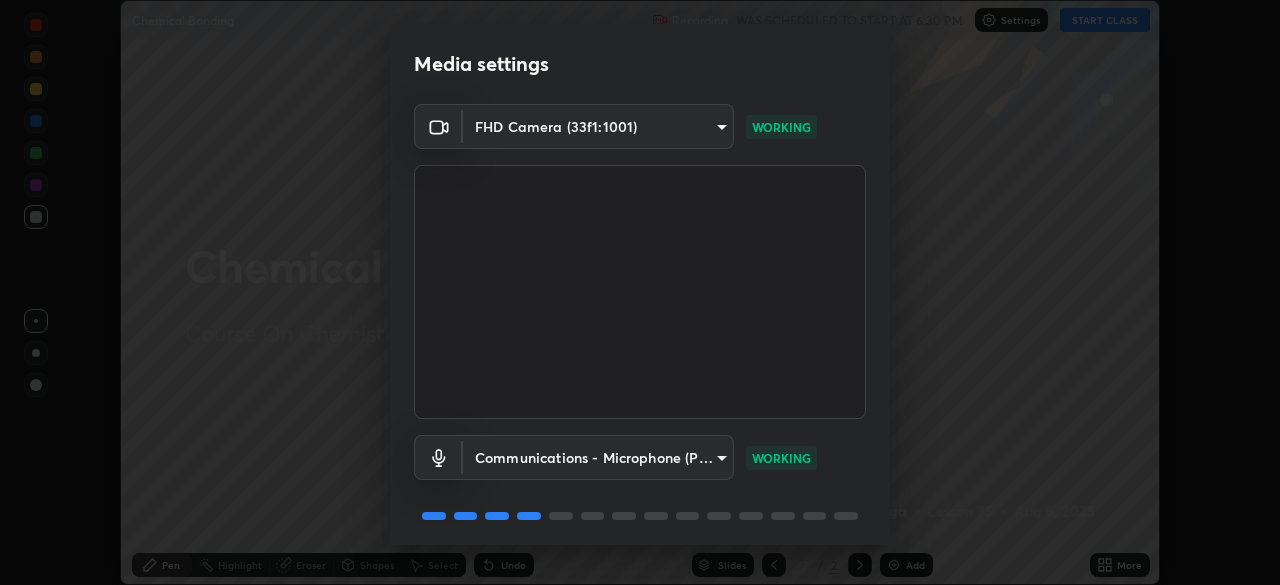 scroll, scrollTop: 71, scrollLeft: 0, axis: vertical 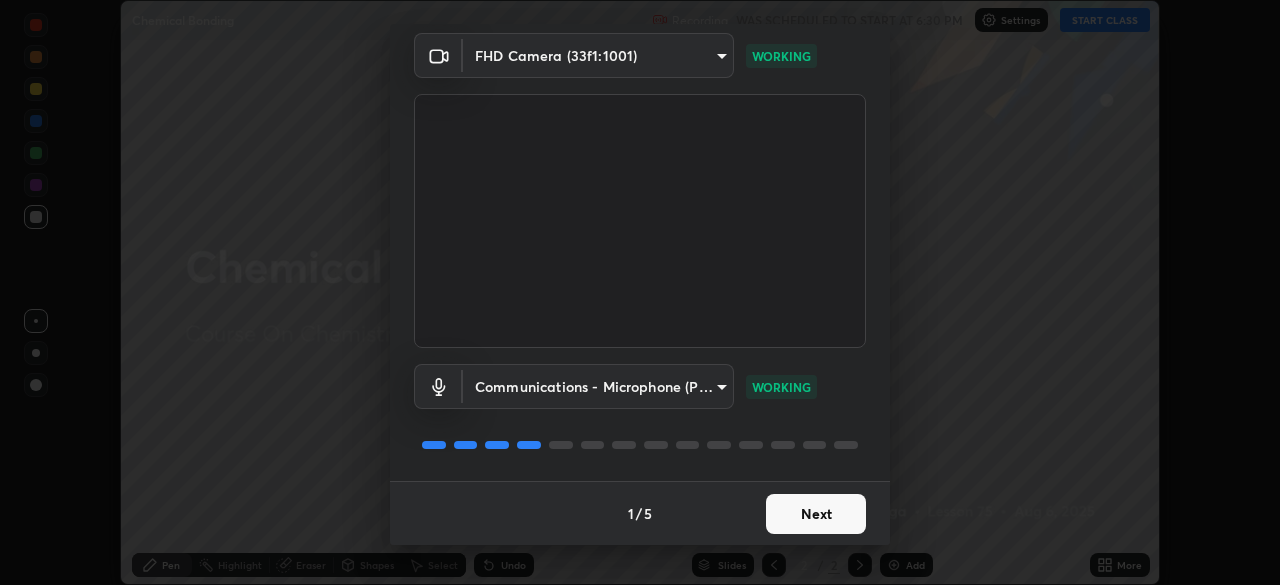 click on "Next" at bounding box center [816, 514] 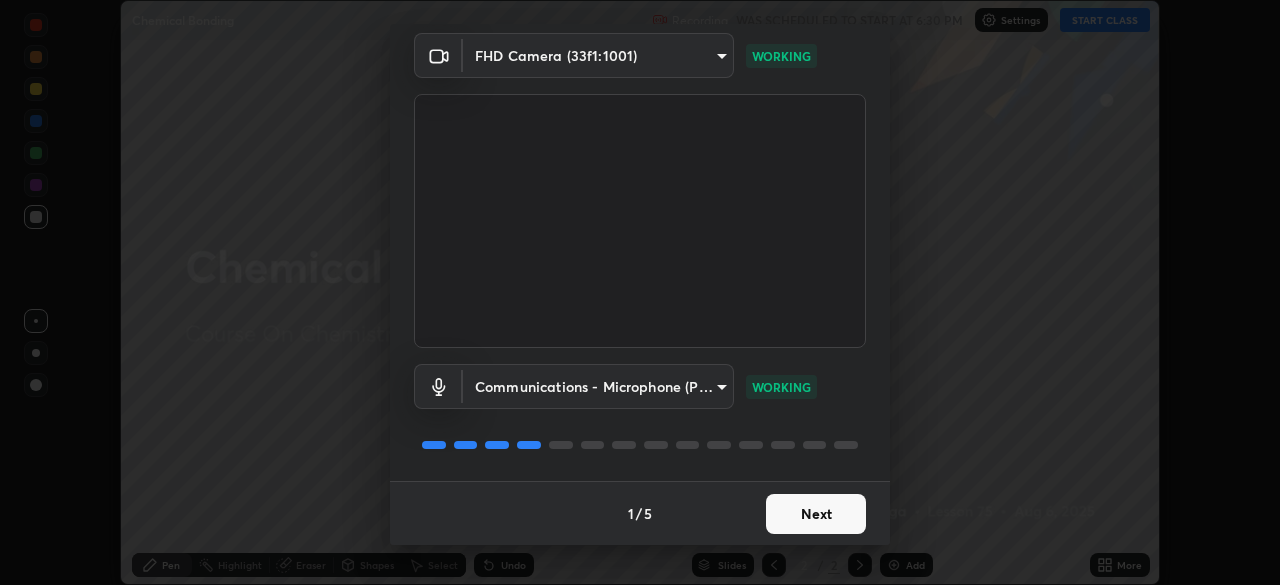 scroll, scrollTop: 0, scrollLeft: 0, axis: both 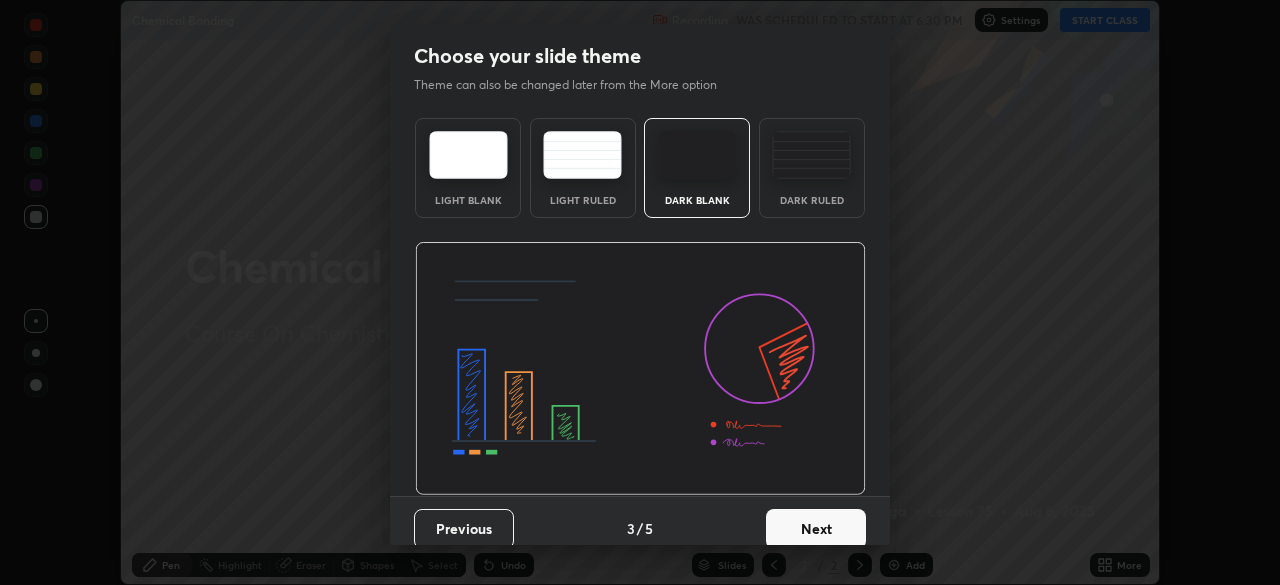 click on "Next" at bounding box center [816, 529] 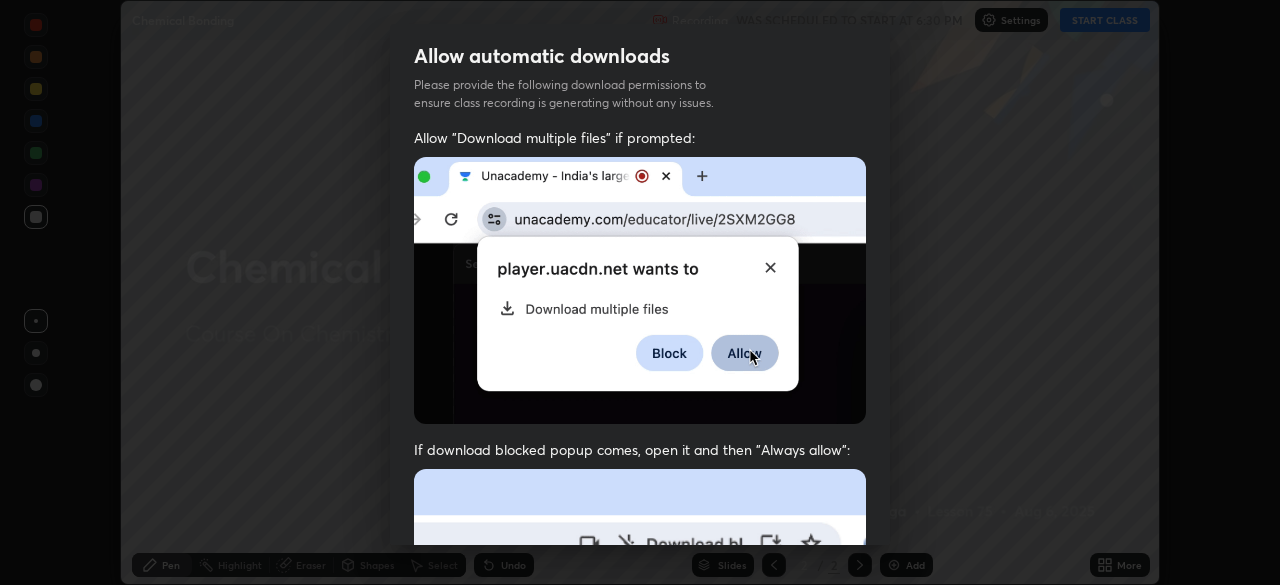 click at bounding box center (640, 687) 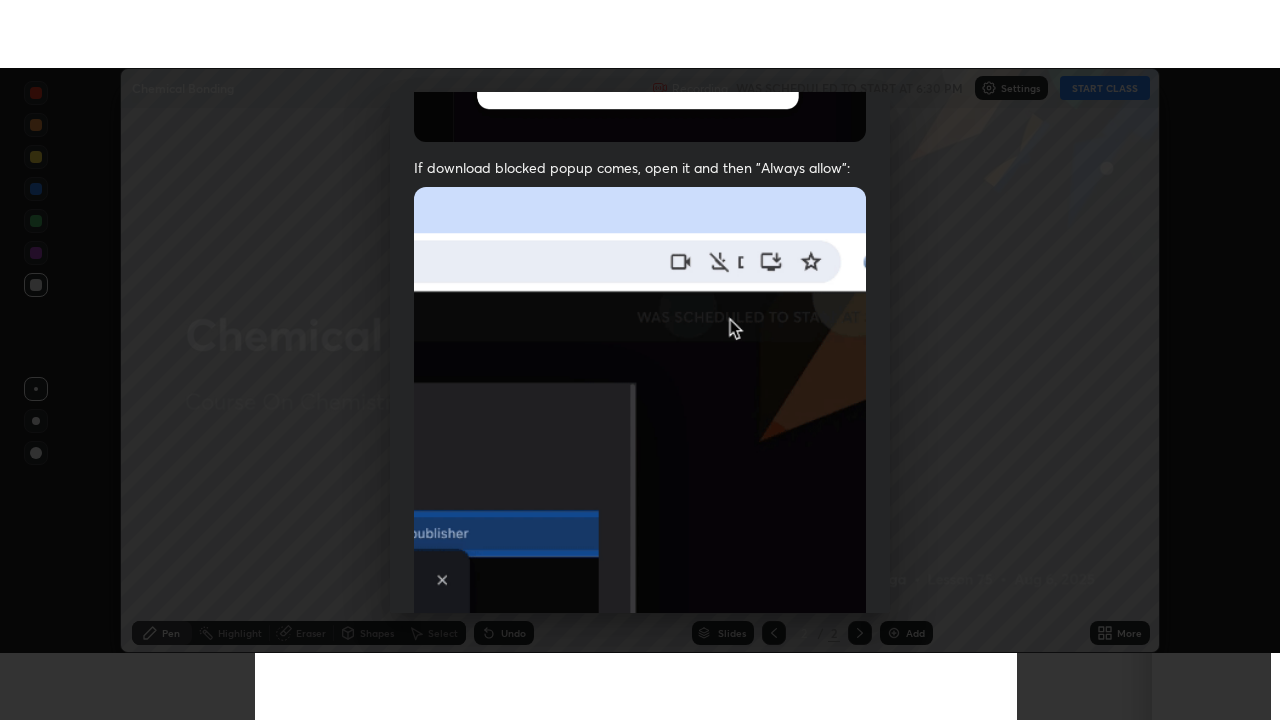 scroll, scrollTop: 479, scrollLeft: 0, axis: vertical 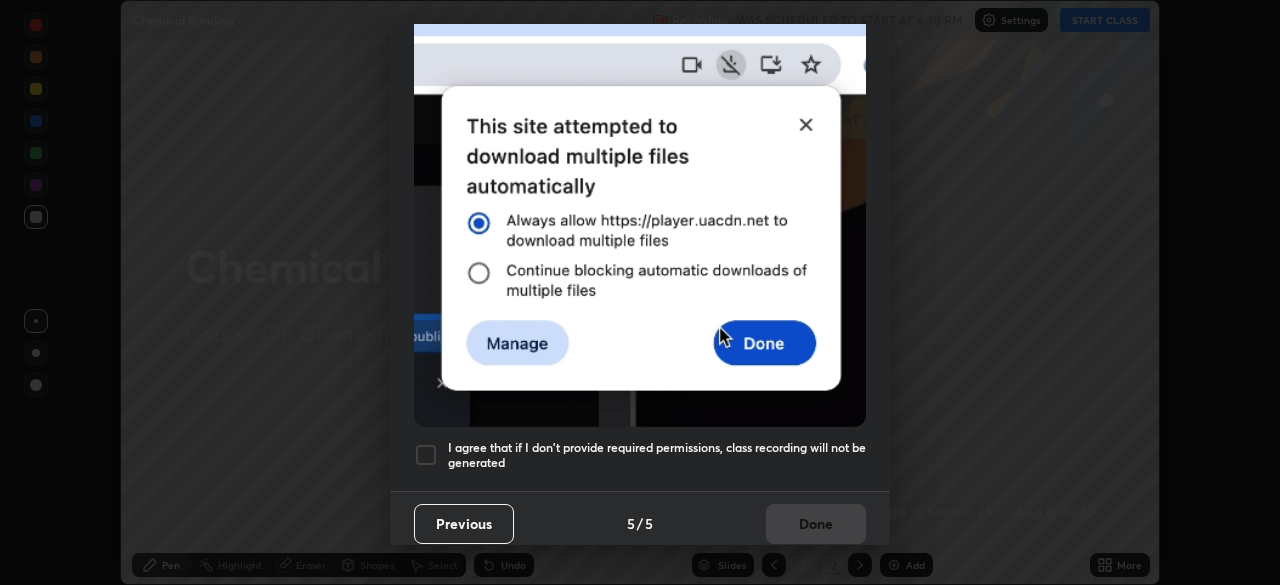 click at bounding box center (426, 455) 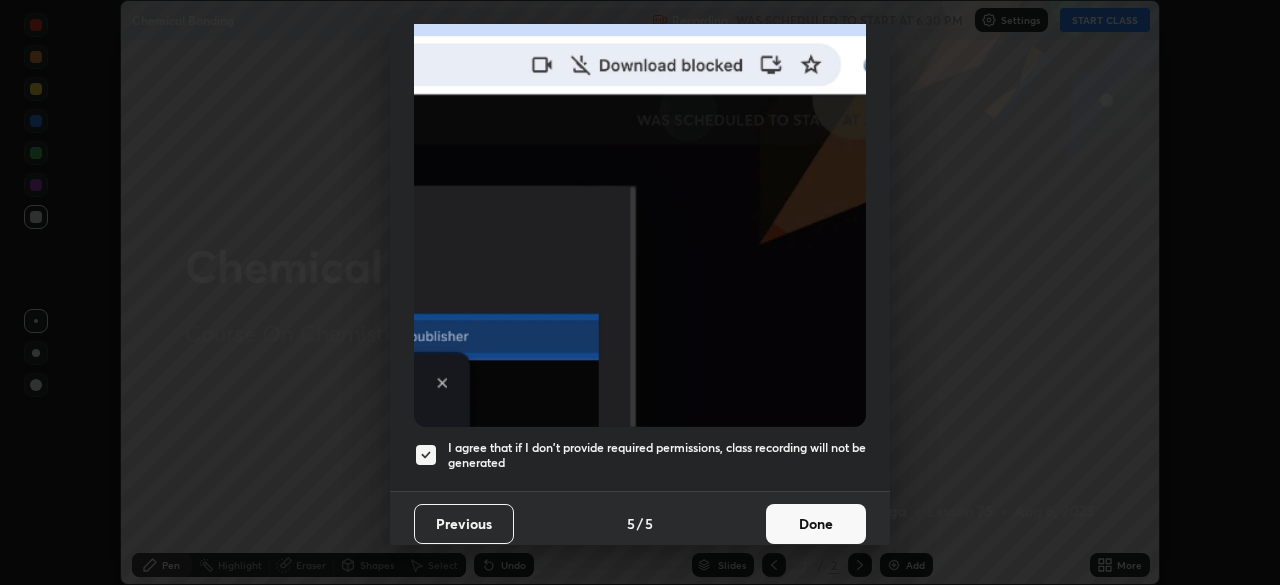 click on "Done" at bounding box center (816, 524) 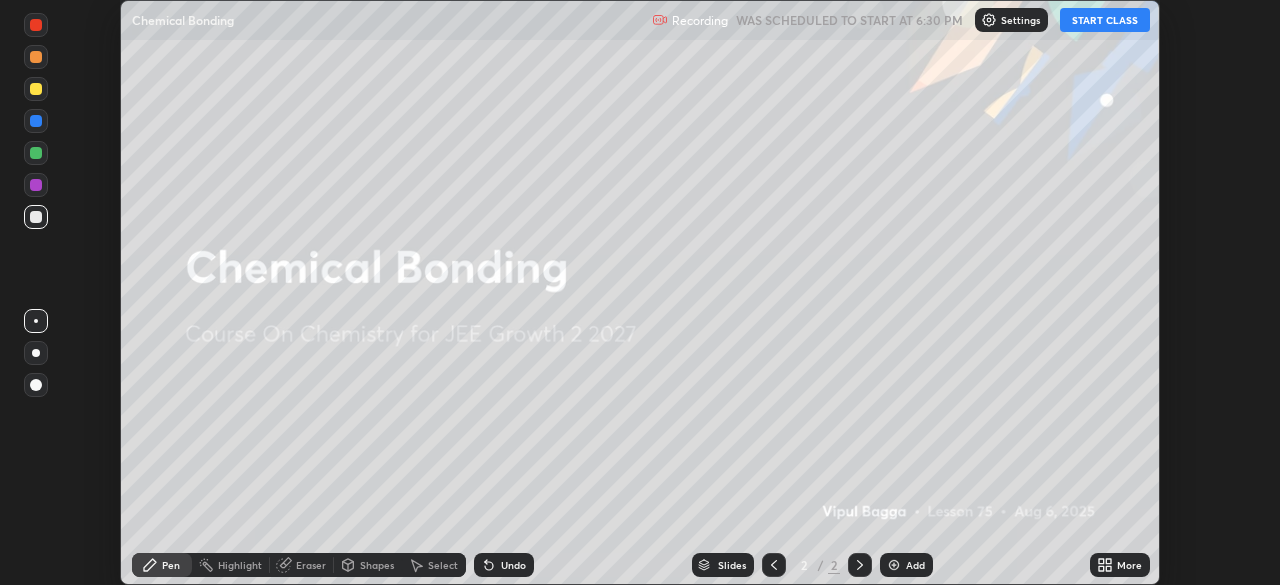 click on "START CLASS" at bounding box center (1105, 20) 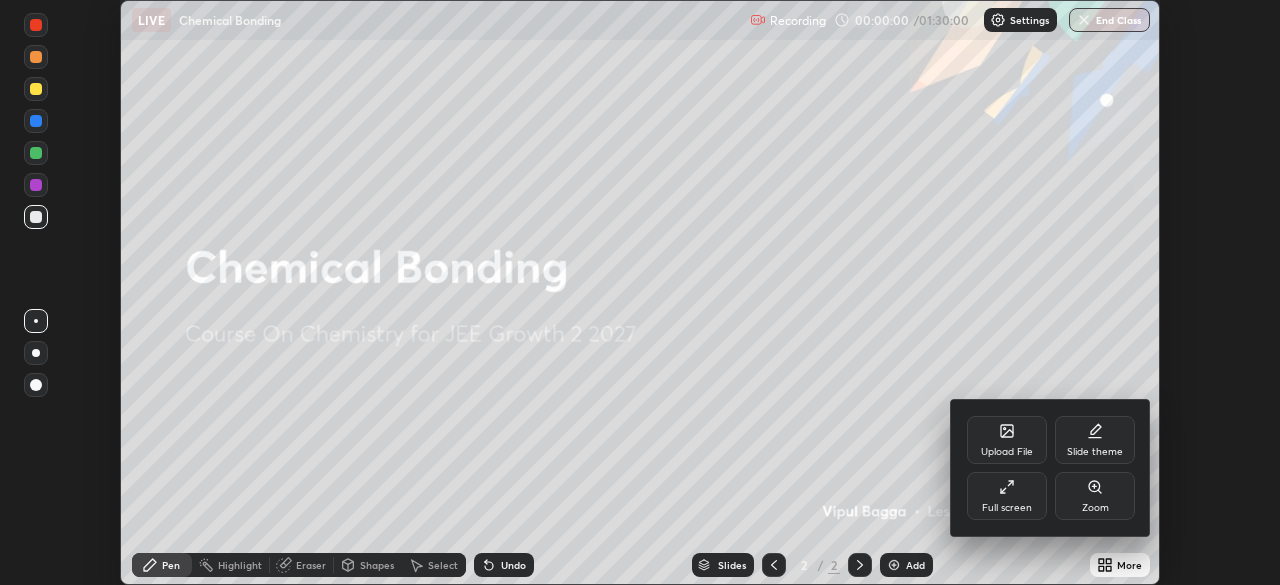 click on "Full screen" at bounding box center (1007, 496) 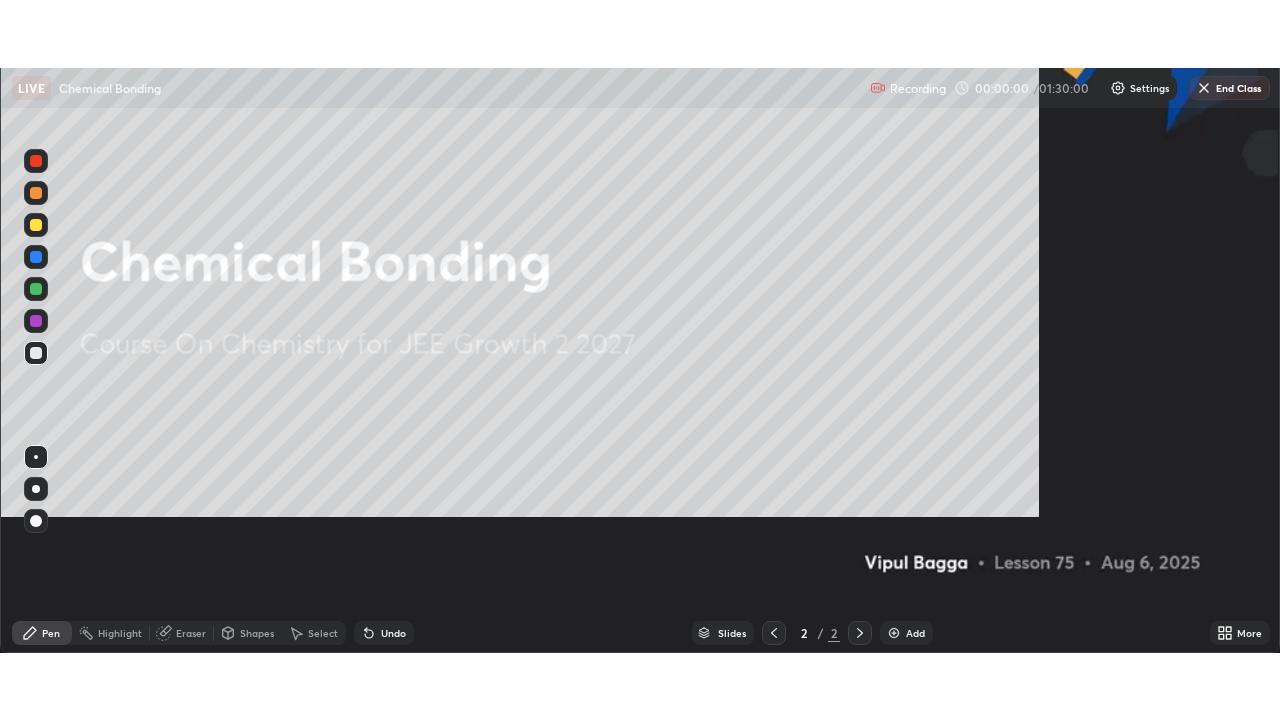 scroll, scrollTop: 99280, scrollLeft: 98720, axis: both 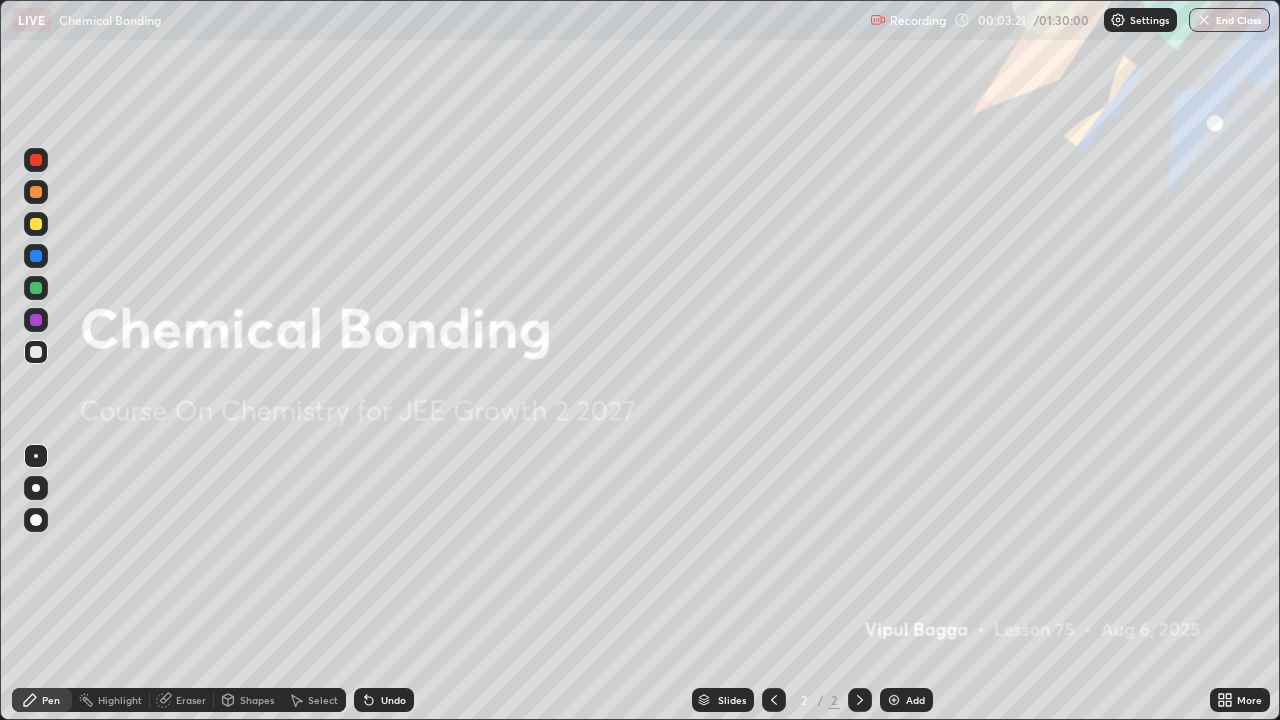 click on "Pen" at bounding box center [51, 700] 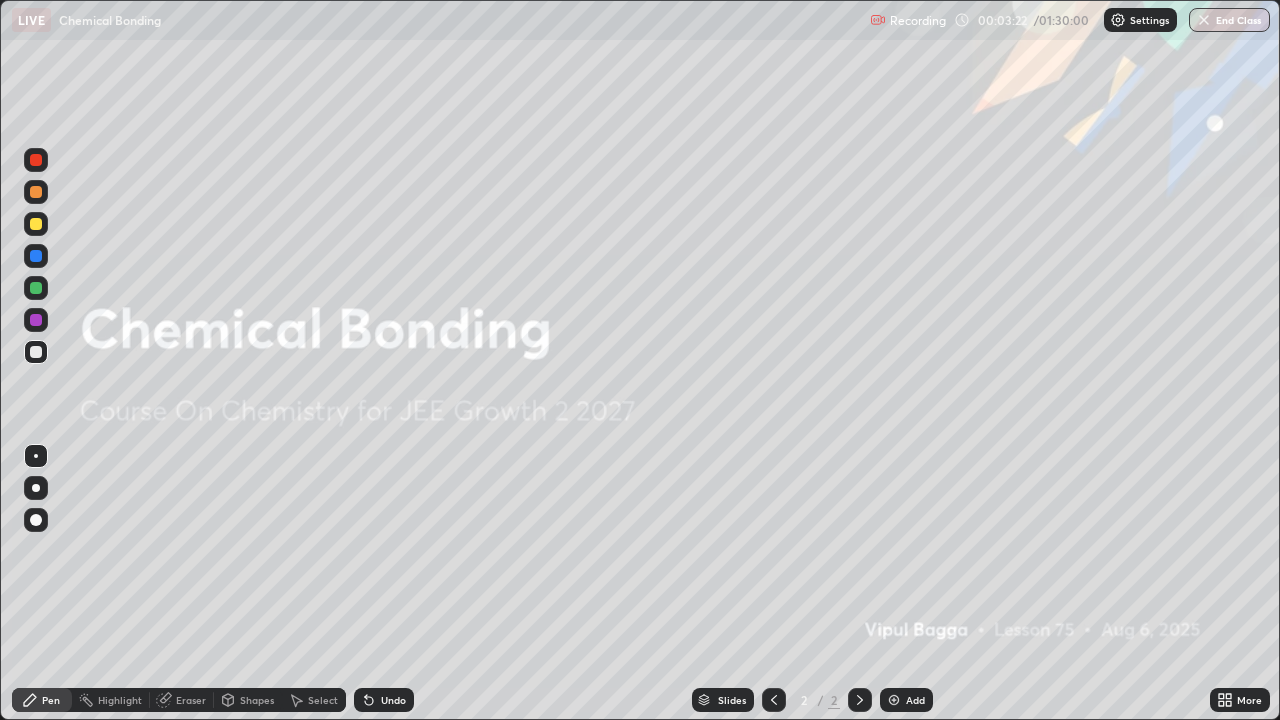click at bounding box center (36, 224) 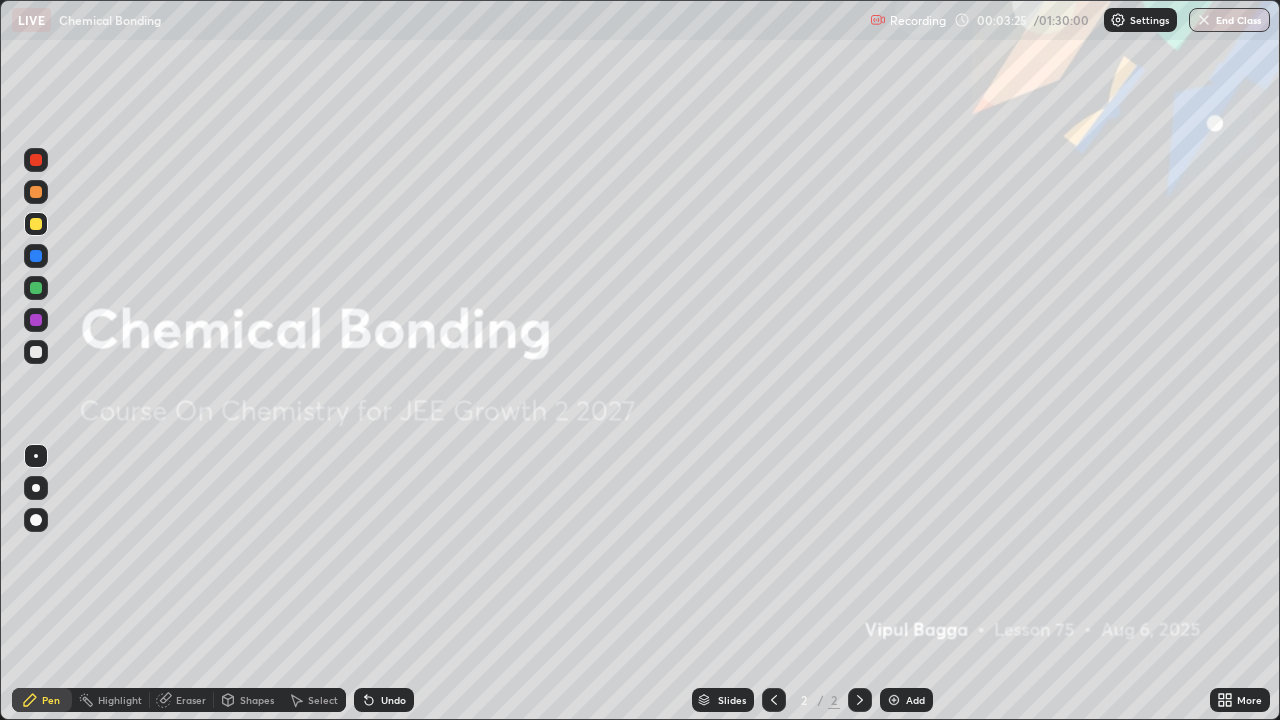 click at bounding box center [36, 520] 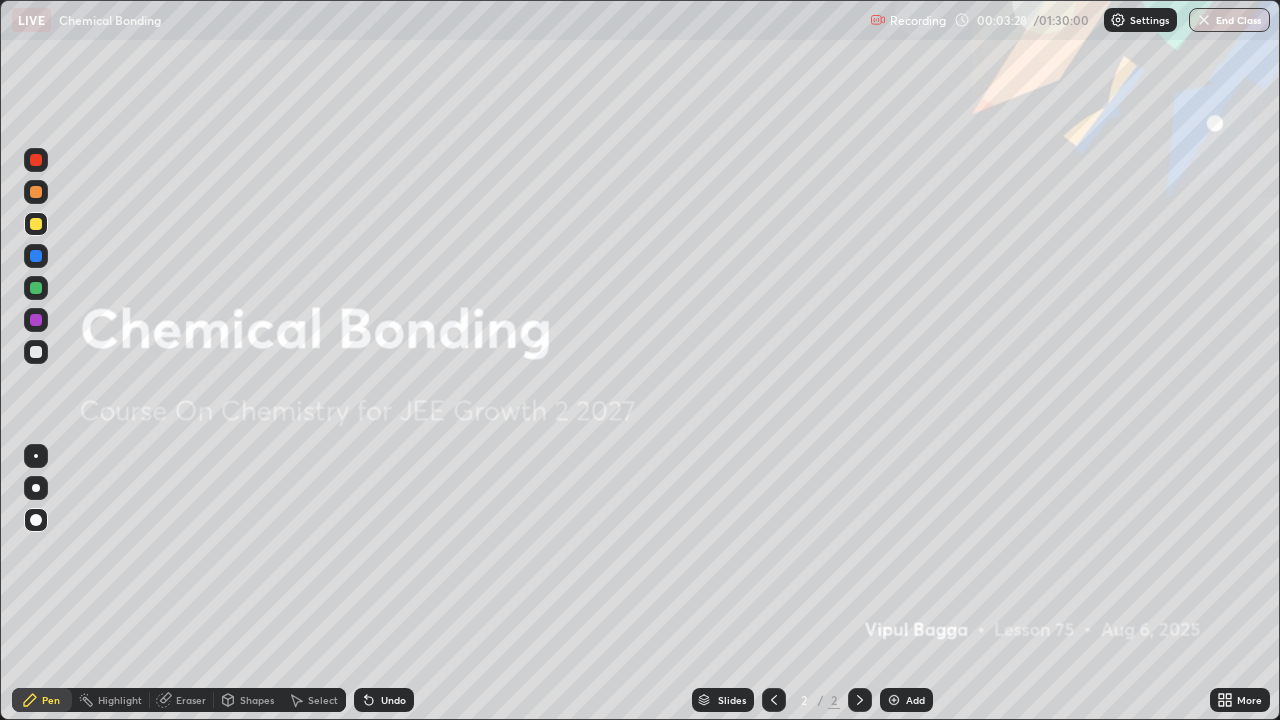 click on "Add" at bounding box center (906, 700) 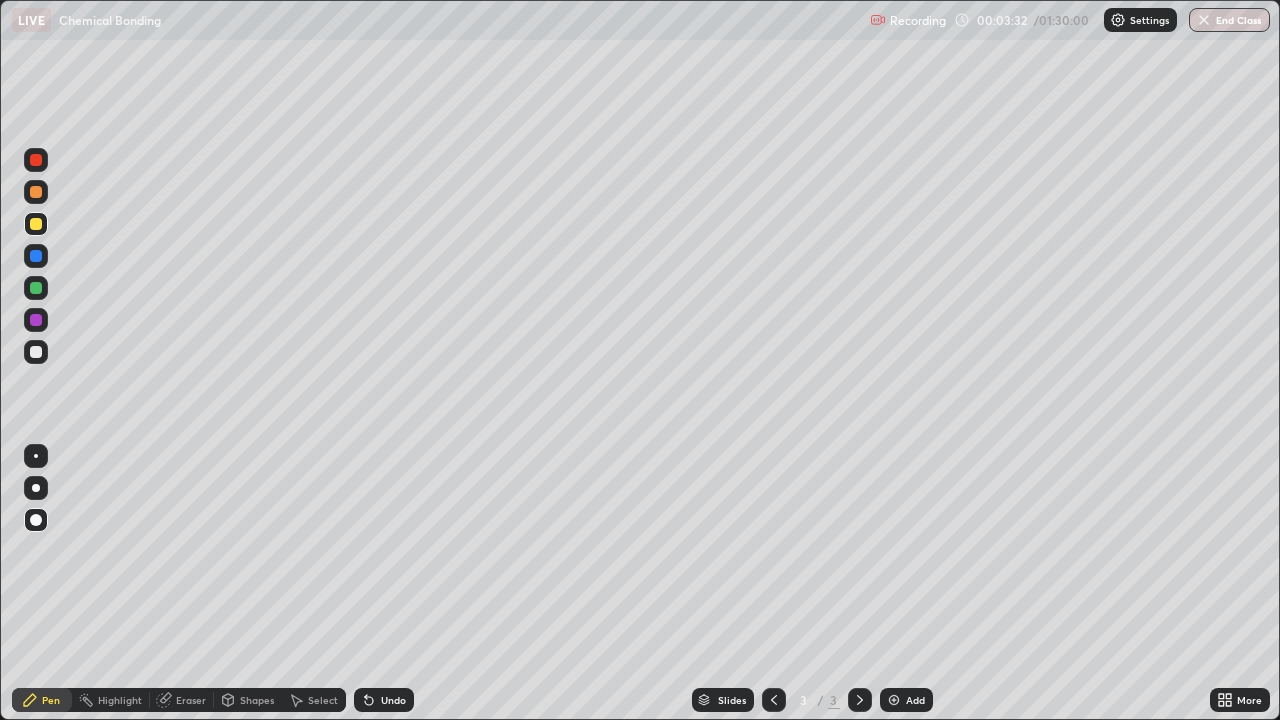 click on "Pen" at bounding box center (51, 700) 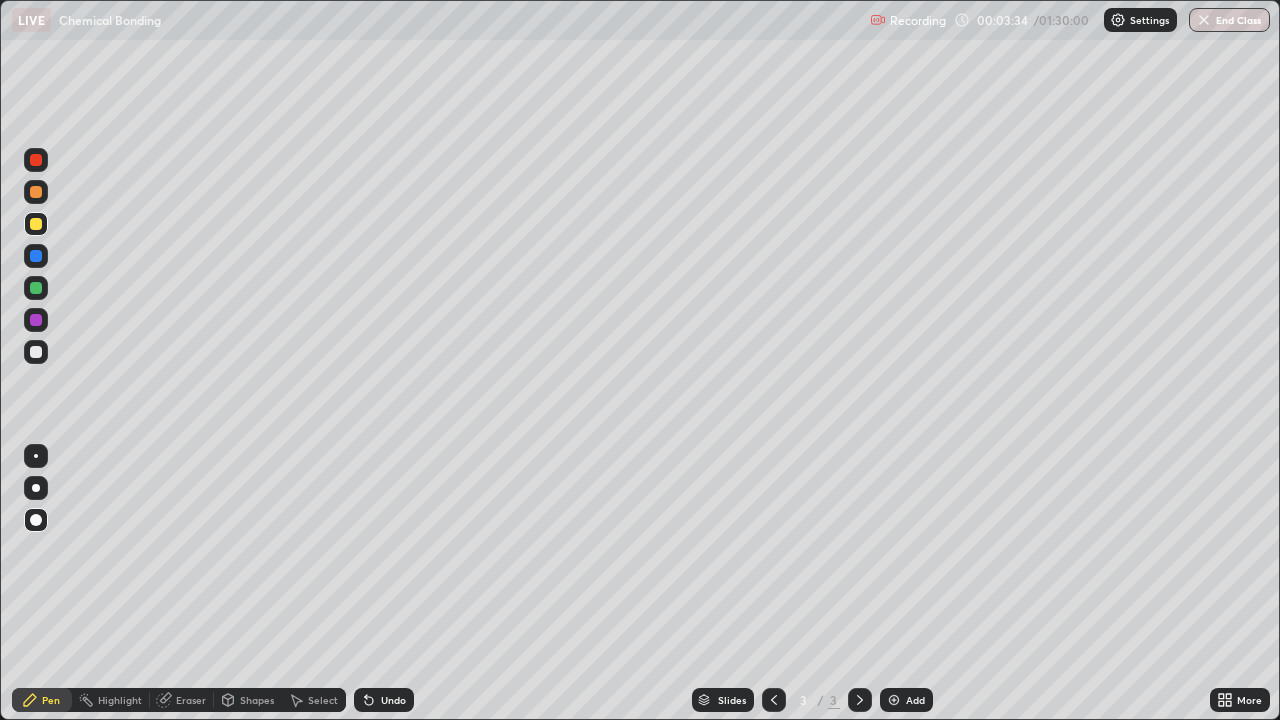 click at bounding box center (36, 224) 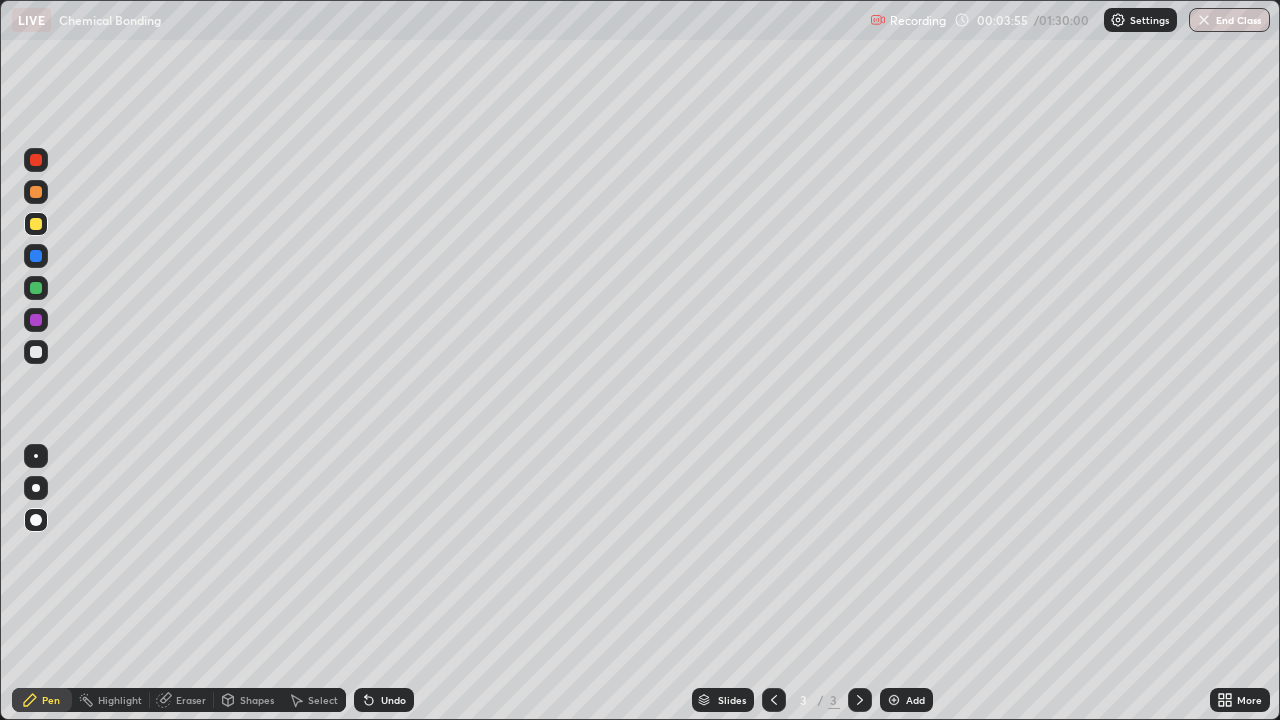 click on "Shapes" at bounding box center [257, 700] 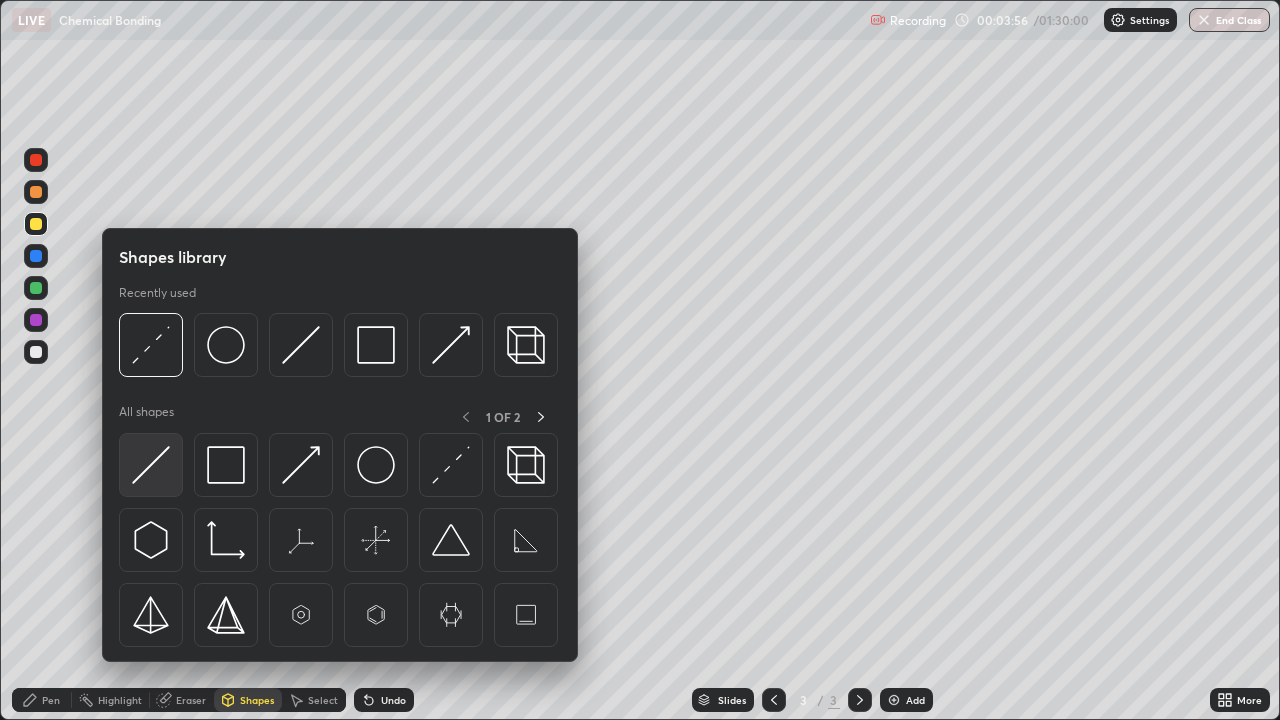click at bounding box center (151, 465) 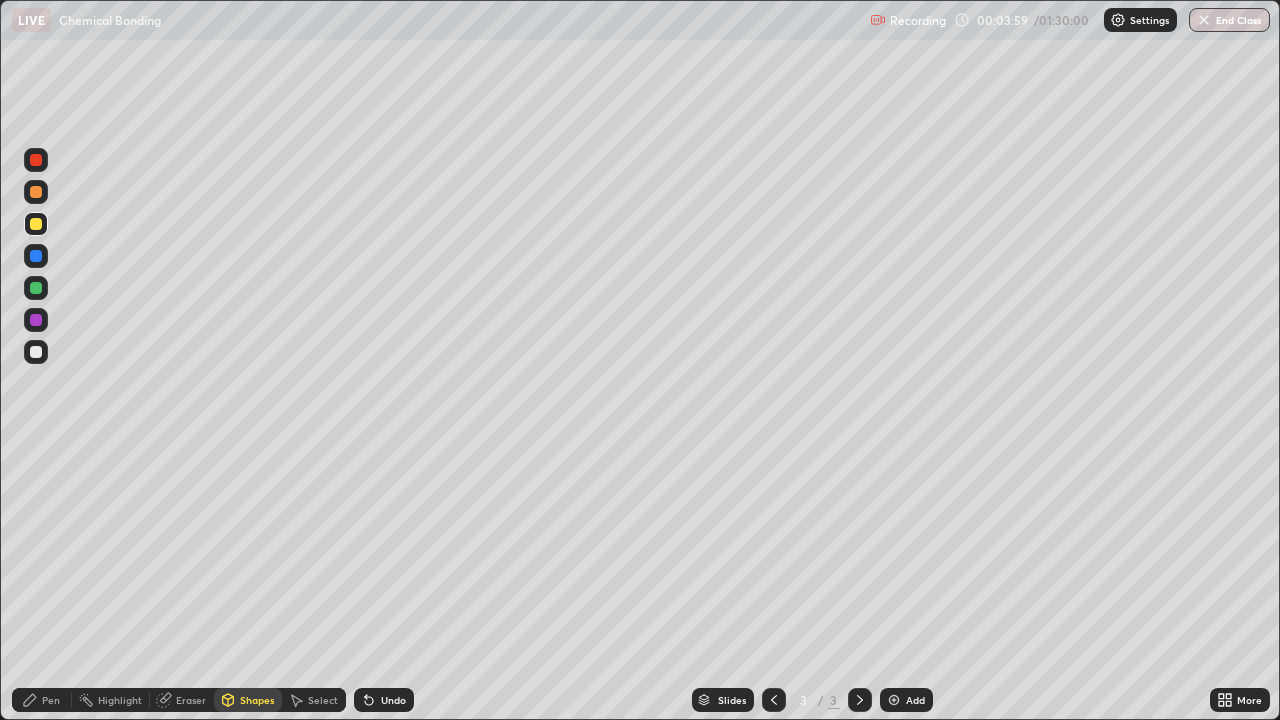 click on "Pen" at bounding box center (42, 700) 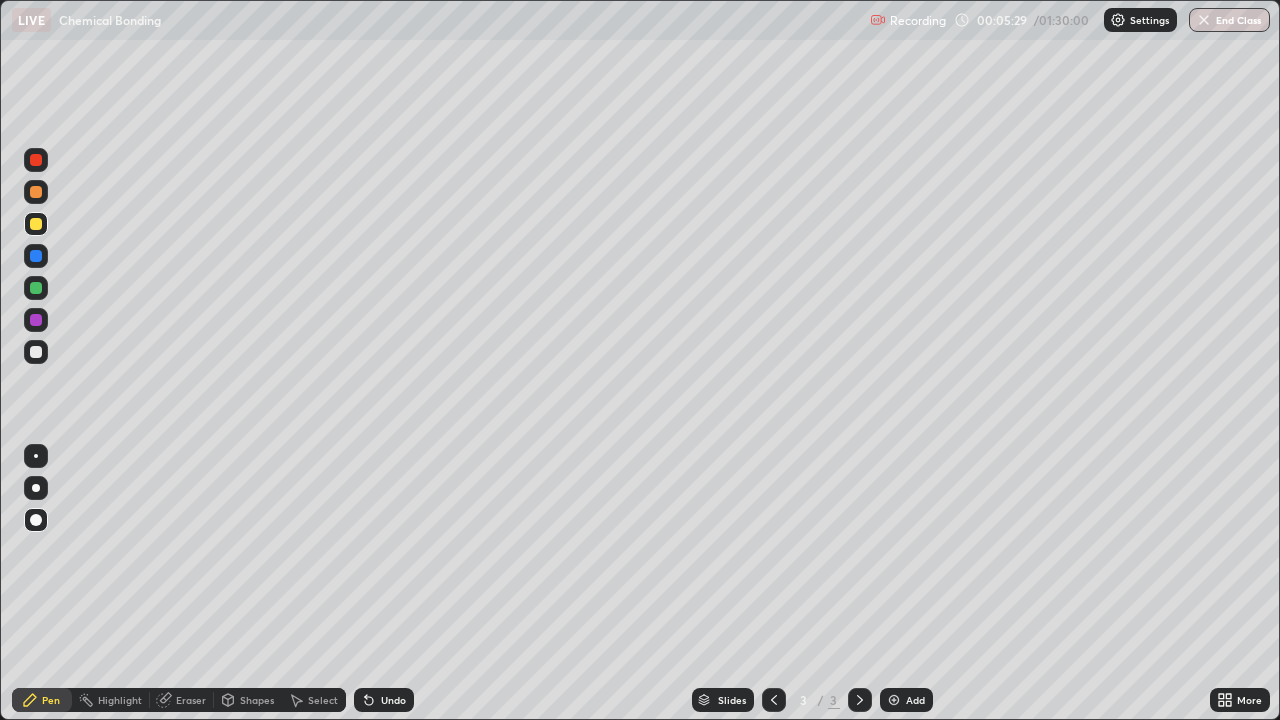 click at bounding box center [36, 352] 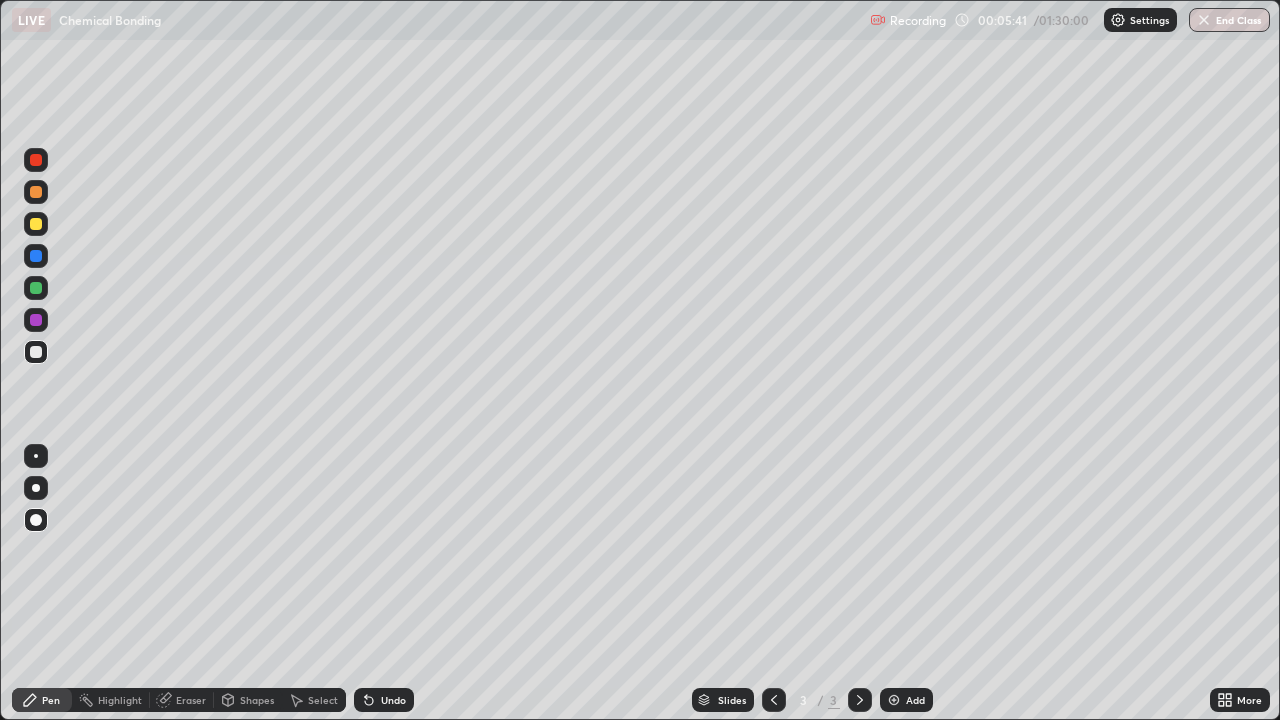 click on "Undo" at bounding box center (384, 700) 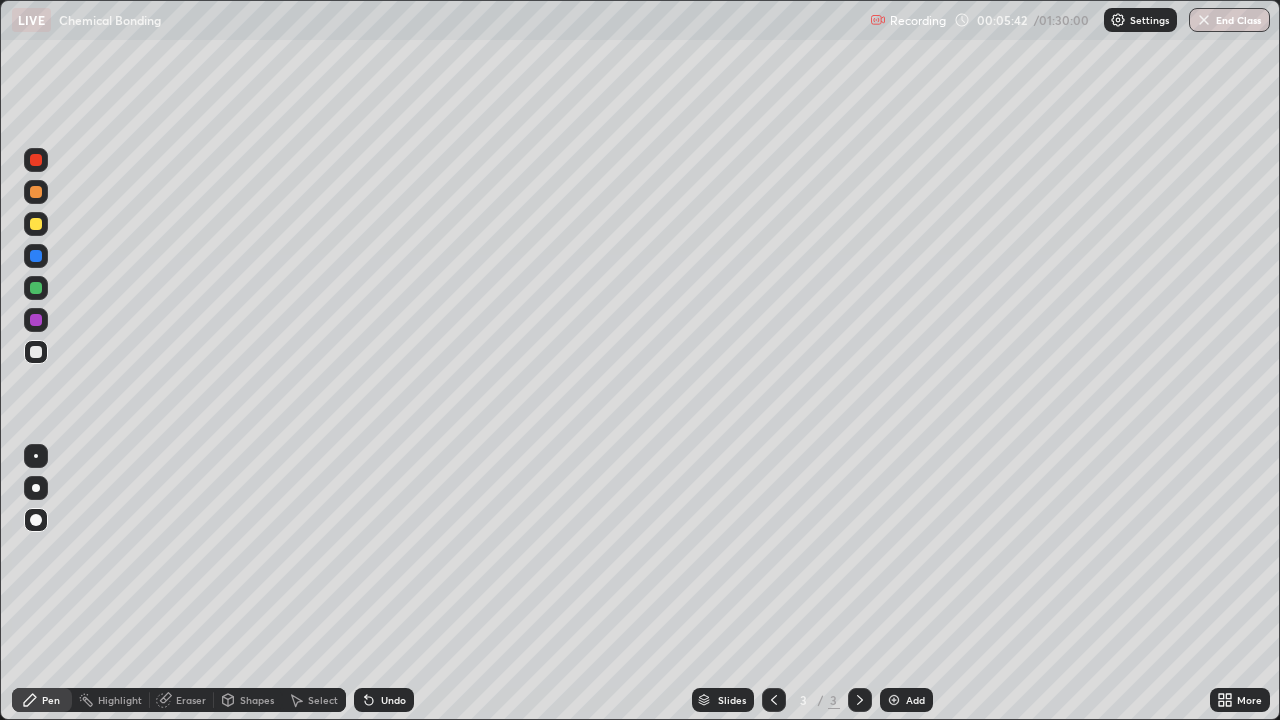 click on "Shapes" at bounding box center (257, 700) 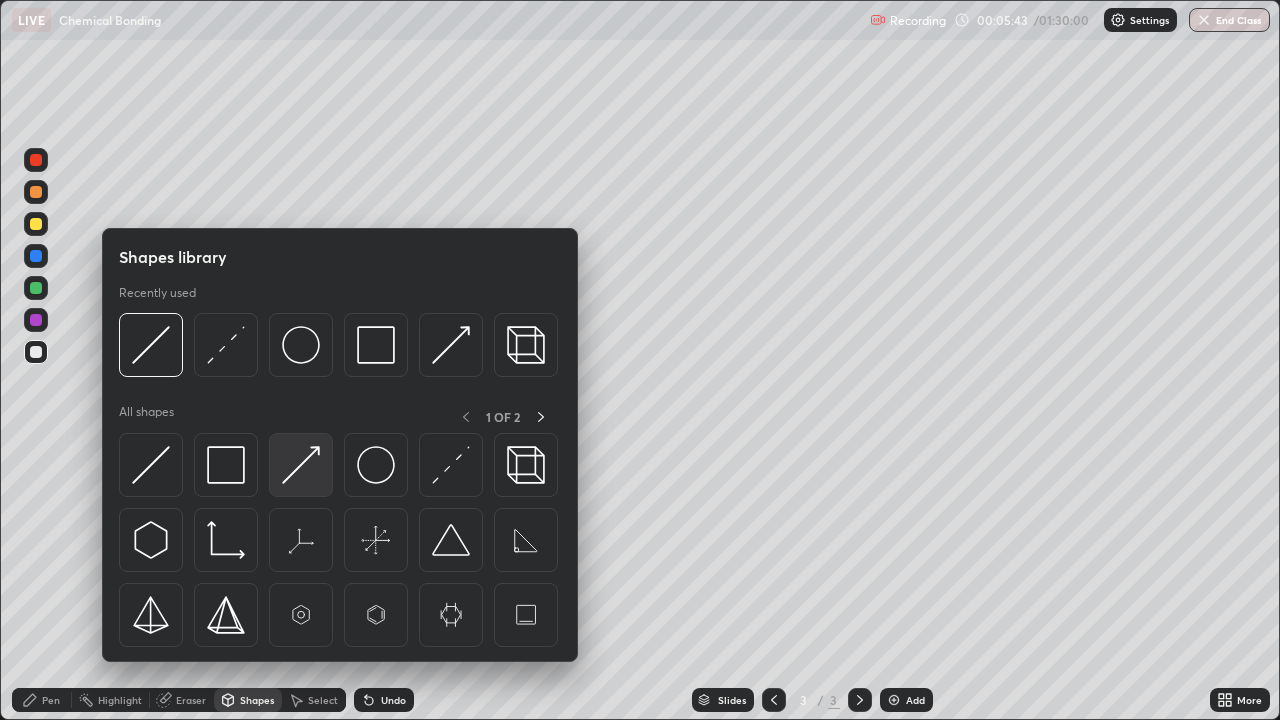 click at bounding box center [301, 465] 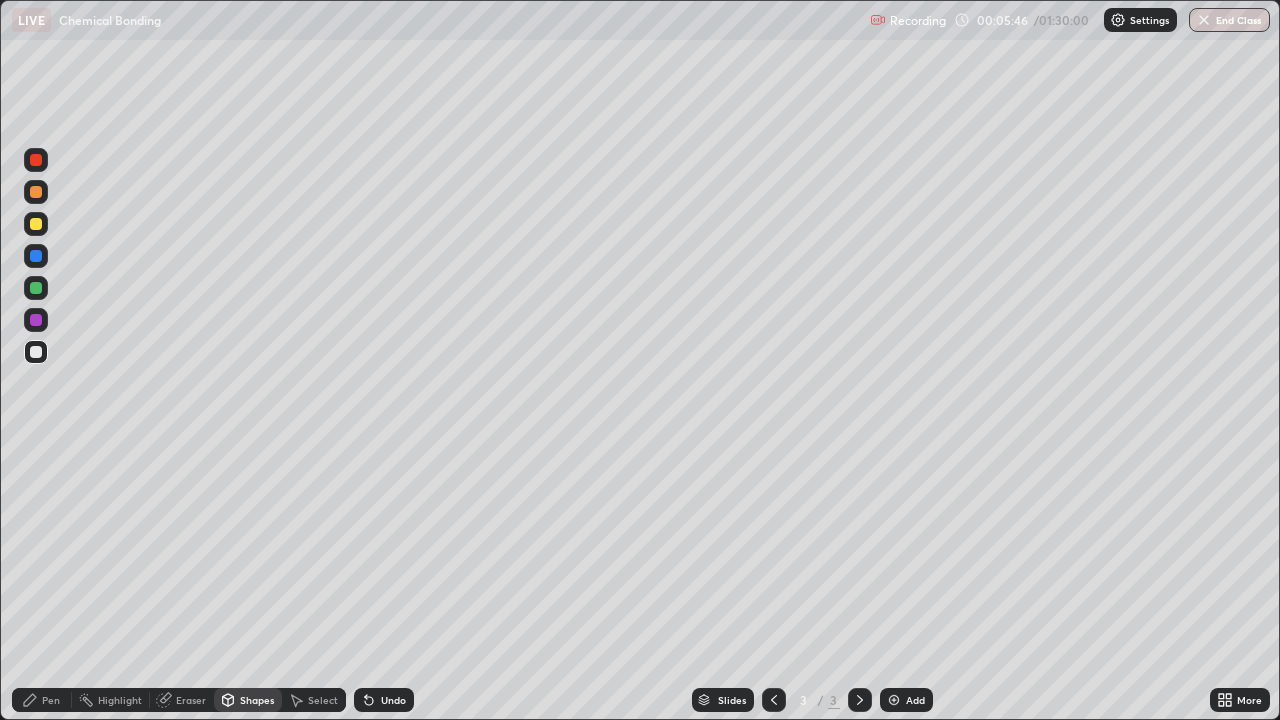 click on "Pen" at bounding box center (51, 700) 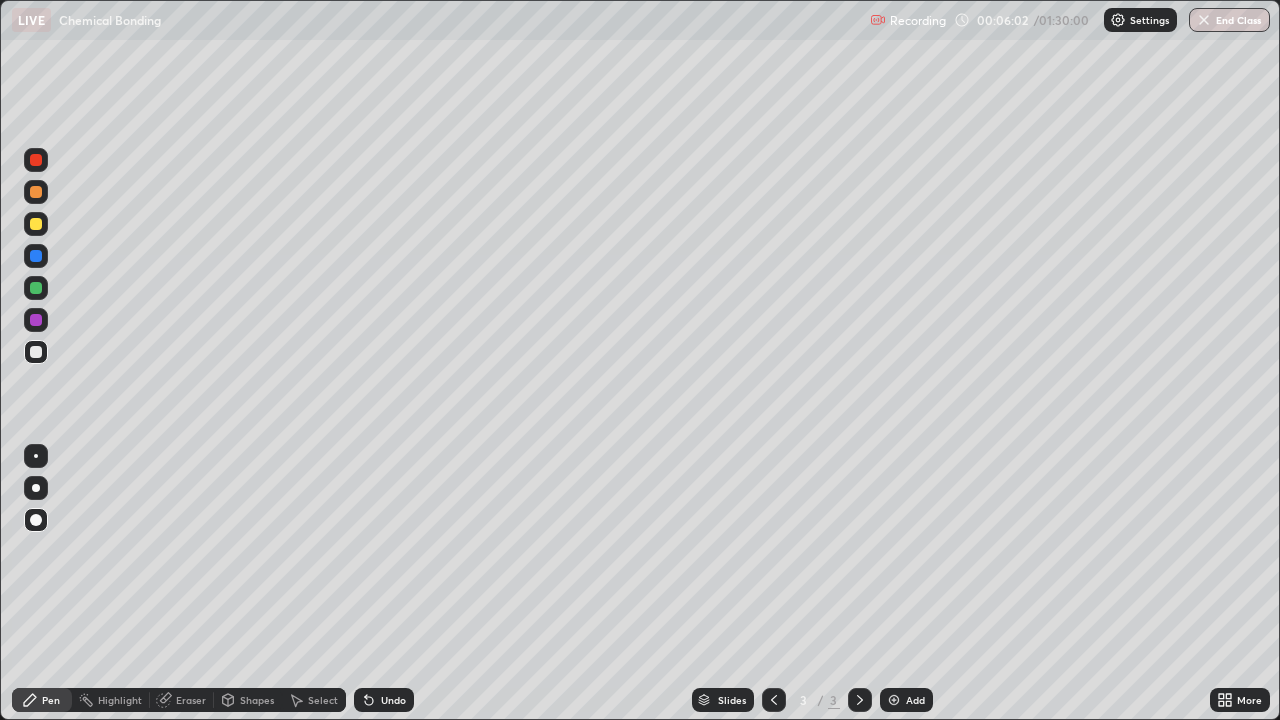 click on "Shapes" at bounding box center (248, 700) 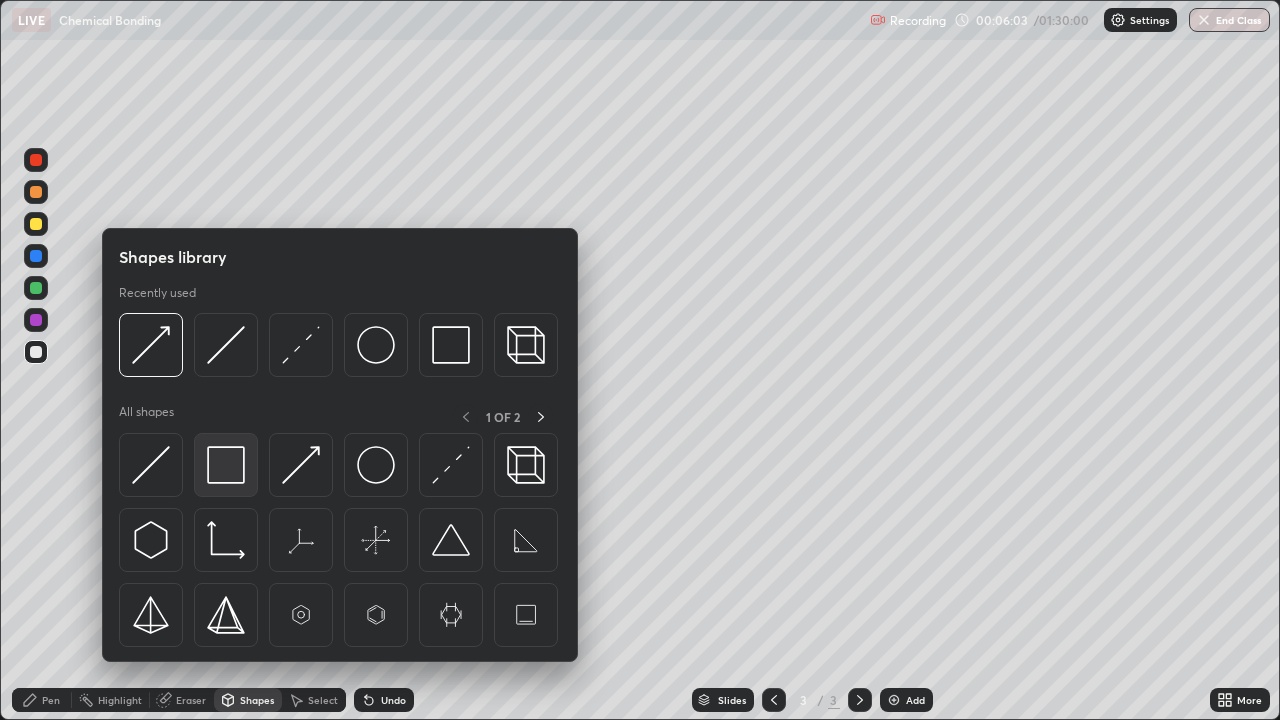 click at bounding box center (226, 465) 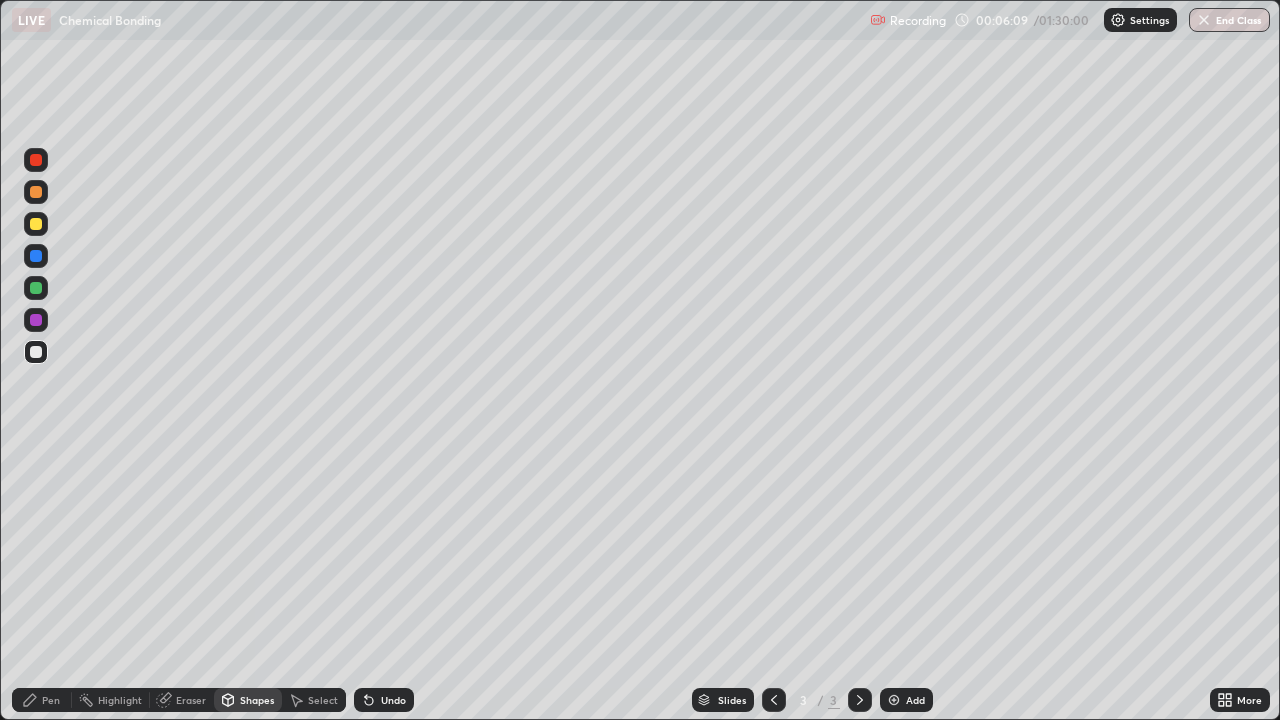 click on "Shapes" at bounding box center (257, 700) 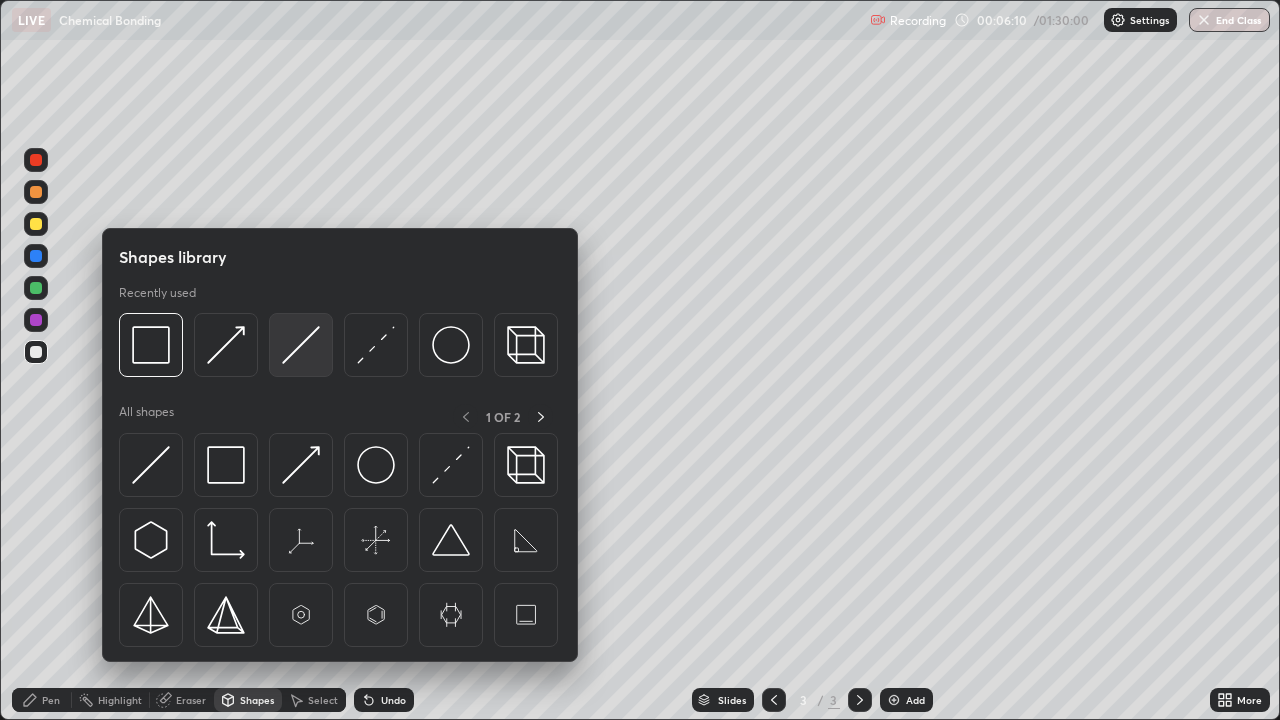 click at bounding box center (301, 345) 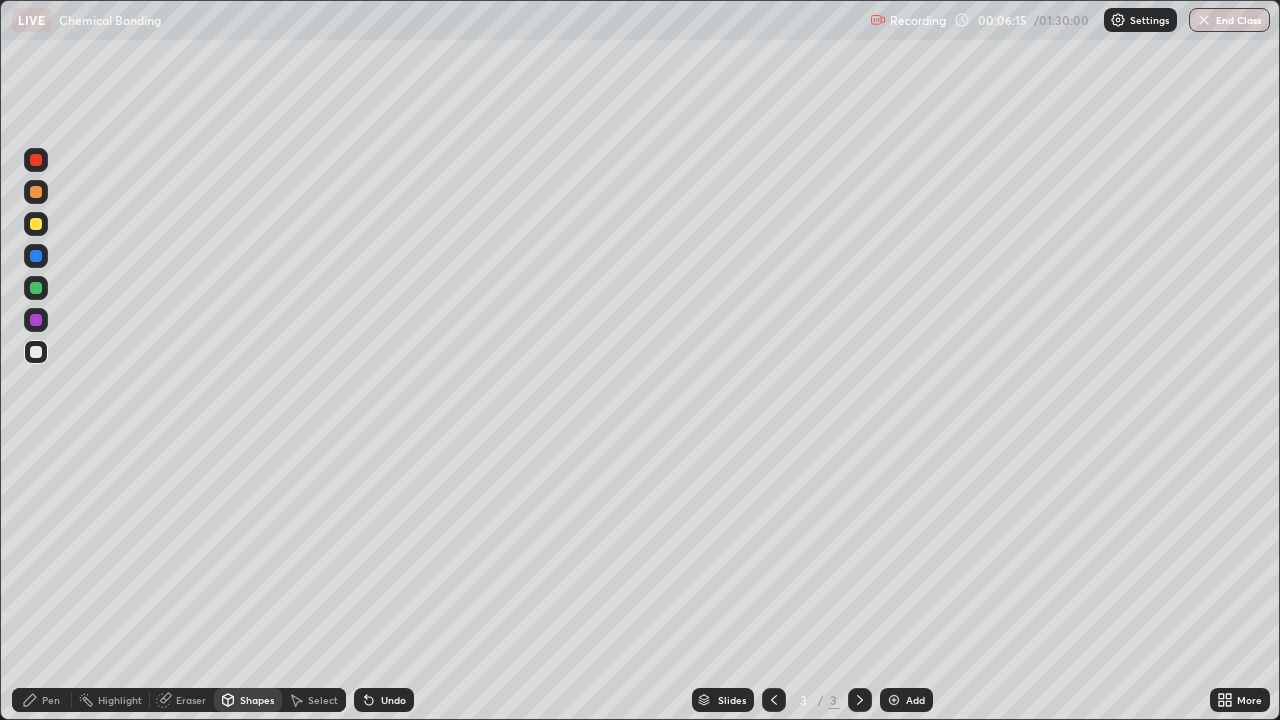 click on "Pen" at bounding box center [51, 700] 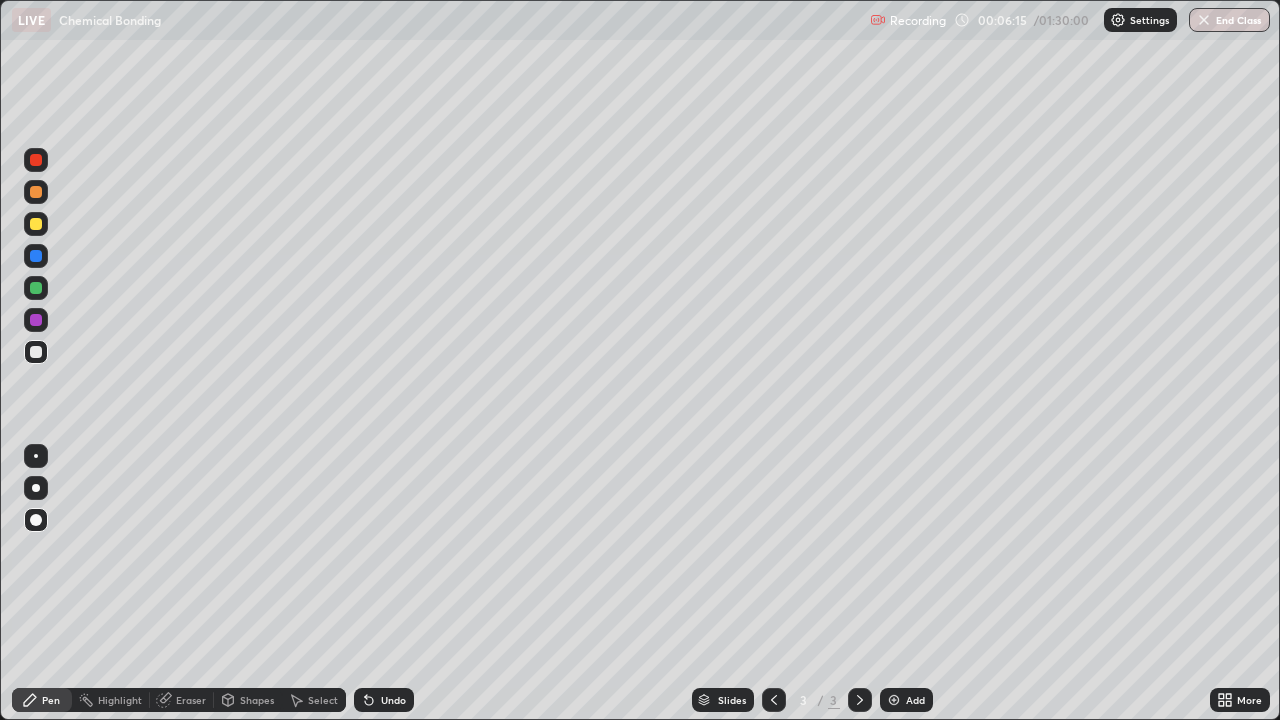 click at bounding box center (36, 352) 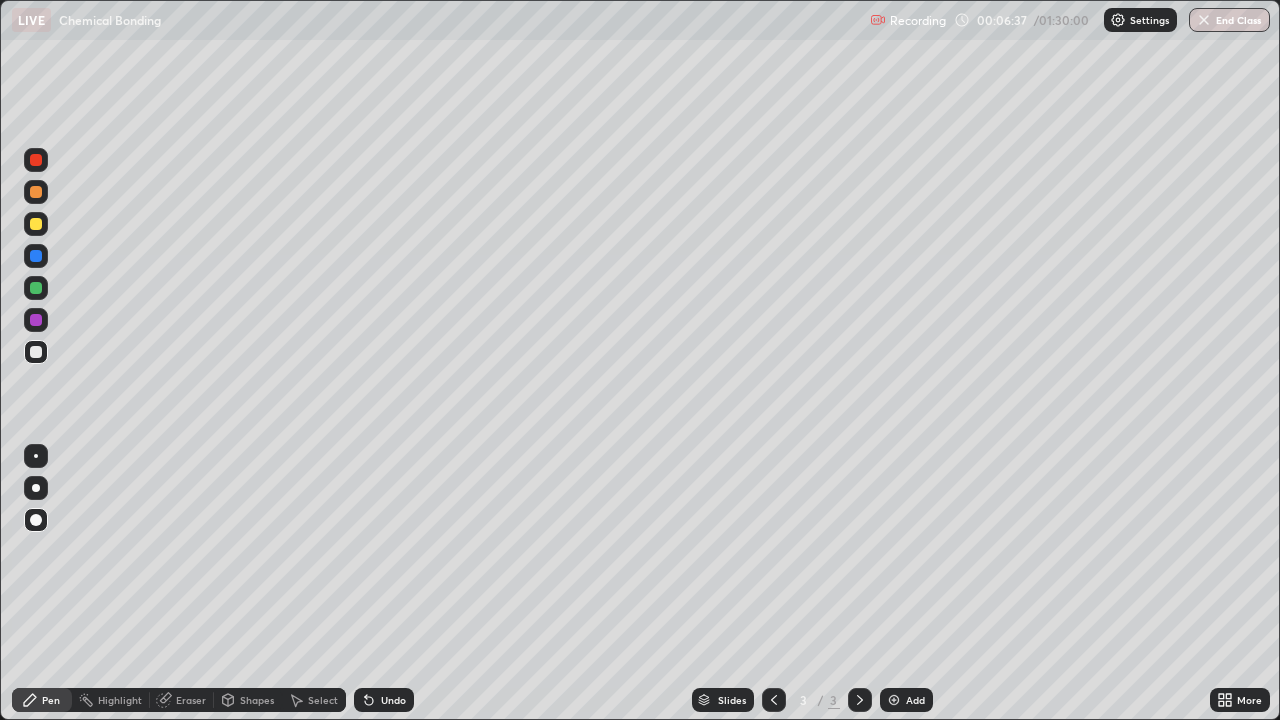 click on "Pen" at bounding box center (42, 700) 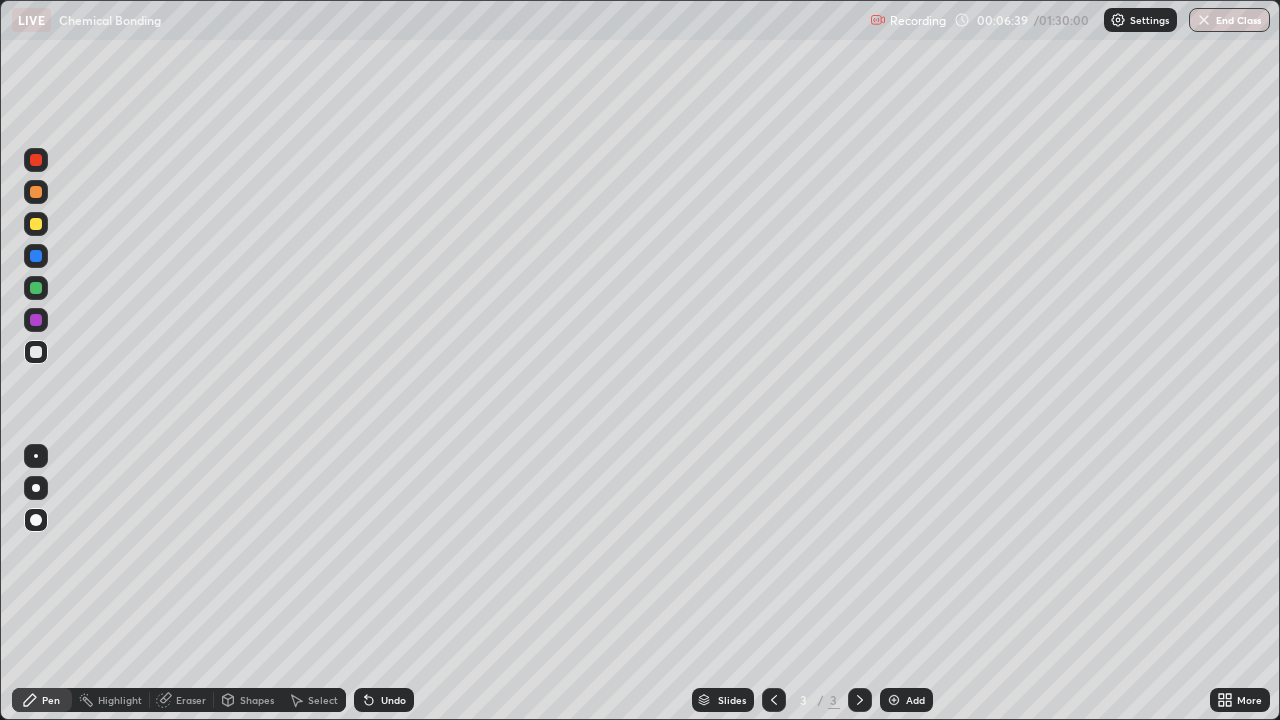 click at bounding box center (36, 224) 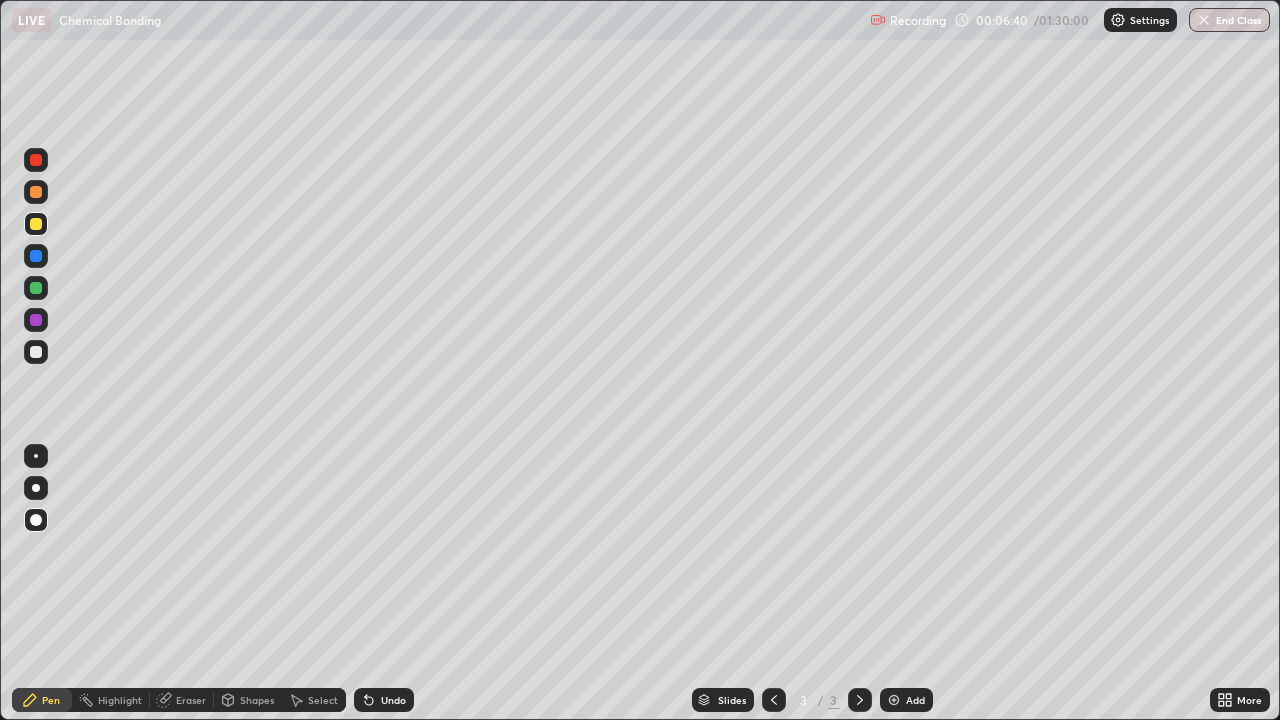 click on "Pen" at bounding box center [51, 700] 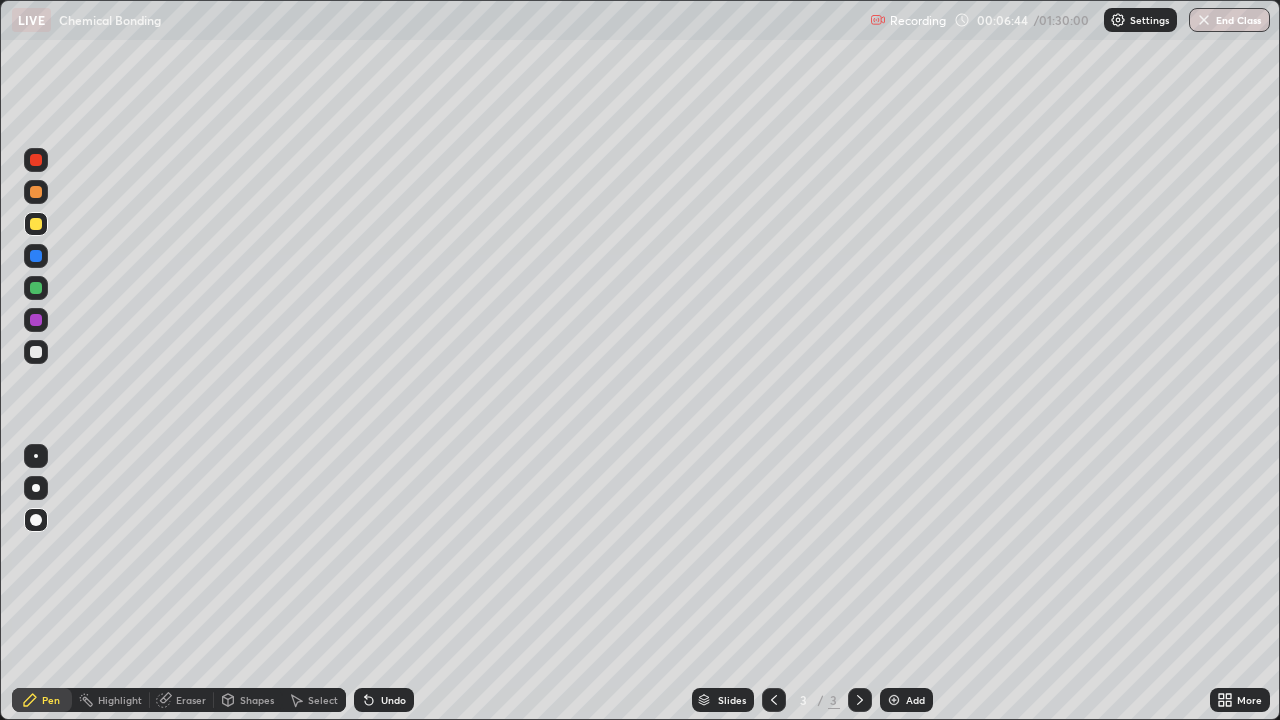 click on "Shapes" at bounding box center (257, 700) 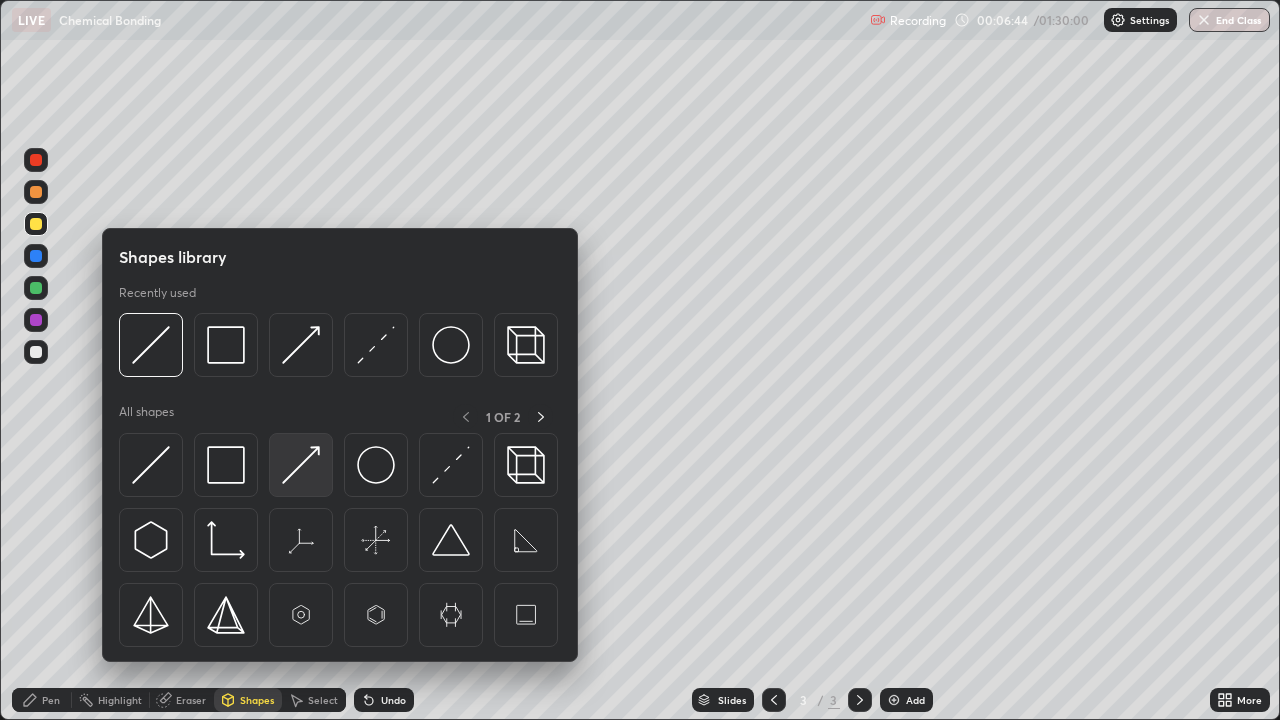 click at bounding box center (301, 465) 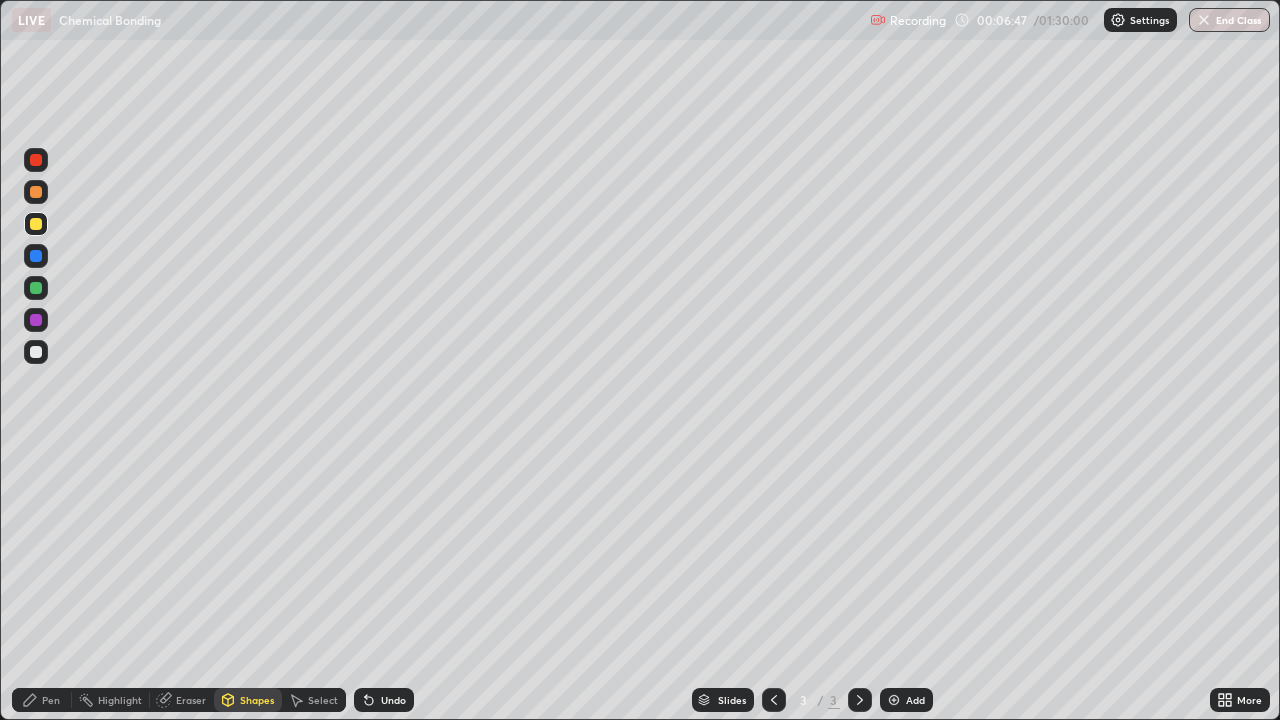 click on "Undo" at bounding box center (384, 700) 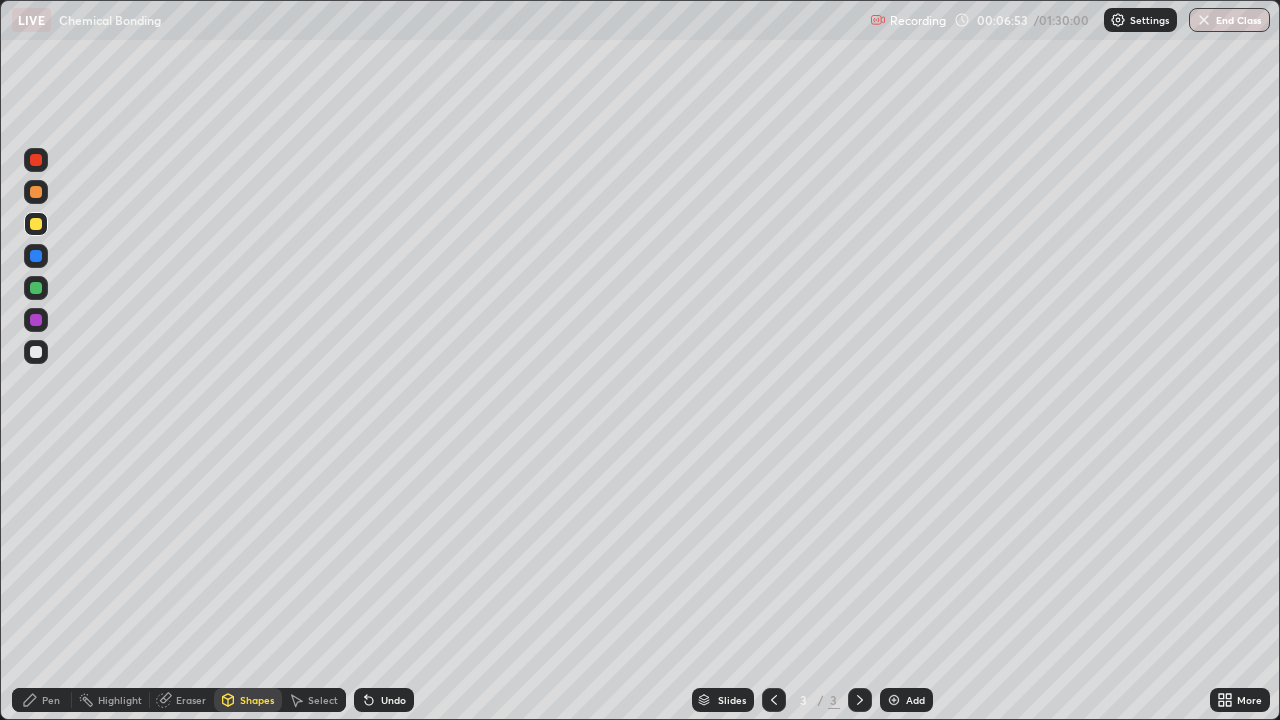 click on "Pen" at bounding box center (51, 700) 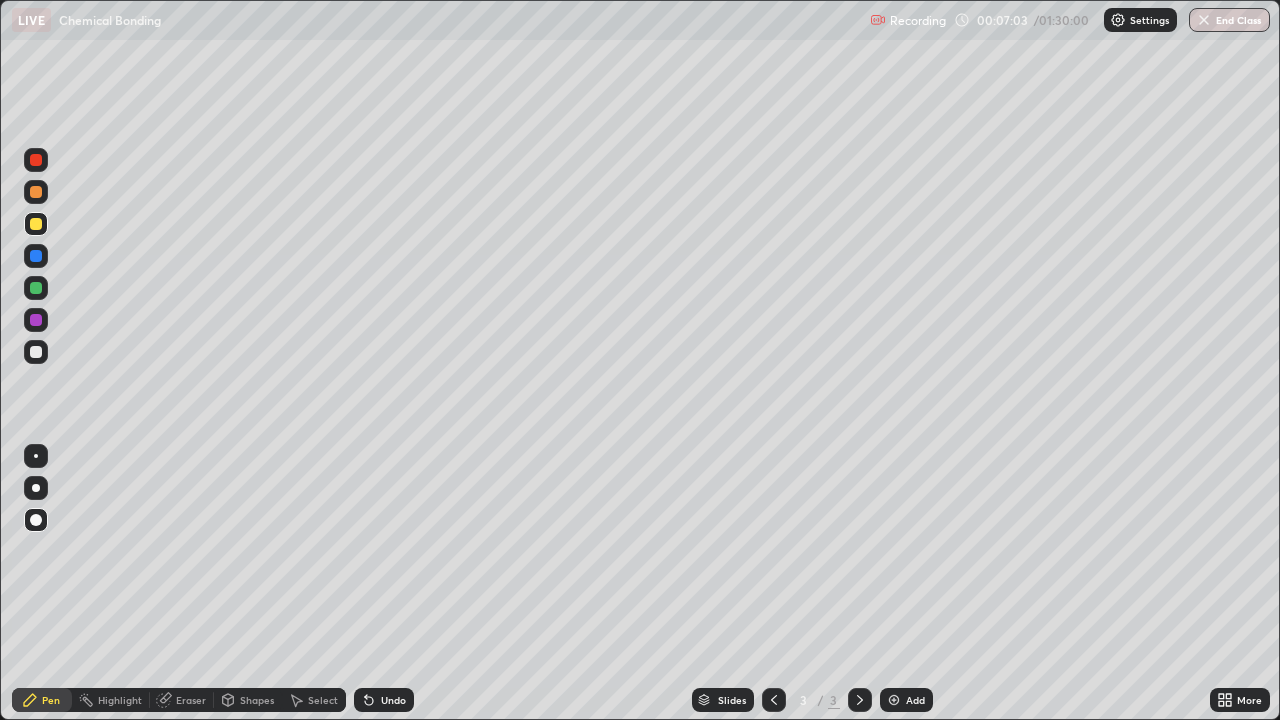 click on "Undo" at bounding box center (393, 700) 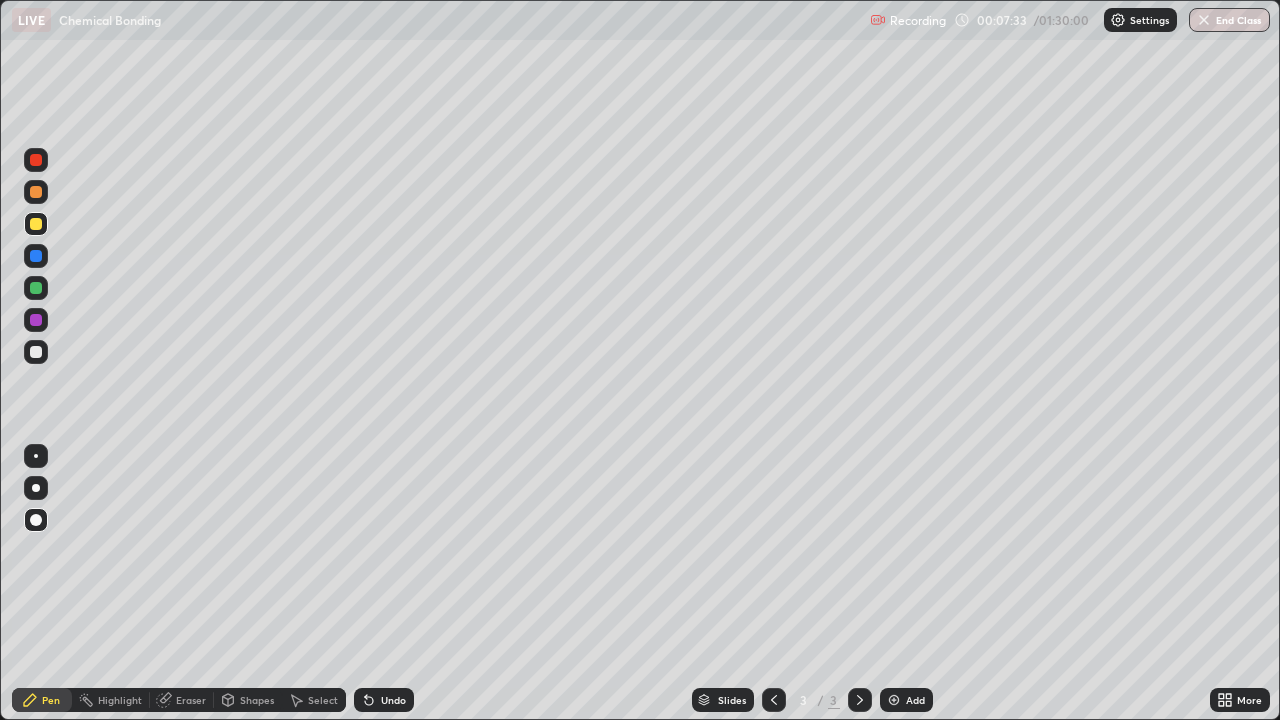 click on "Pen" at bounding box center (51, 700) 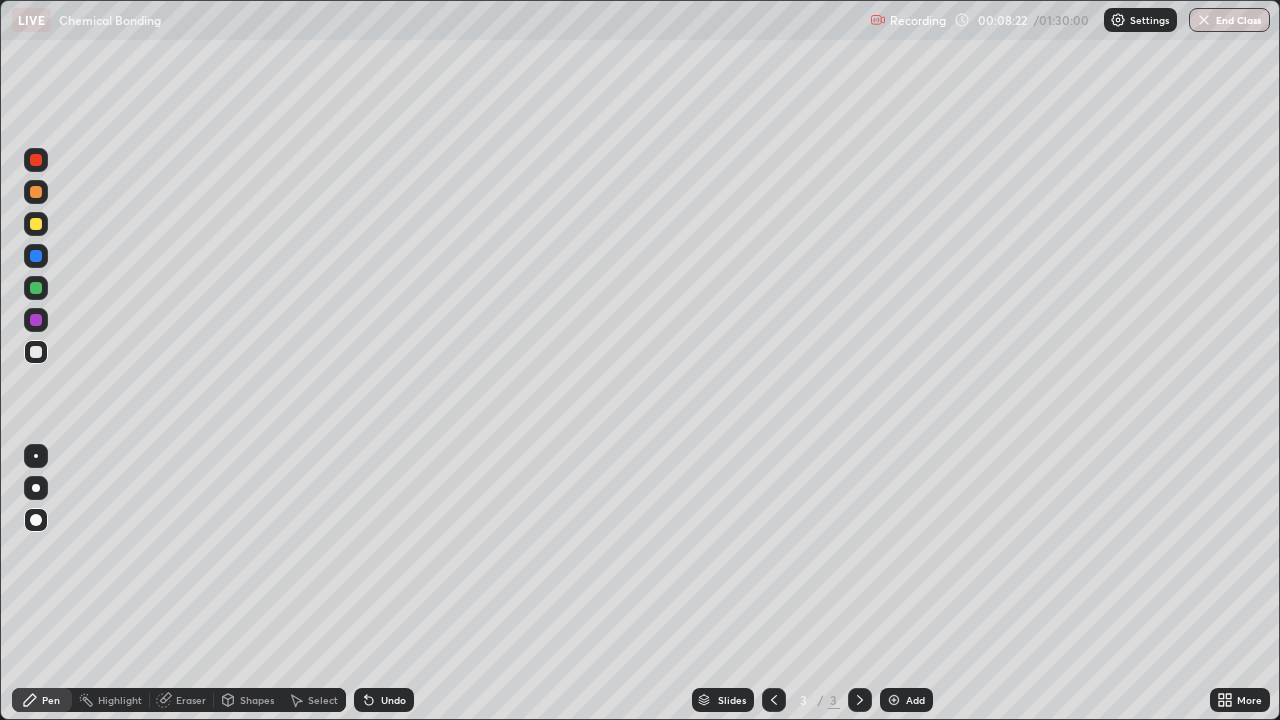 click at bounding box center [36, 352] 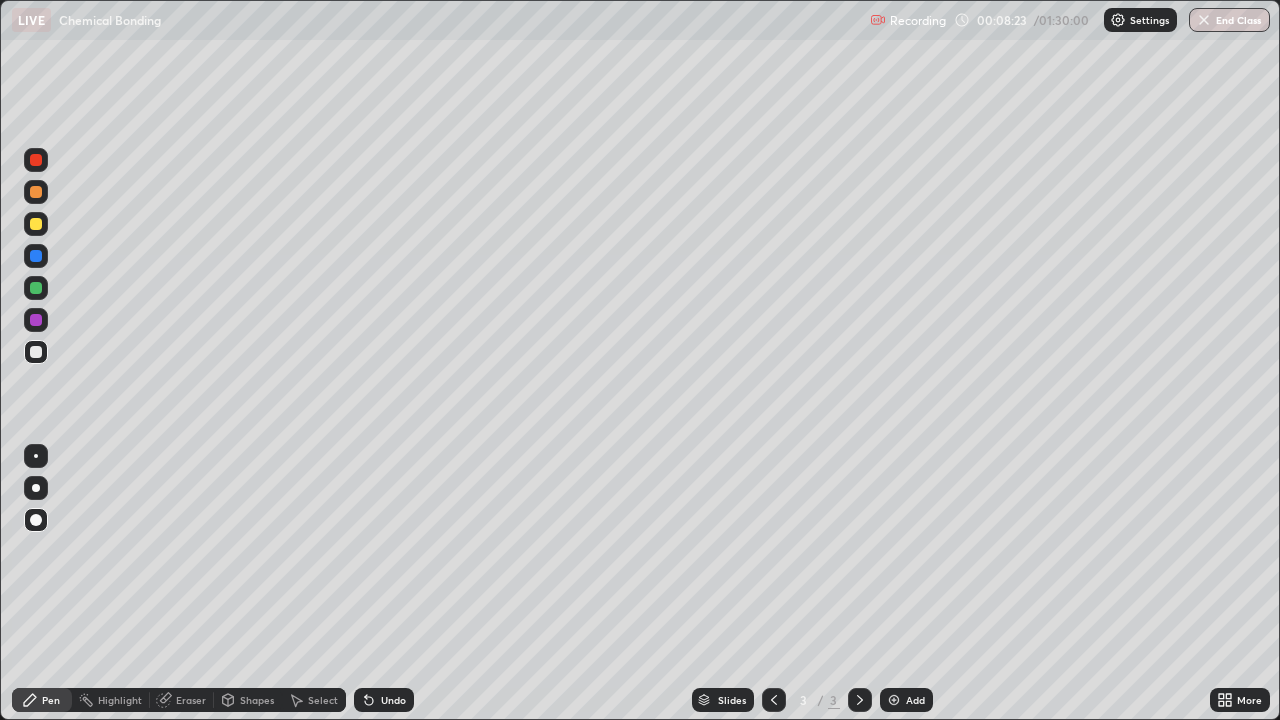 click on "Pen" at bounding box center (51, 700) 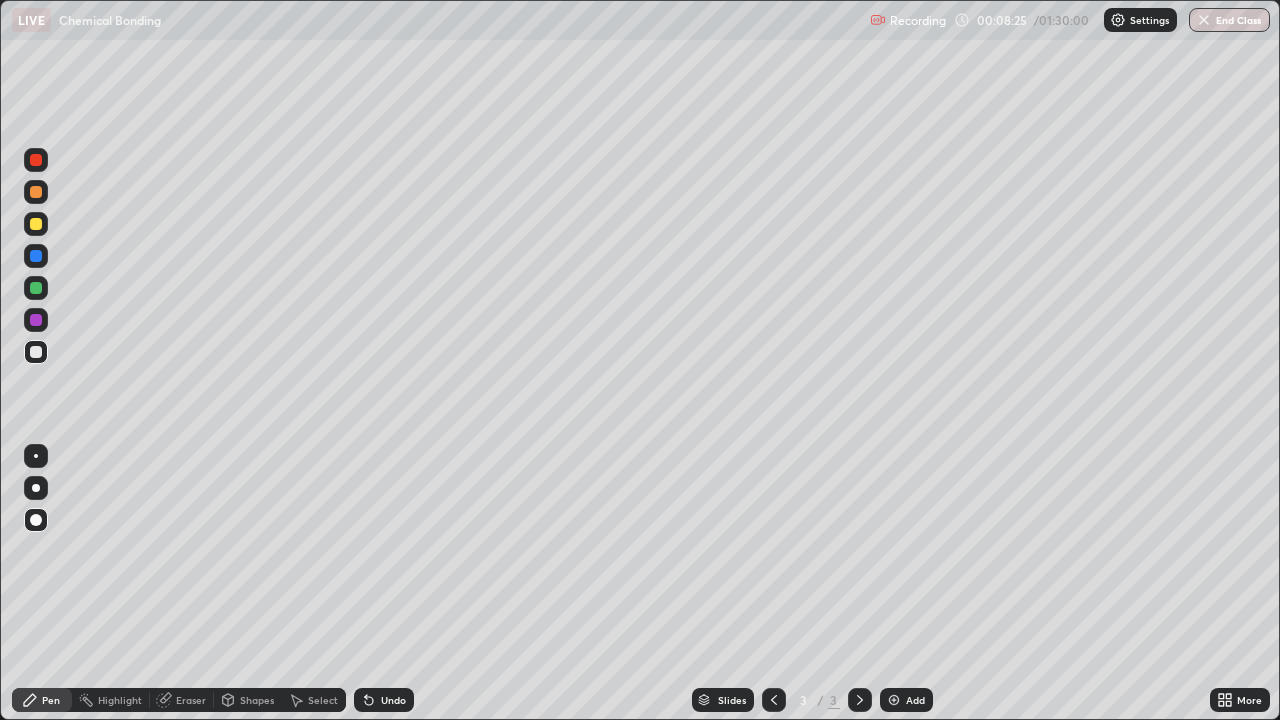 click at bounding box center (894, 700) 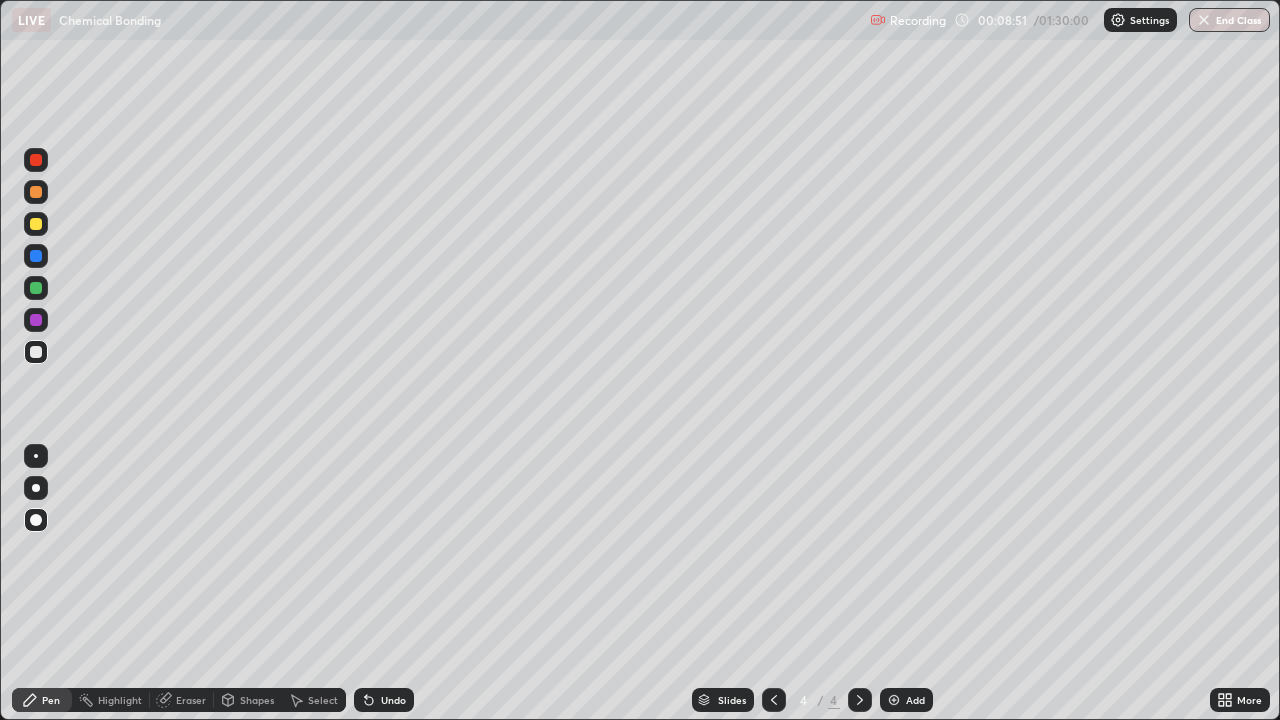 click at bounding box center (36, 224) 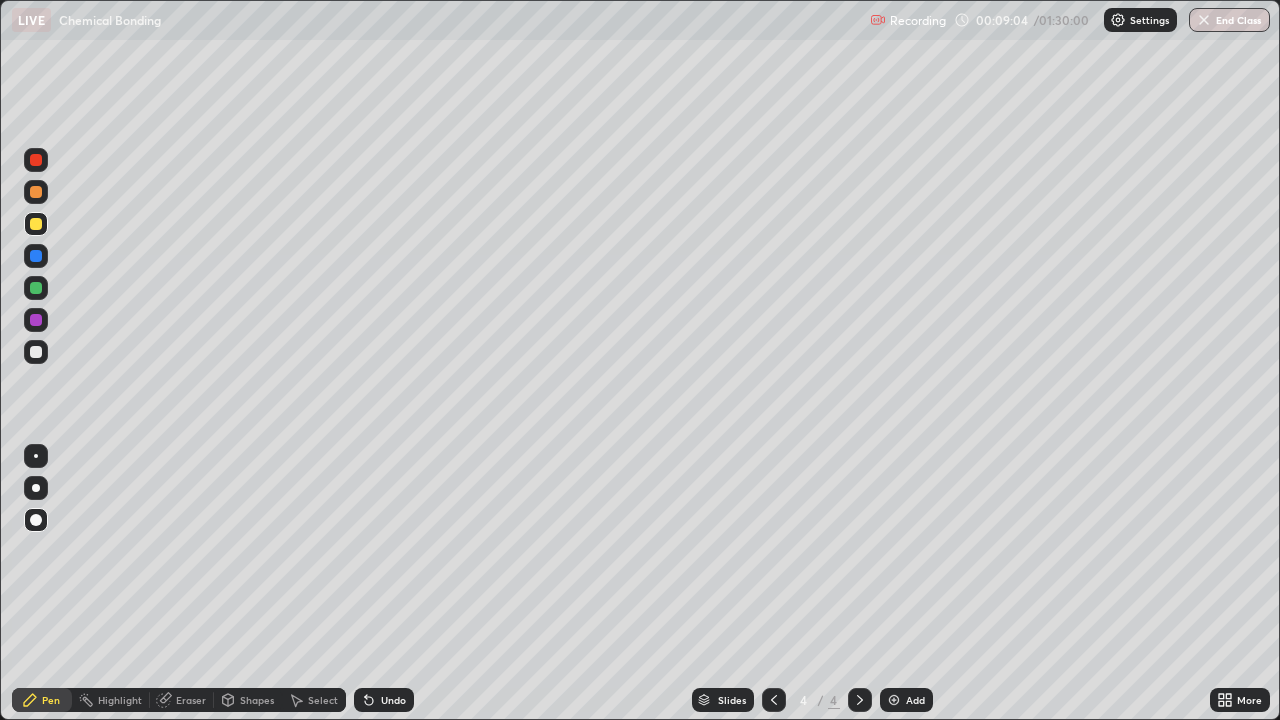 click on "Shapes" at bounding box center [257, 700] 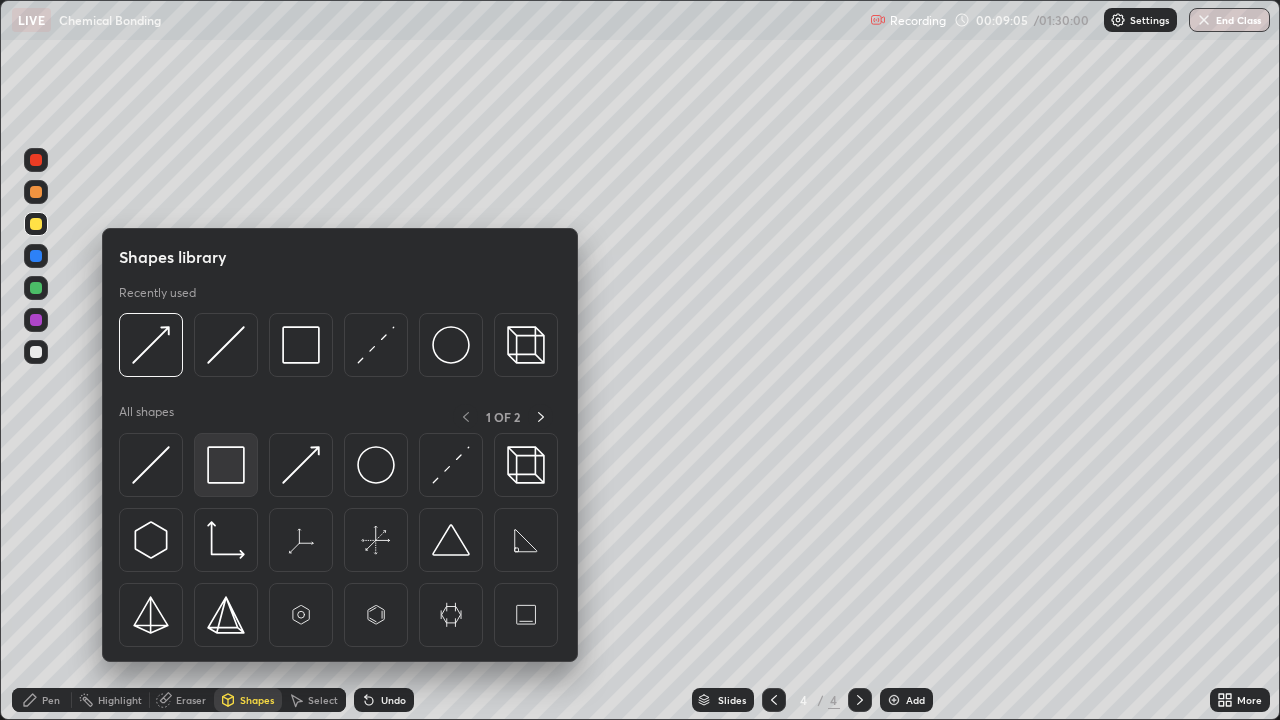 click at bounding box center [226, 465] 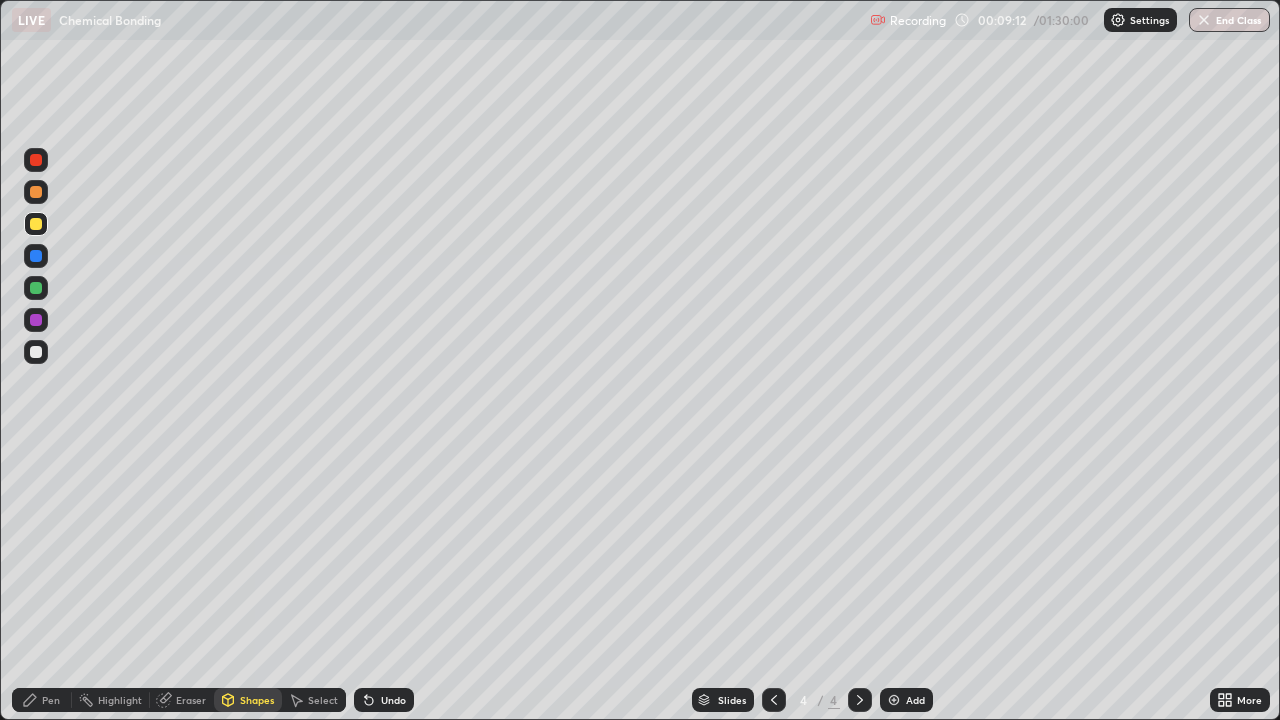 click on "Pen" at bounding box center [42, 700] 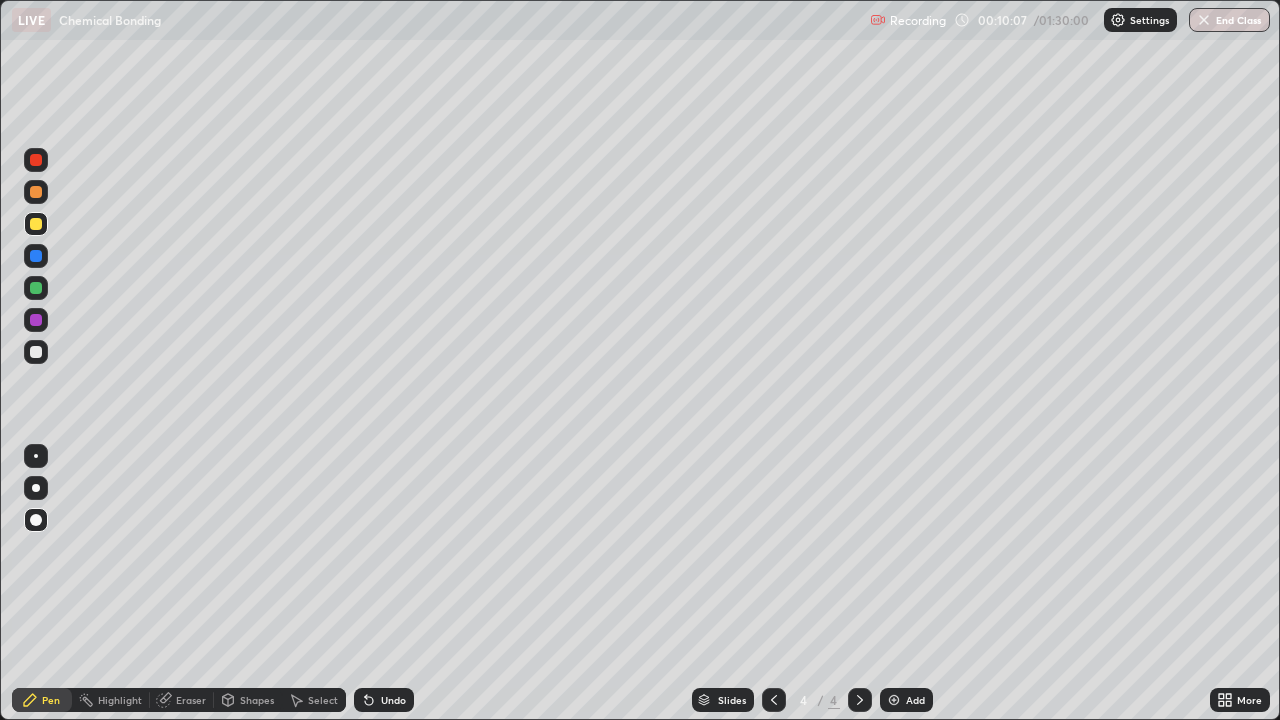click on "Pen" at bounding box center (51, 700) 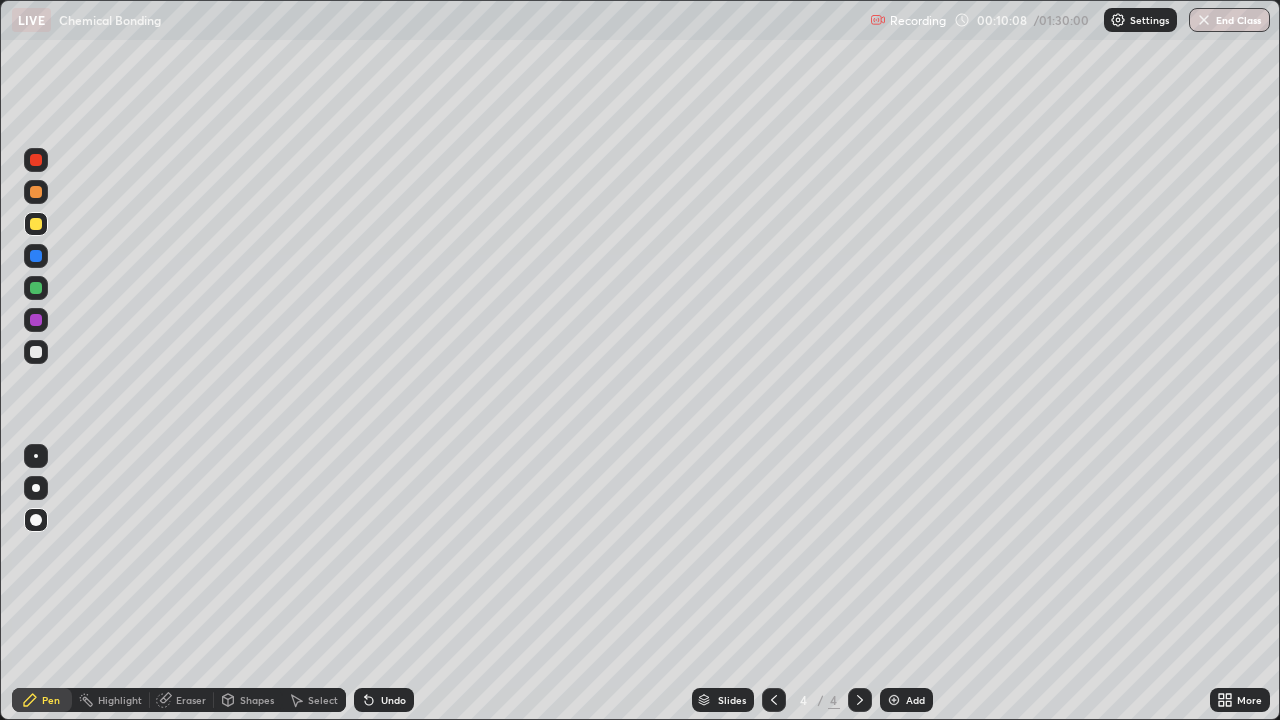click on "Shapes" at bounding box center [257, 700] 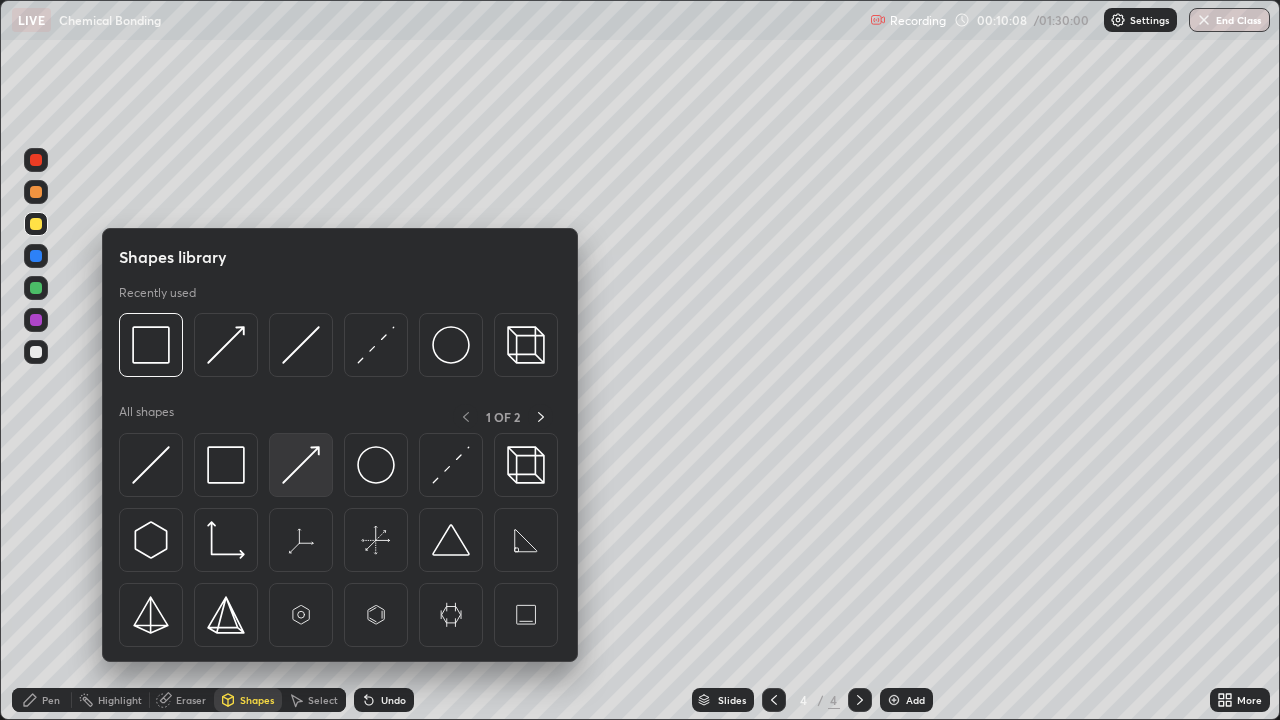 click at bounding box center [301, 465] 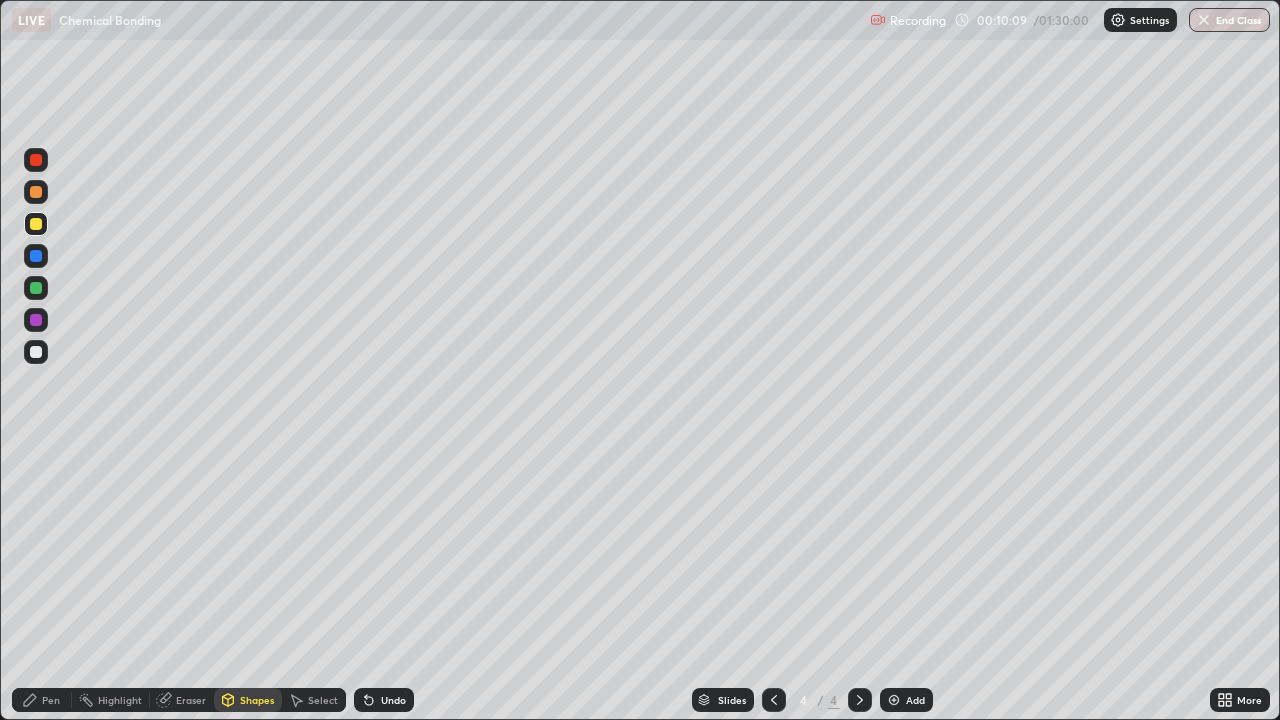 click at bounding box center [36, 352] 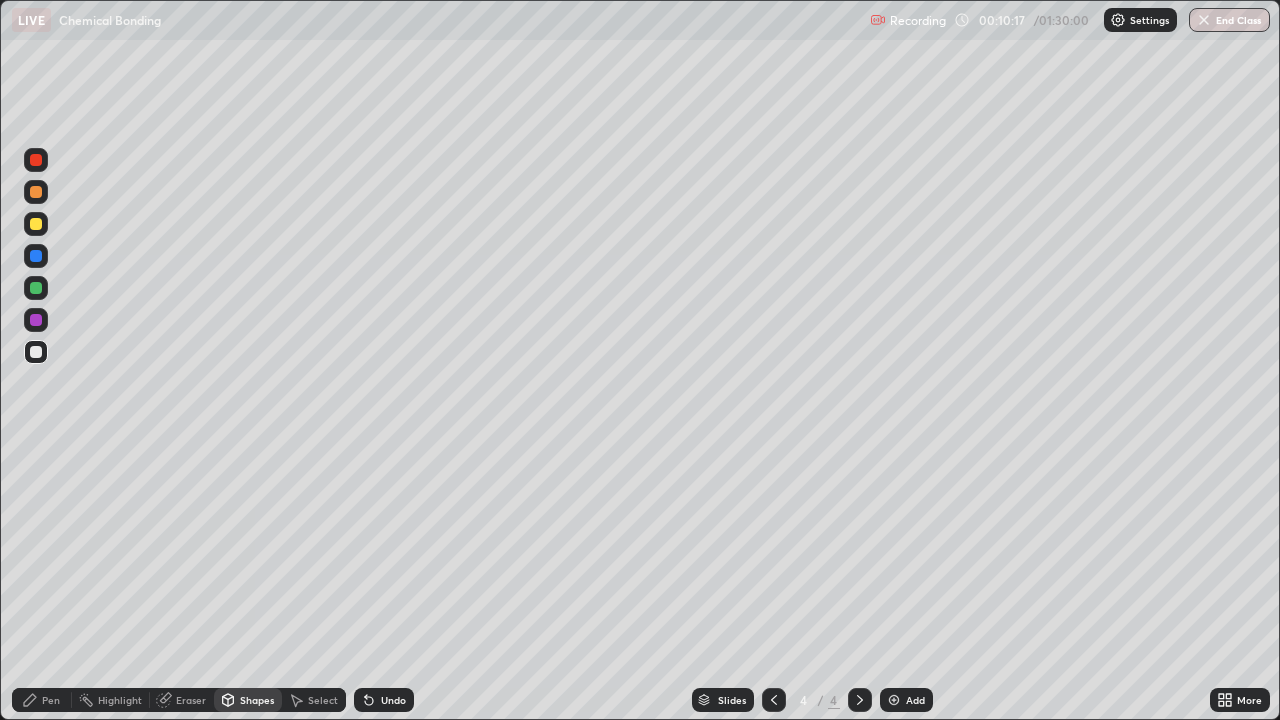 click on "Pen" at bounding box center (51, 700) 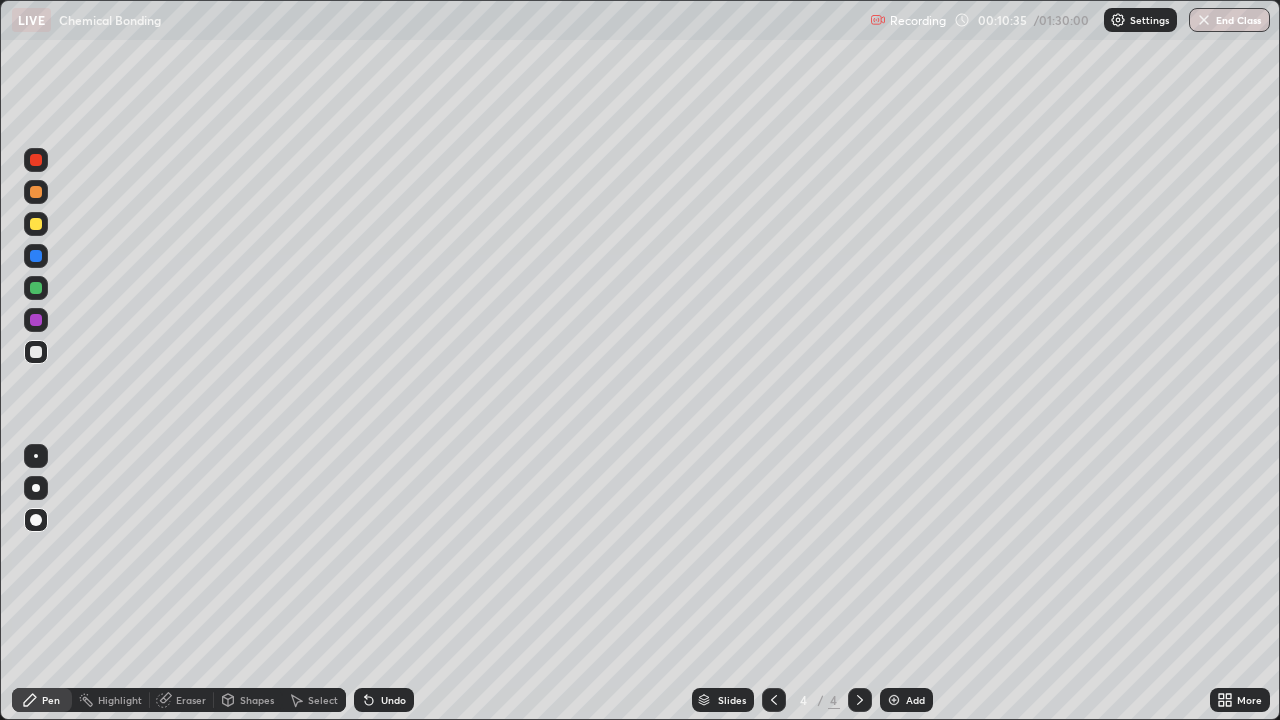 click at bounding box center [36, 288] 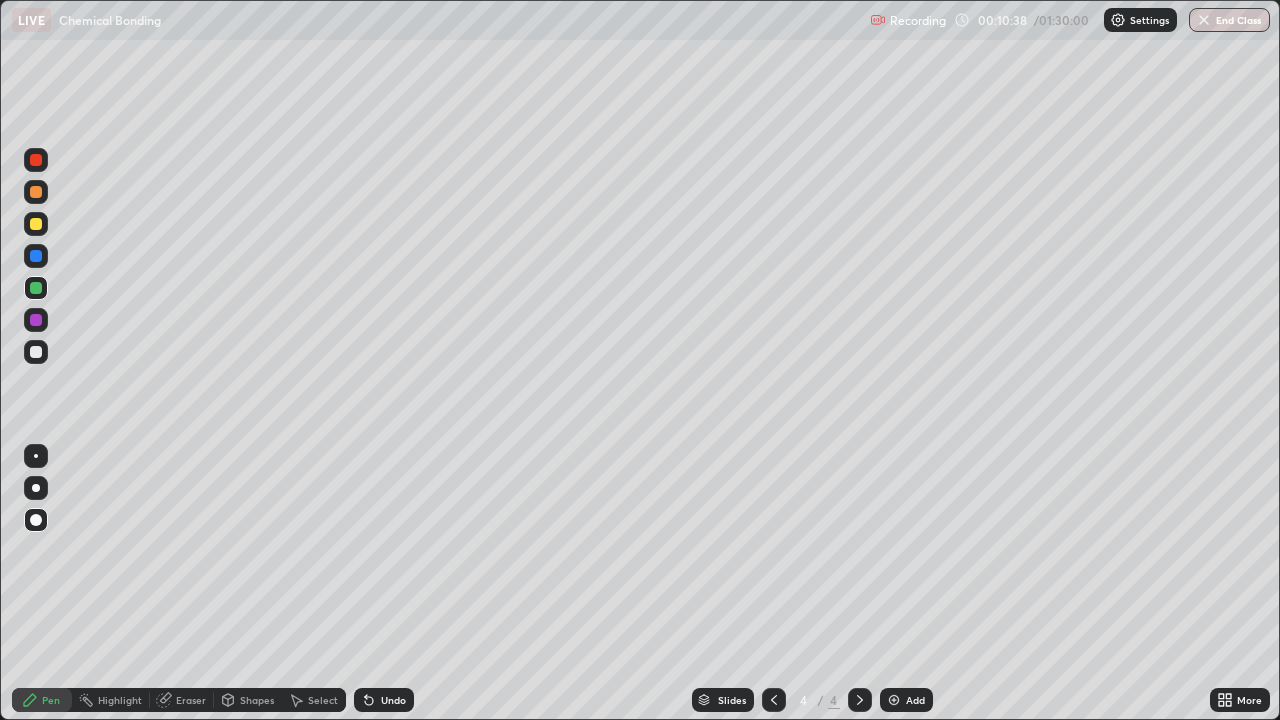 click on "Undo" at bounding box center (393, 700) 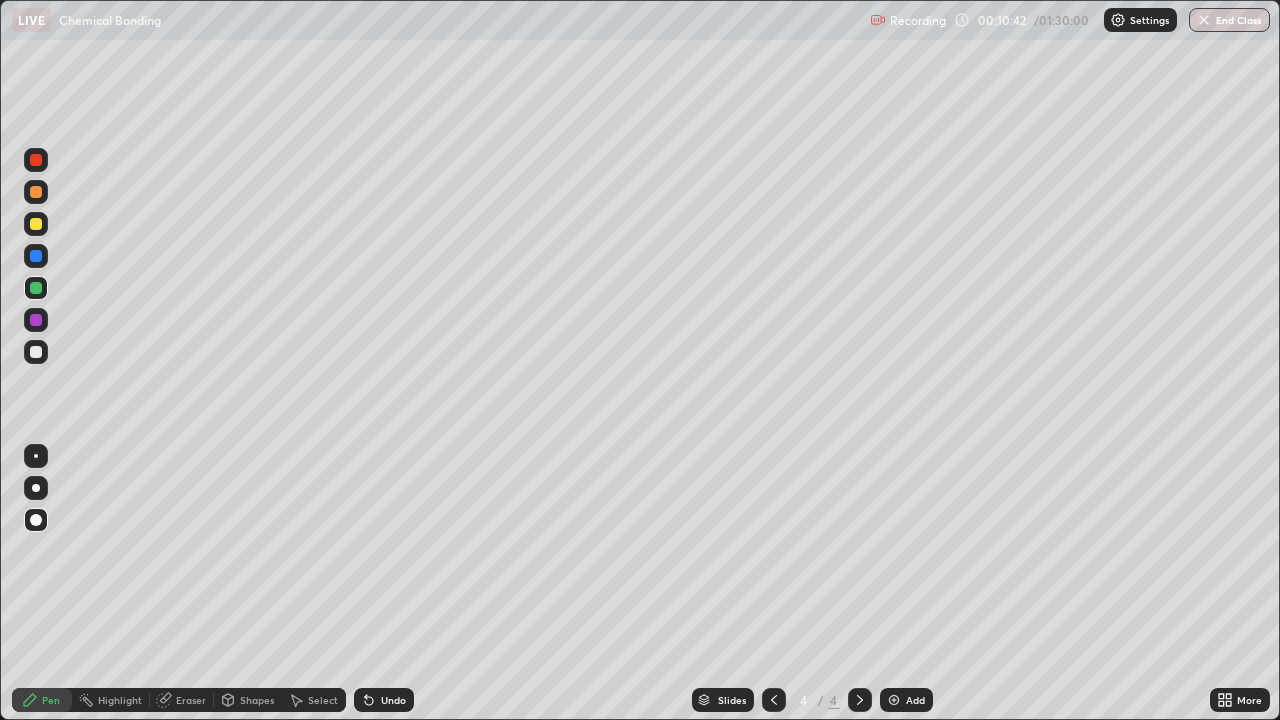 click on "Pen" at bounding box center (51, 700) 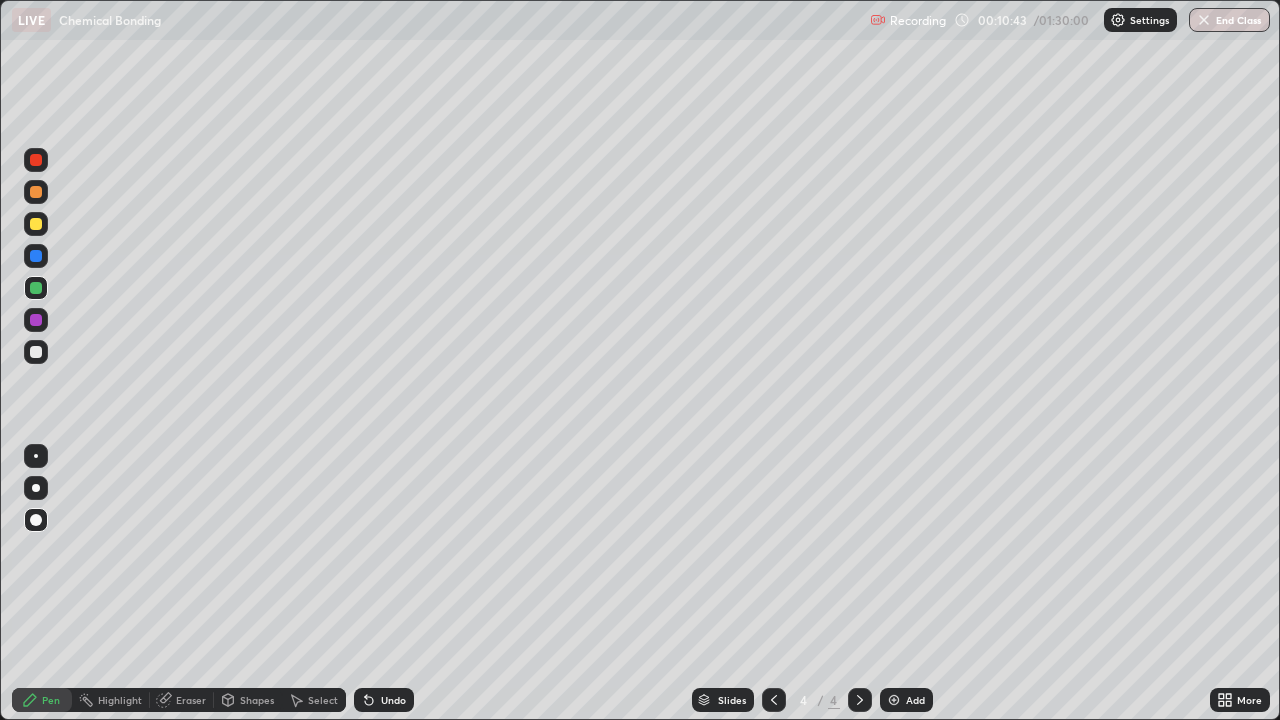 click on "Shapes" at bounding box center [257, 700] 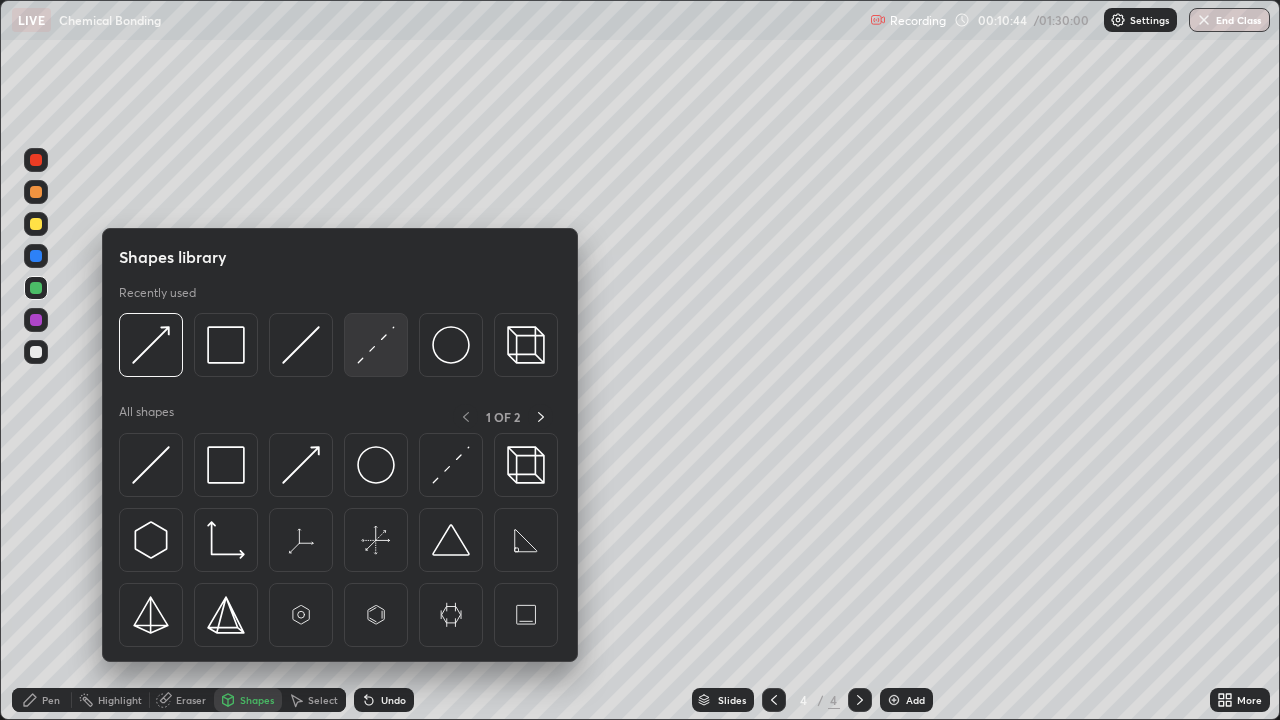 click at bounding box center (376, 345) 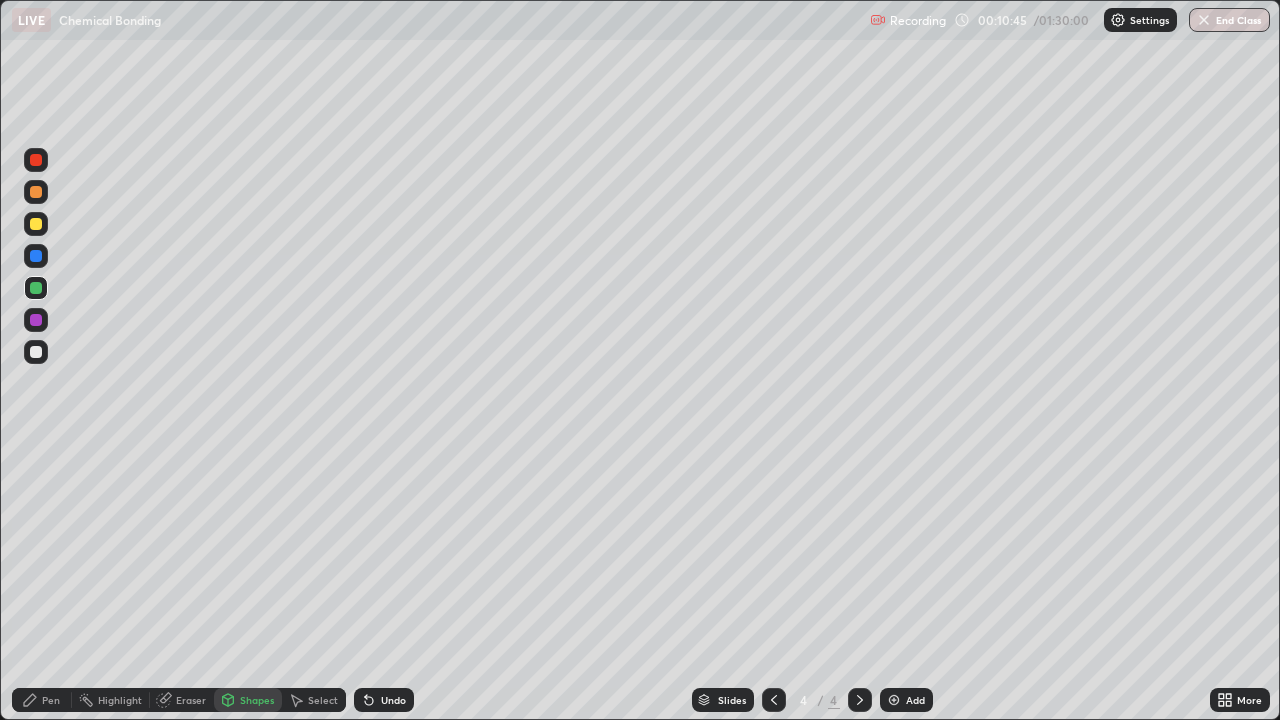 click at bounding box center (36, 352) 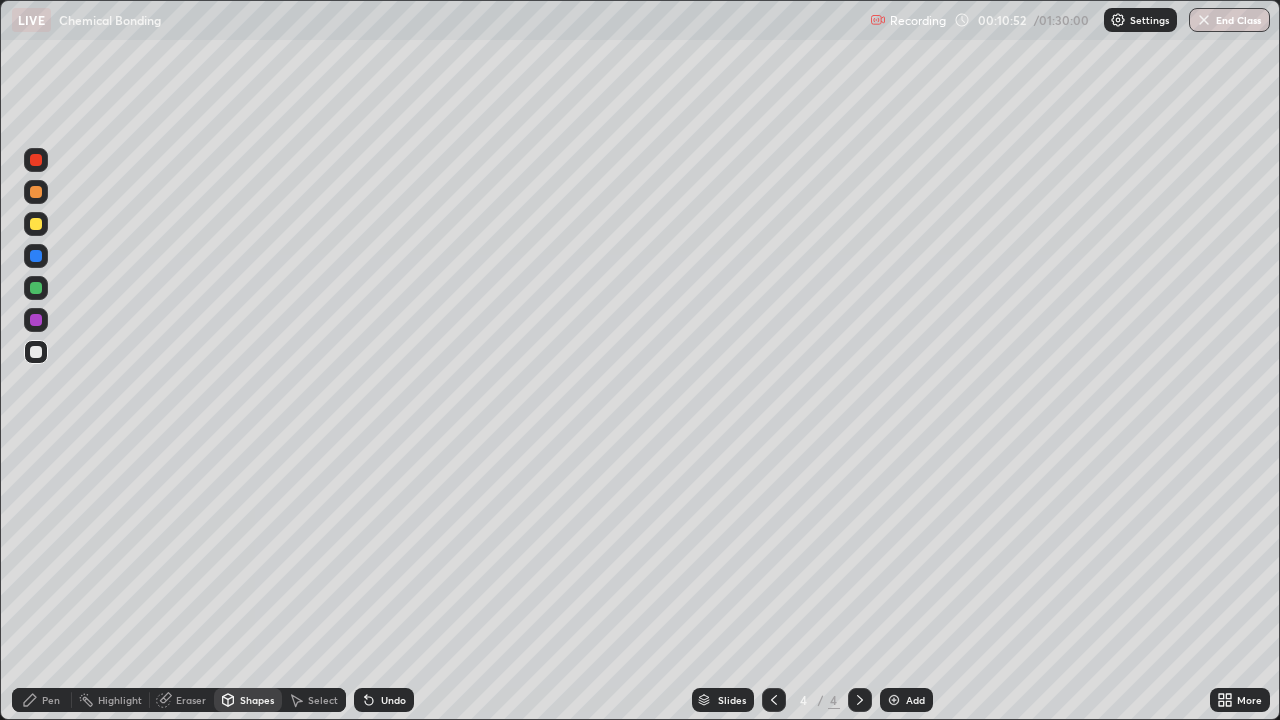click on "Pen" at bounding box center [51, 700] 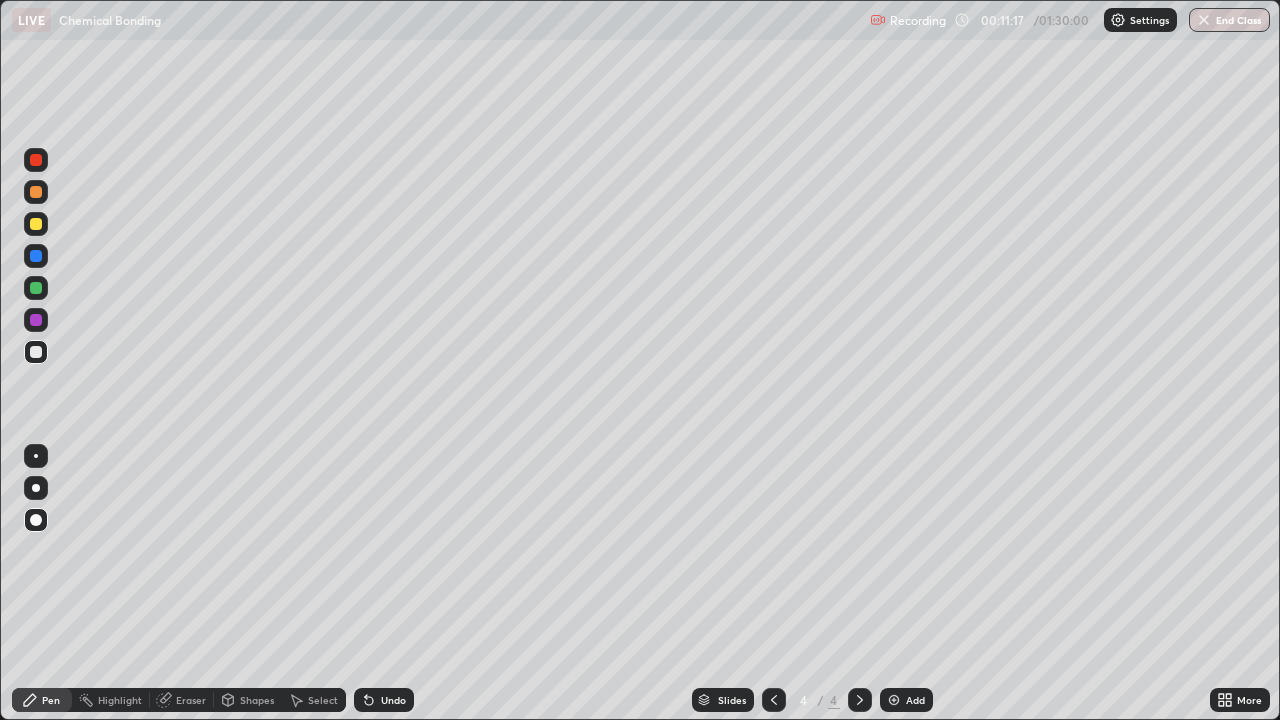 click on "Pen" at bounding box center (42, 700) 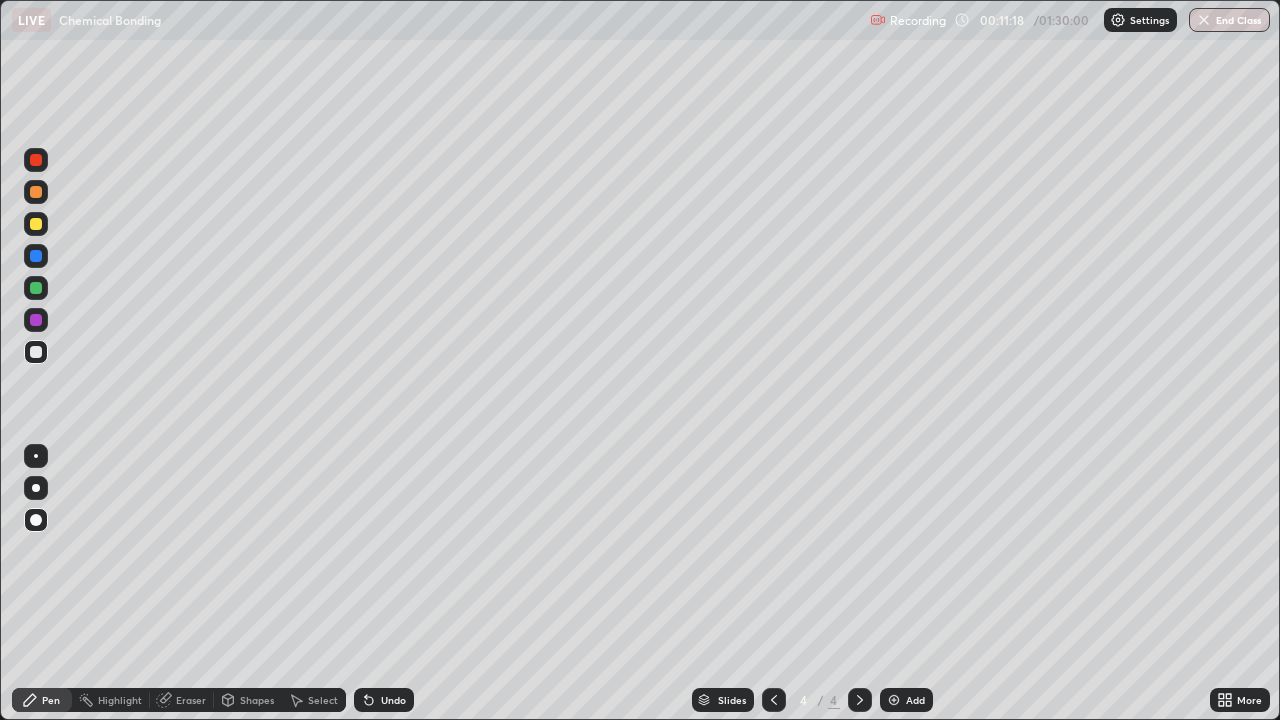 click at bounding box center [36, 352] 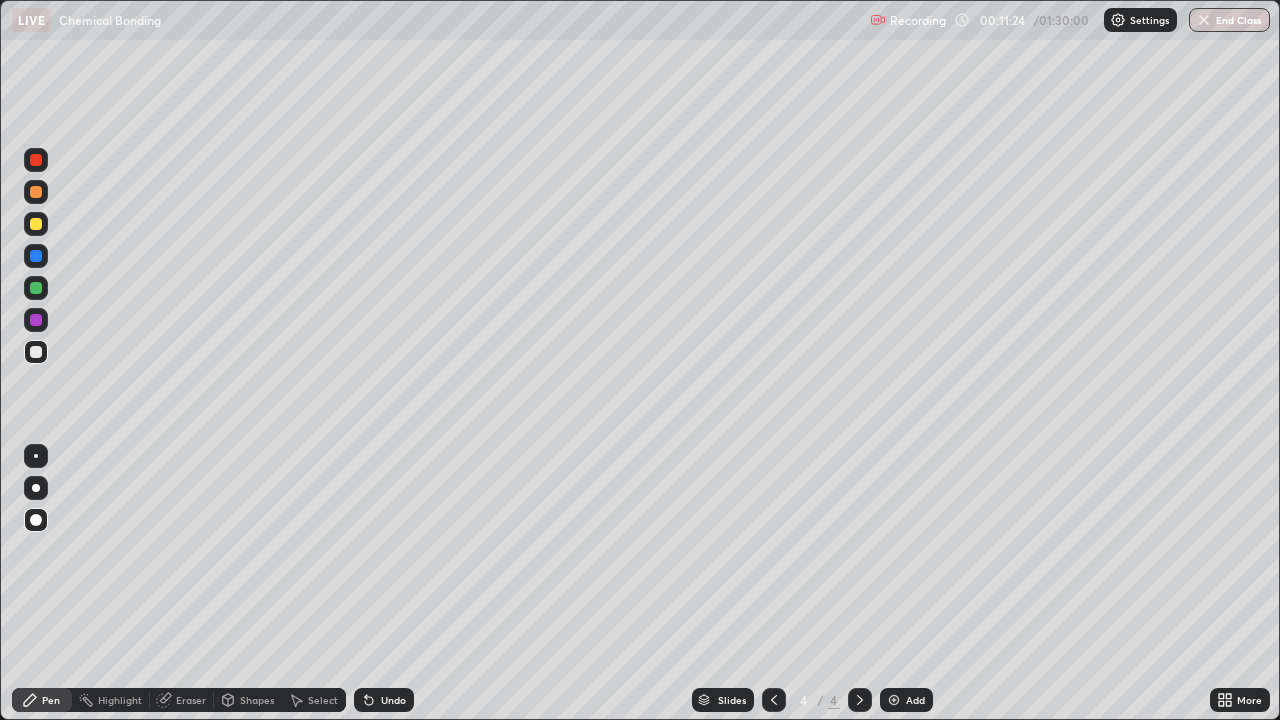 click on "Pen" at bounding box center (51, 700) 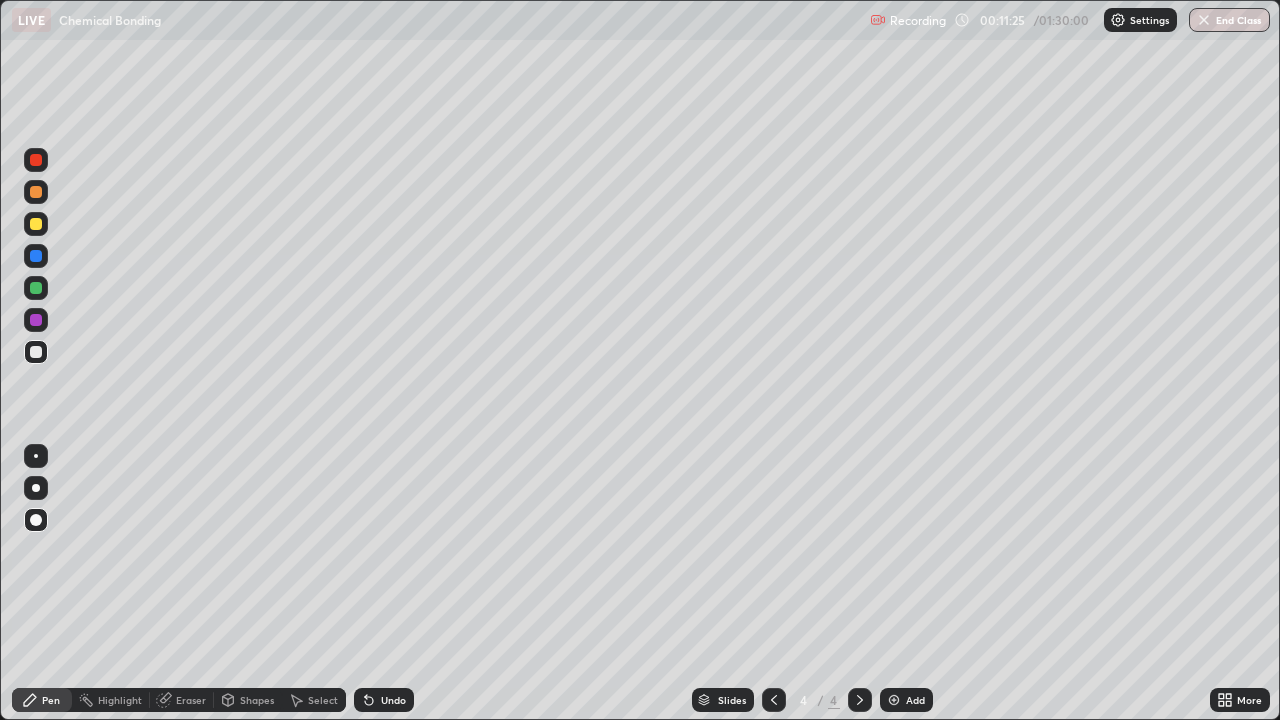 click at bounding box center (36, 352) 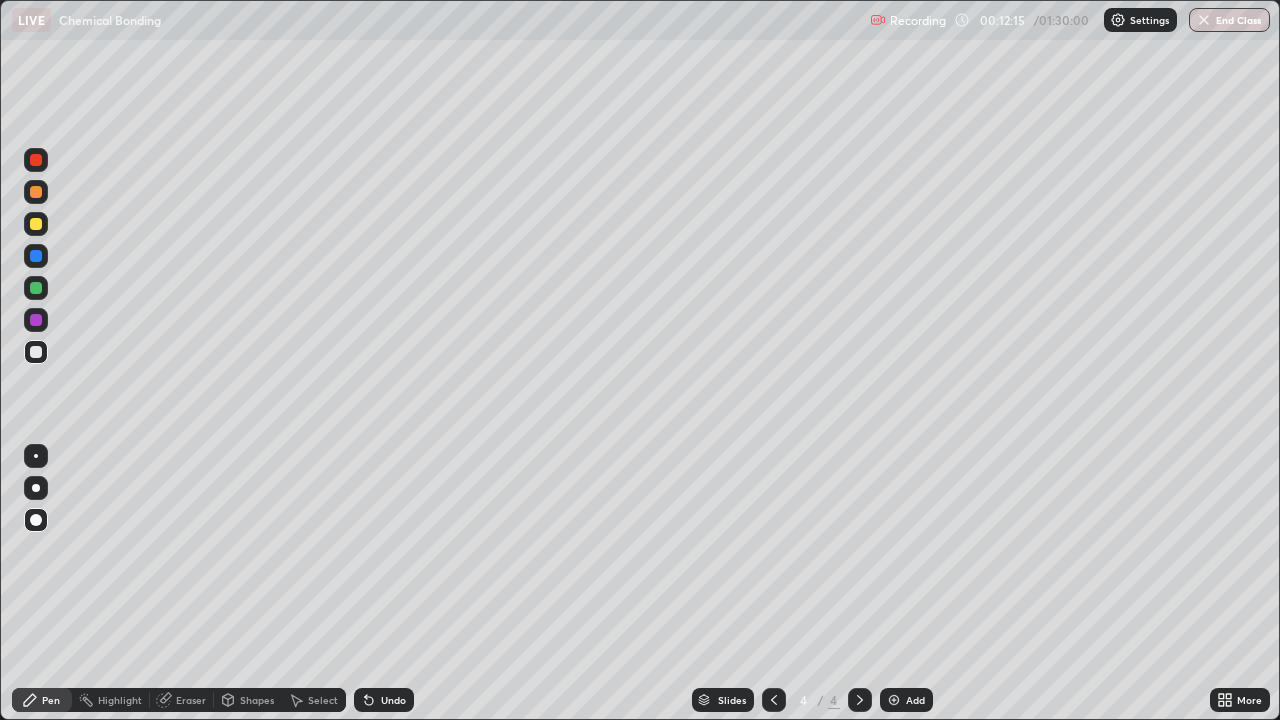 click on "Pen" at bounding box center (51, 700) 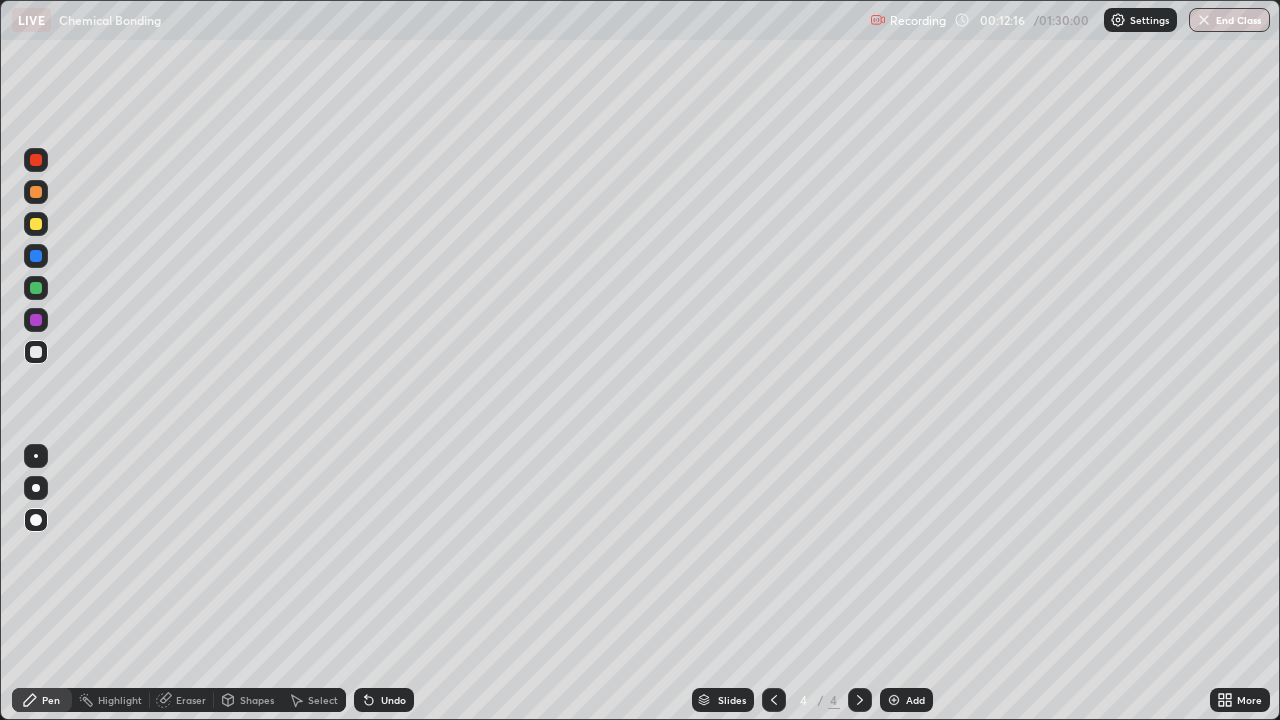 click at bounding box center [36, 352] 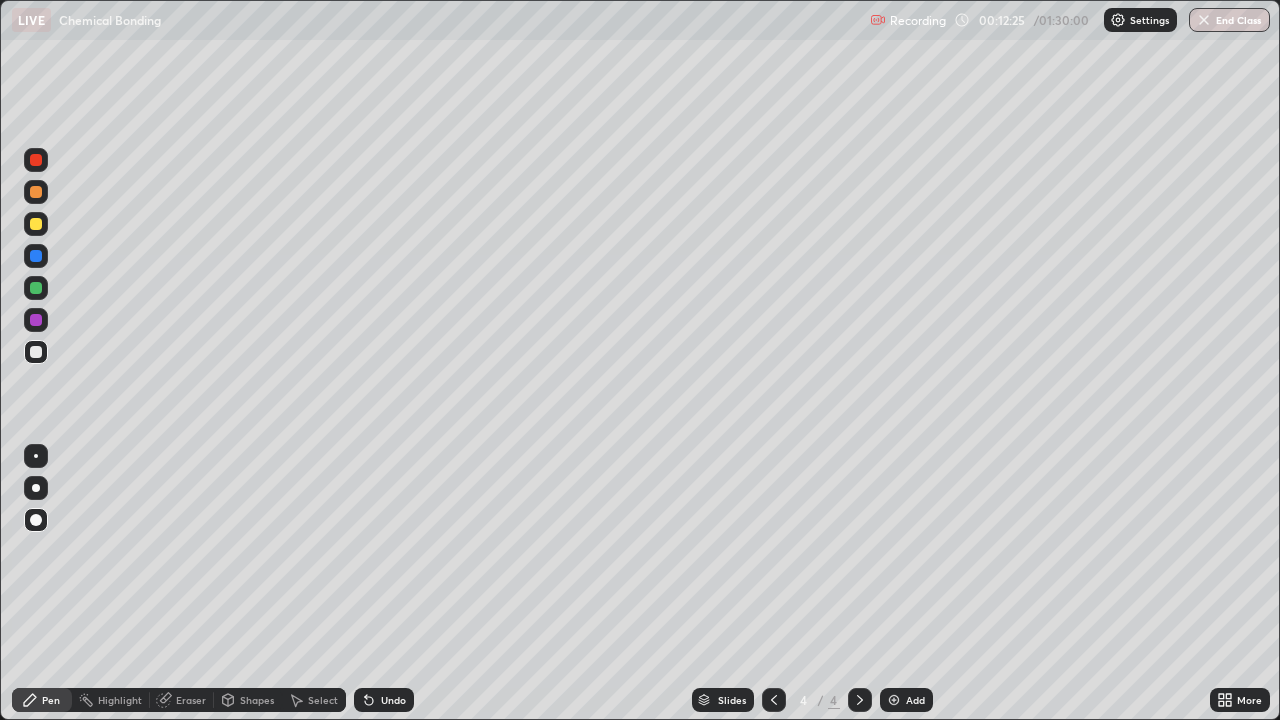 click on "Pen" at bounding box center (51, 700) 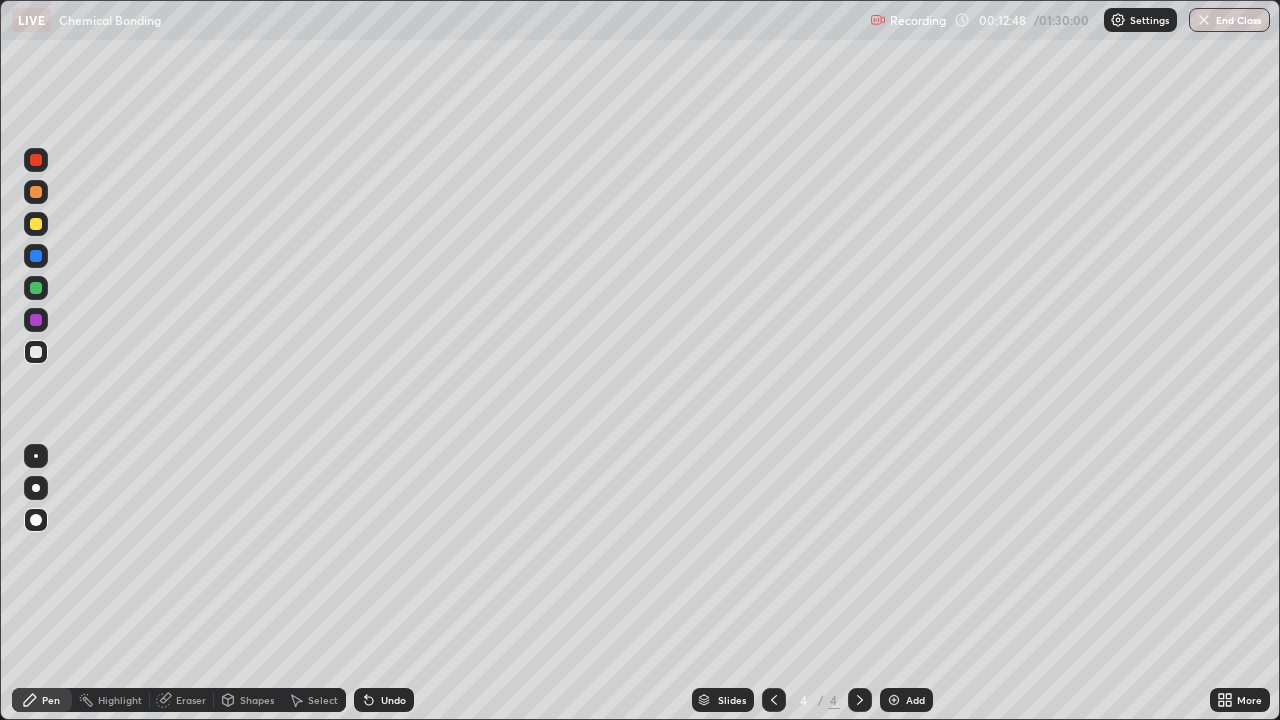 click on "Pen" at bounding box center (51, 700) 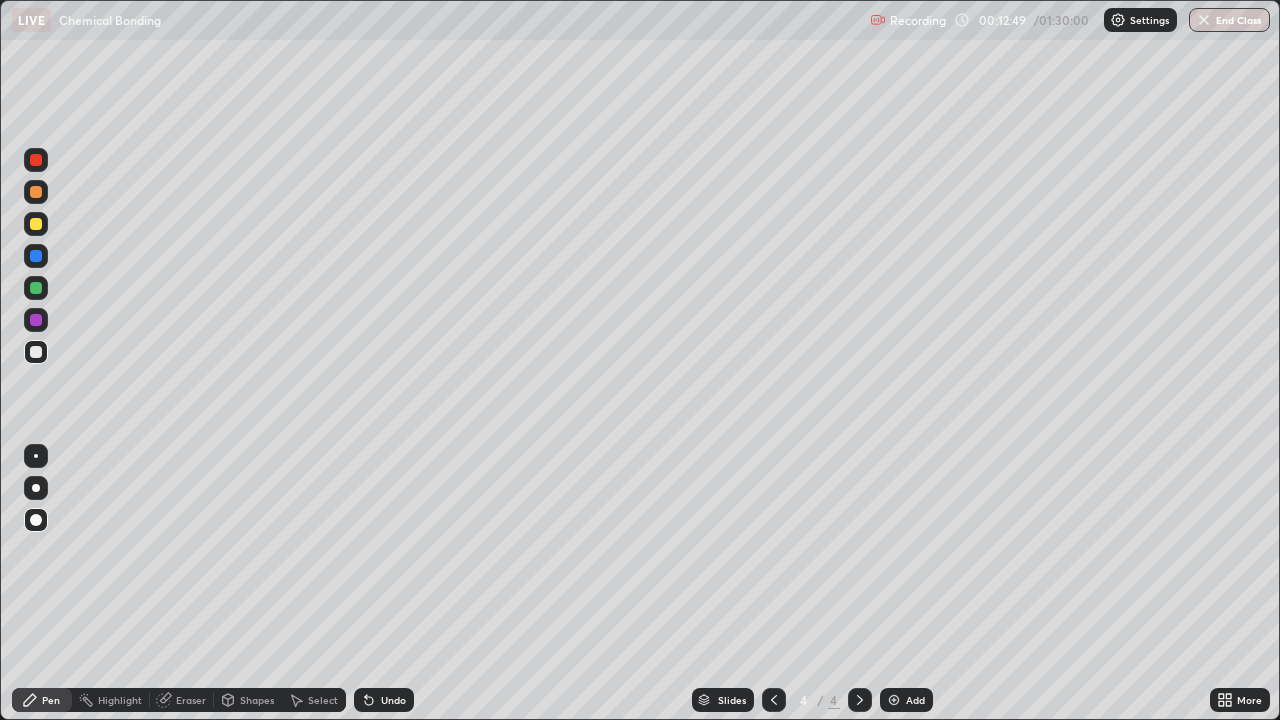 click at bounding box center (36, 352) 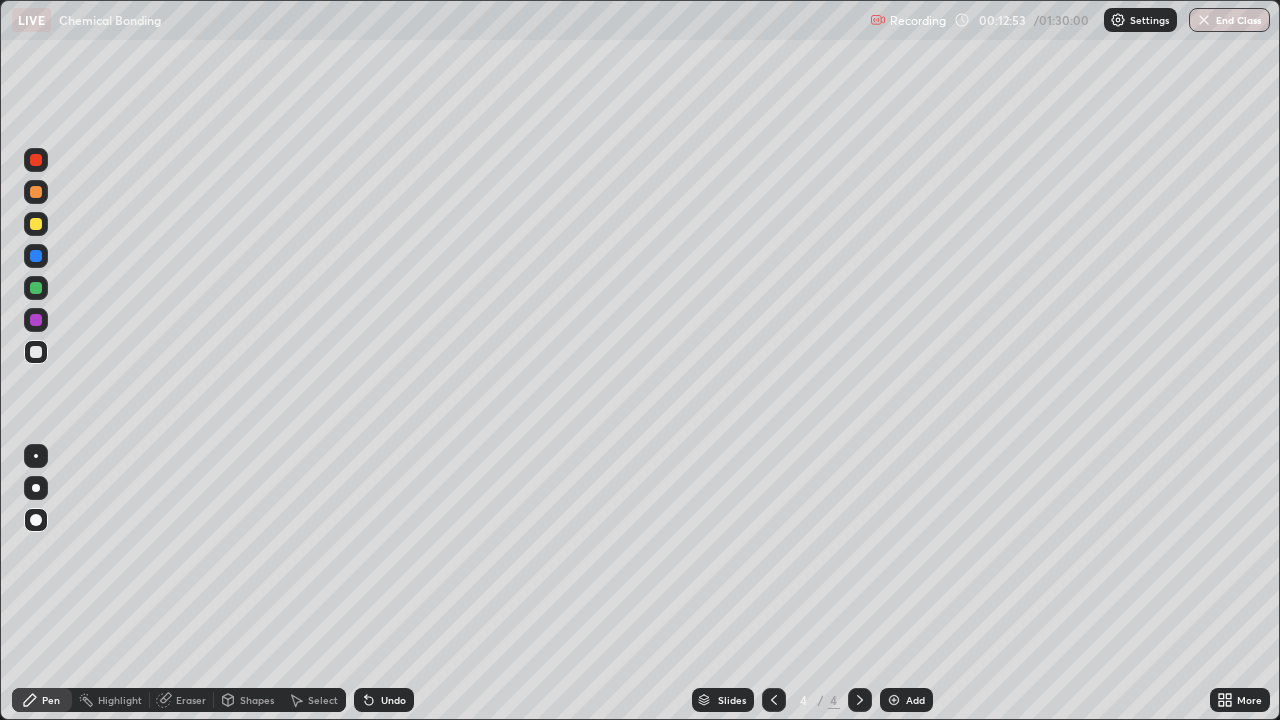 click on "Add" at bounding box center [906, 700] 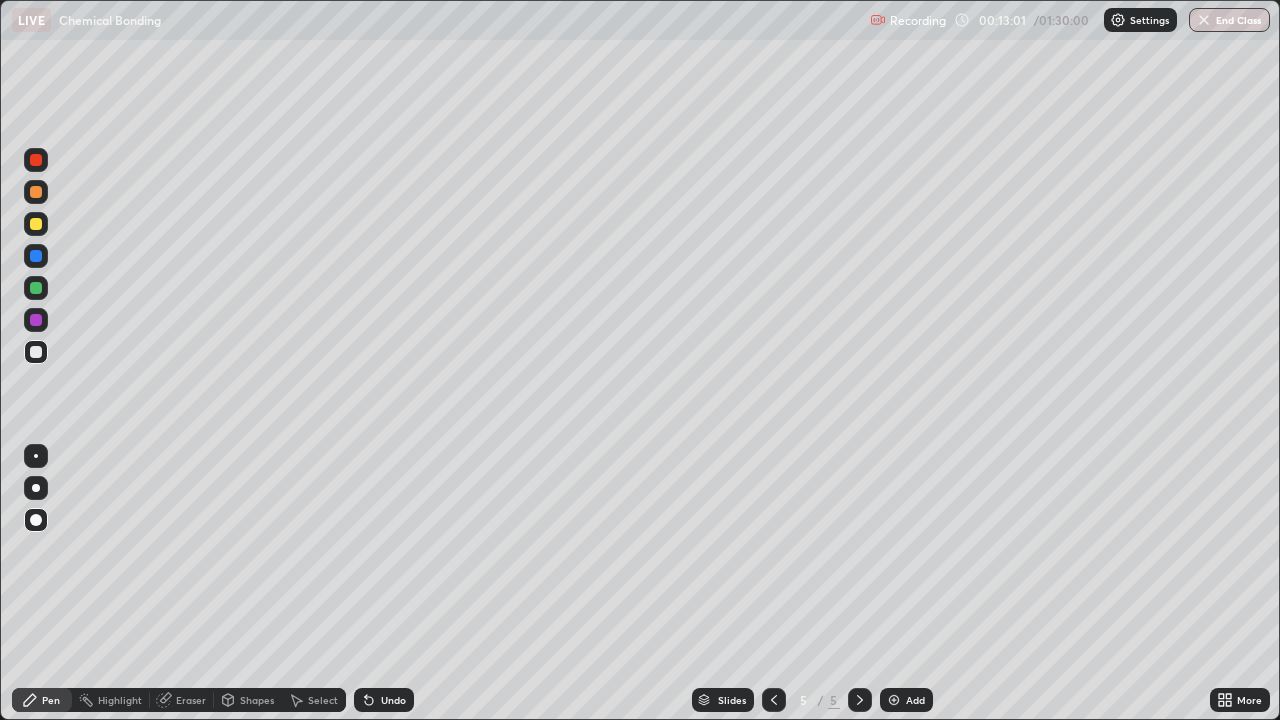 click on "Pen" at bounding box center (42, 700) 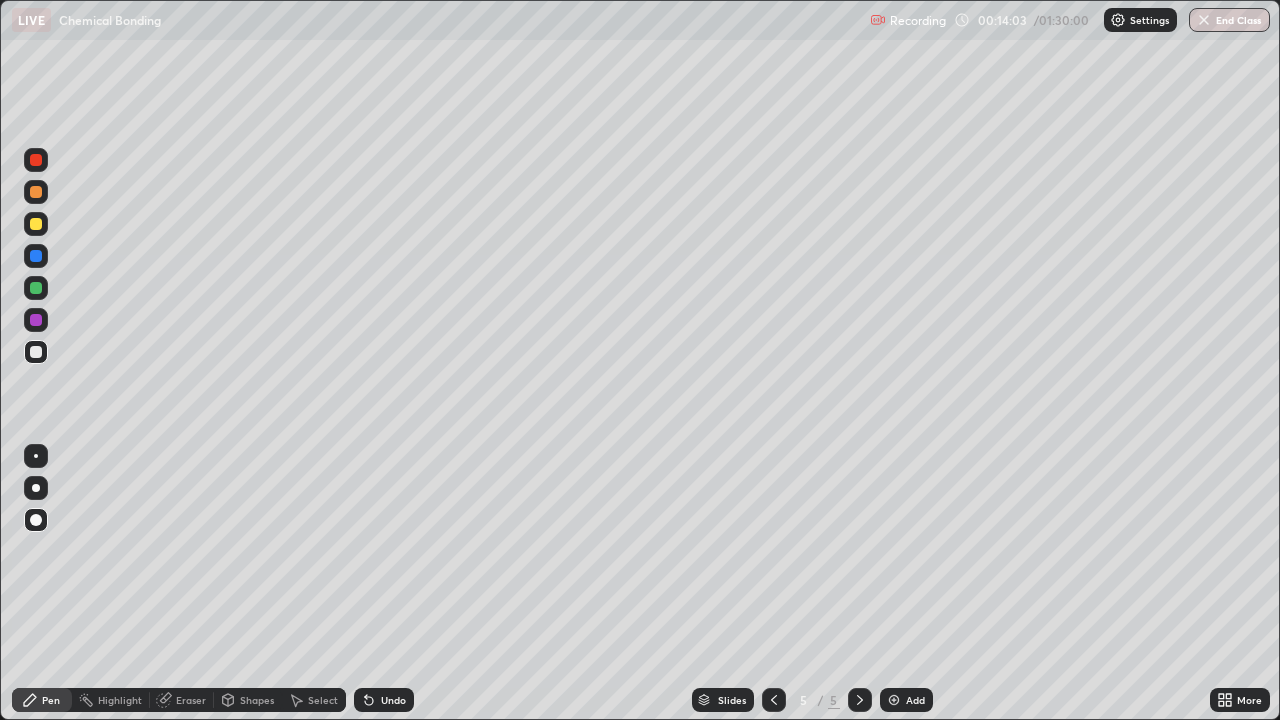 click at bounding box center [36, 352] 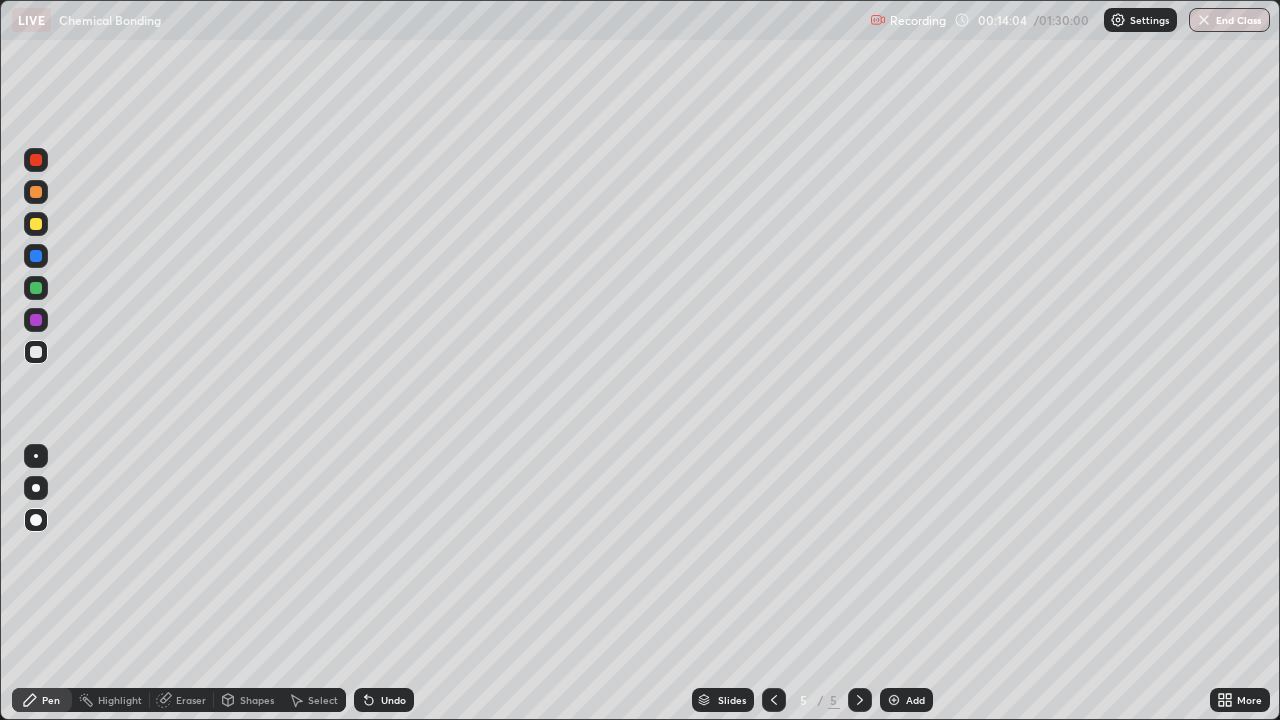 click on "Pen" at bounding box center (42, 700) 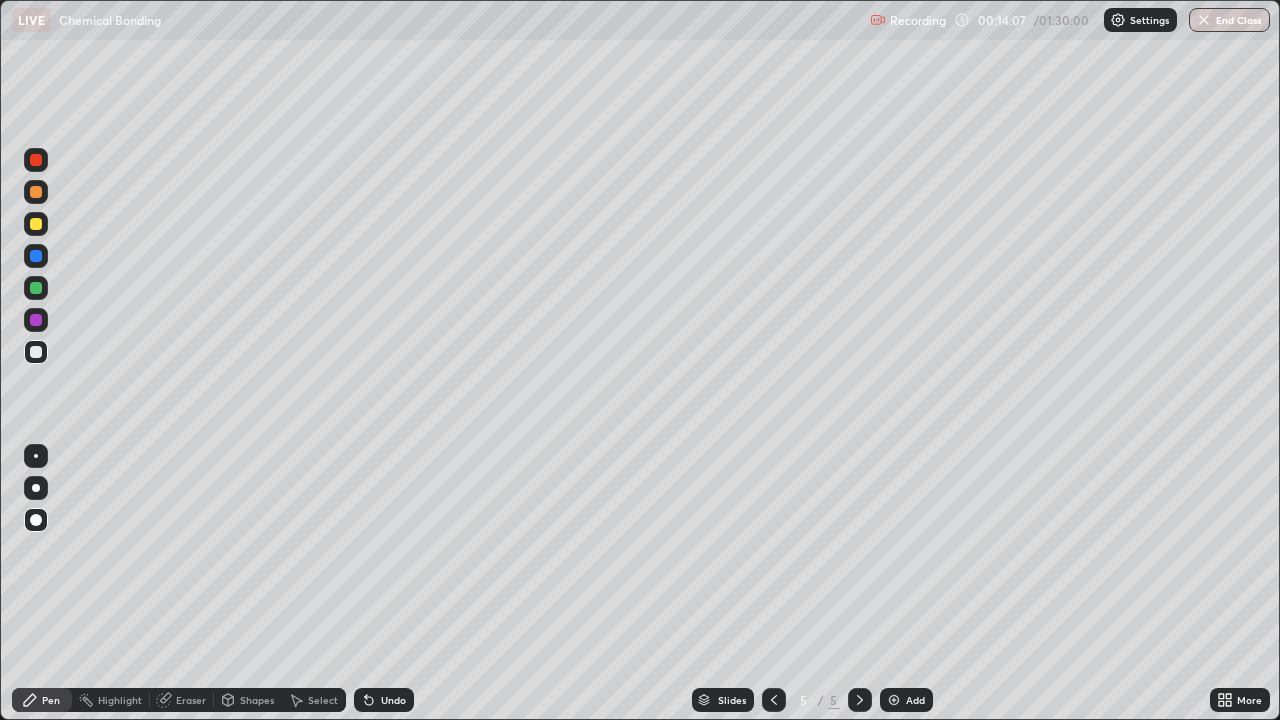 click on "Shapes" at bounding box center [257, 700] 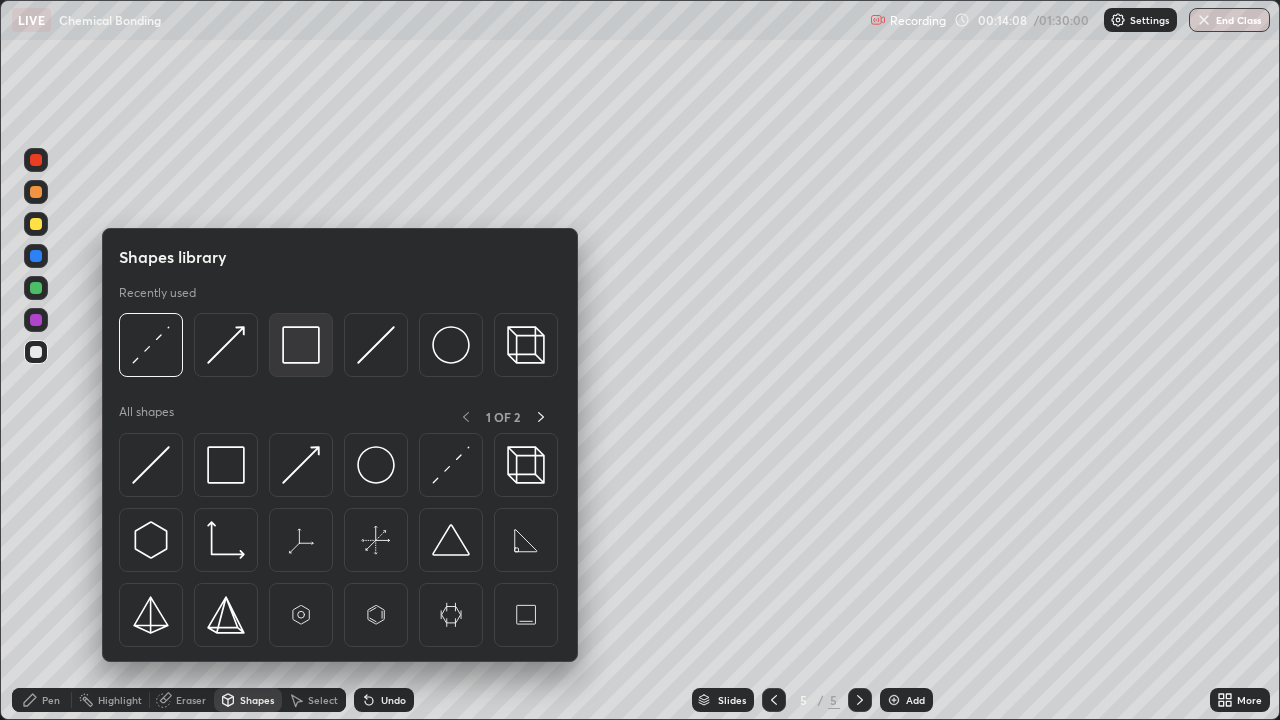 click at bounding box center [301, 345] 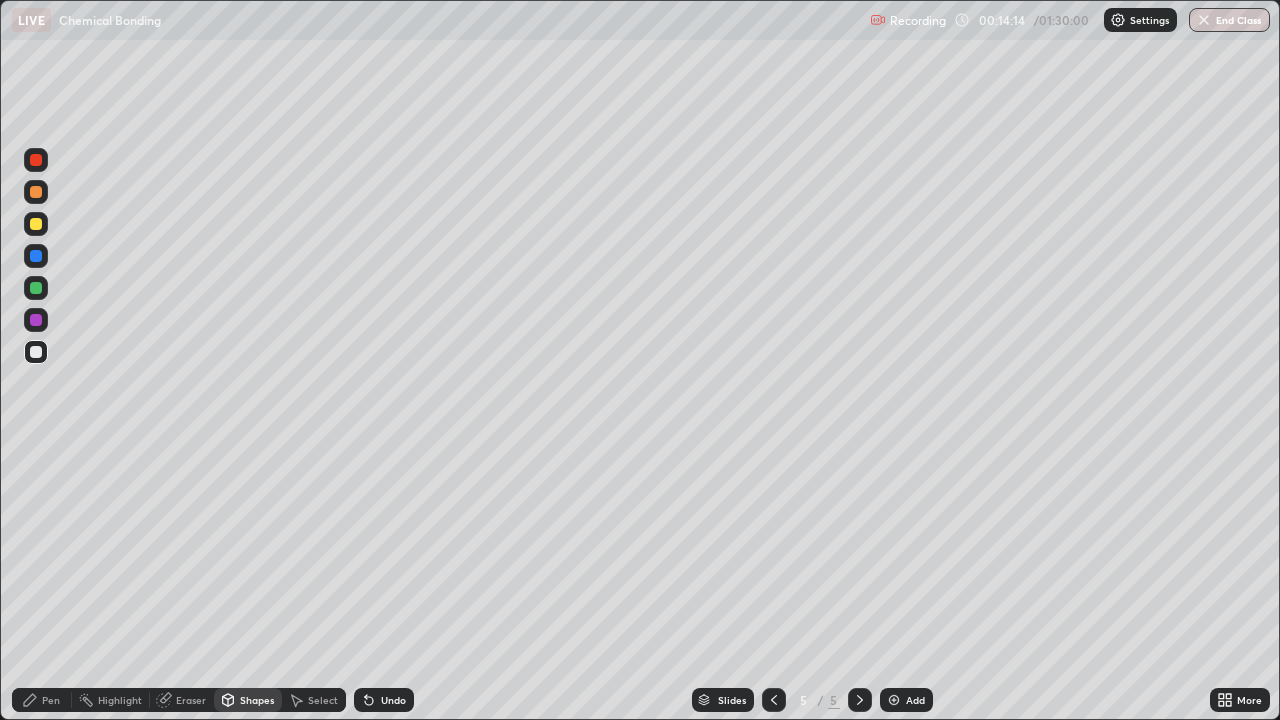 click 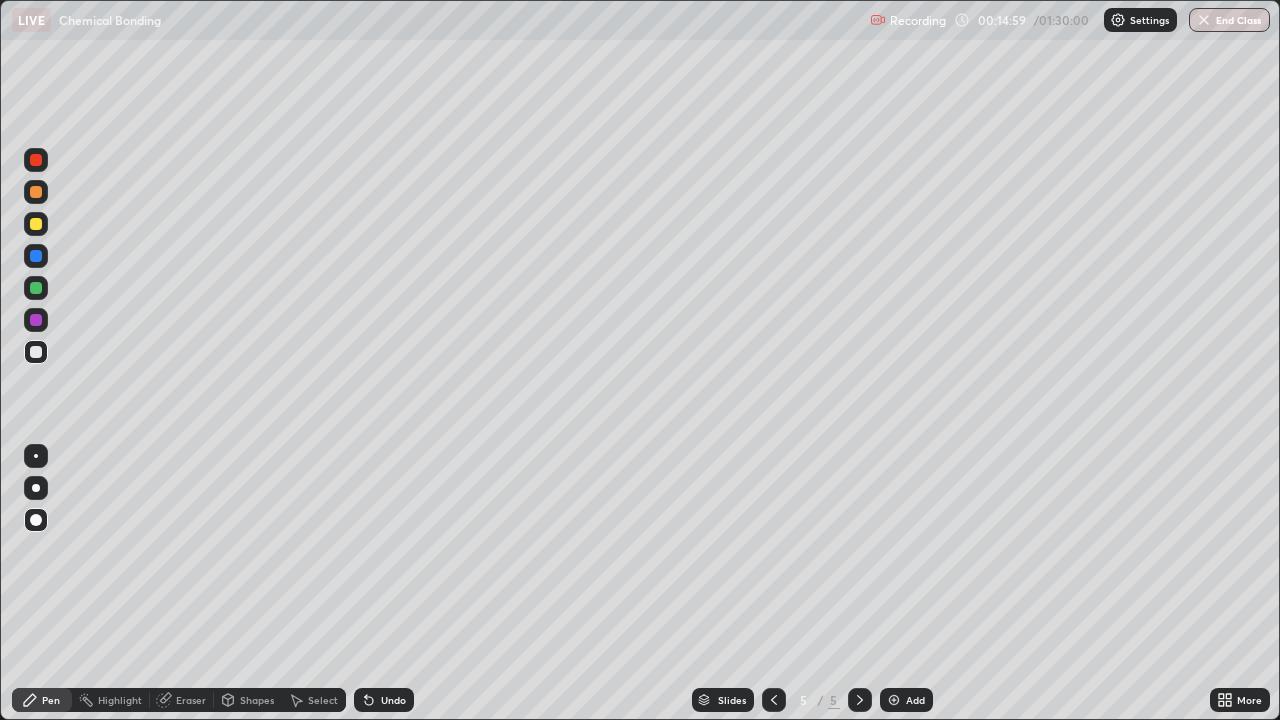 click on "Shapes" at bounding box center [257, 700] 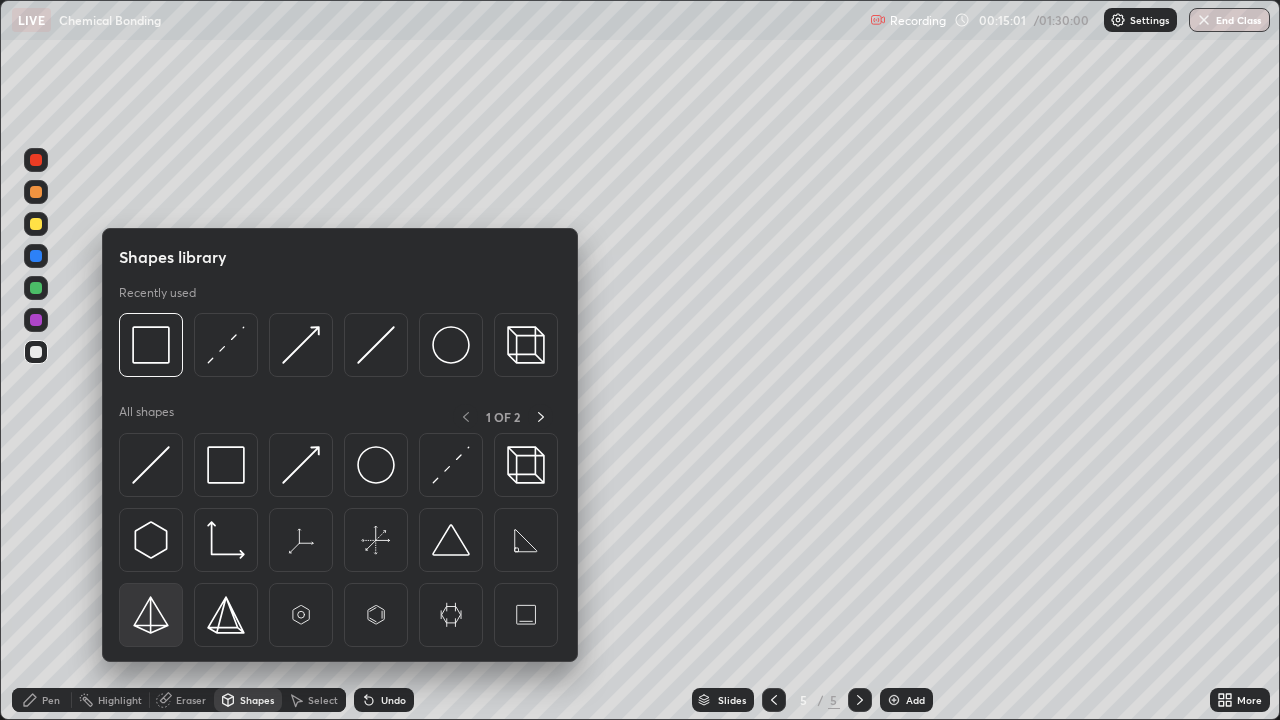 click at bounding box center [151, 615] 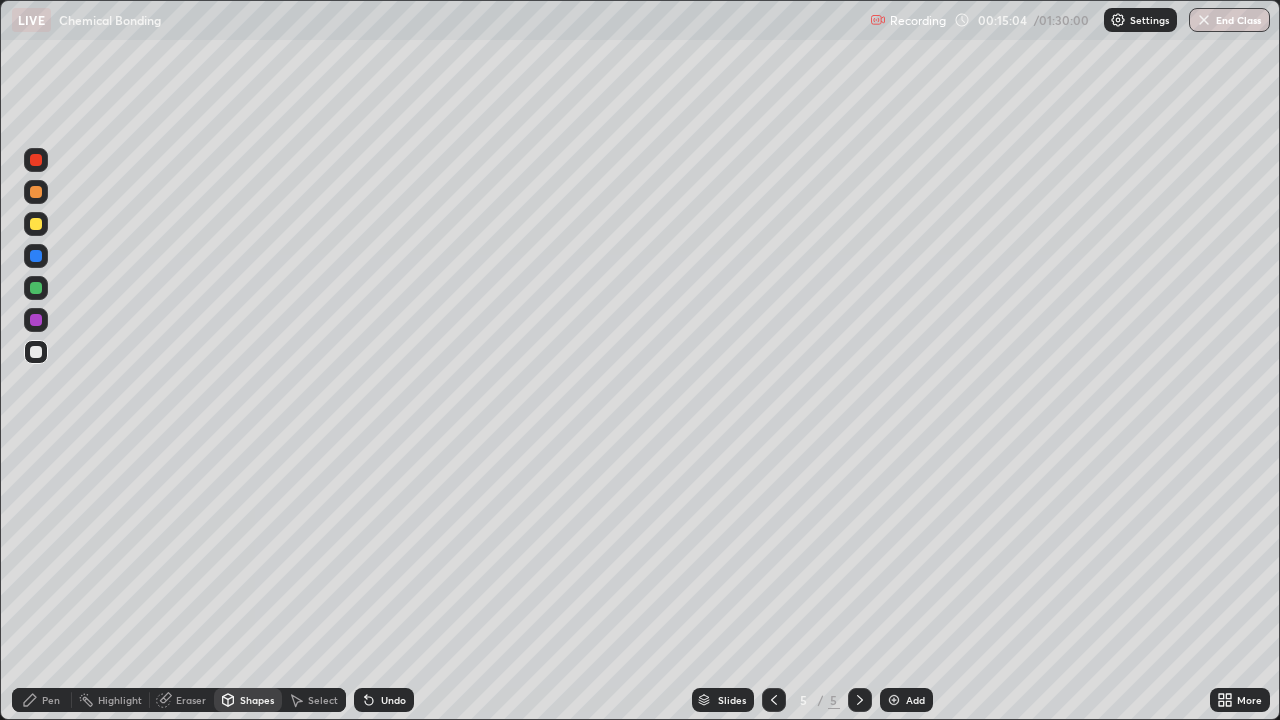 click on "Pen" at bounding box center (51, 700) 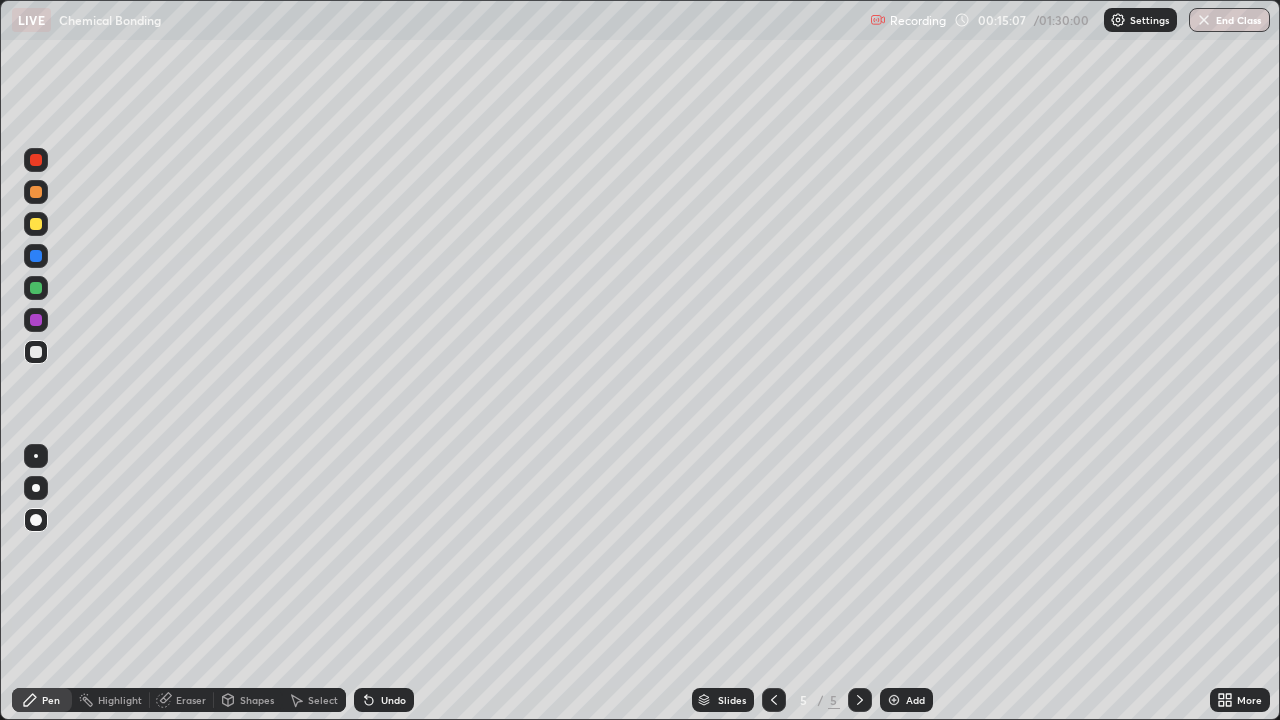 click at bounding box center (36, 224) 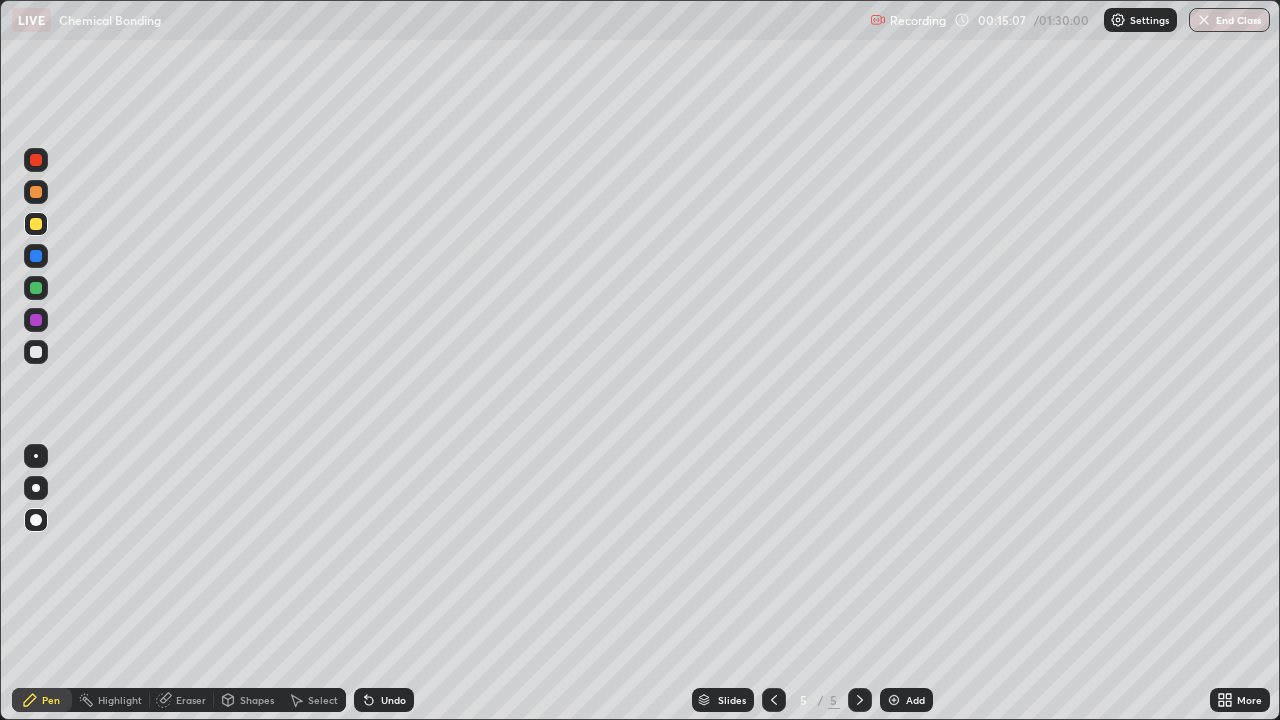 click on "Pen" at bounding box center [51, 700] 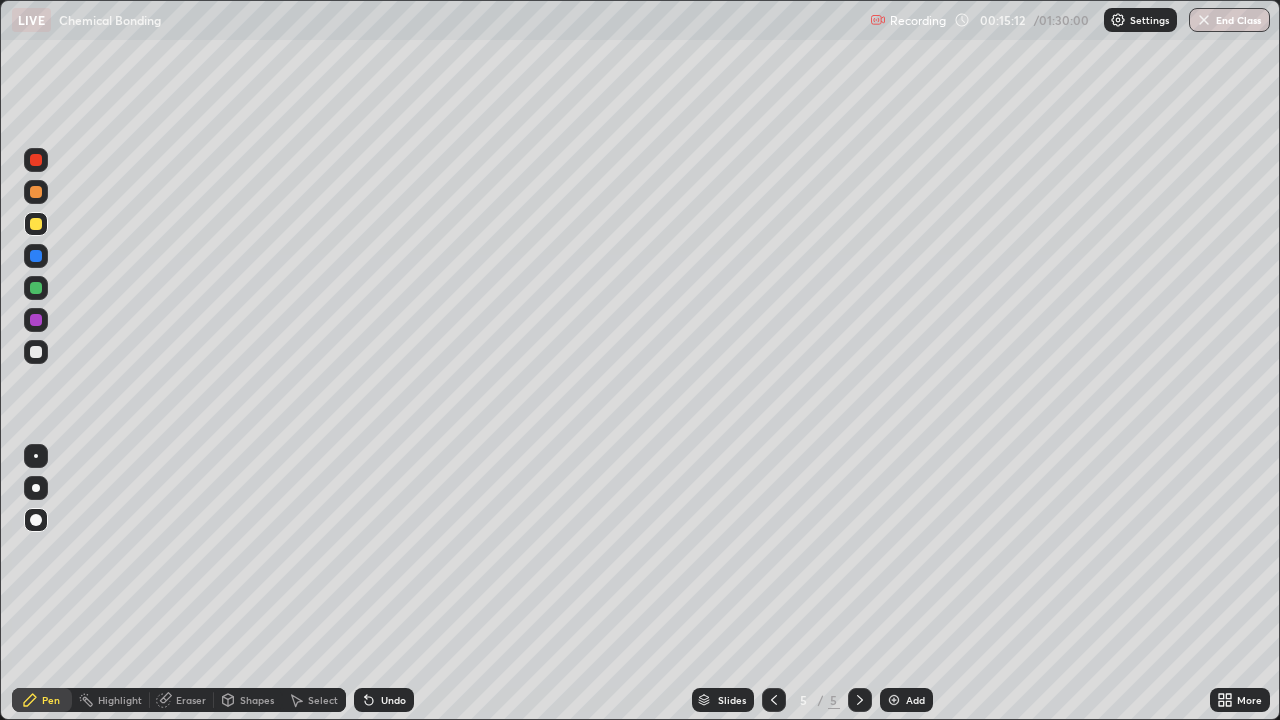 click at bounding box center [36, 352] 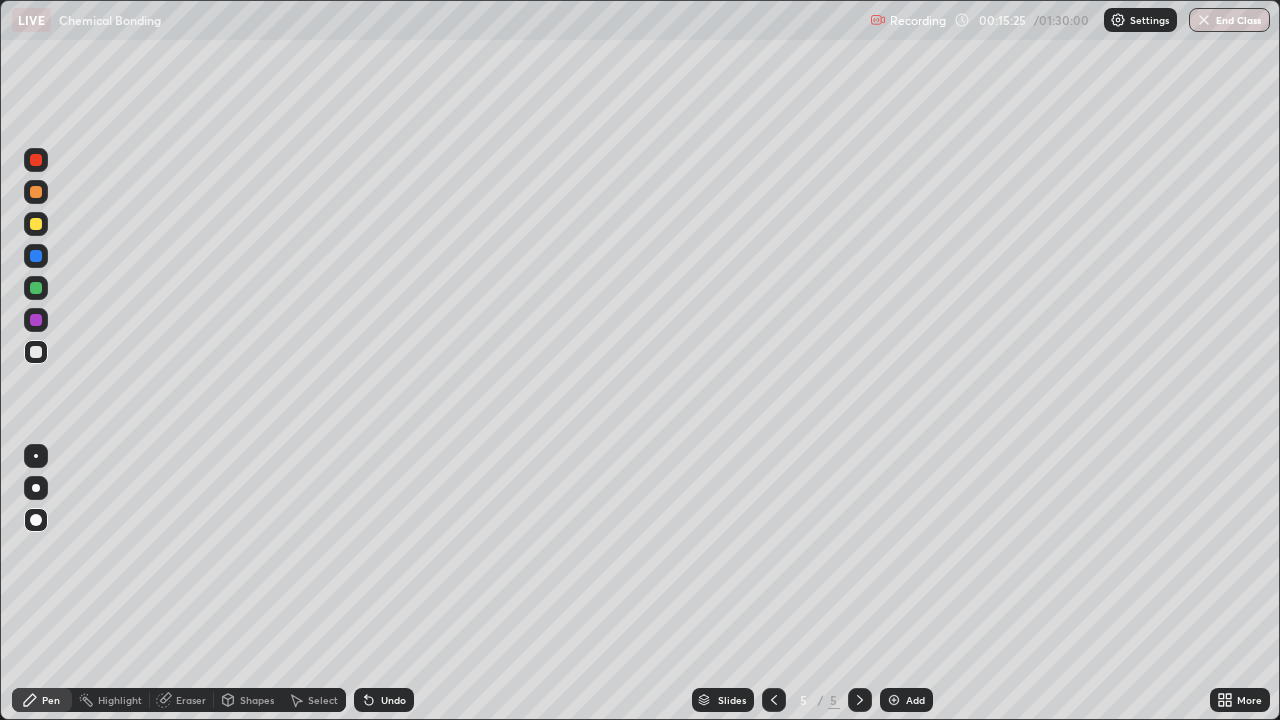 click on "Shapes" at bounding box center [257, 700] 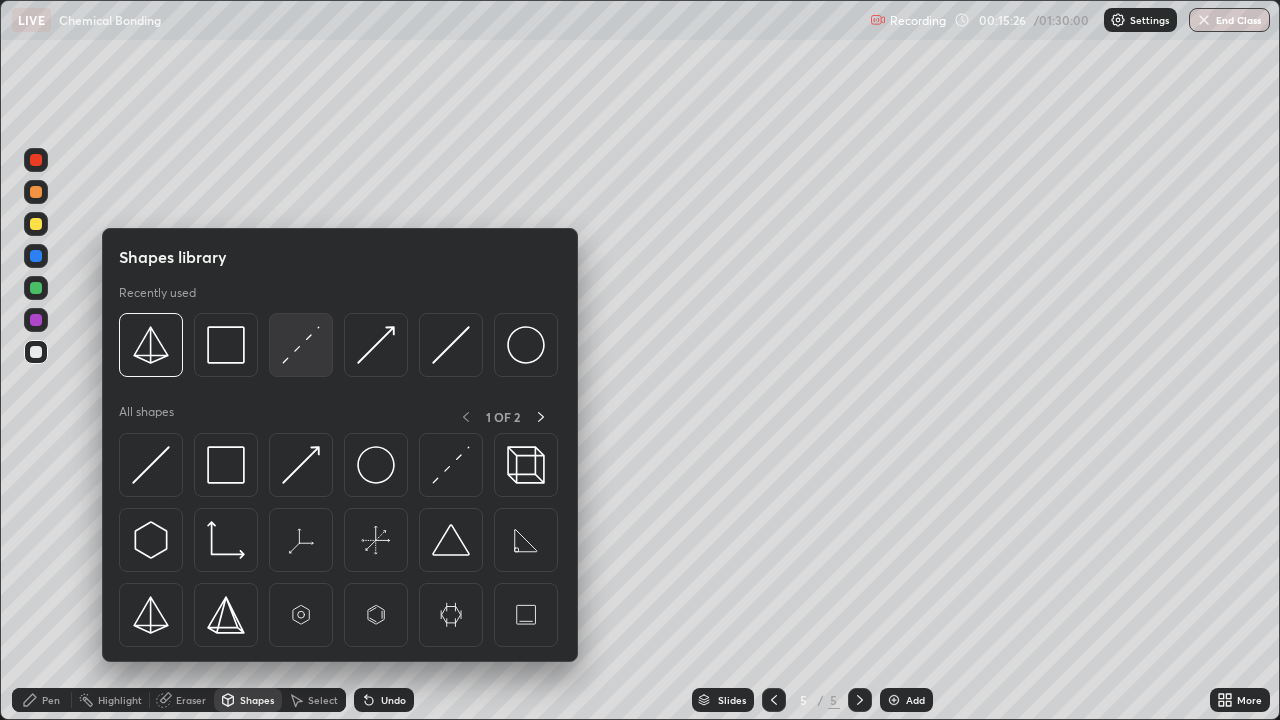 click at bounding box center [301, 345] 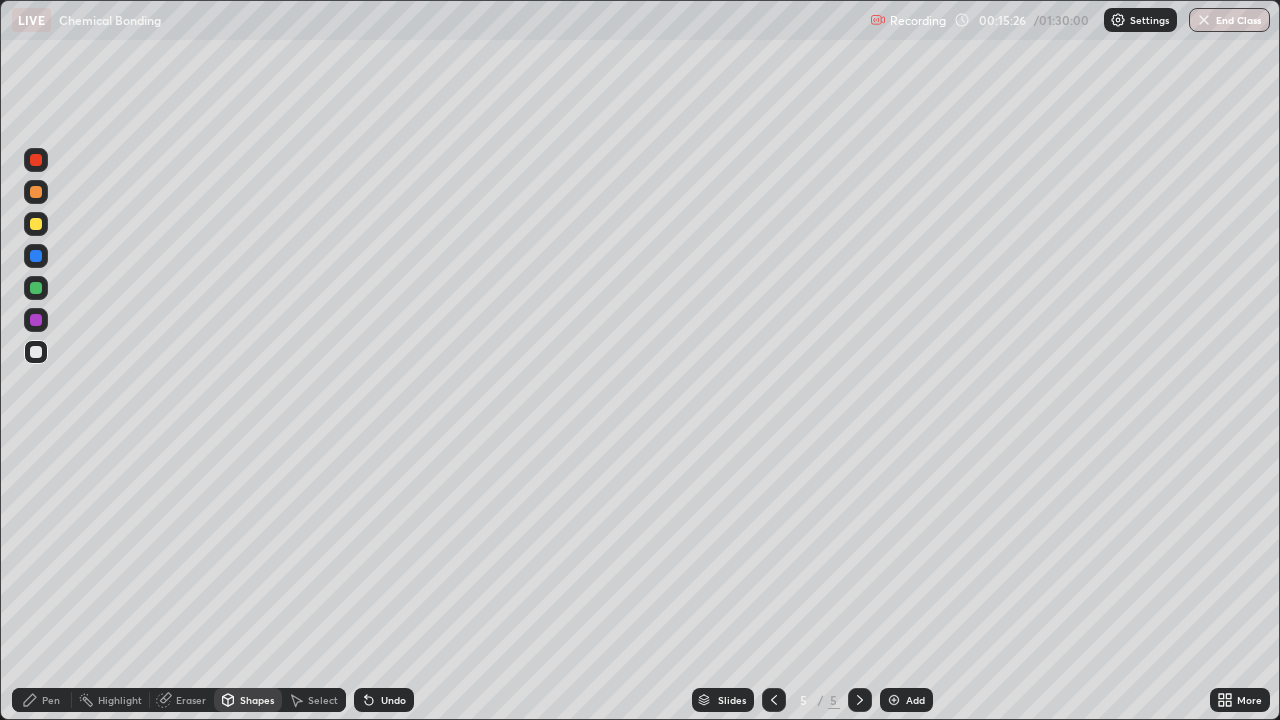 click at bounding box center [36, 224] 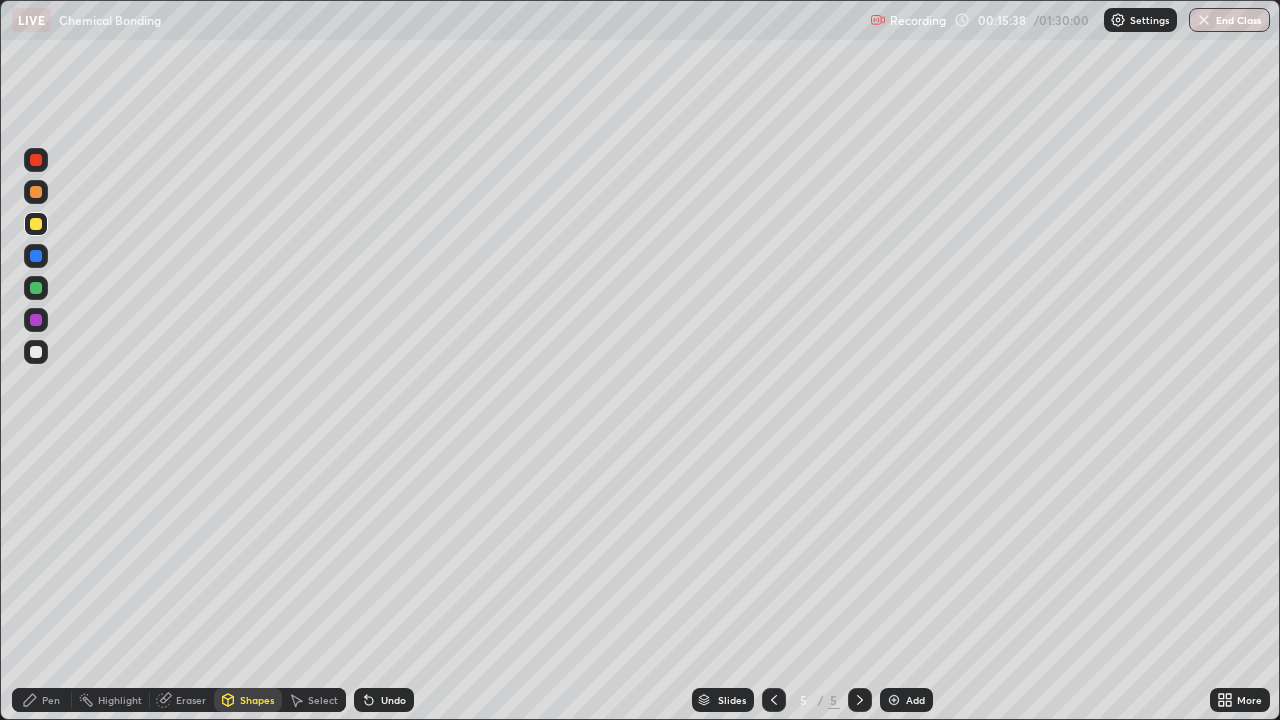 click on "Pen" at bounding box center (51, 700) 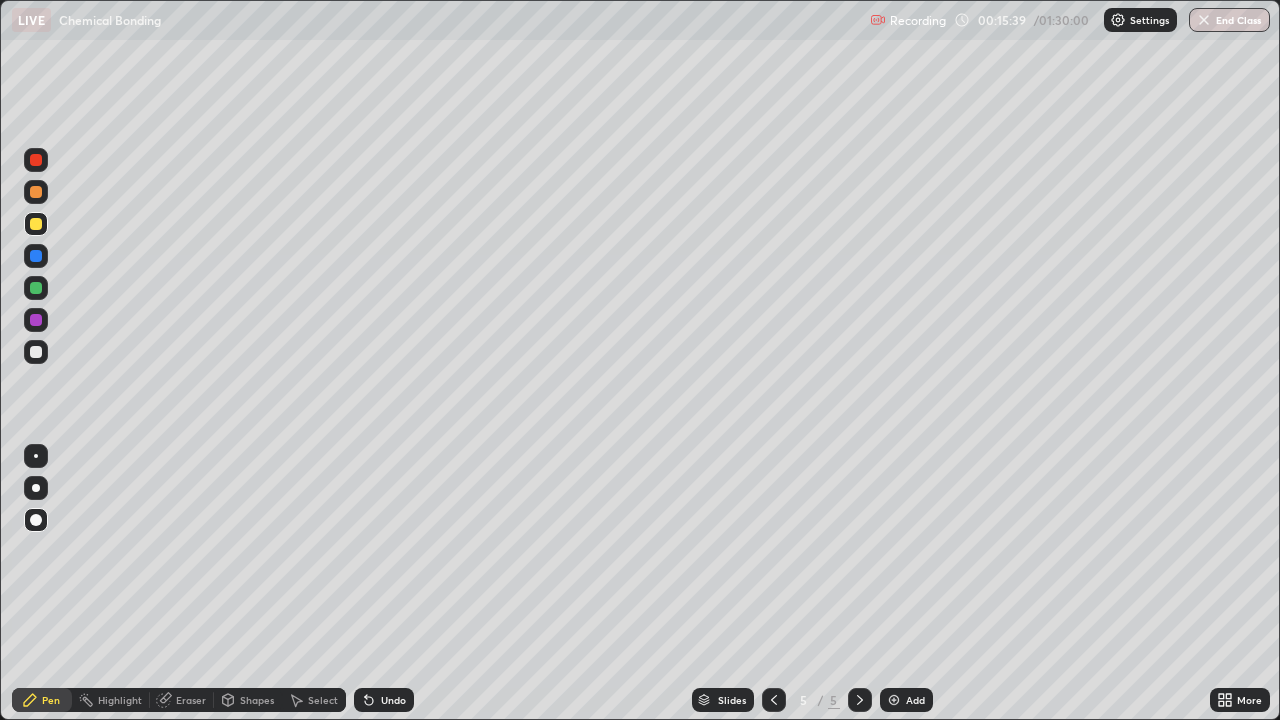 click at bounding box center [36, 320] 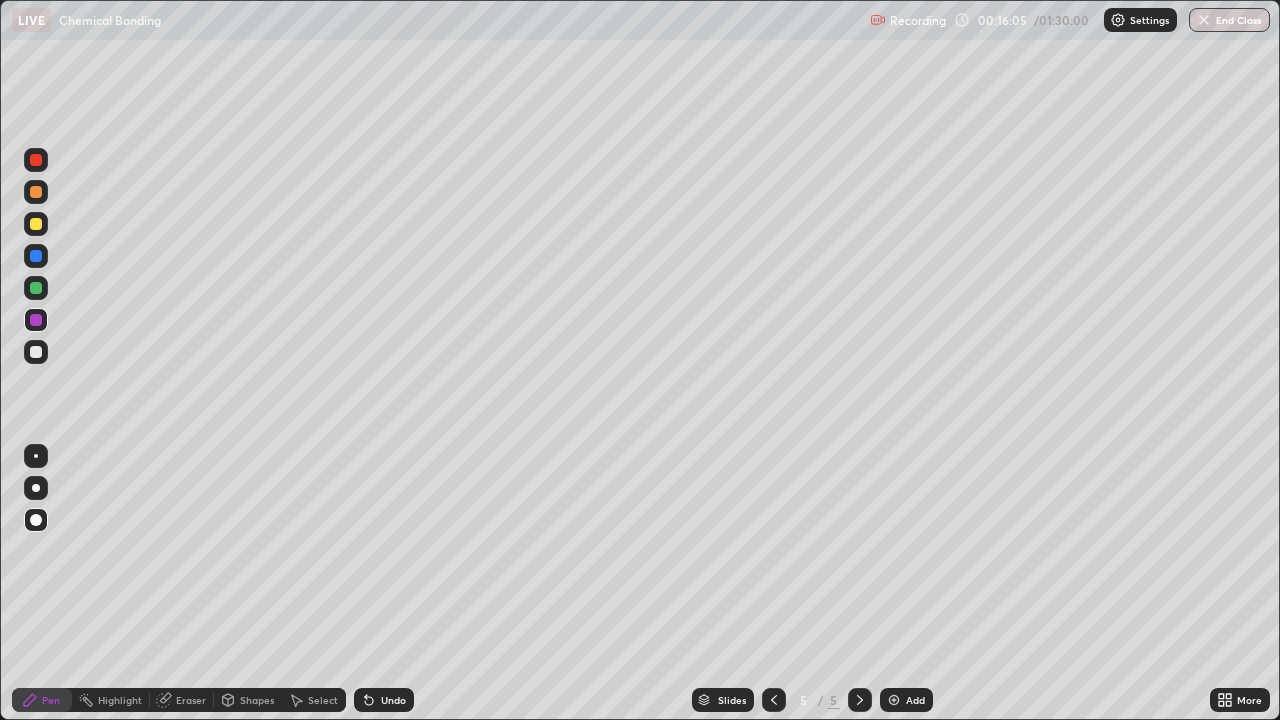 click at bounding box center [36, 288] 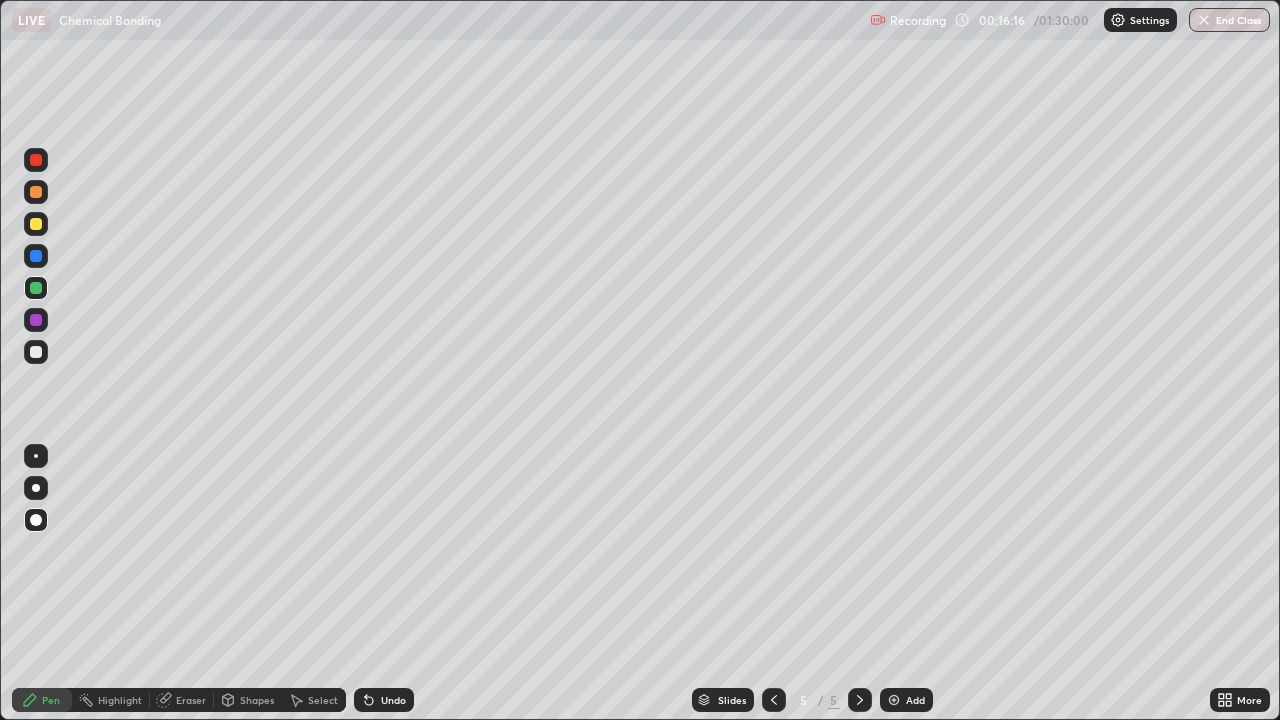 click at bounding box center (36, 320) 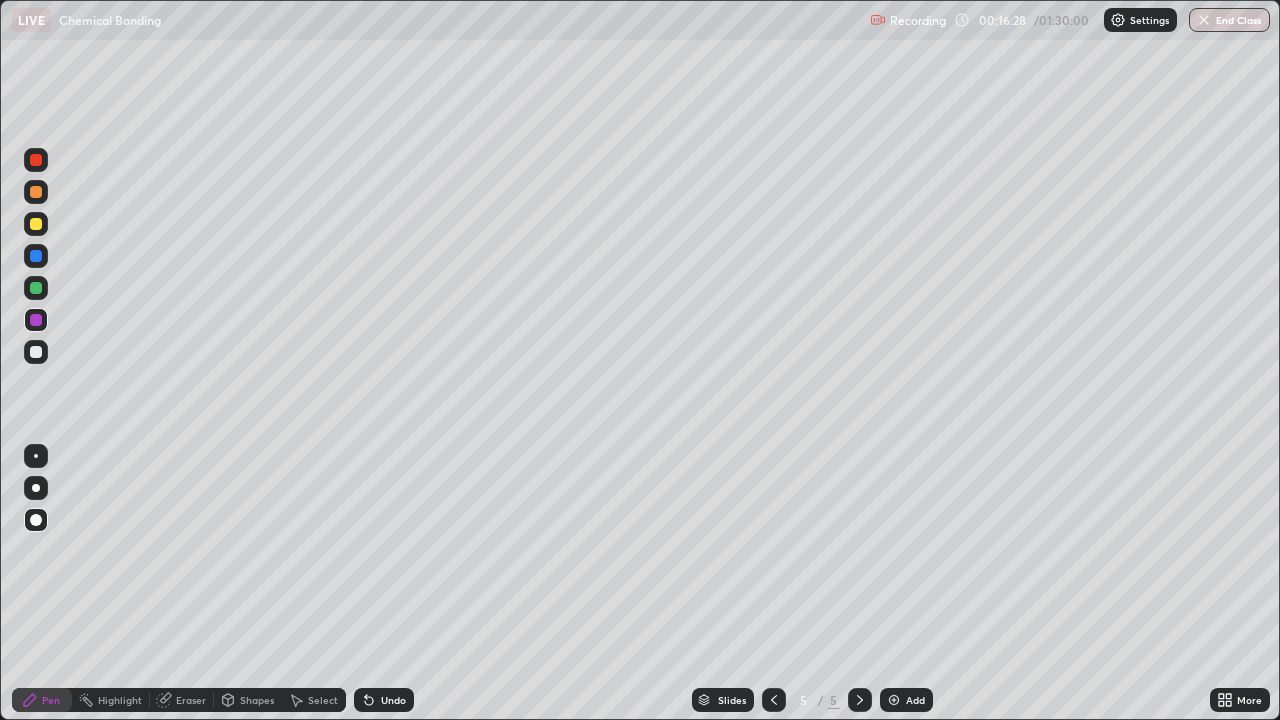 click on "Pen" at bounding box center [51, 700] 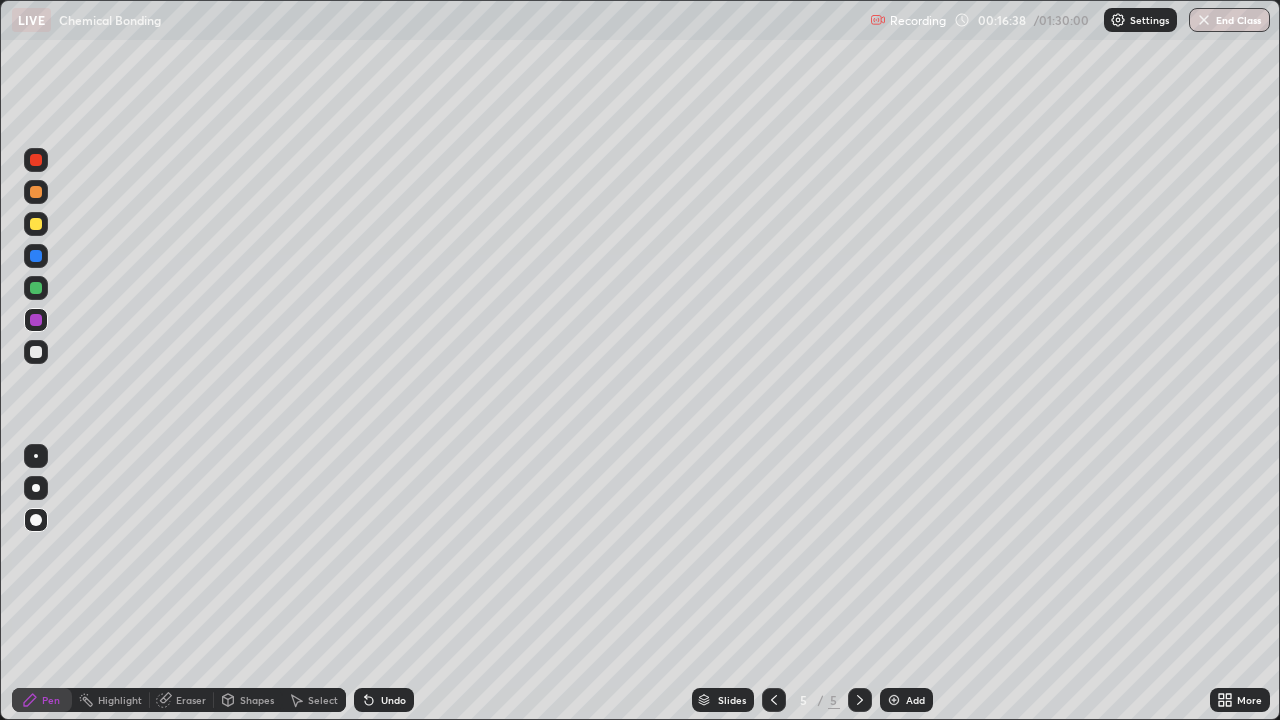 click at bounding box center [36, 256] 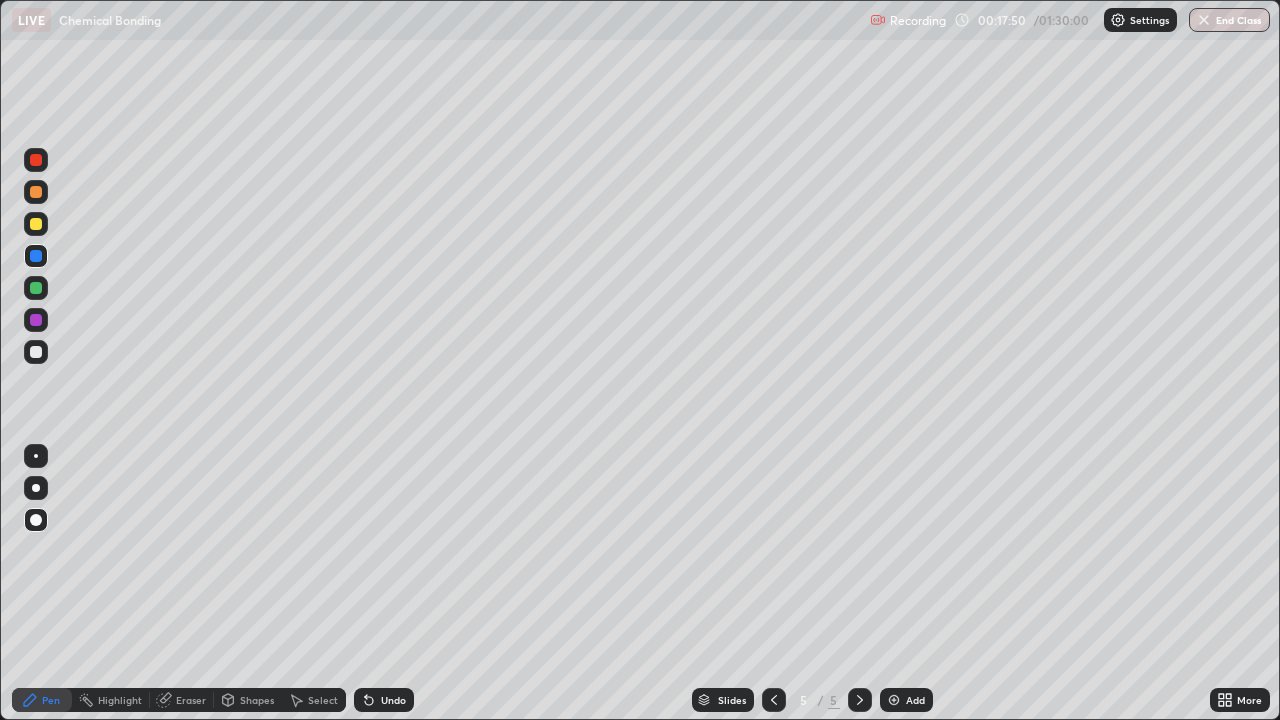 click on "Eraser" at bounding box center [191, 700] 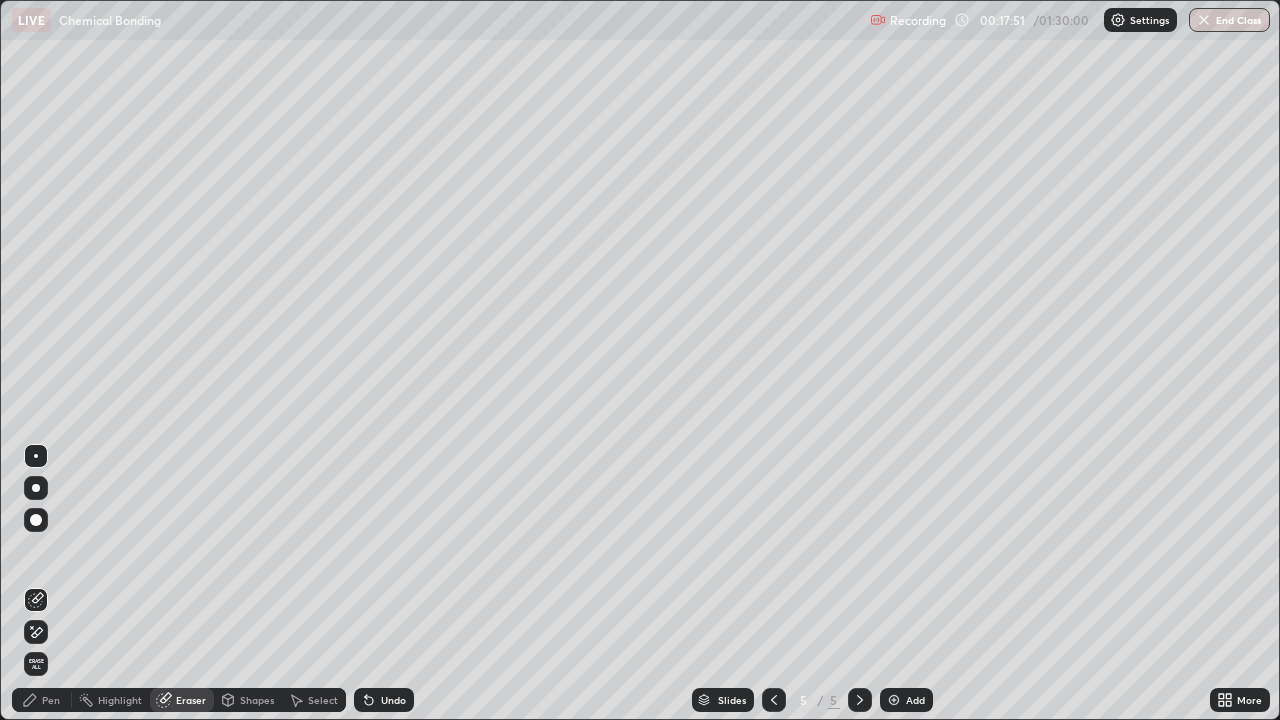 click 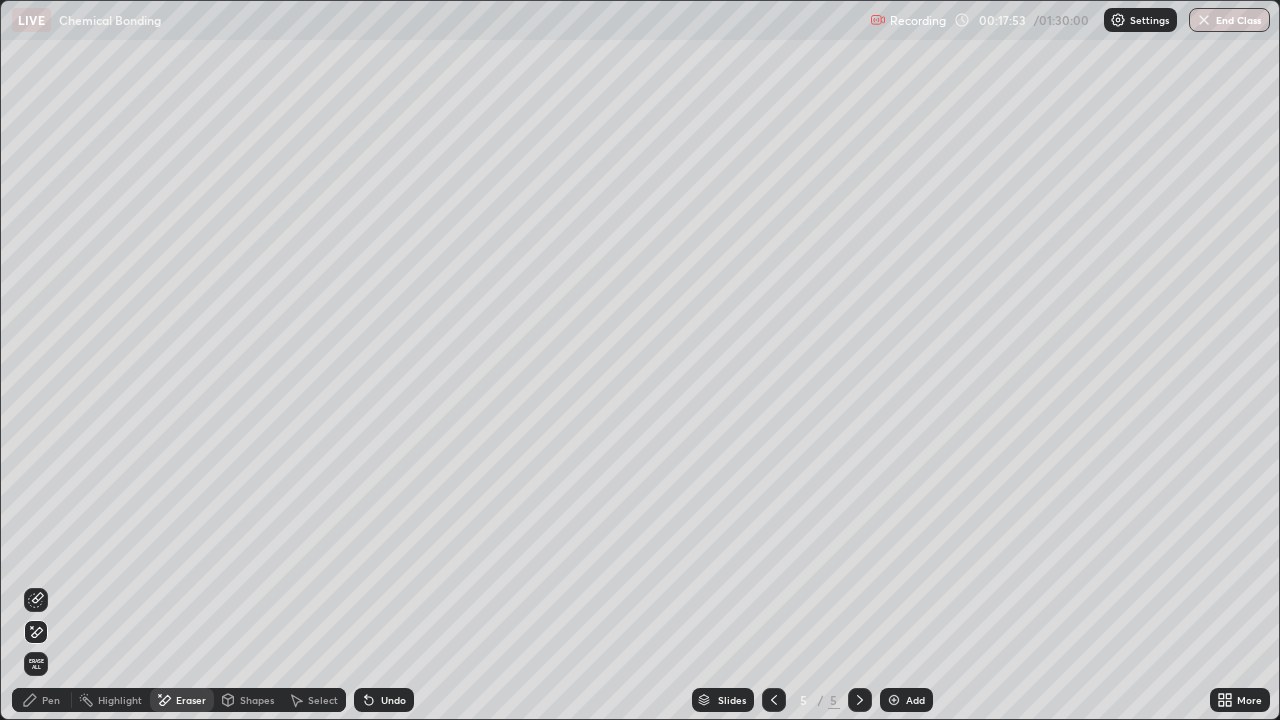 click on "Pen" at bounding box center (51, 700) 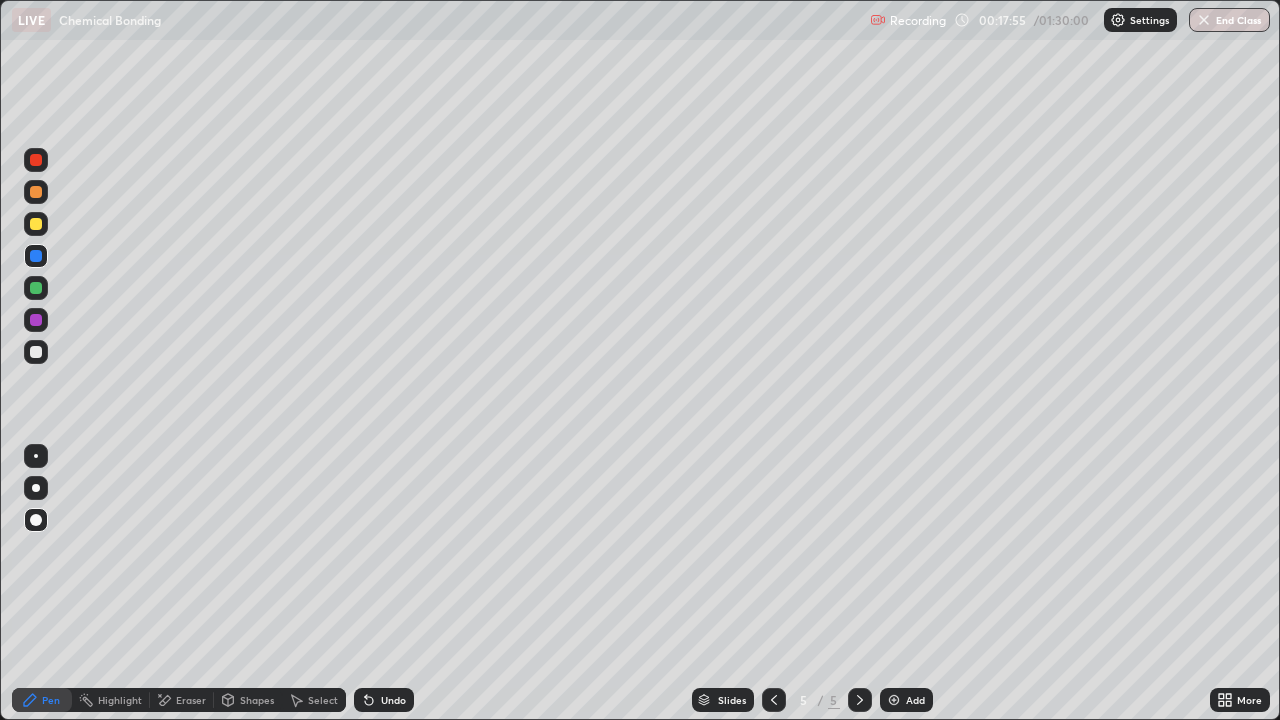 click at bounding box center (36, 288) 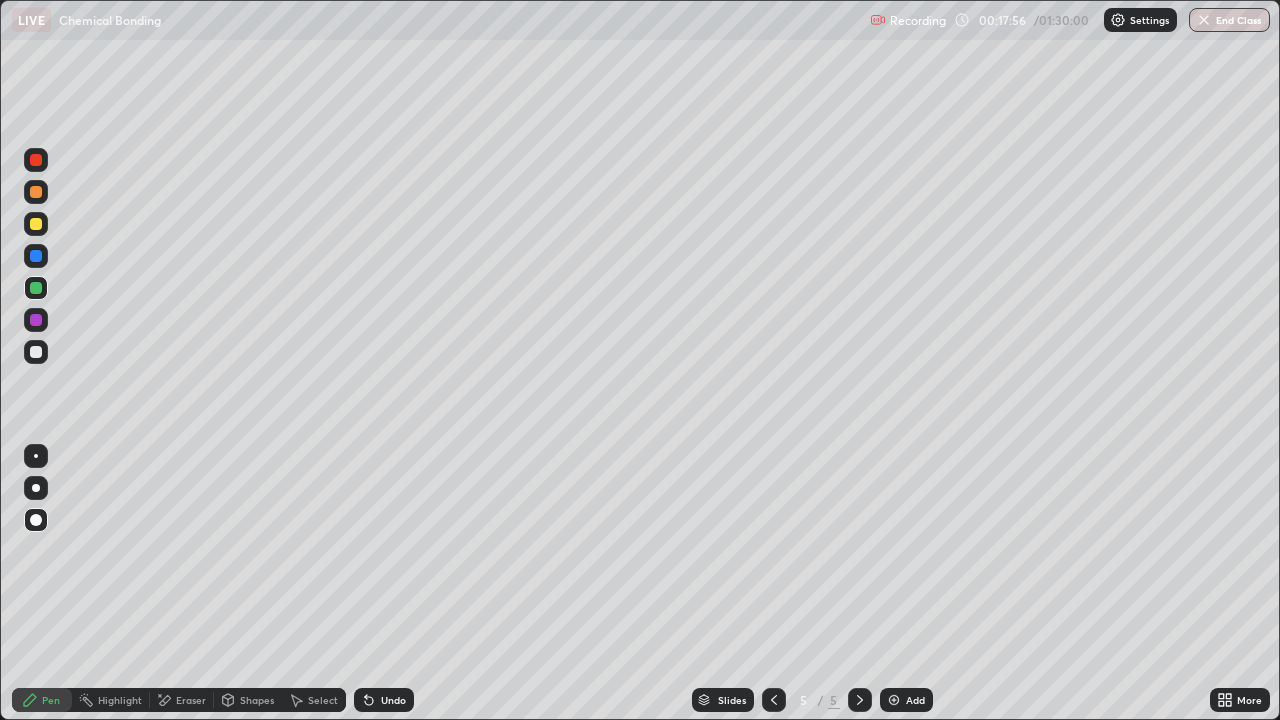 click at bounding box center (36, 456) 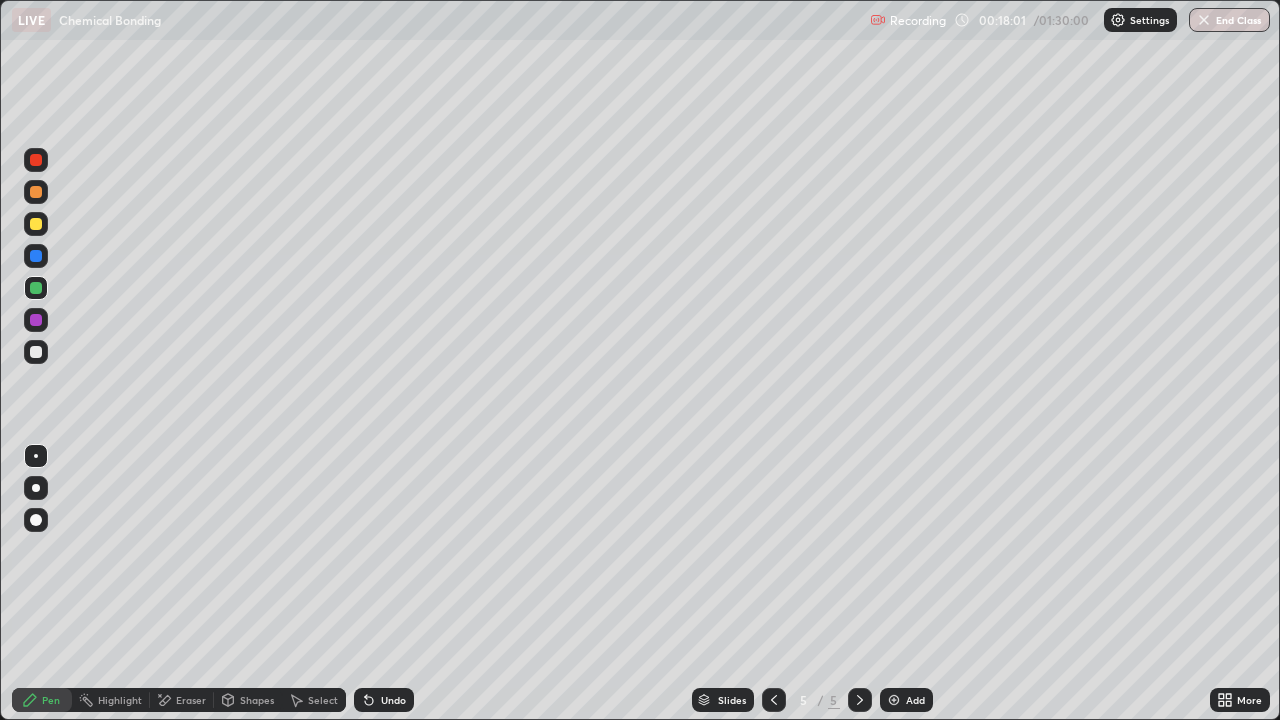 click at bounding box center [36, 520] 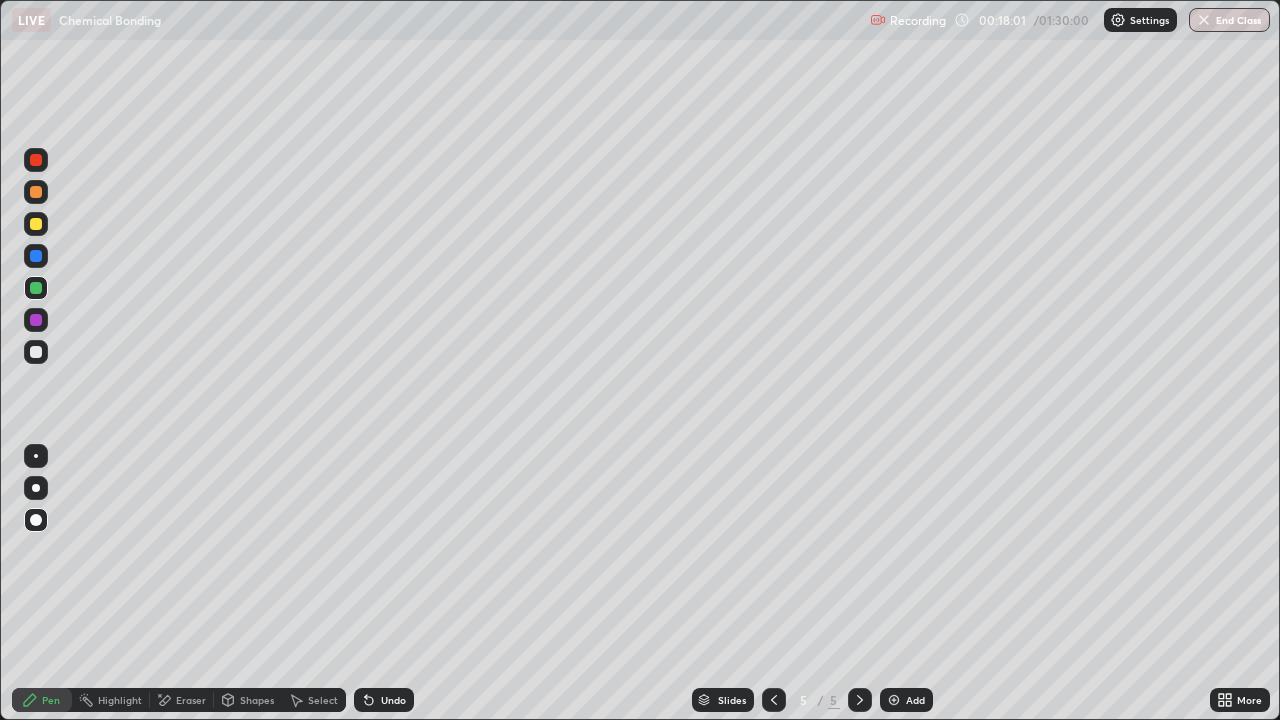click on "Pen" at bounding box center [42, 700] 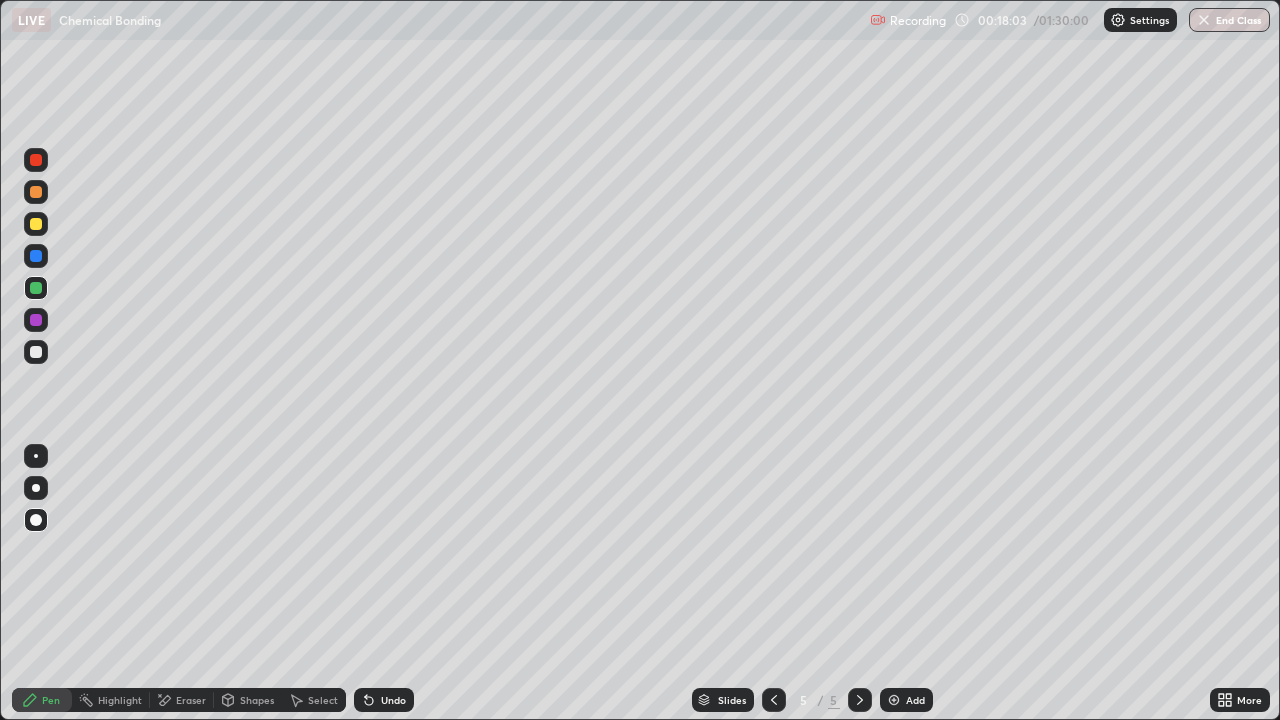 click on "Shapes" at bounding box center (257, 700) 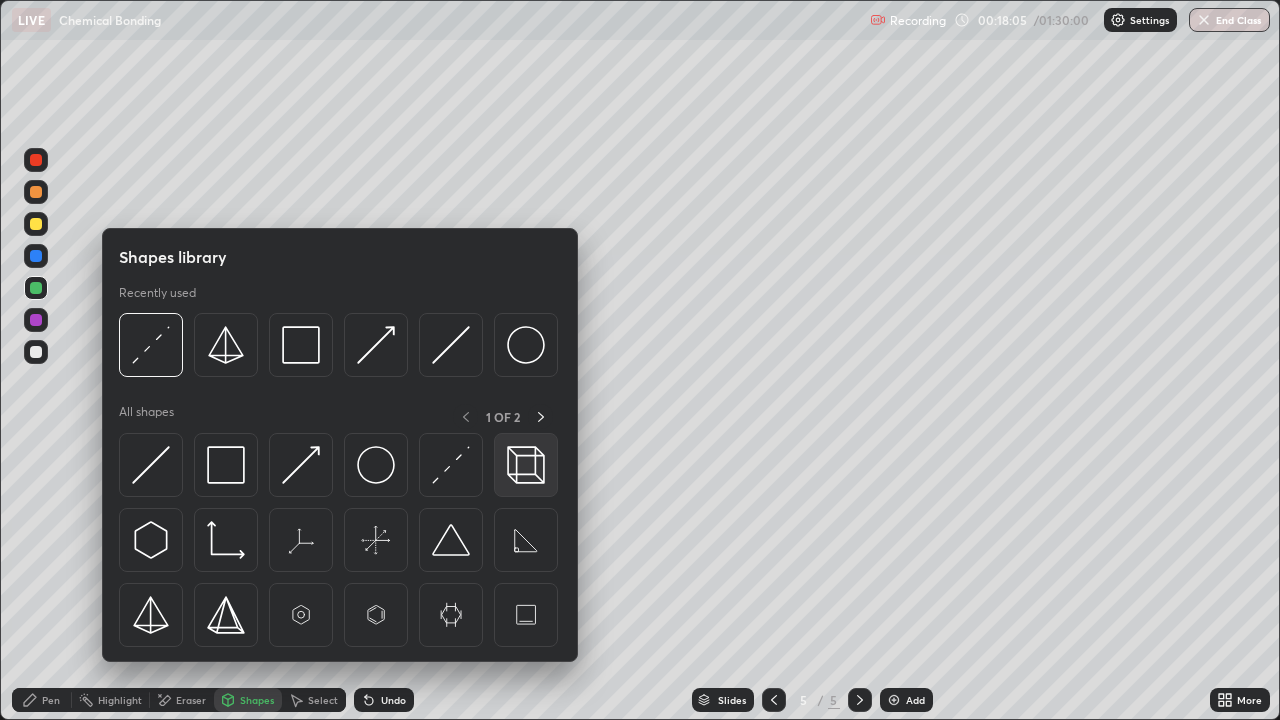 click at bounding box center [526, 465] 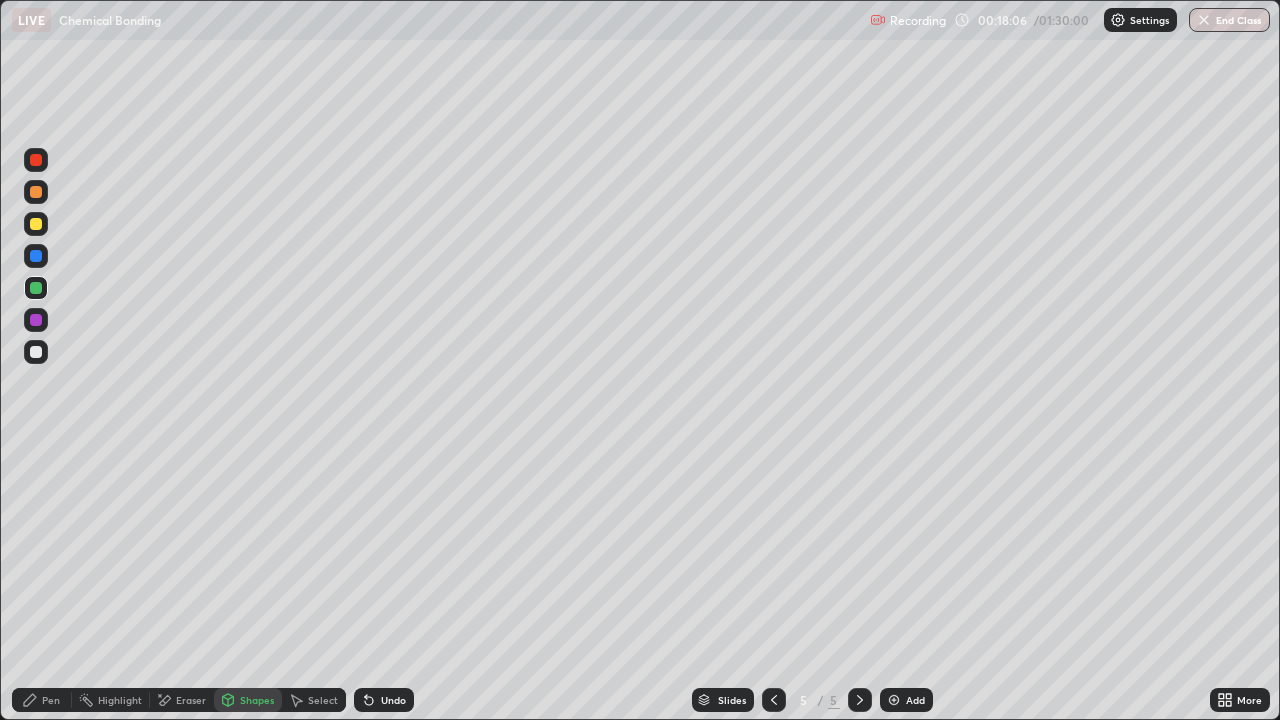 click at bounding box center [36, 352] 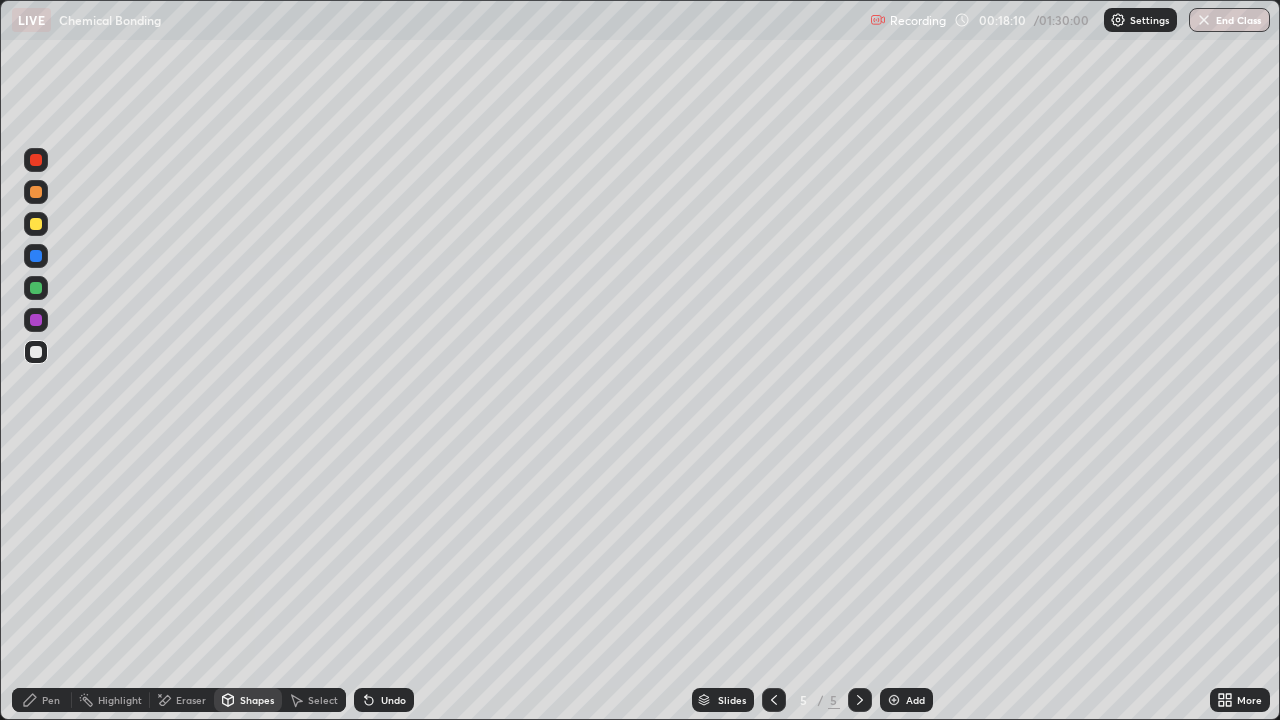 click on "Pen" at bounding box center [51, 700] 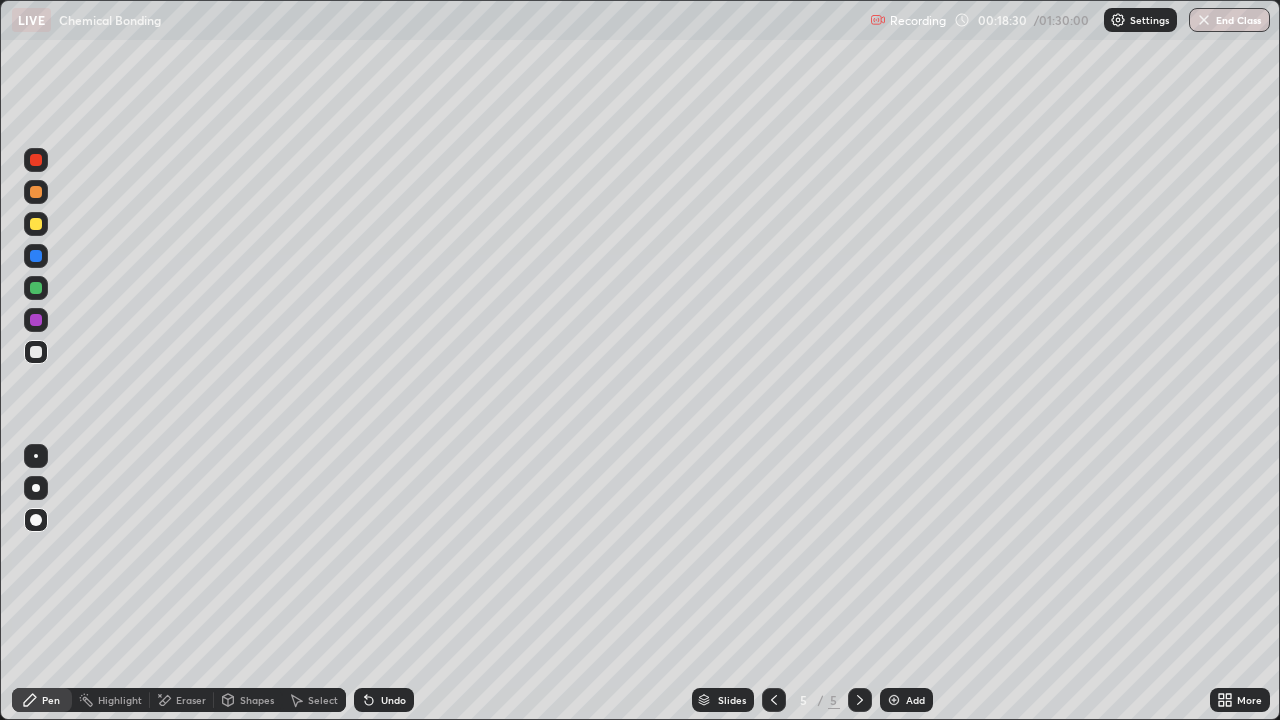 click at bounding box center [36, 224] 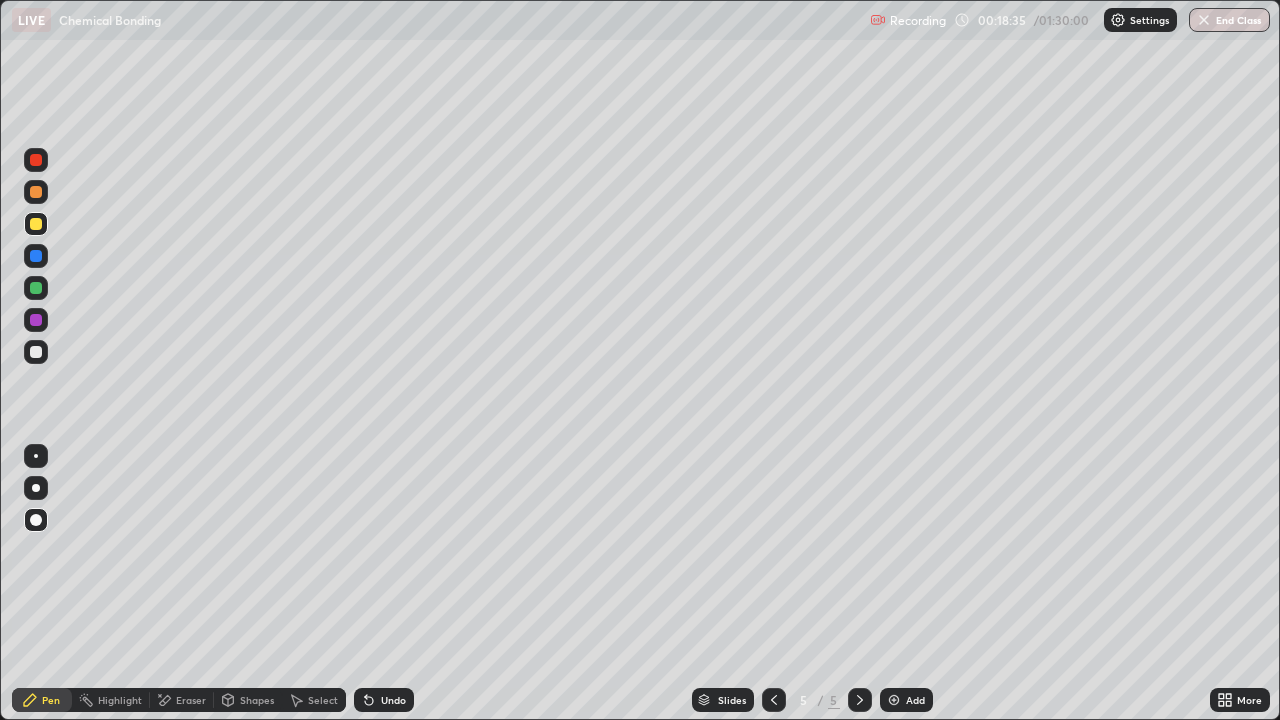 click at bounding box center (36, 320) 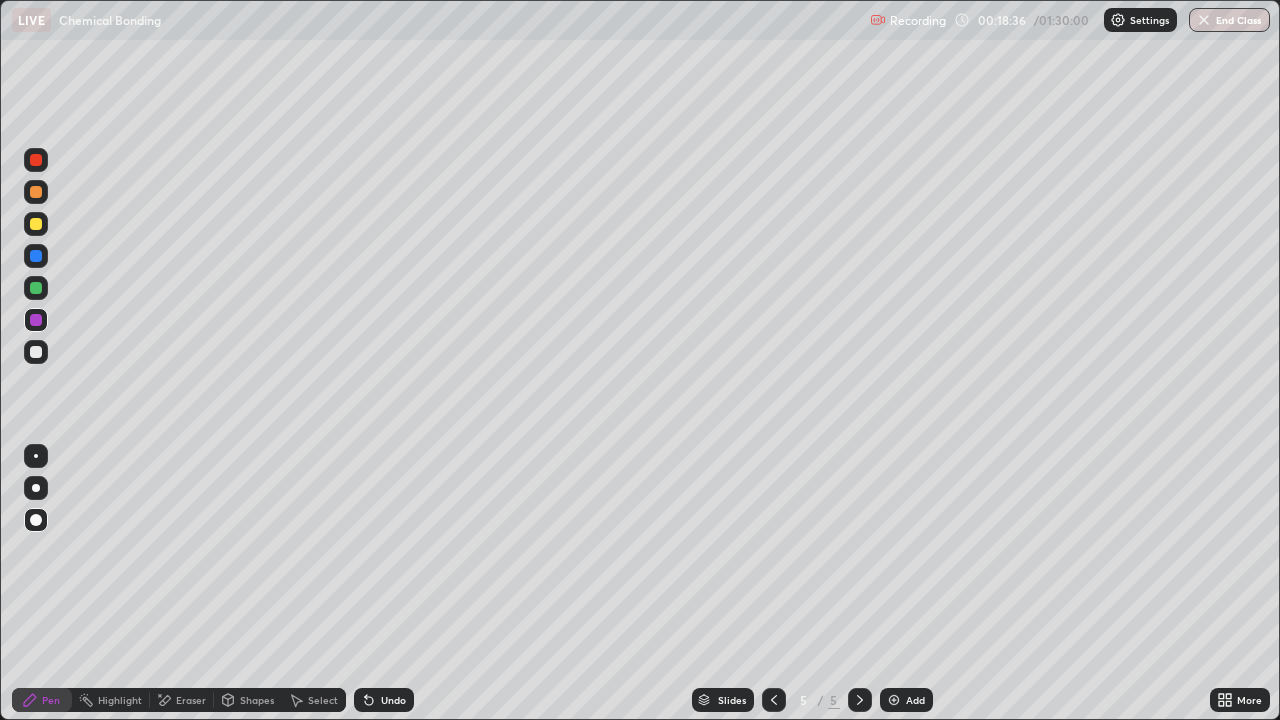 click at bounding box center [36, 288] 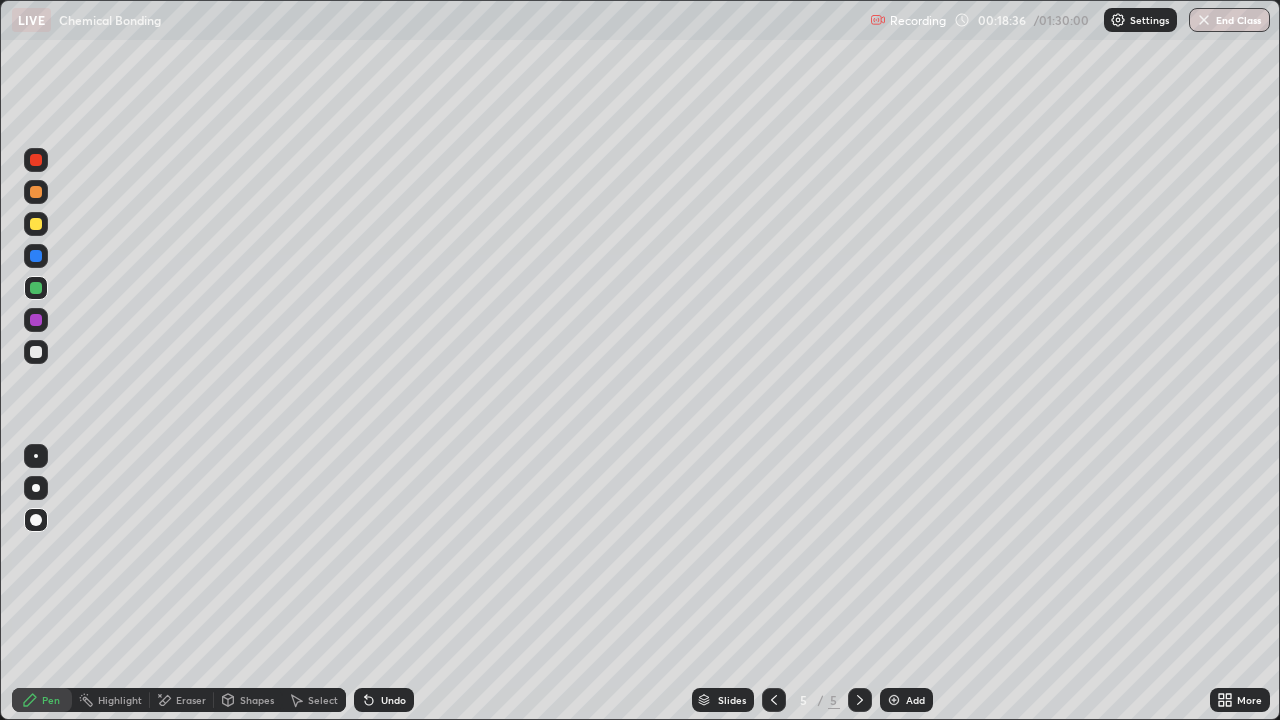 click on "Shapes" at bounding box center [257, 700] 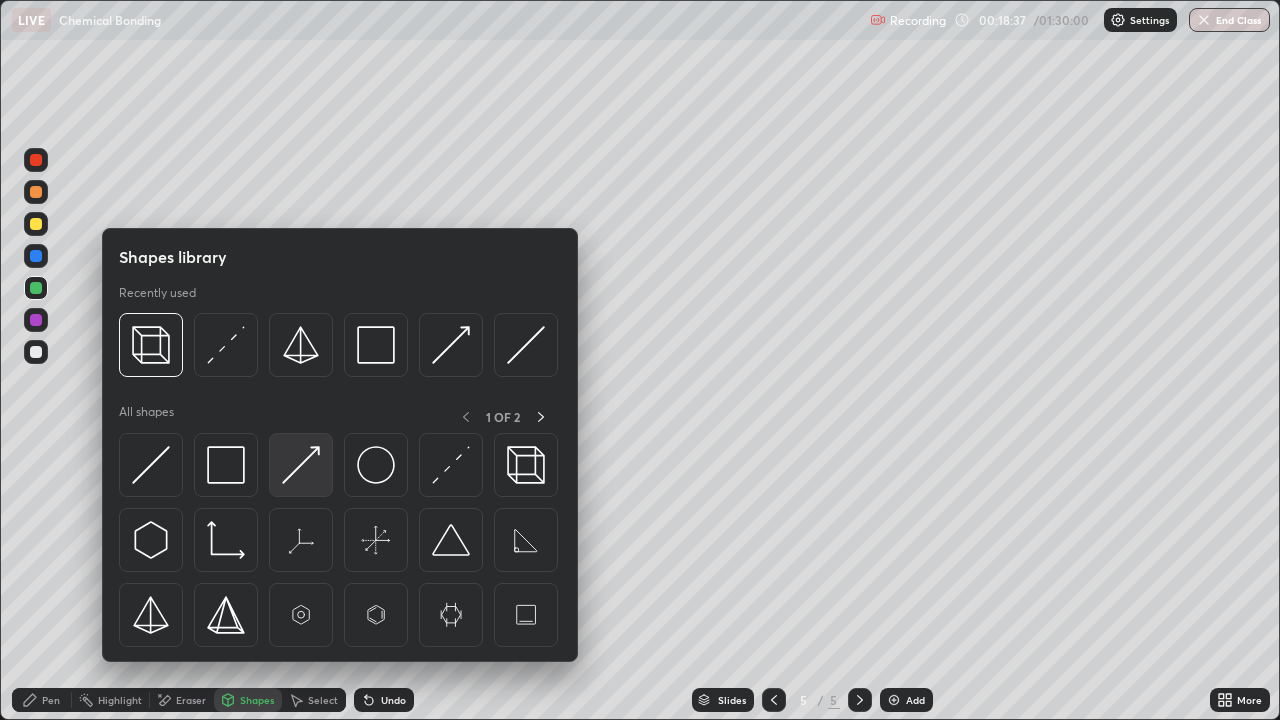 click at bounding box center (301, 465) 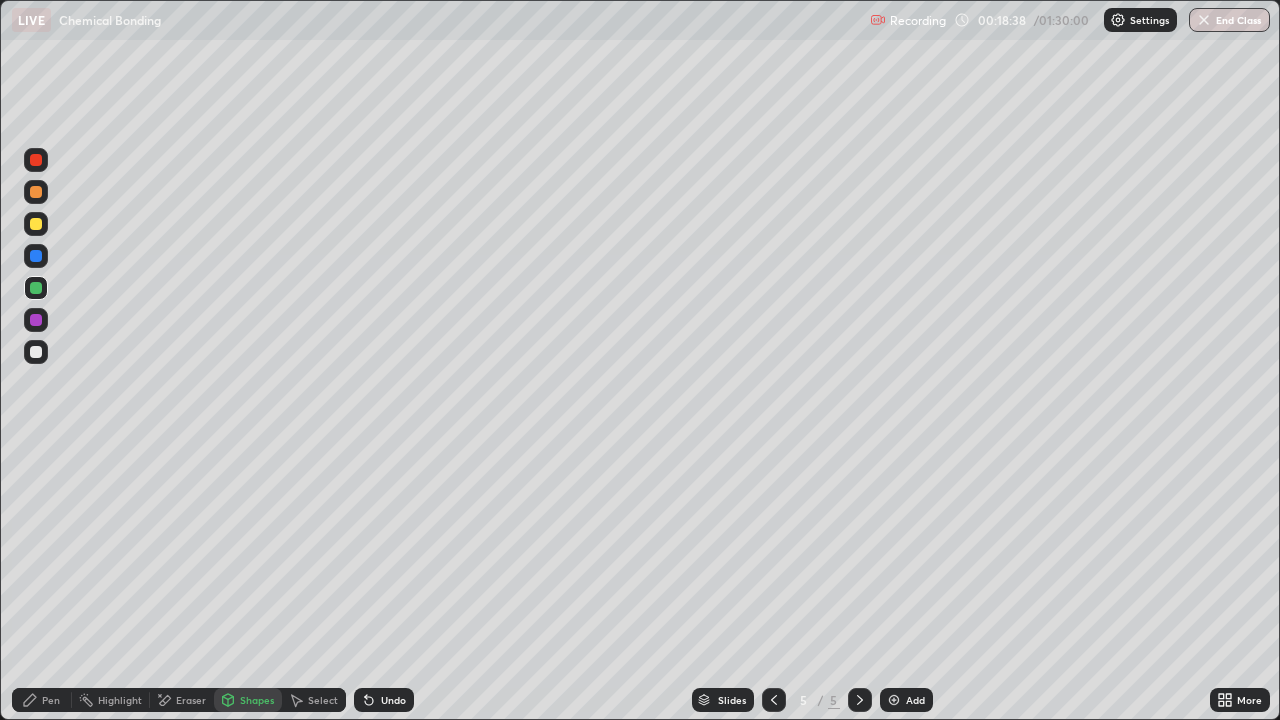 click on "Pen" at bounding box center [42, 700] 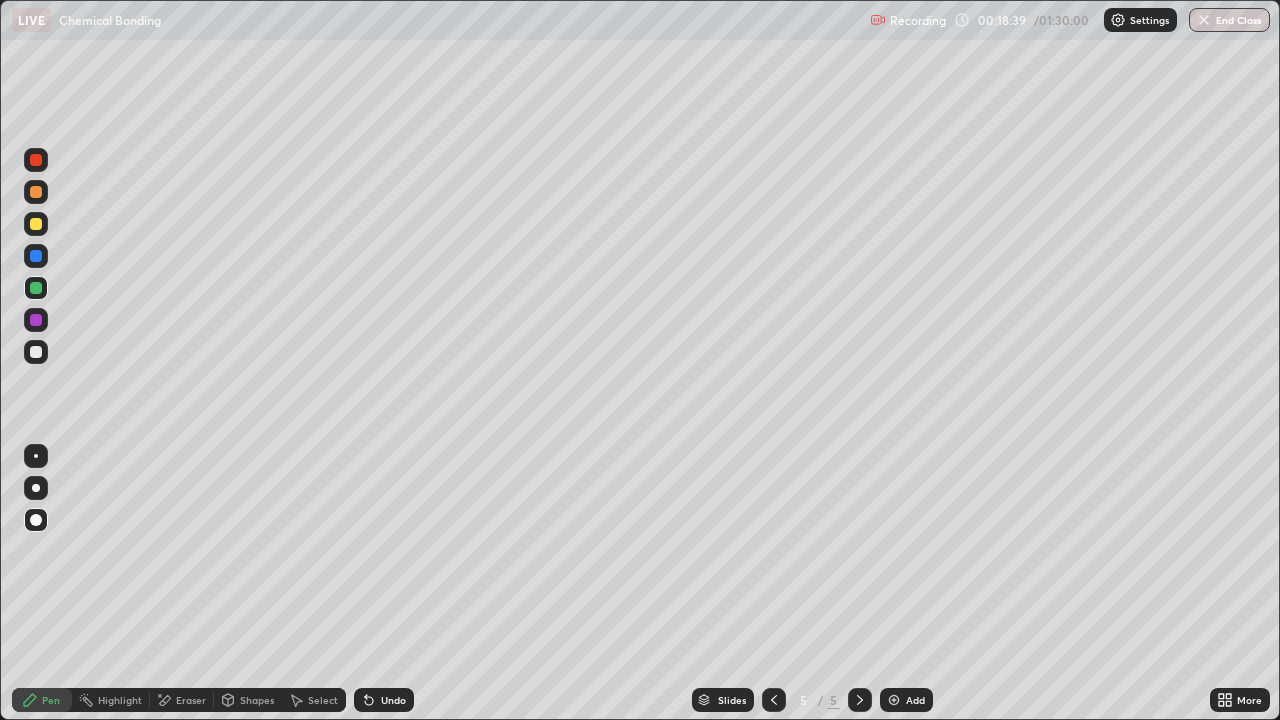 click at bounding box center (36, 456) 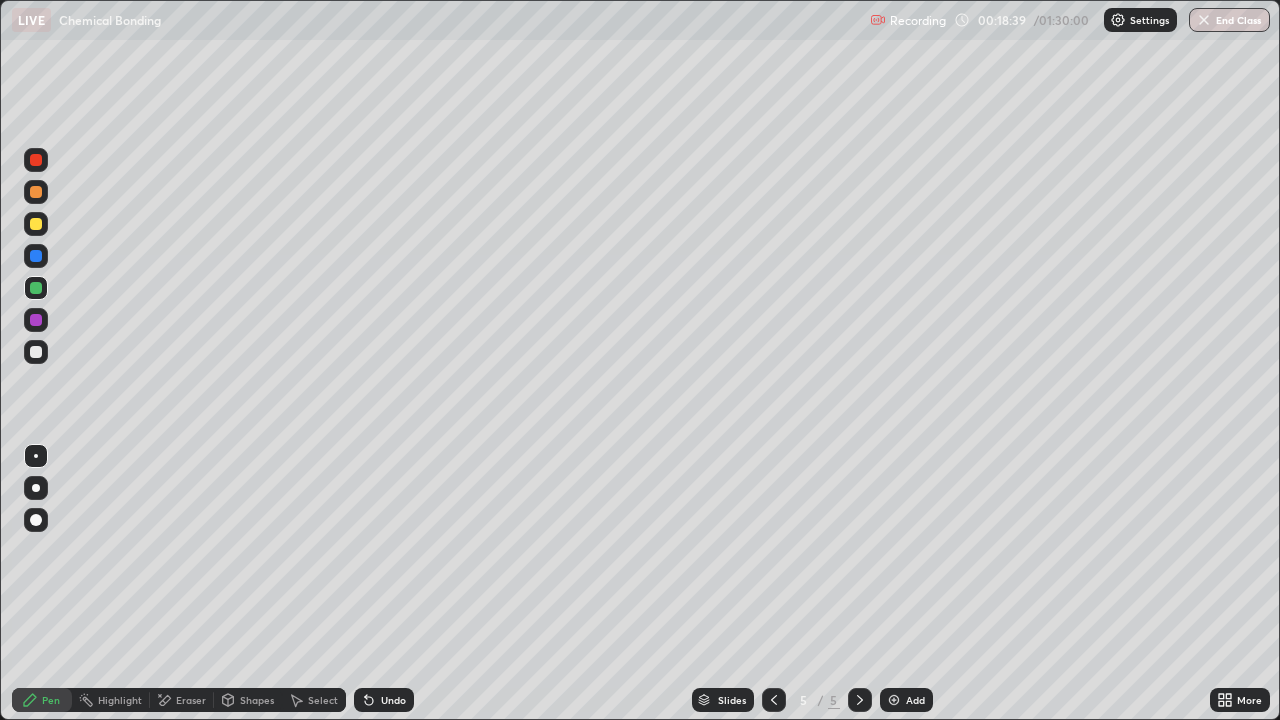 click on "Shapes" at bounding box center [257, 700] 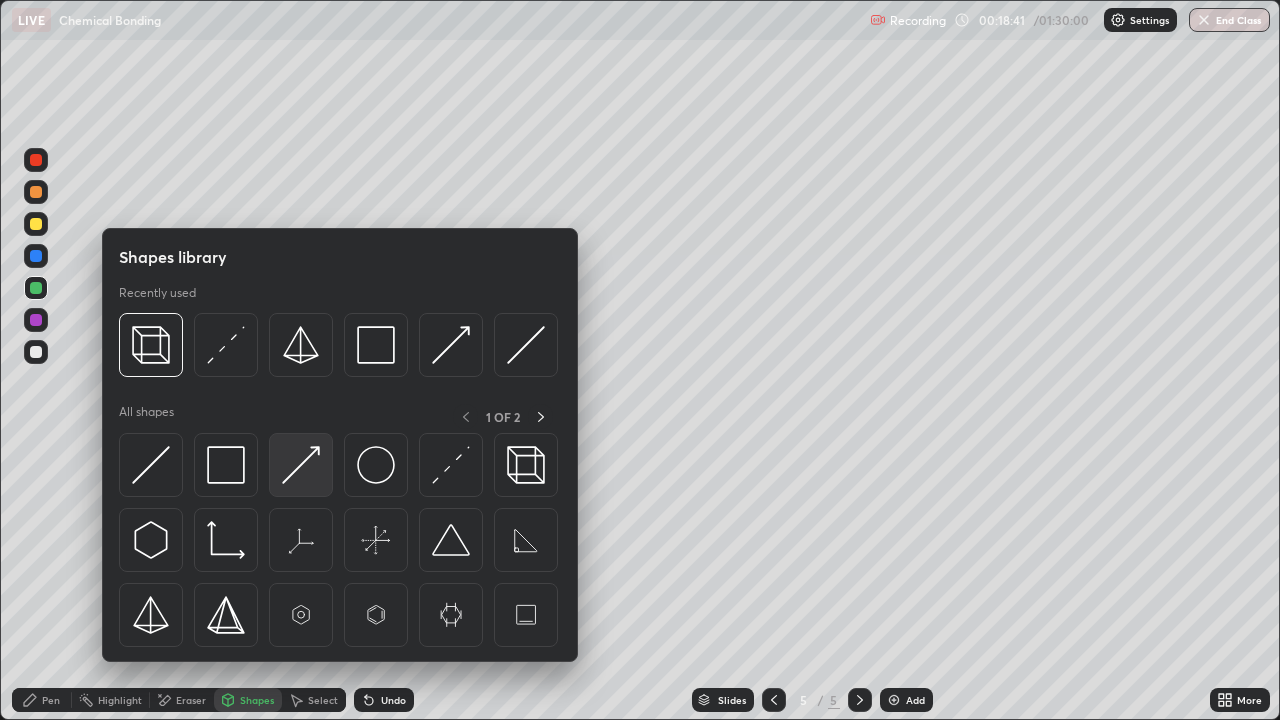 click at bounding box center (301, 465) 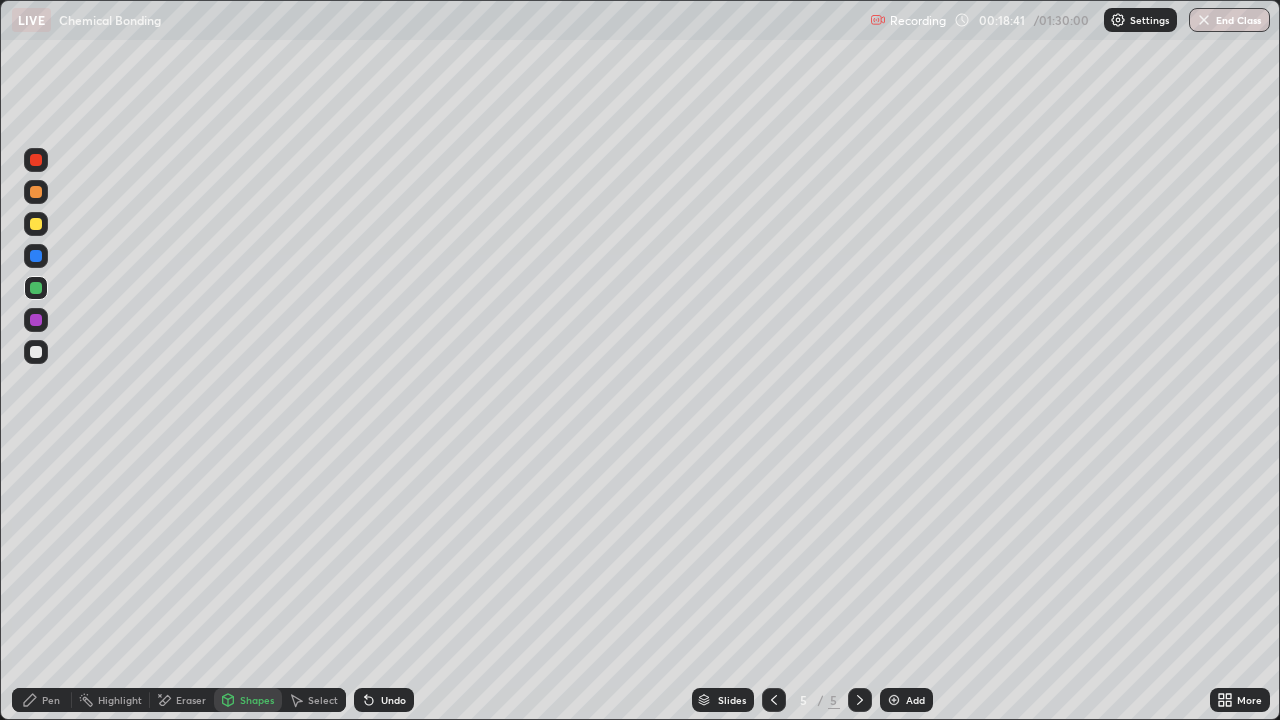 click at bounding box center [36, 224] 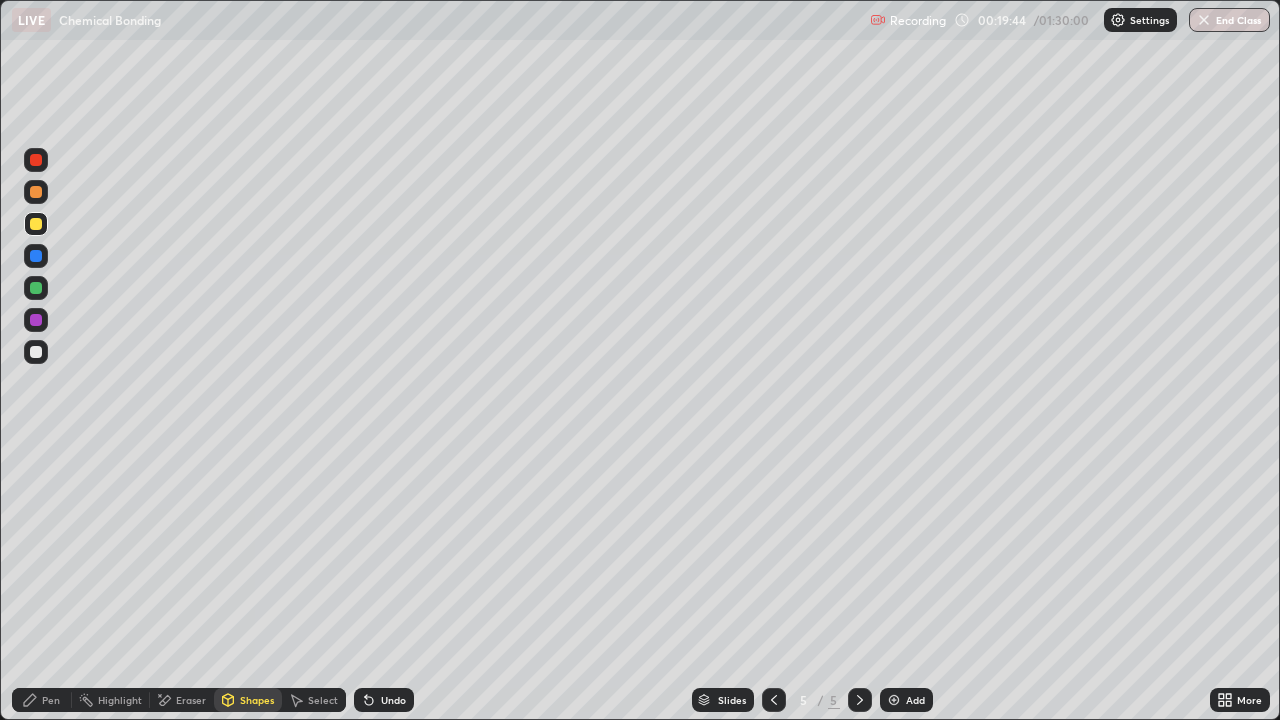 click on "Highlight" at bounding box center [120, 700] 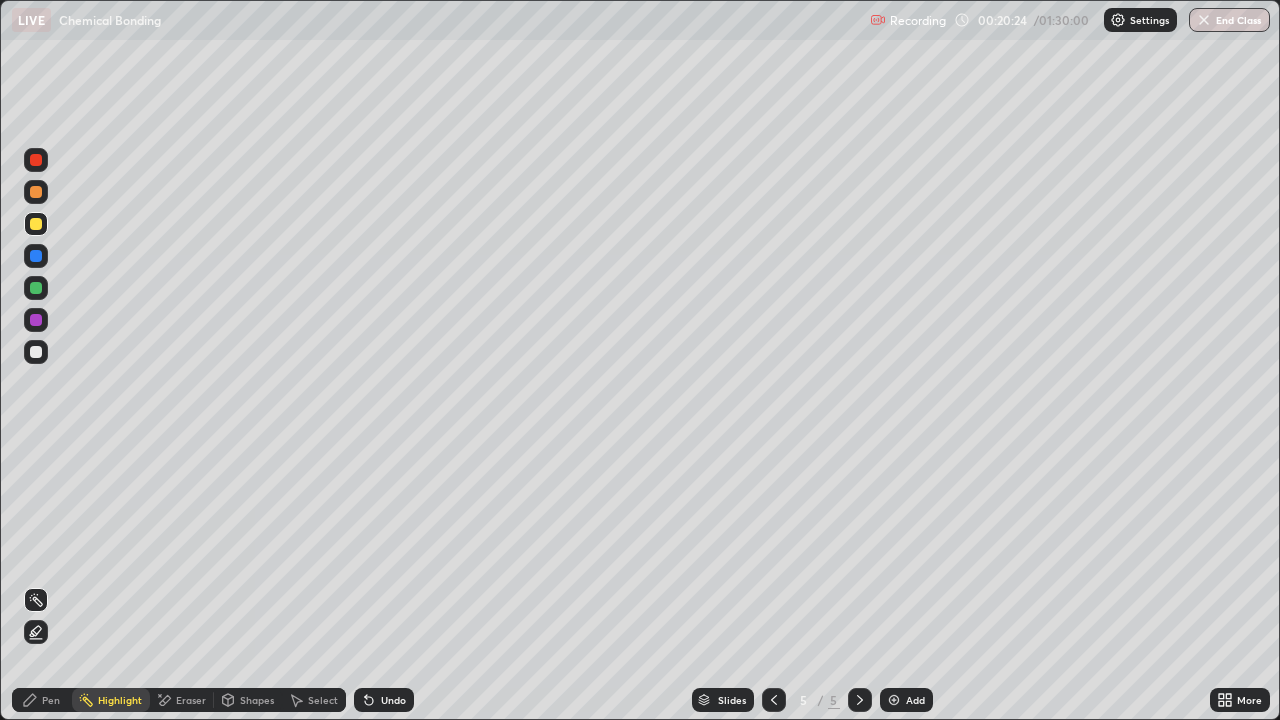 click on "Pen" at bounding box center (42, 700) 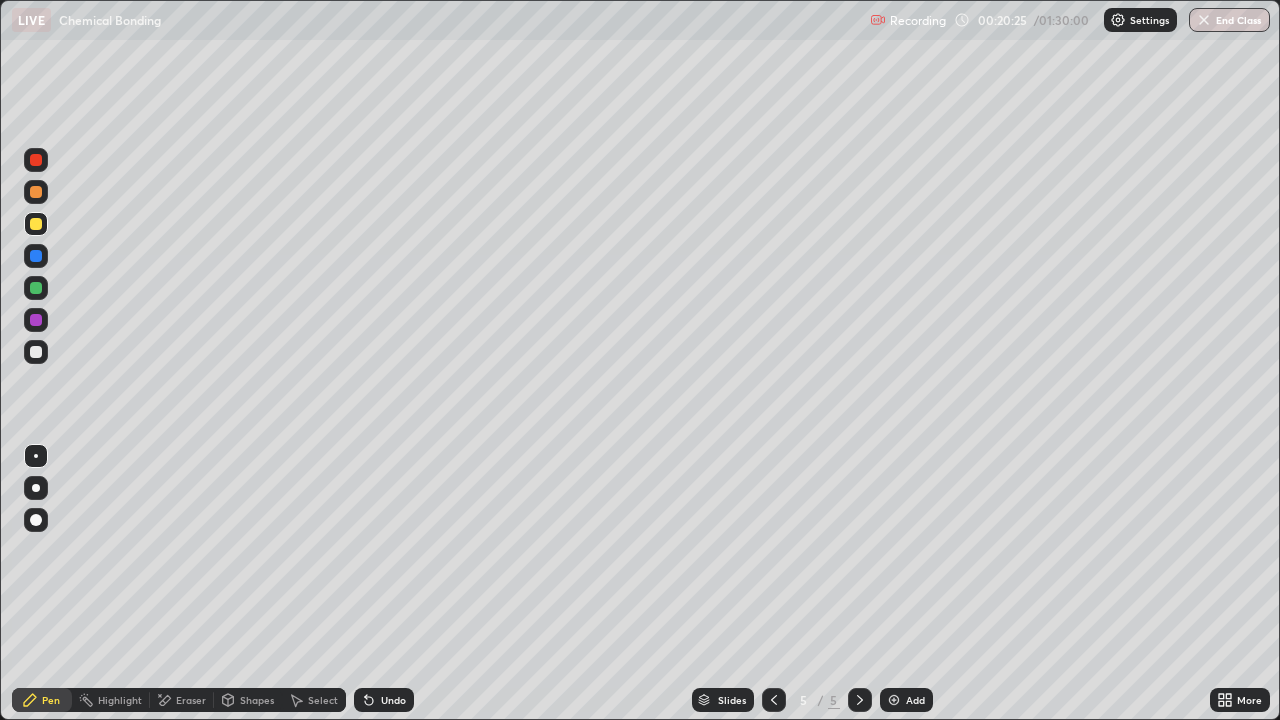 click at bounding box center [36, 320] 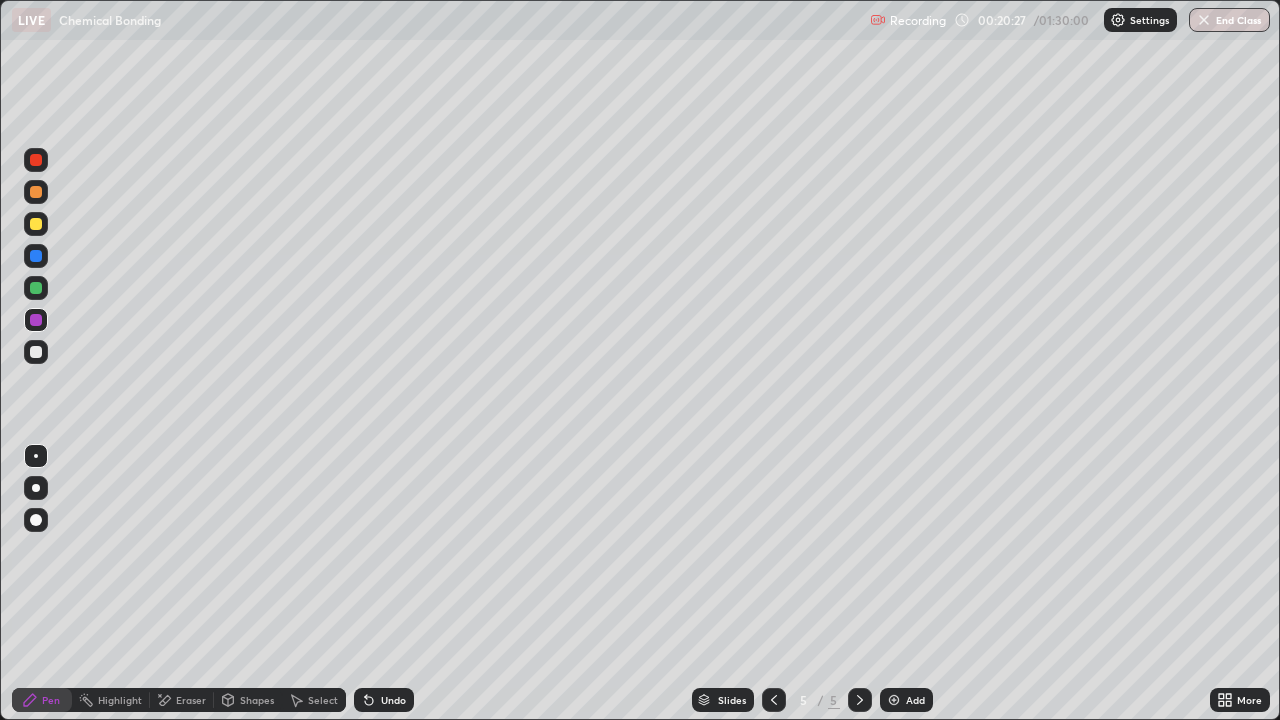 click at bounding box center (36, 352) 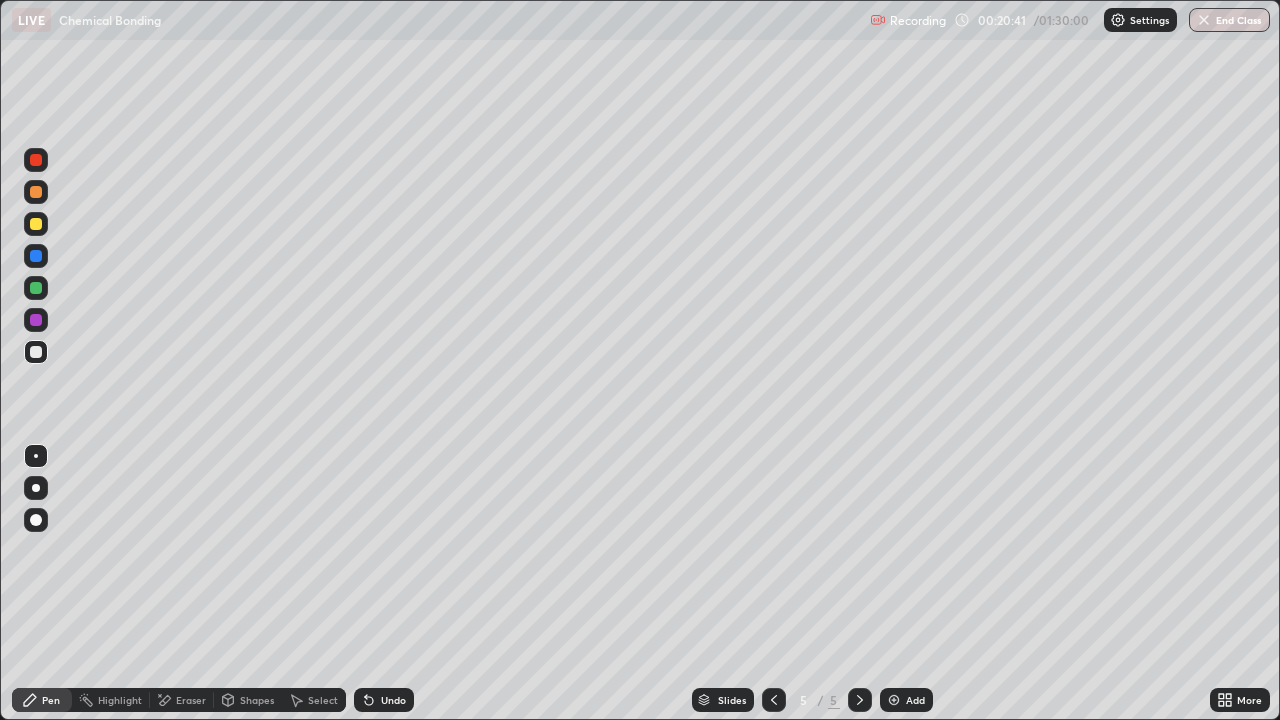 click at bounding box center (36, 520) 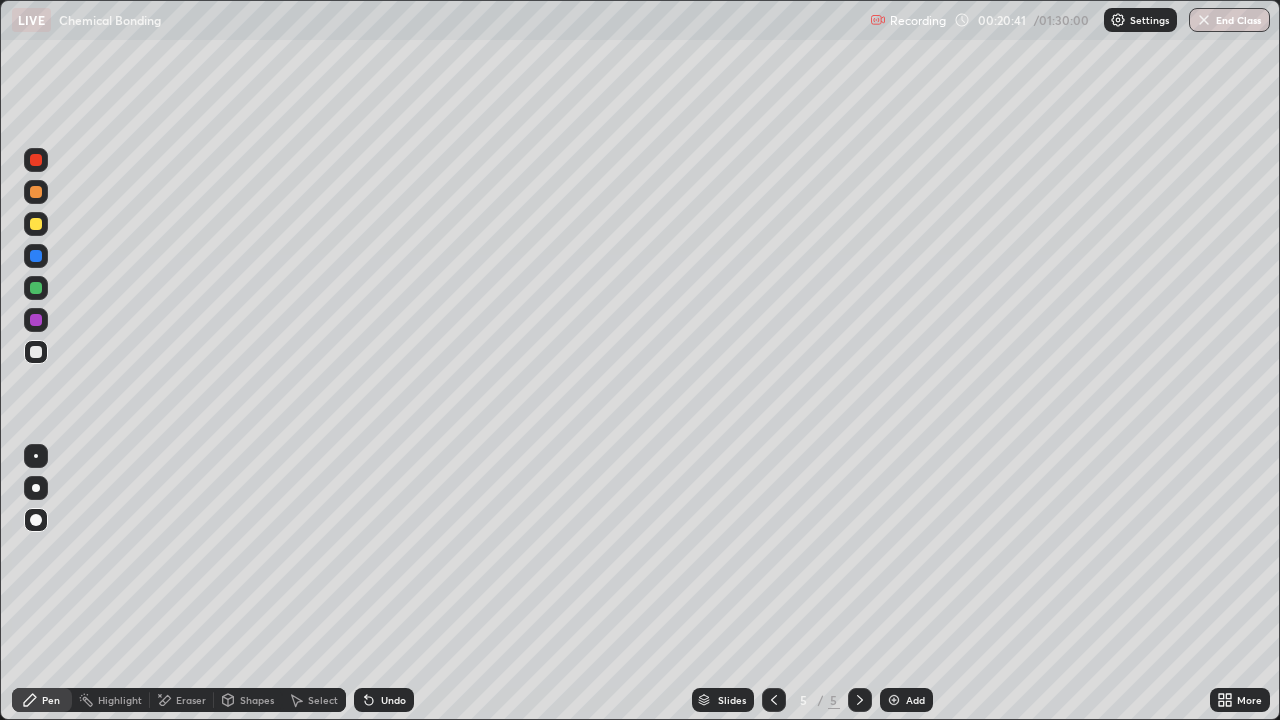 click on "Pen" at bounding box center [42, 700] 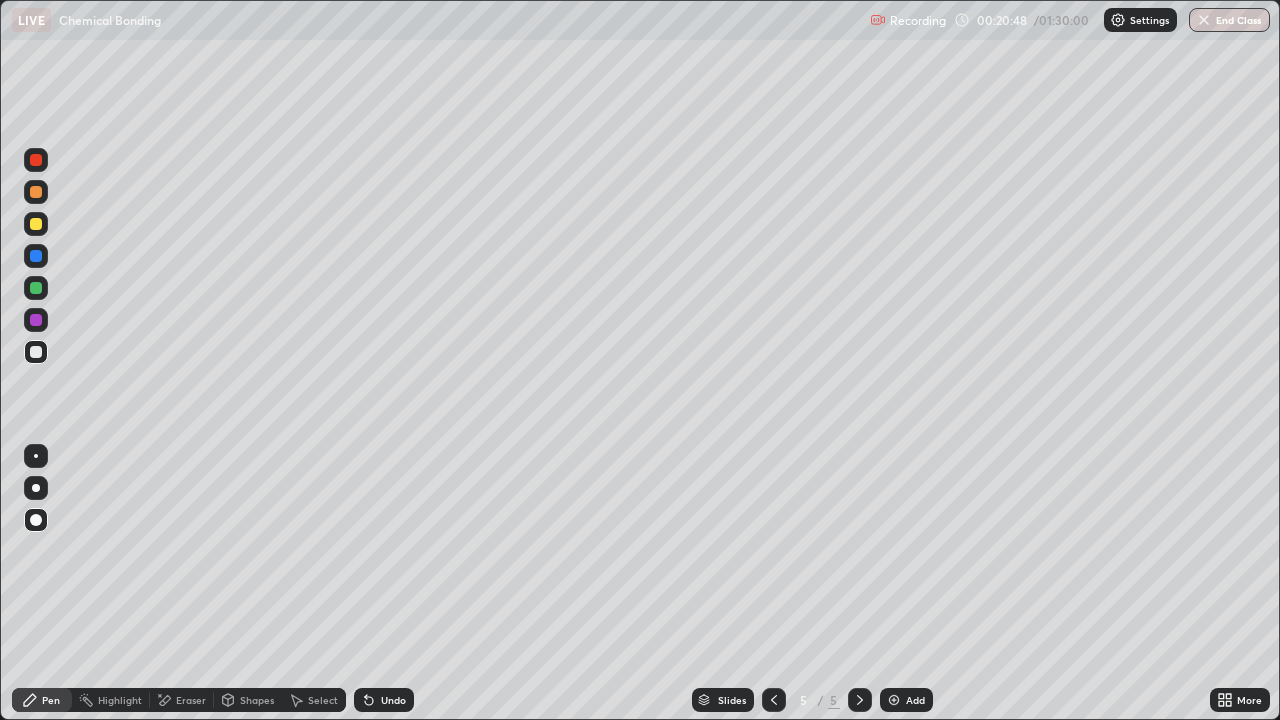 click at bounding box center [36, 320] 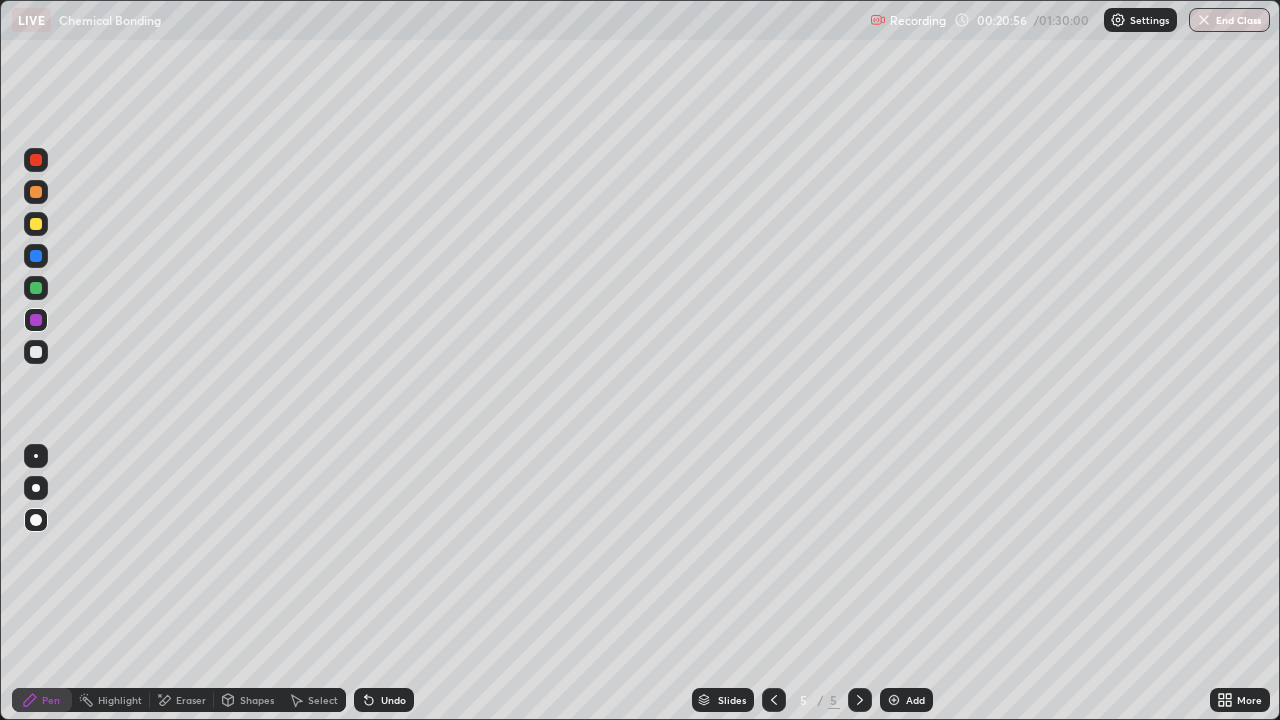 click on "Shapes" at bounding box center (248, 700) 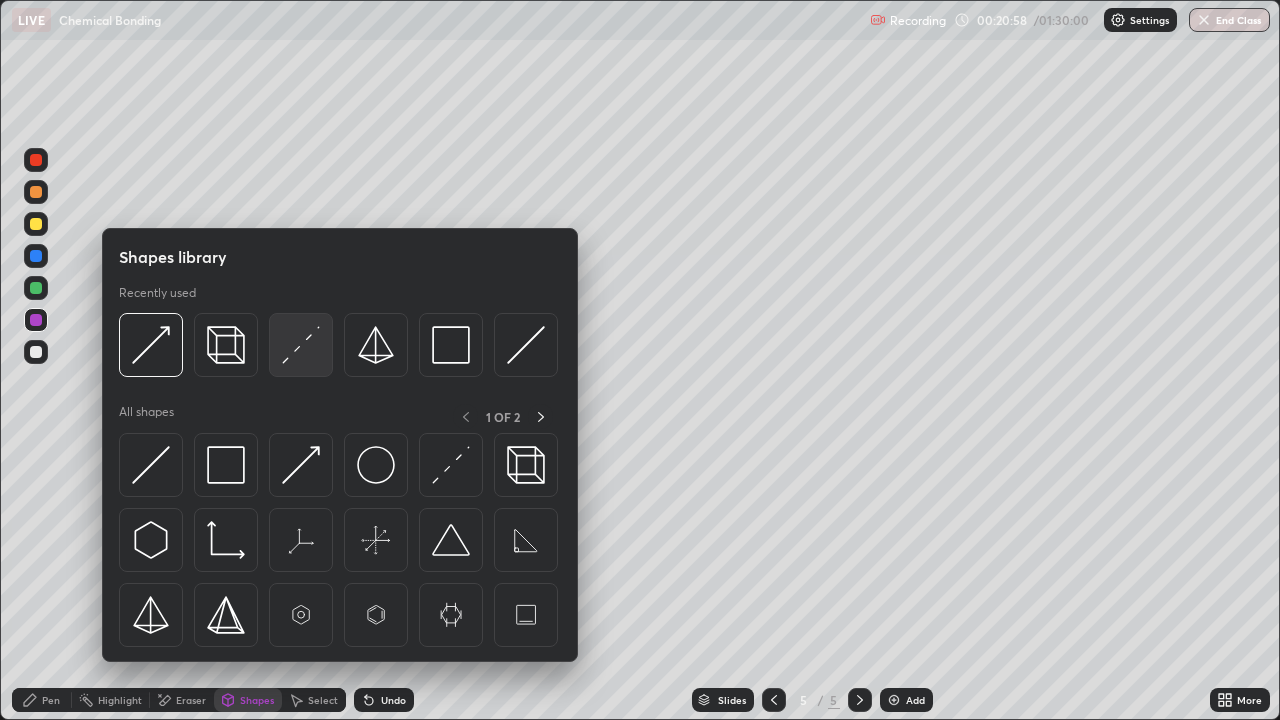 click at bounding box center (301, 345) 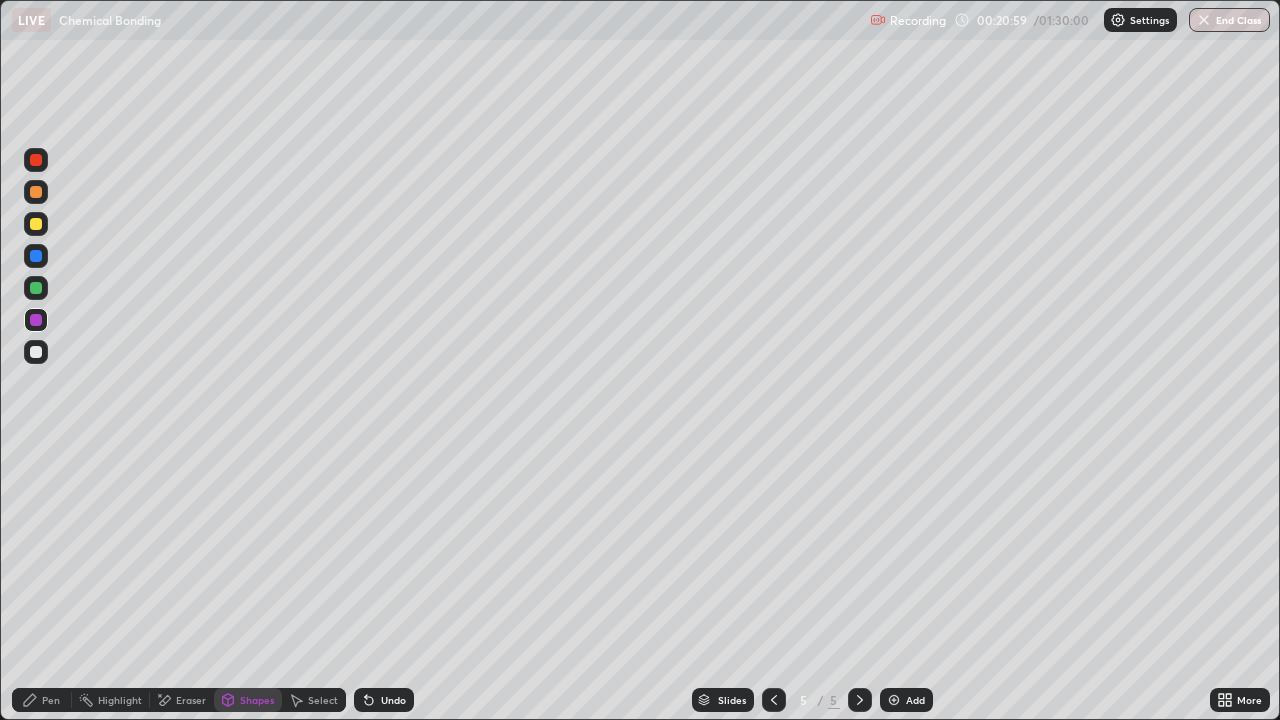 click at bounding box center (36, 352) 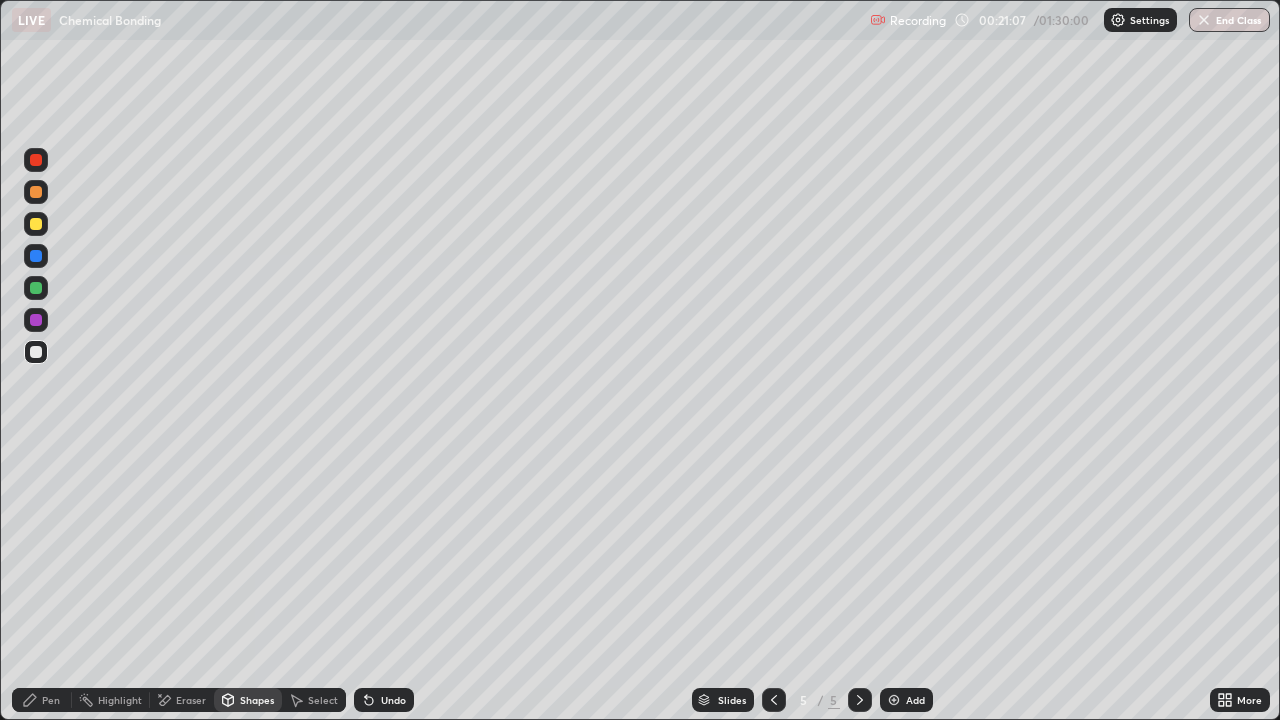 click on "Pen" at bounding box center [51, 700] 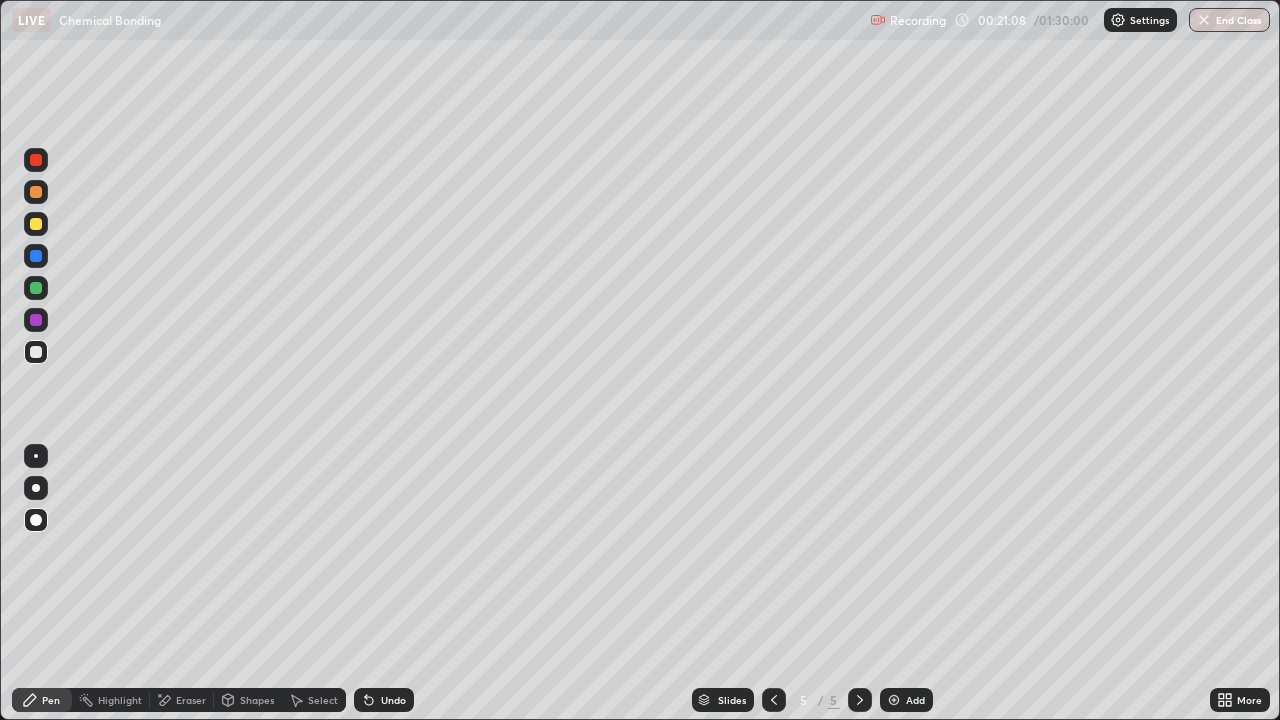 click at bounding box center (36, 488) 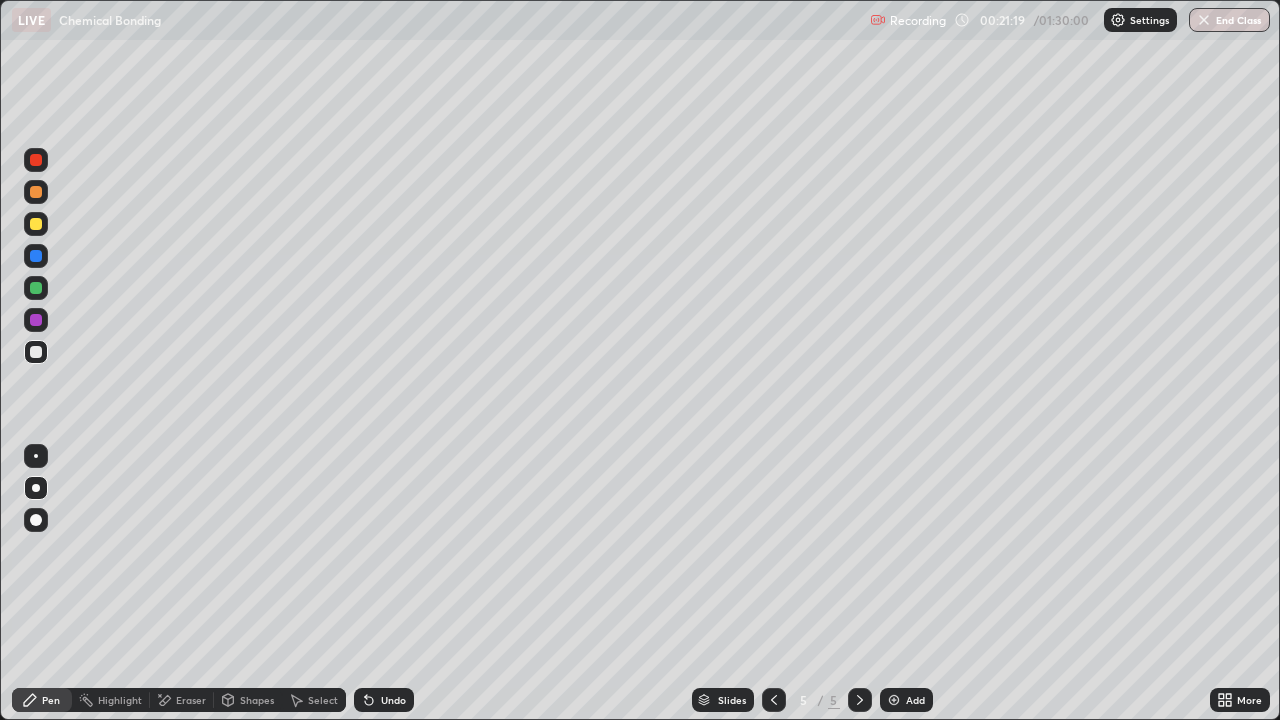click on "Pen" at bounding box center [51, 700] 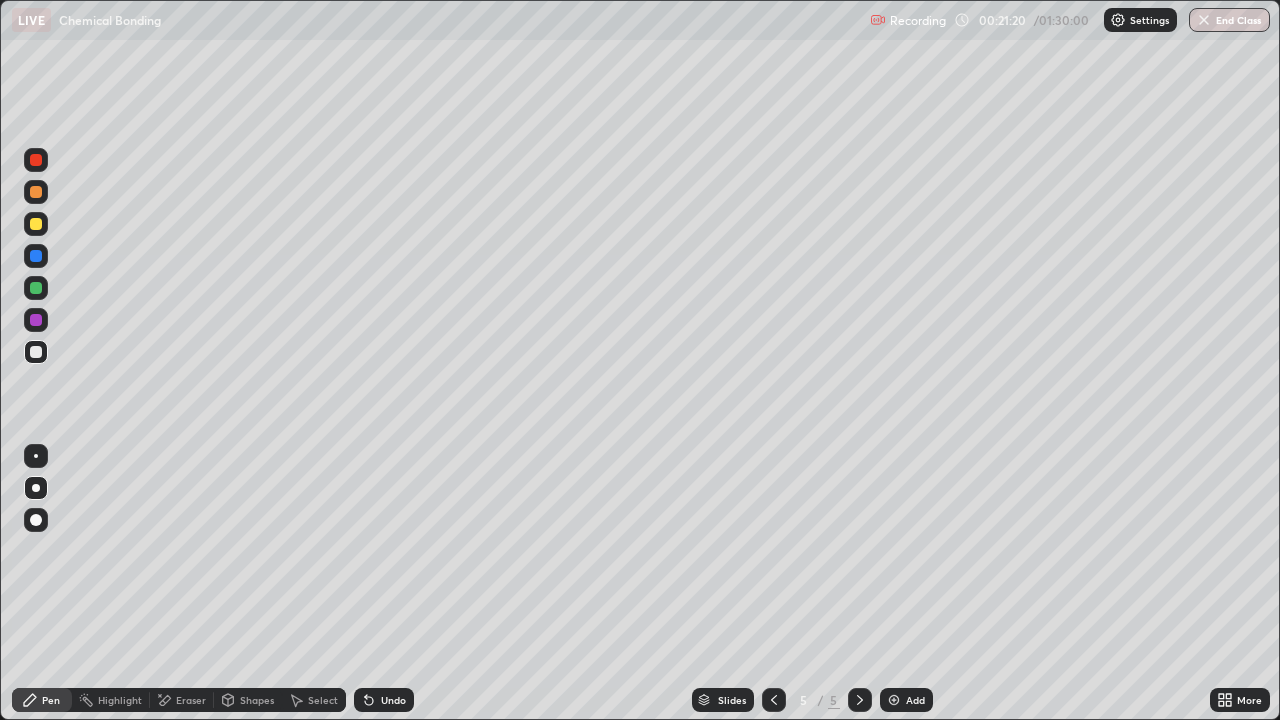 click at bounding box center [36, 320] 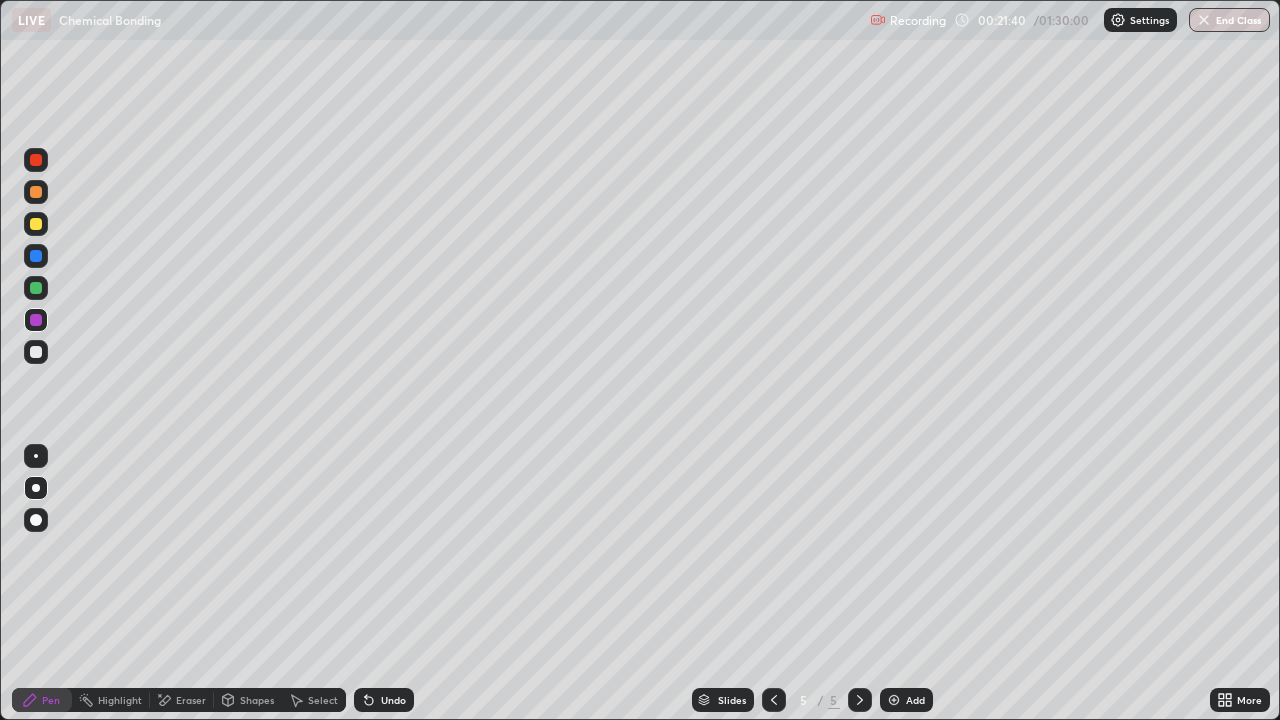 click on "Highlight" at bounding box center (120, 700) 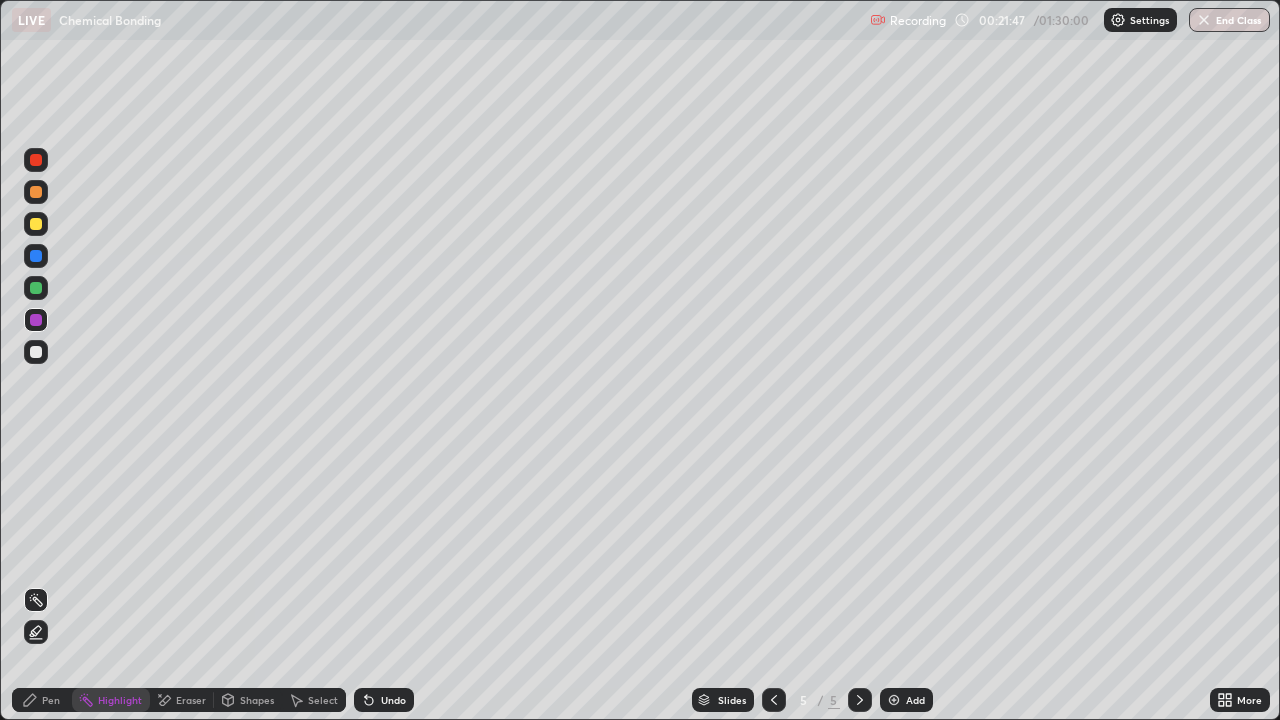 click 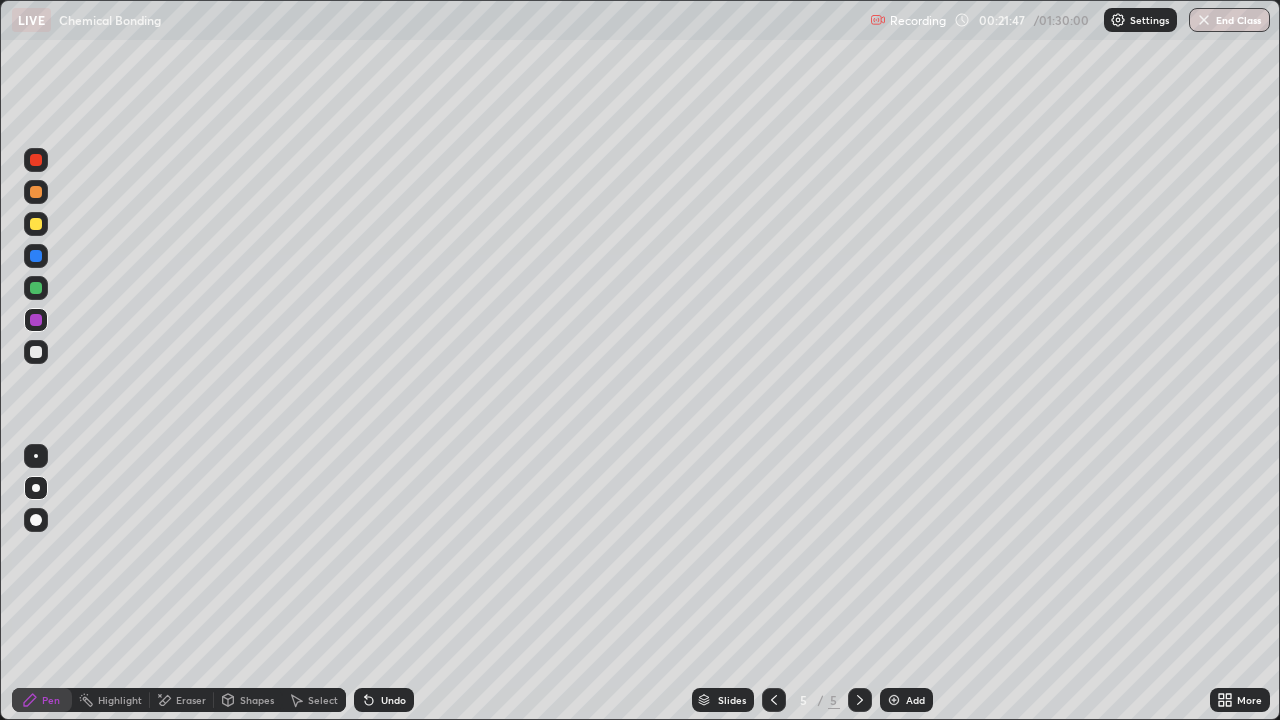 click at bounding box center [36, 520] 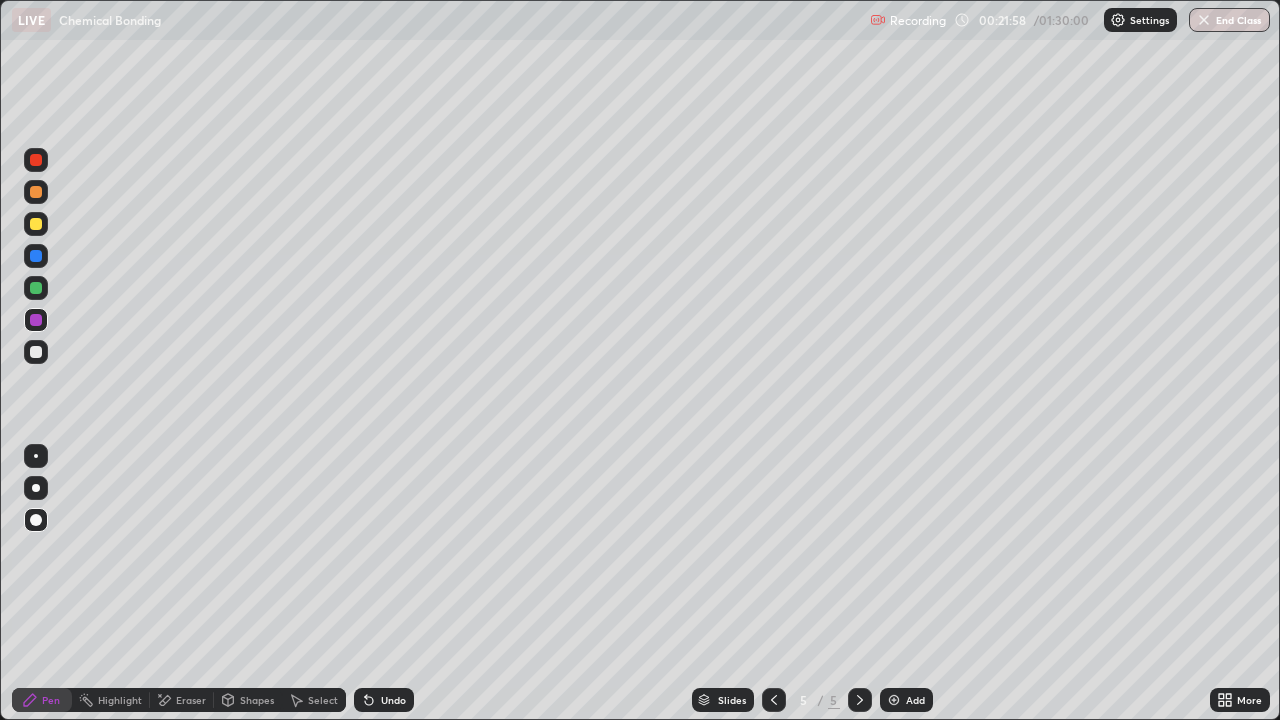 click on "Highlight" at bounding box center [120, 700] 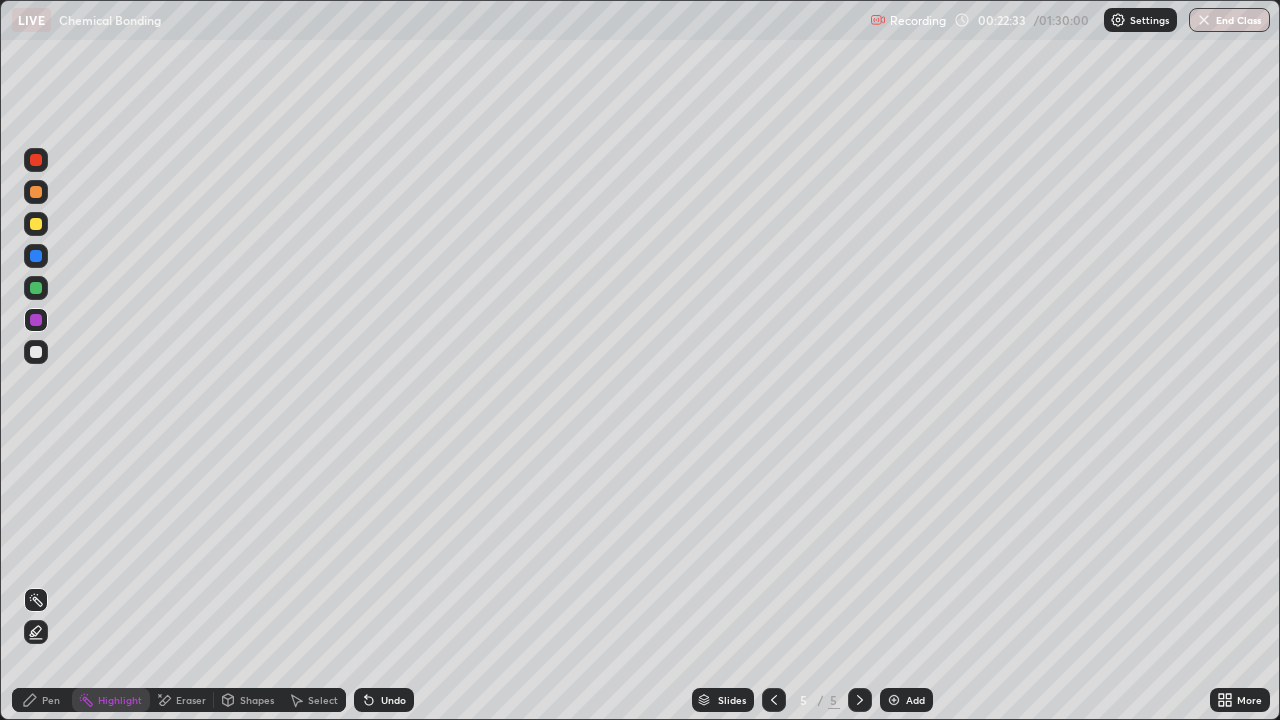 click on "Pen" at bounding box center (51, 700) 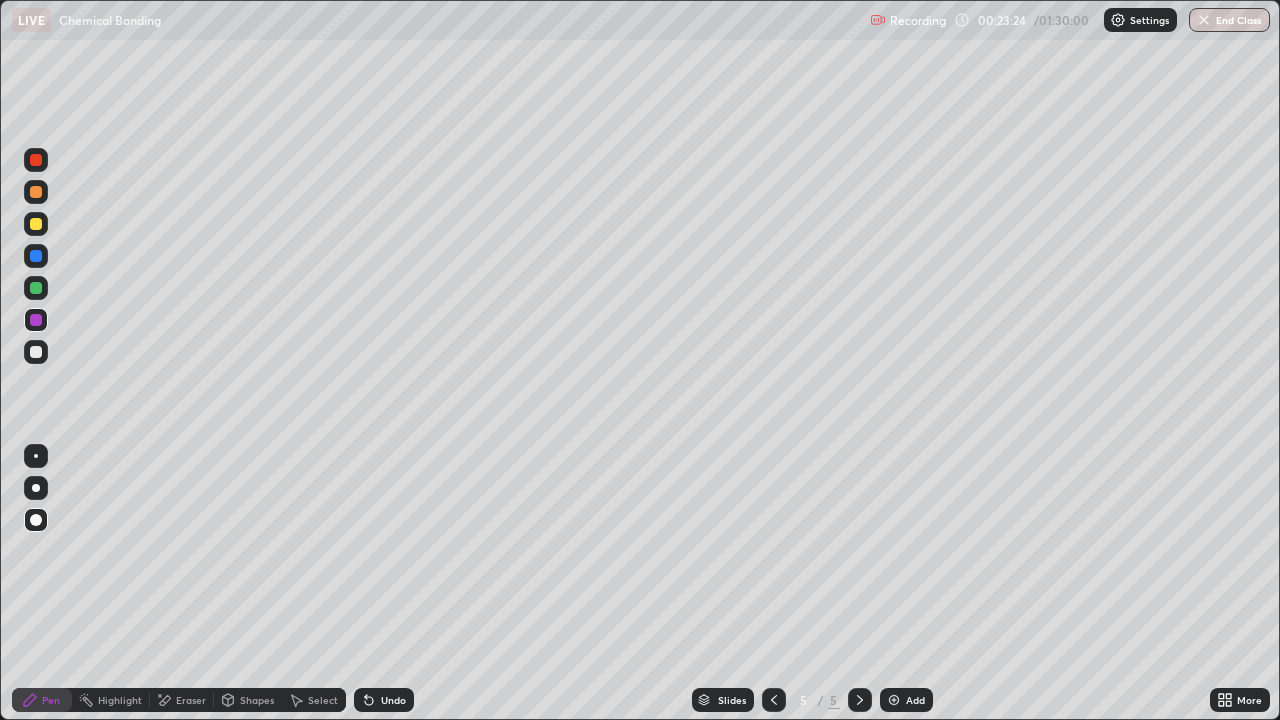 click on "Highlight" at bounding box center [120, 700] 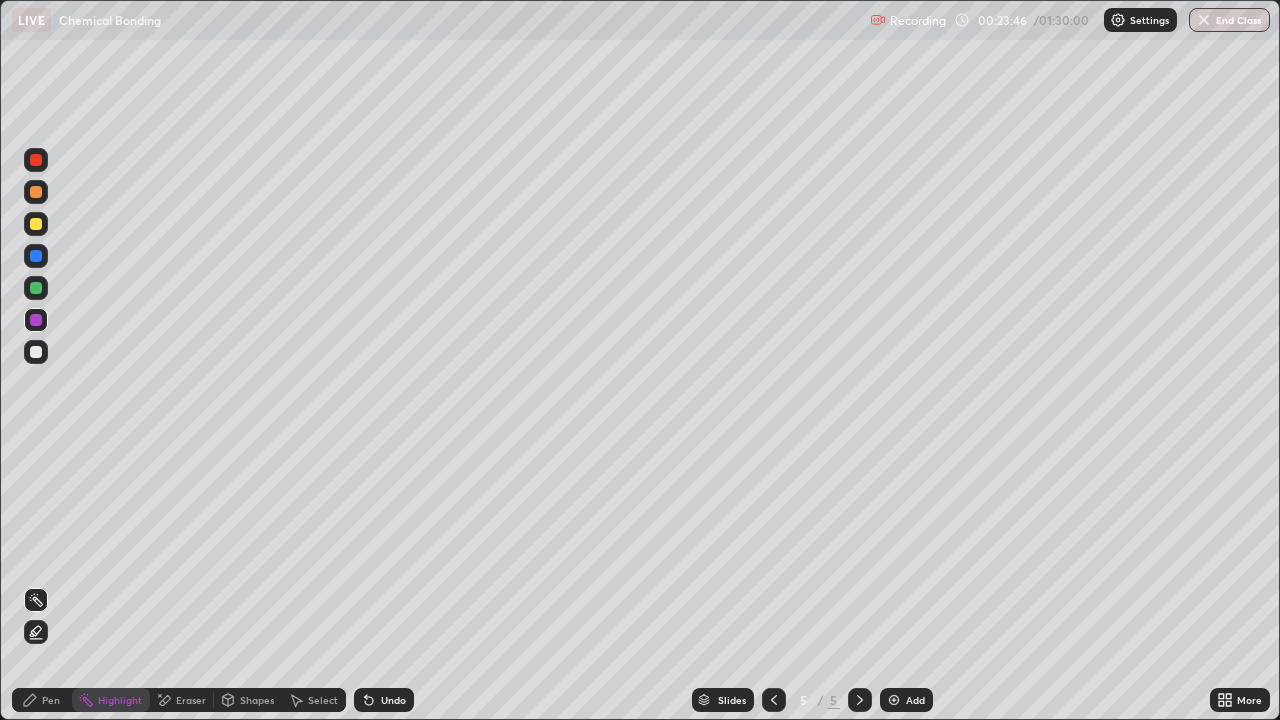 click on "Pen" at bounding box center (42, 700) 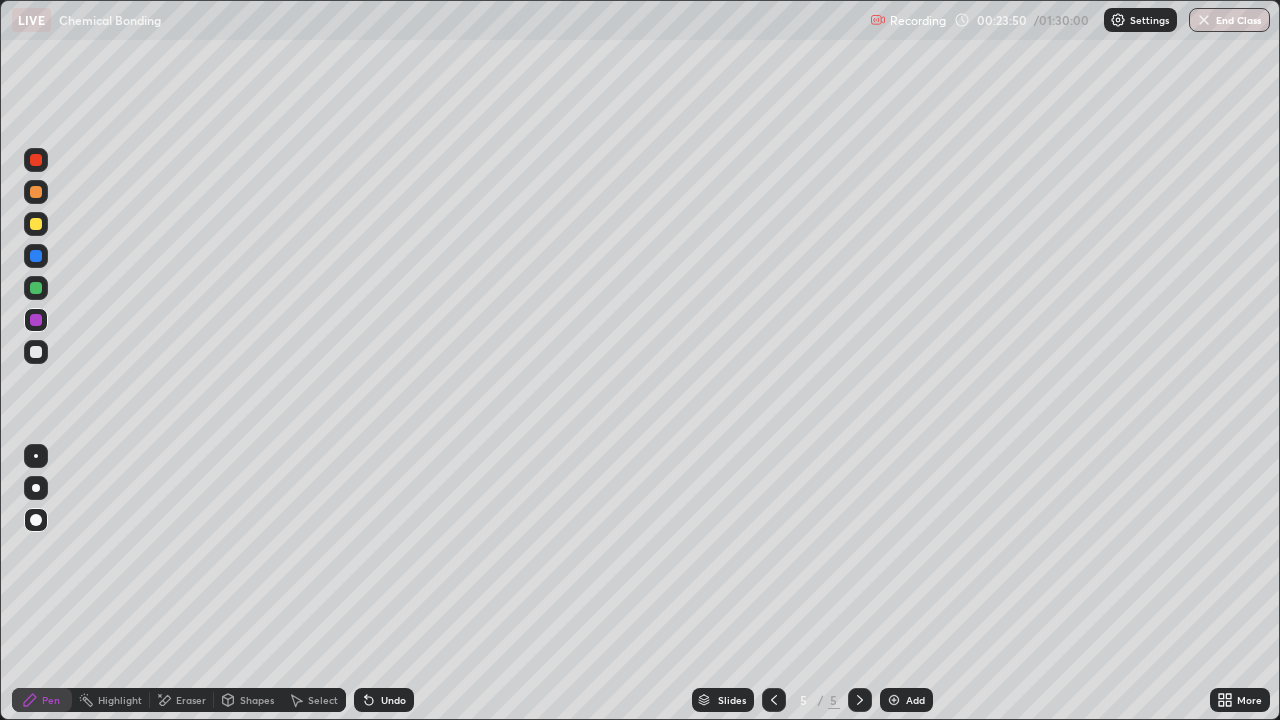 click on "Highlight" at bounding box center (120, 700) 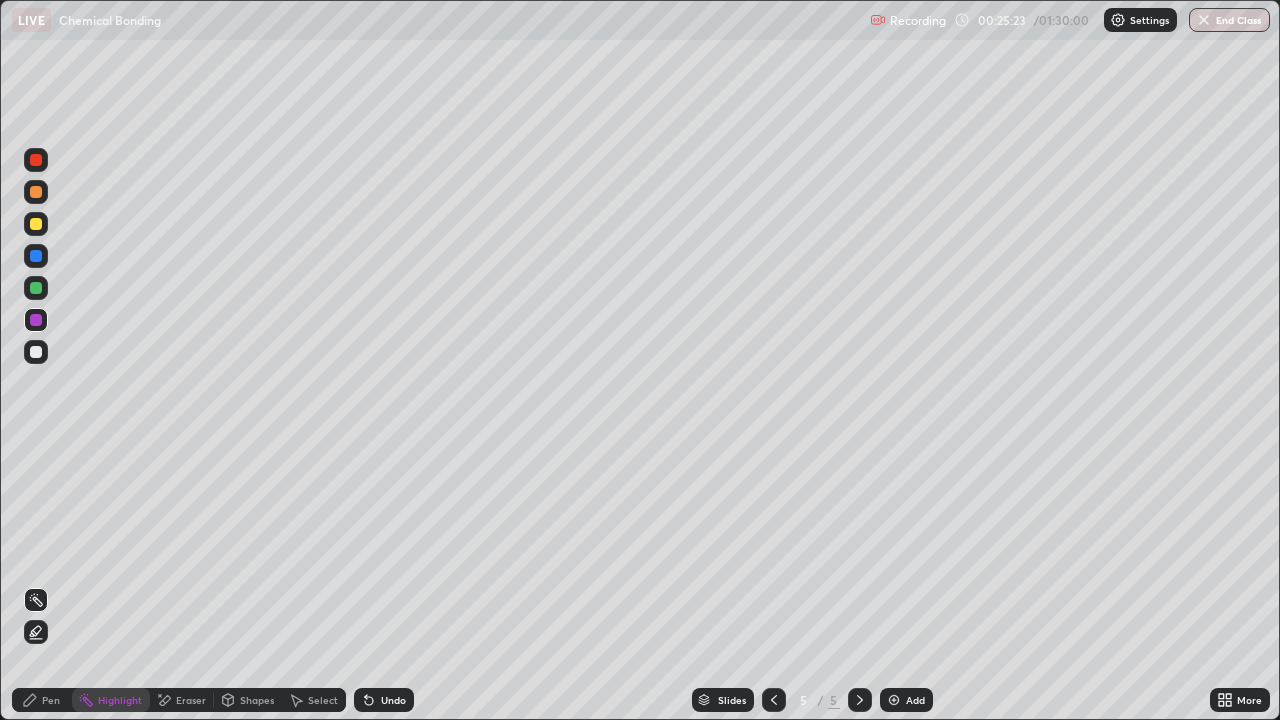 click on "Pen" at bounding box center [51, 700] 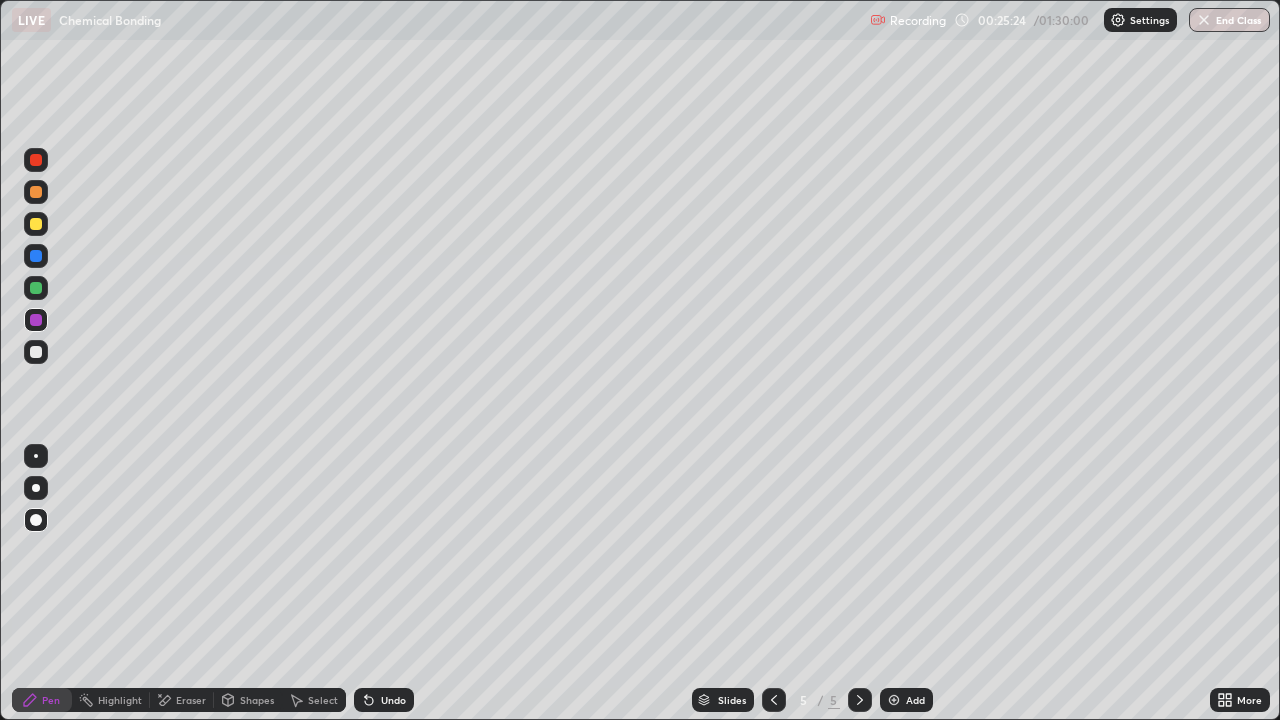click at bounding box center [36, 352] 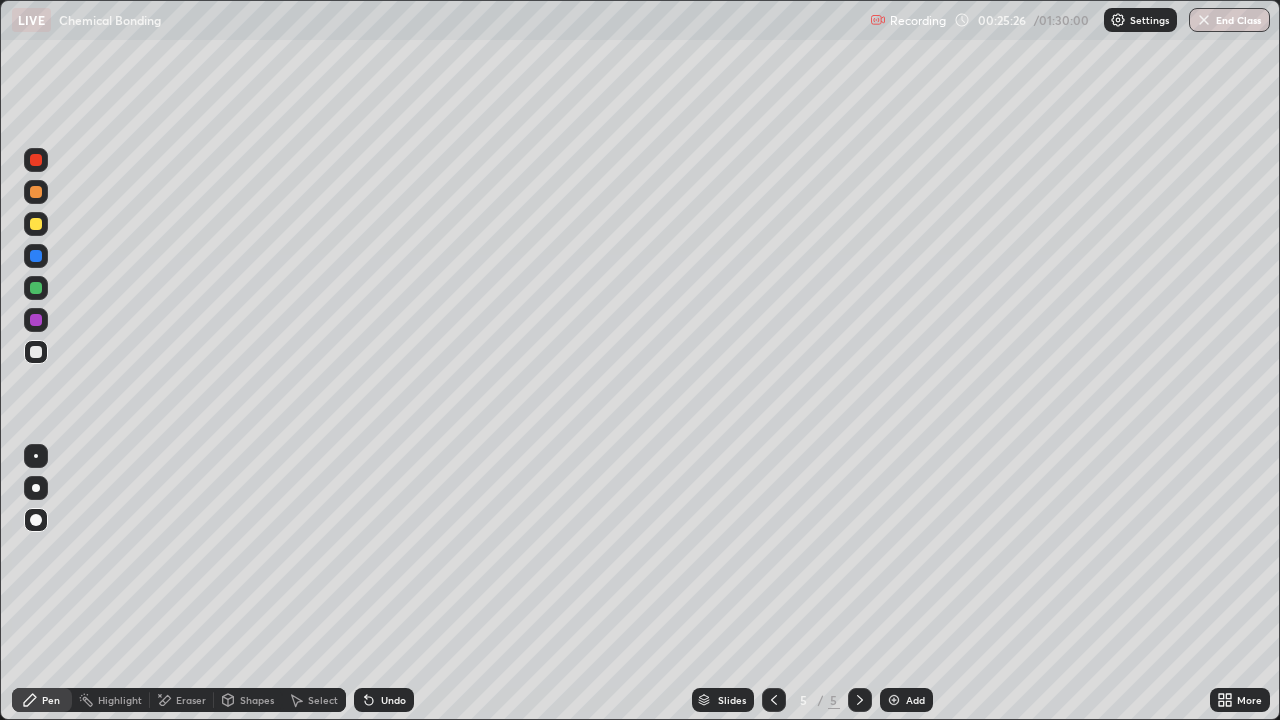click at bounding box center (36, 320) 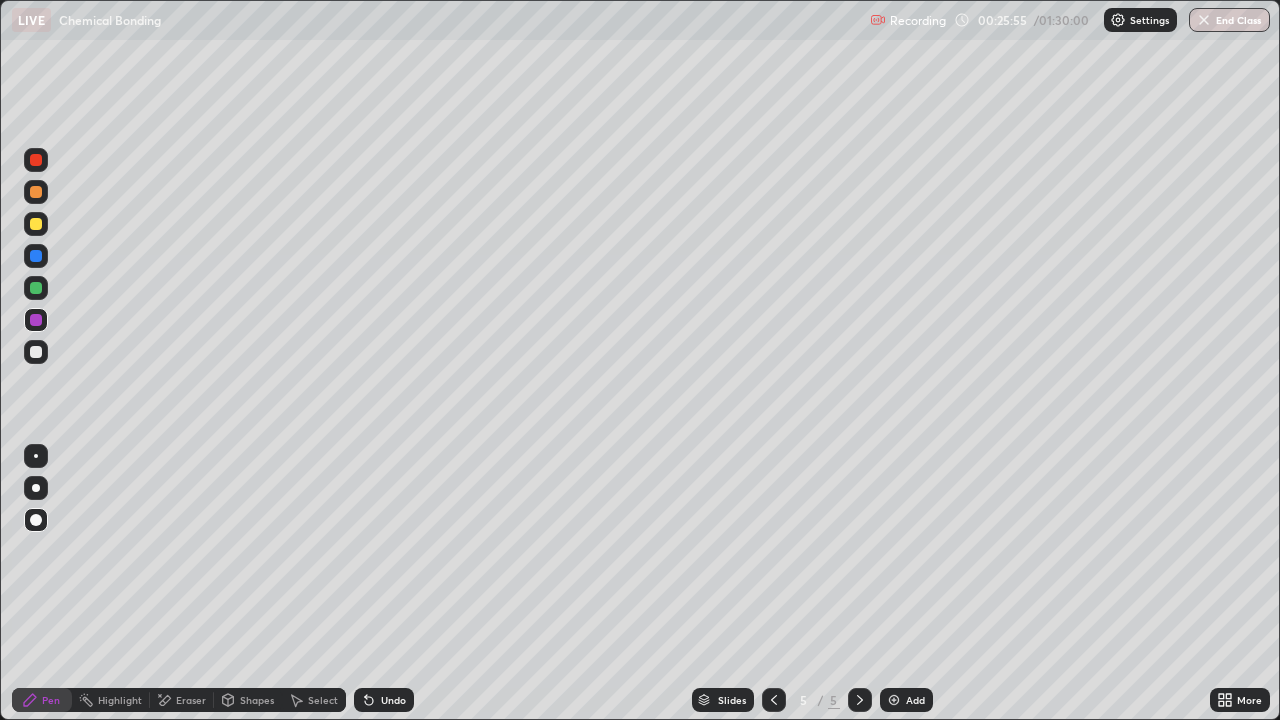 click at bounding box center (36, 288) 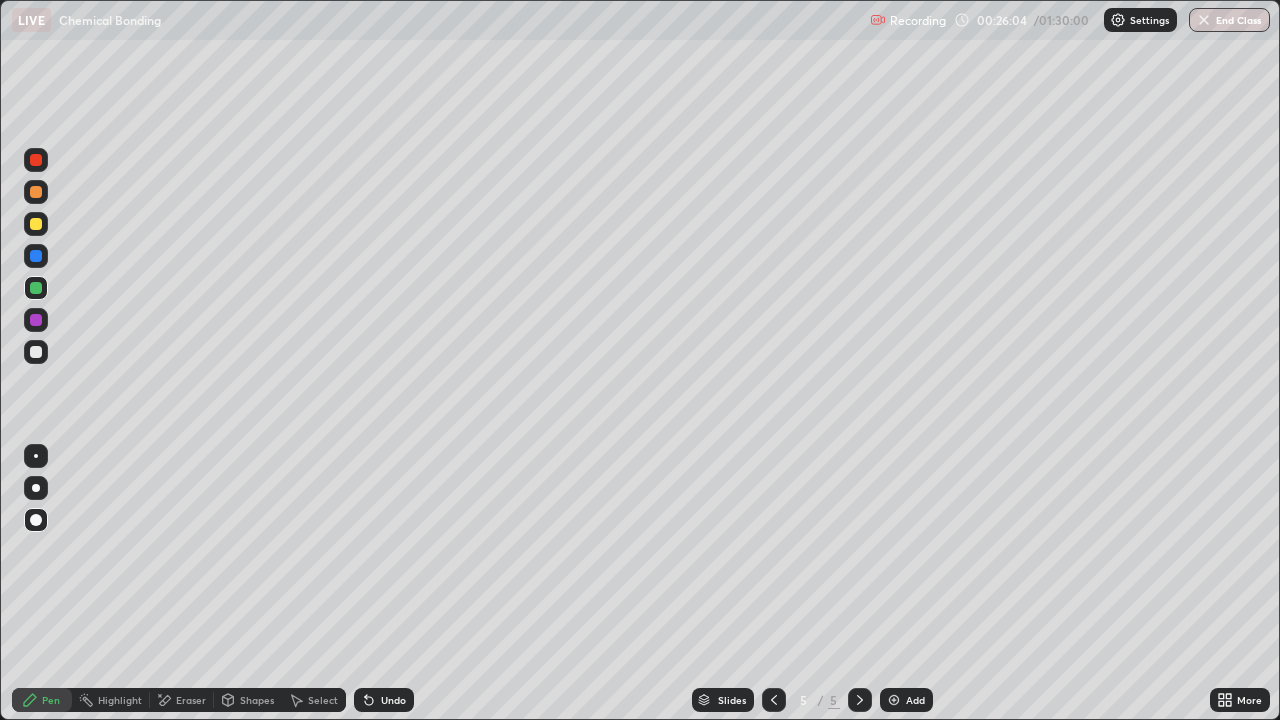 click on "Undo" at bounding box center [393, 700] 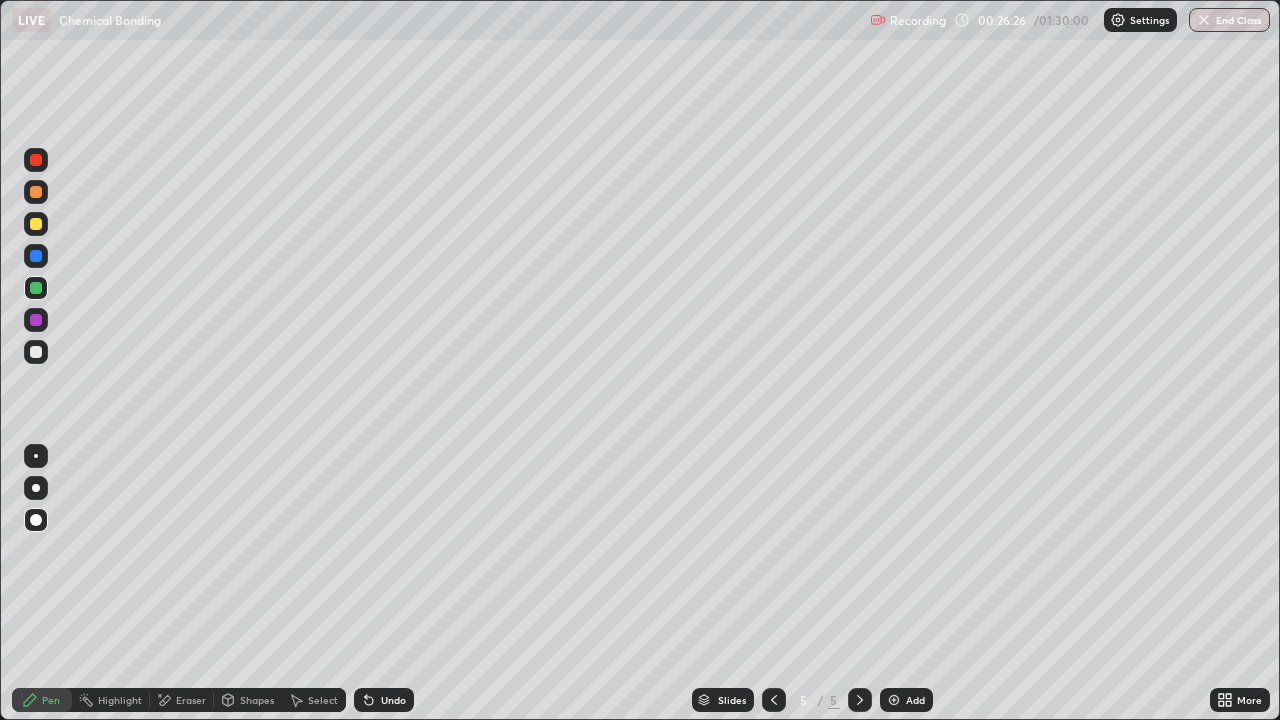 click on "Pen" at bounding box center [51, 700] 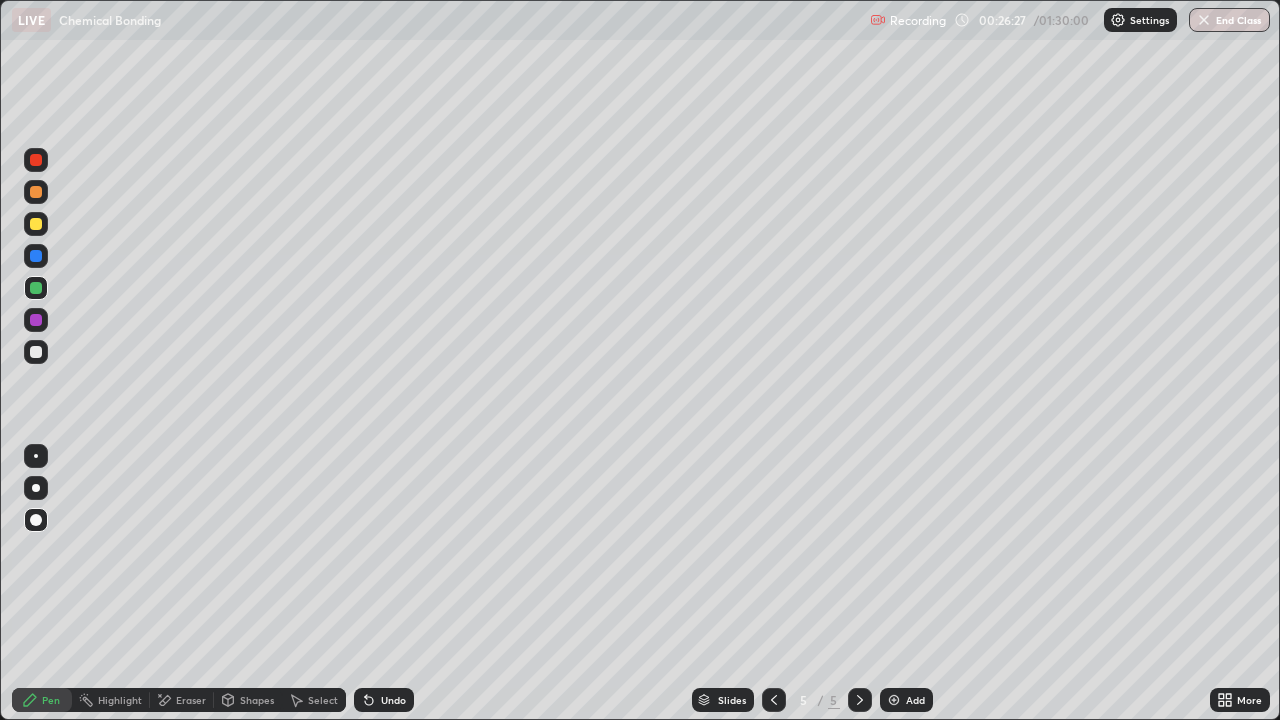 click at bounding box center [36, 352] 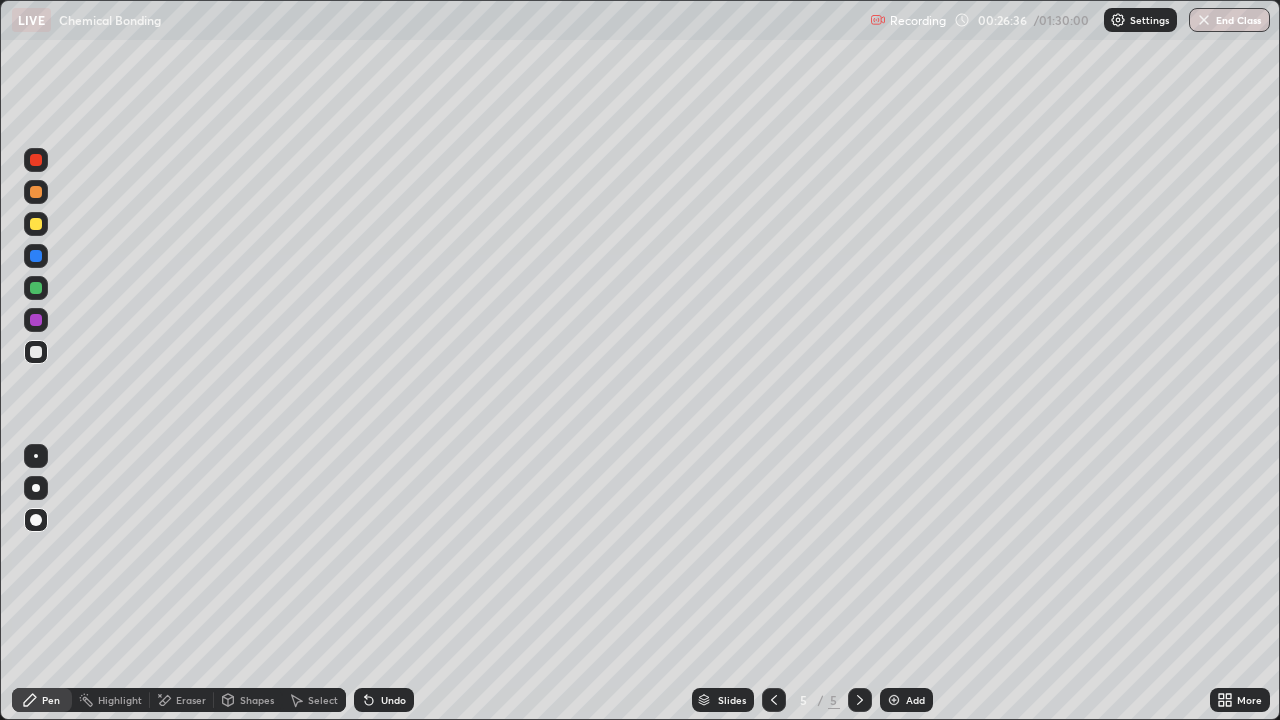 click on "Add" at bounding box center [906, 700] 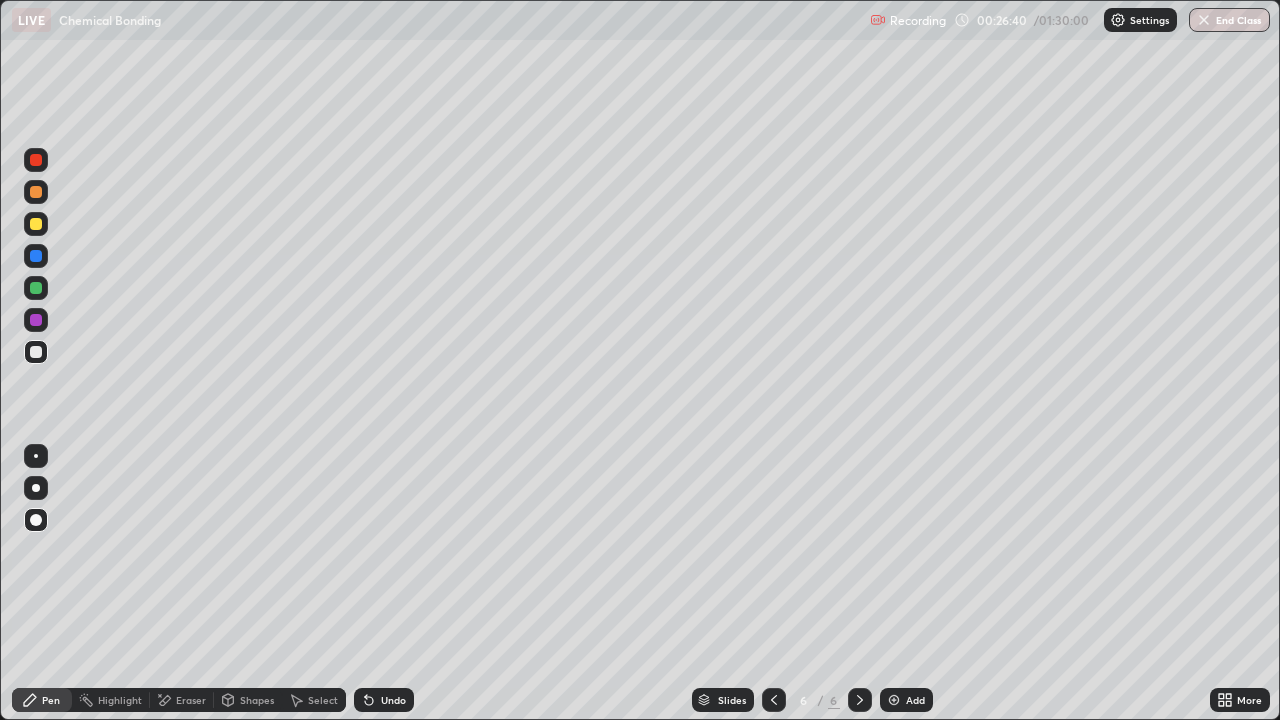 click at bounding box center (774, 700) 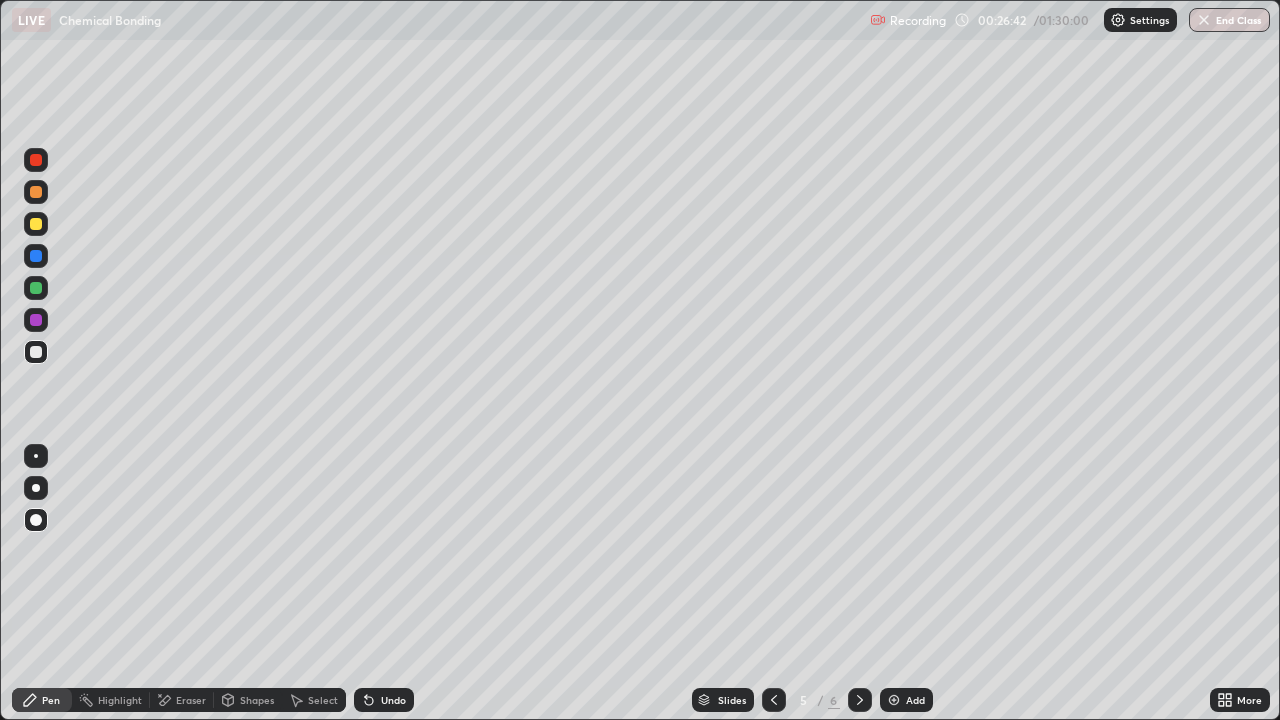 click 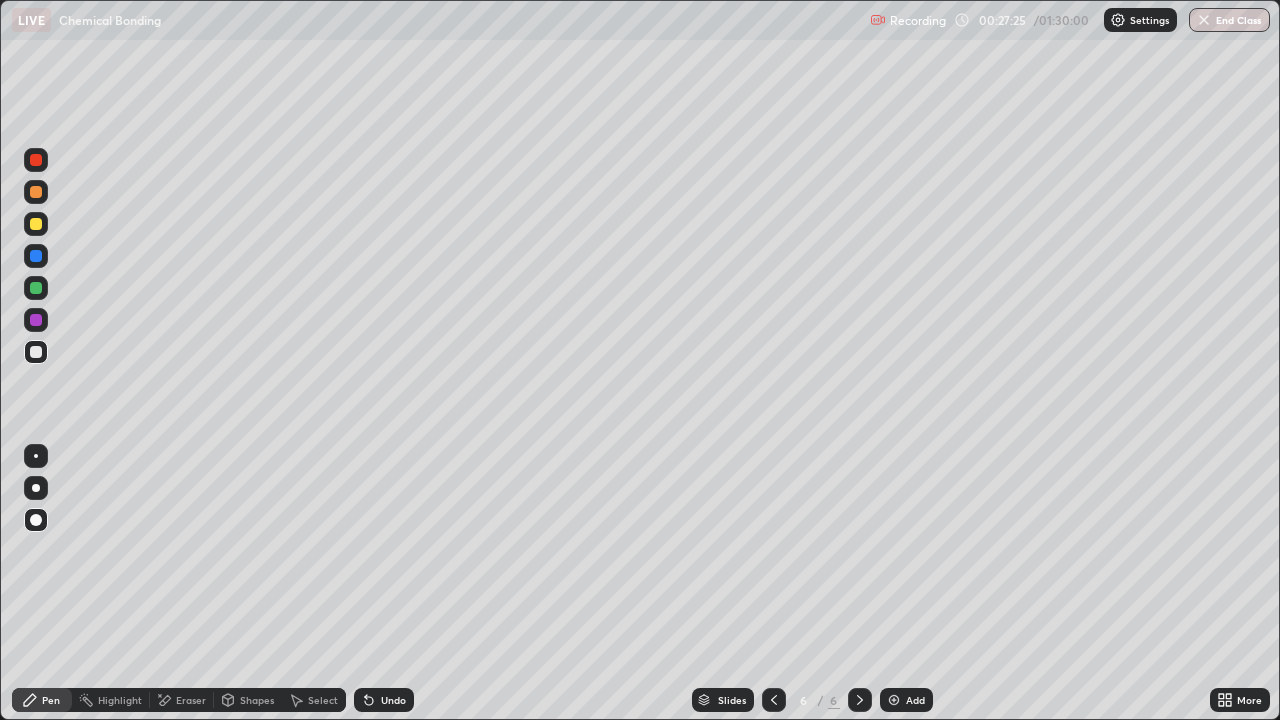click 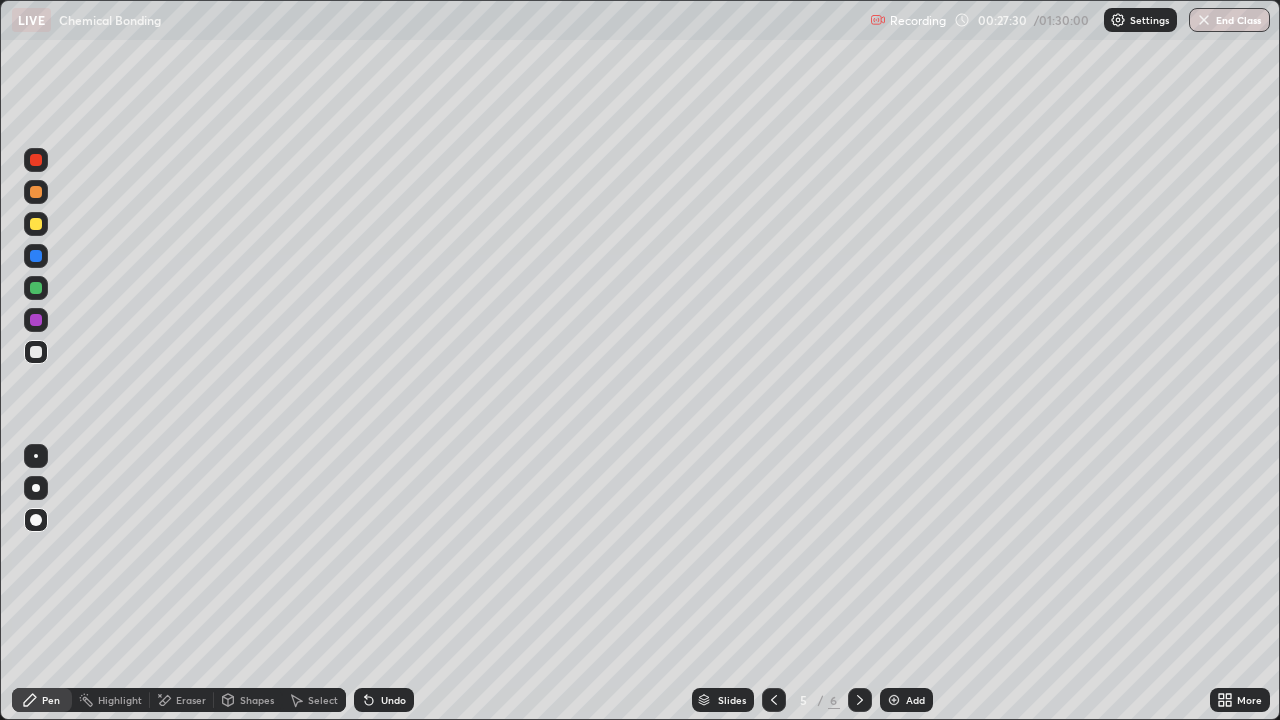 click at bounding box center [36, 352] 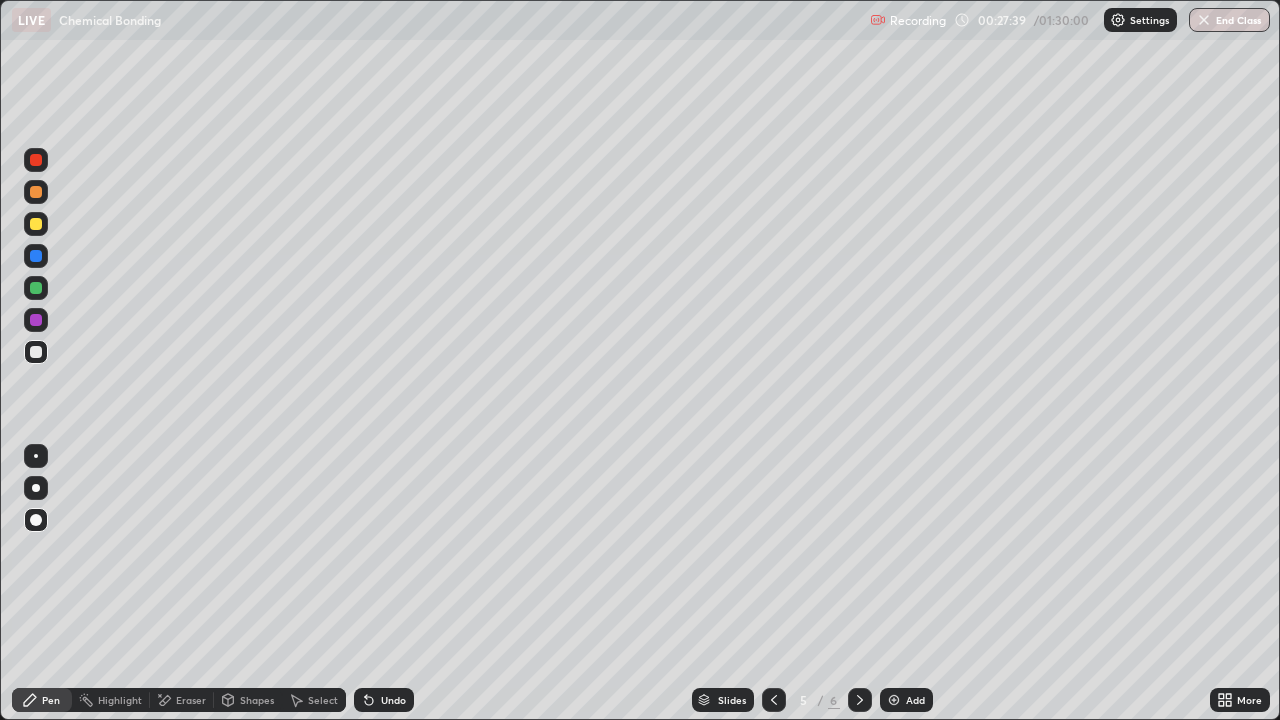 click on "Pen" at bounding box center [51, 700] 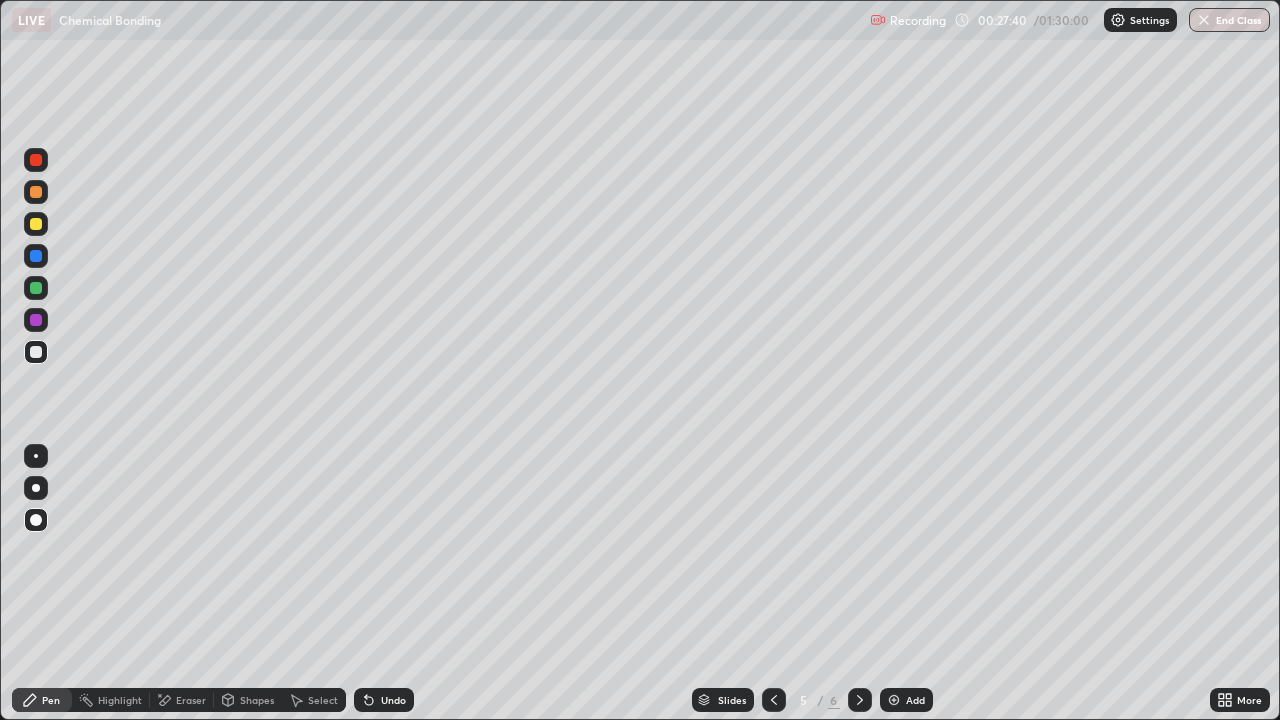 click at bounding box center (36, 352) 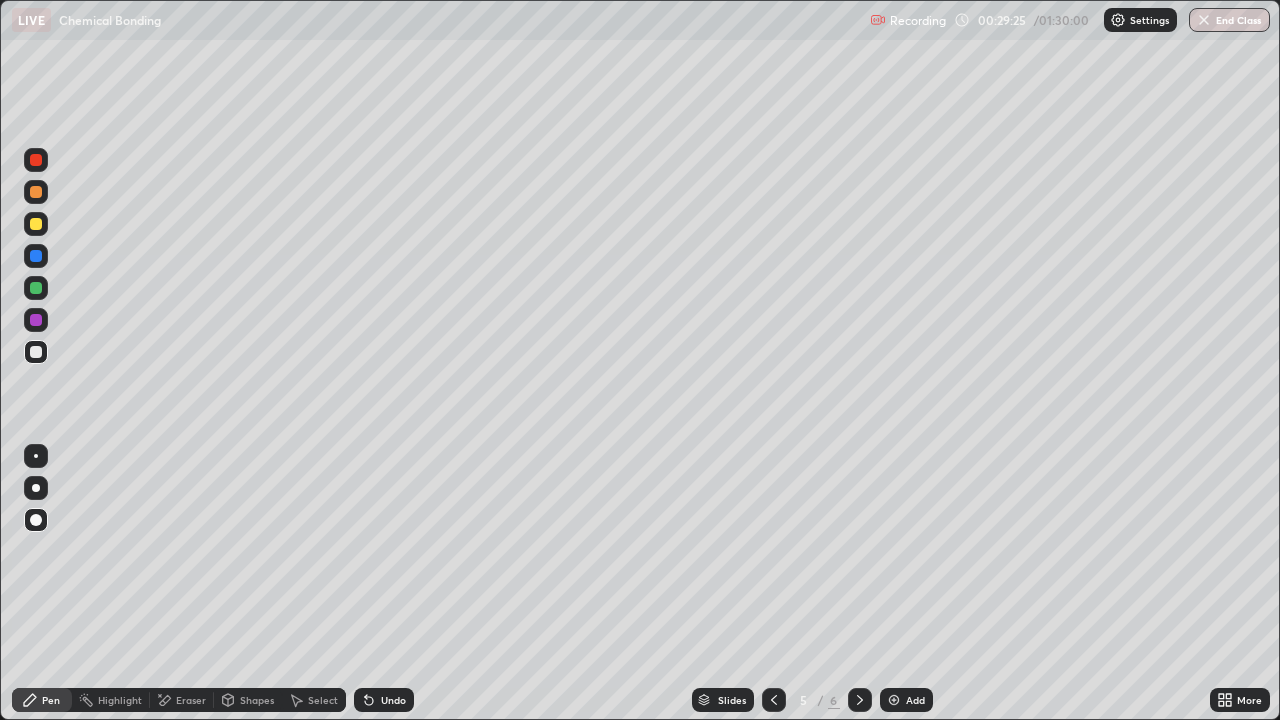click at bounding box center [36, 320] 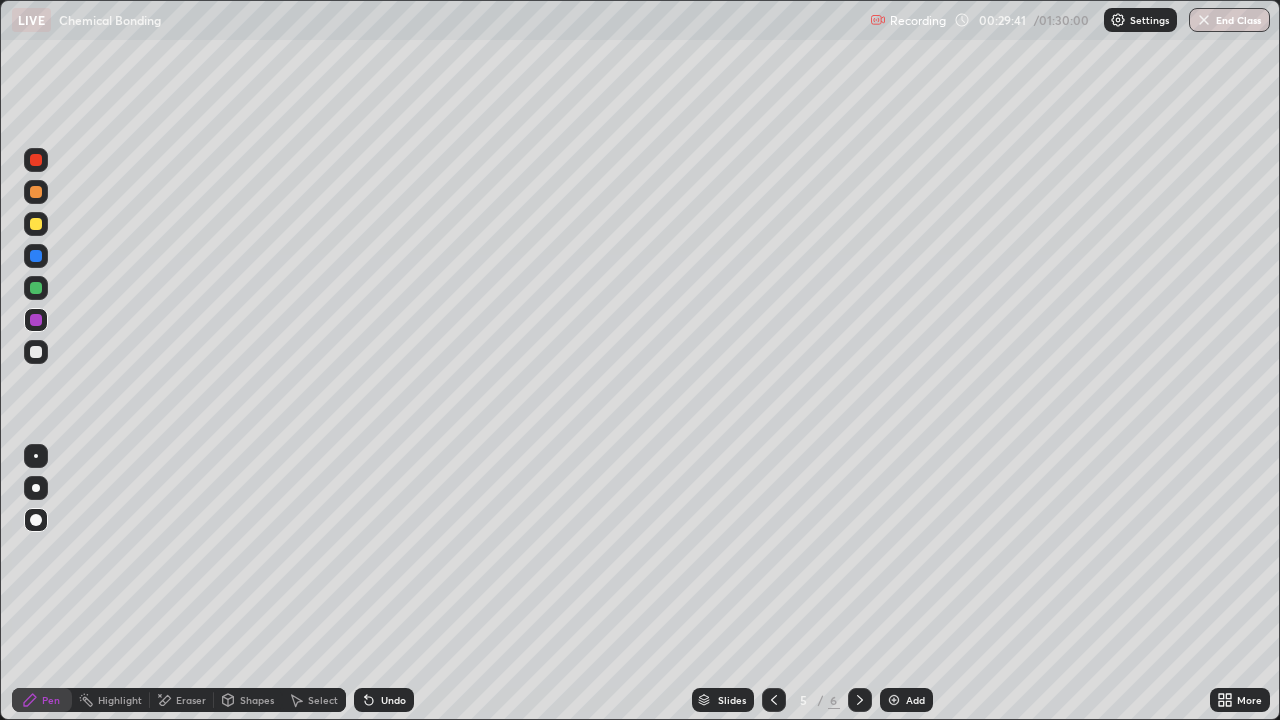 click on "Pen" at bounding box center (51, 700) 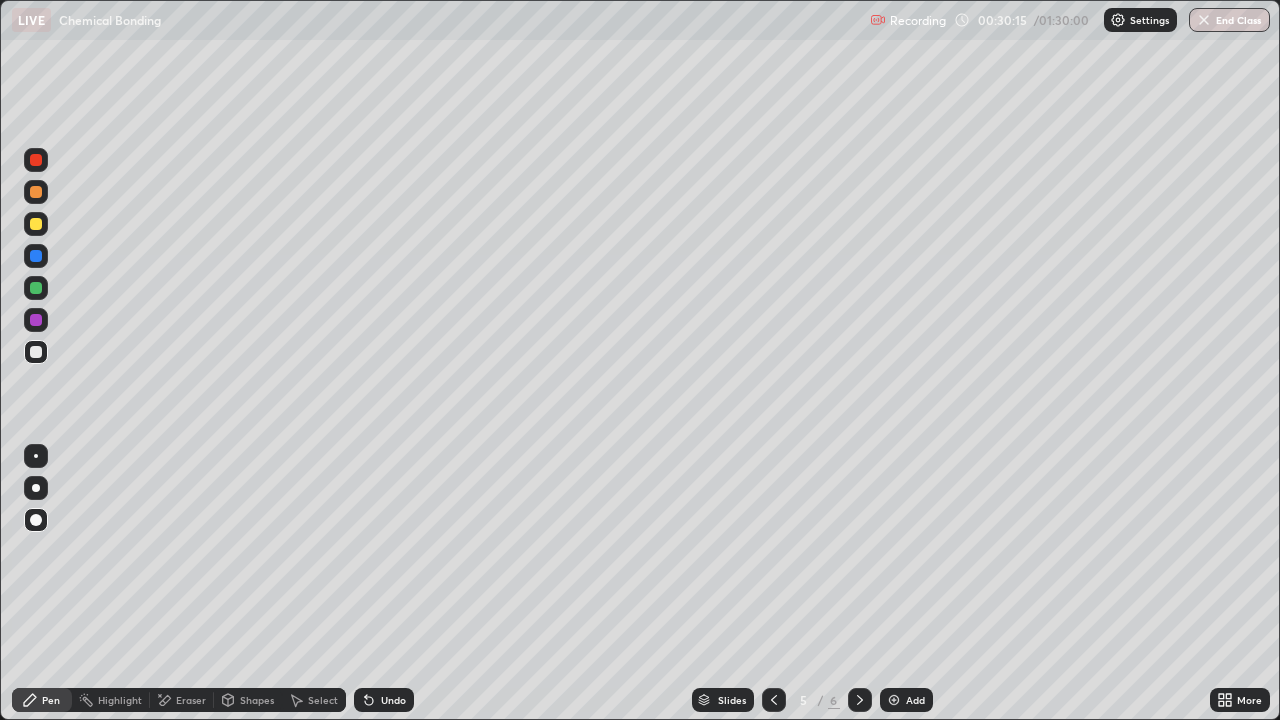 click on "Pen" at bounding box center [51, 700] 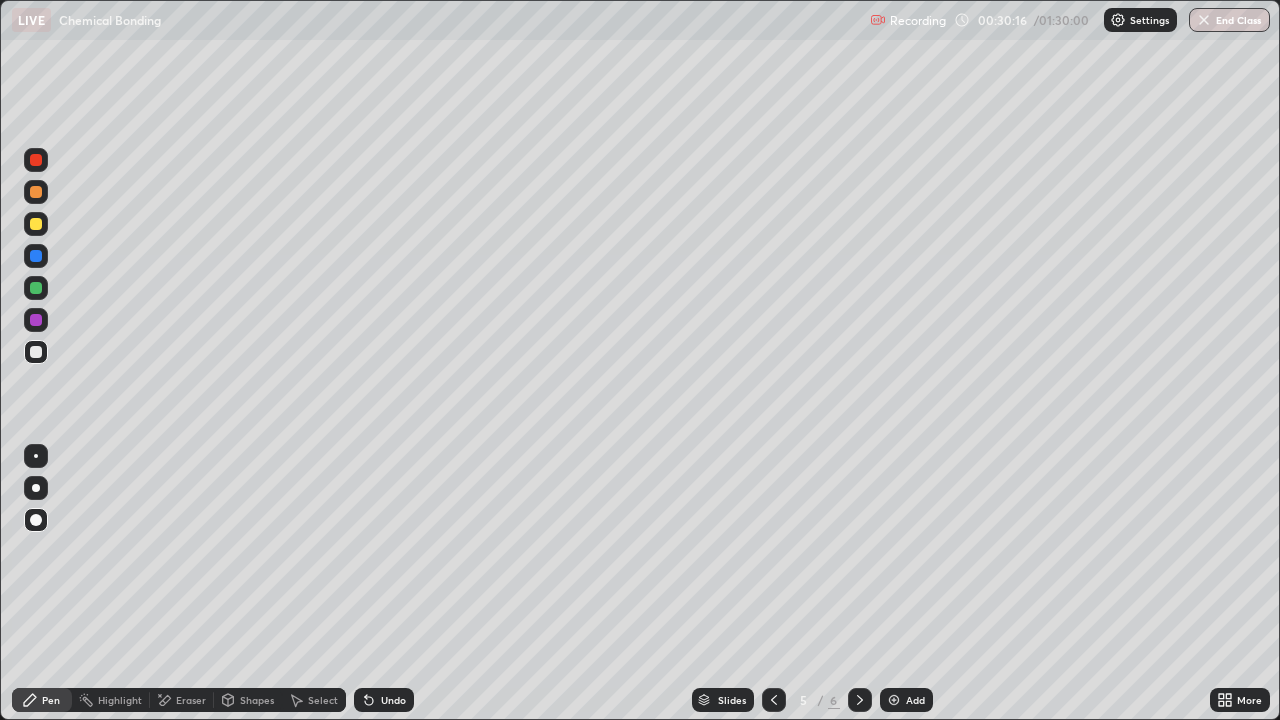 click at bounding box center [36, 520] 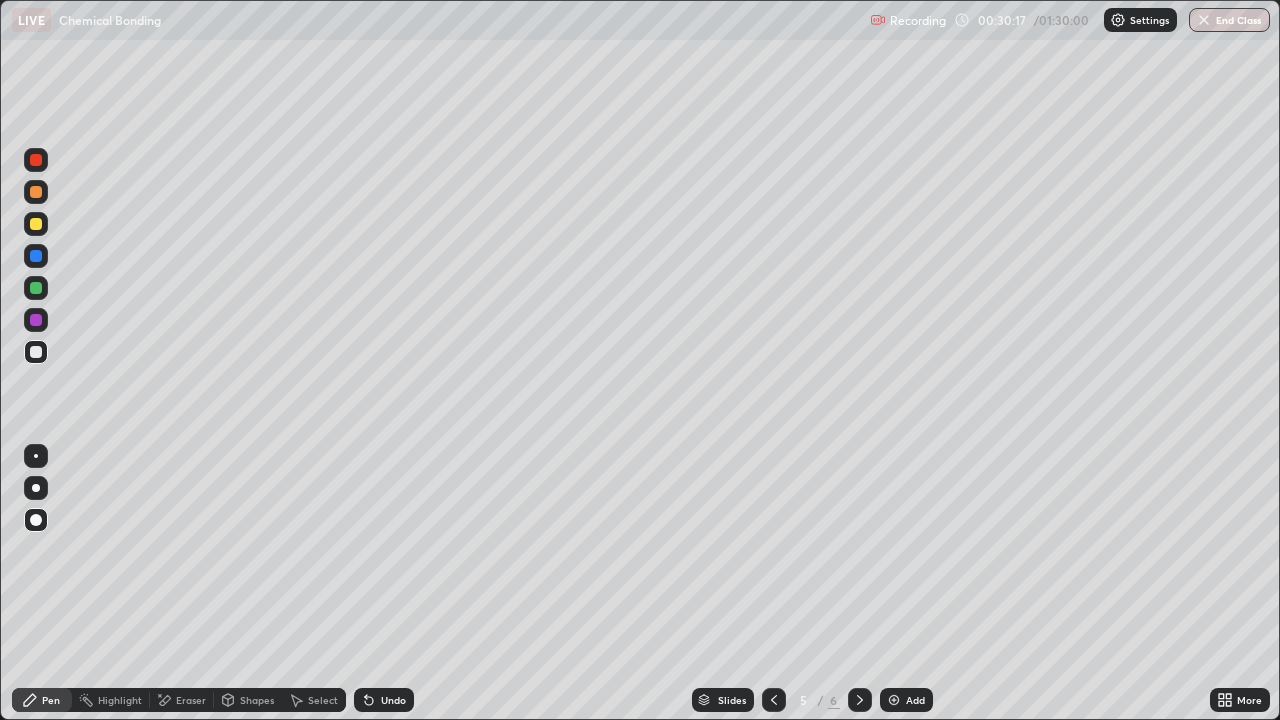 click on "Pen" at bounding box center [51, 700] 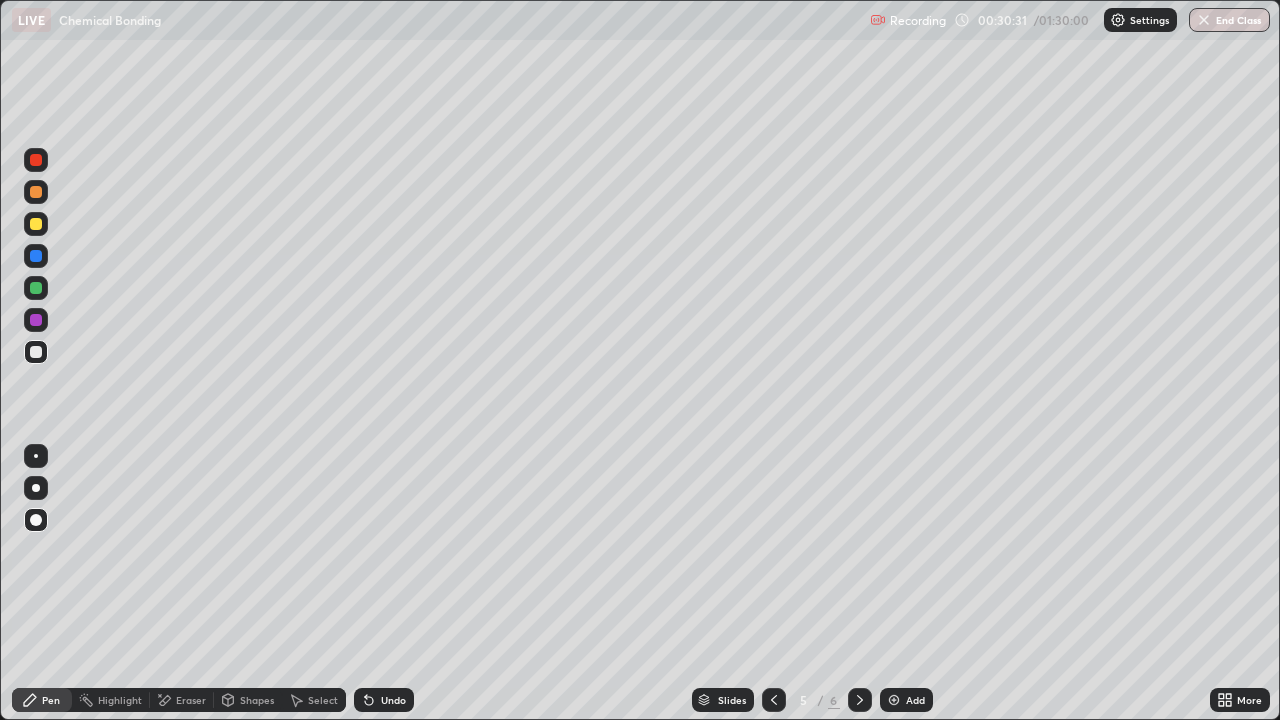 click on "Pen" at bounding box center [51, 700] 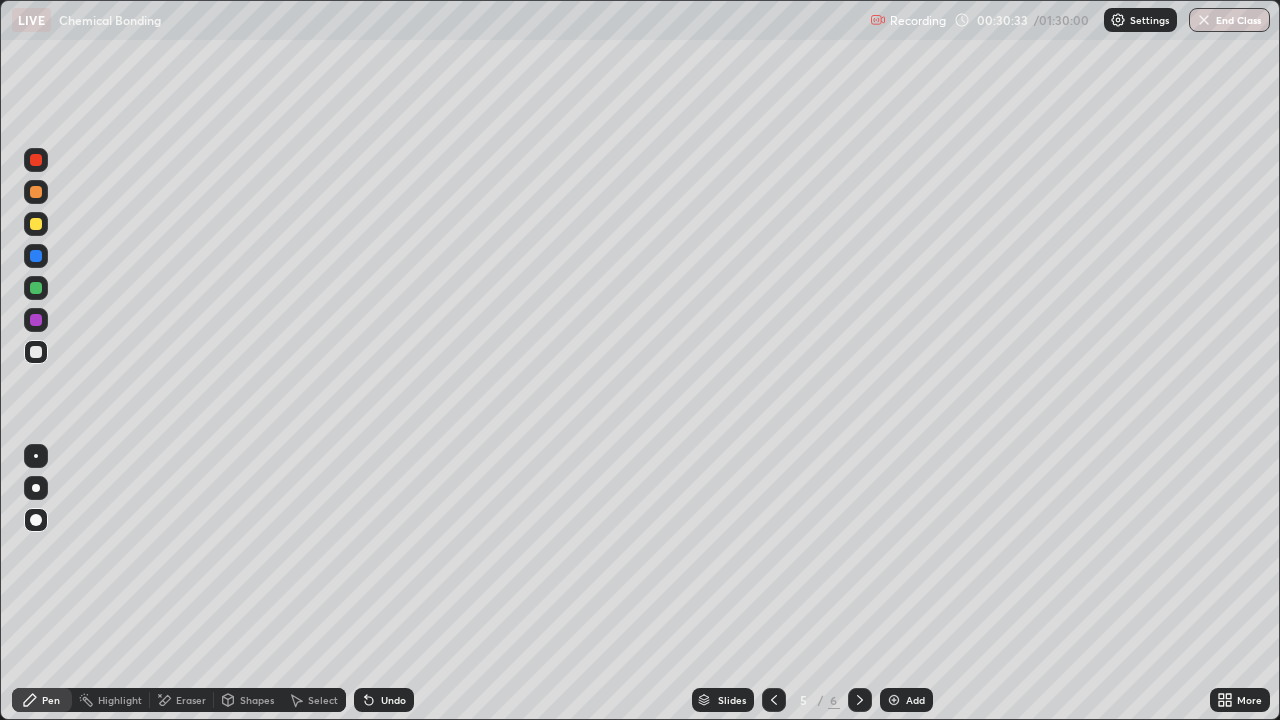 click on "Pen" at bounding box center (51, 700) 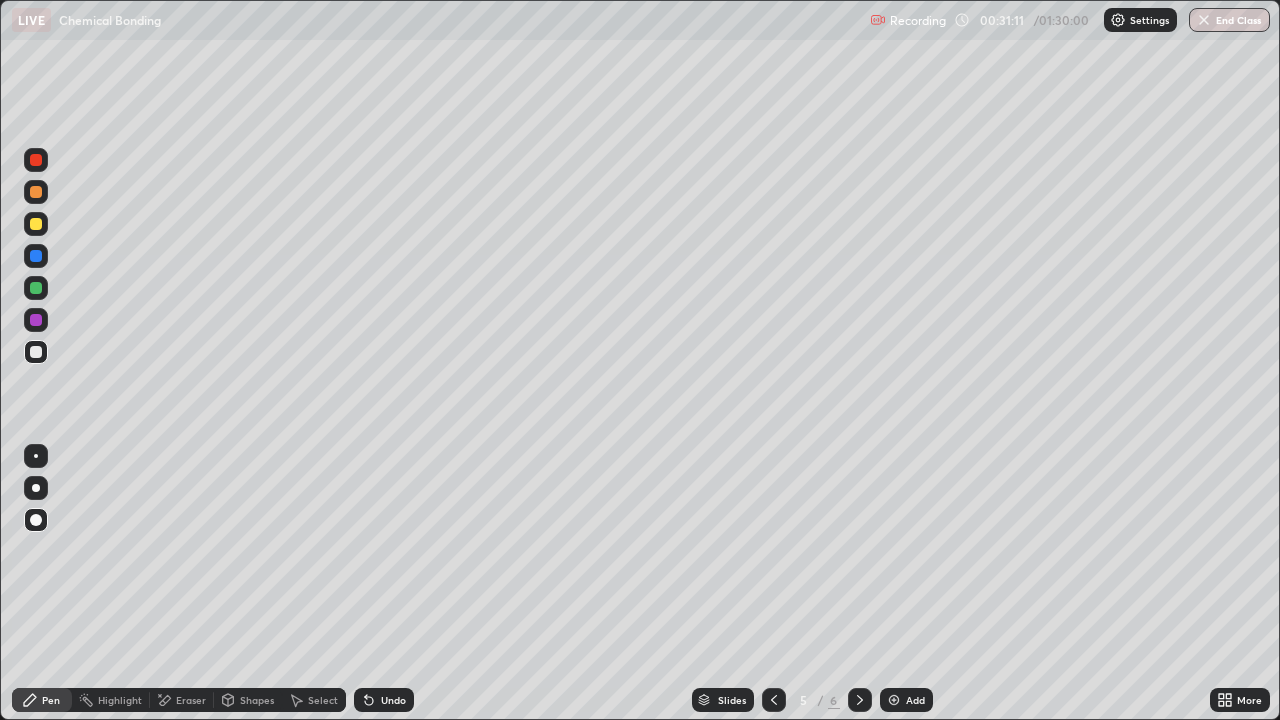 click on "Eraser" at bounding box center (191, 700) 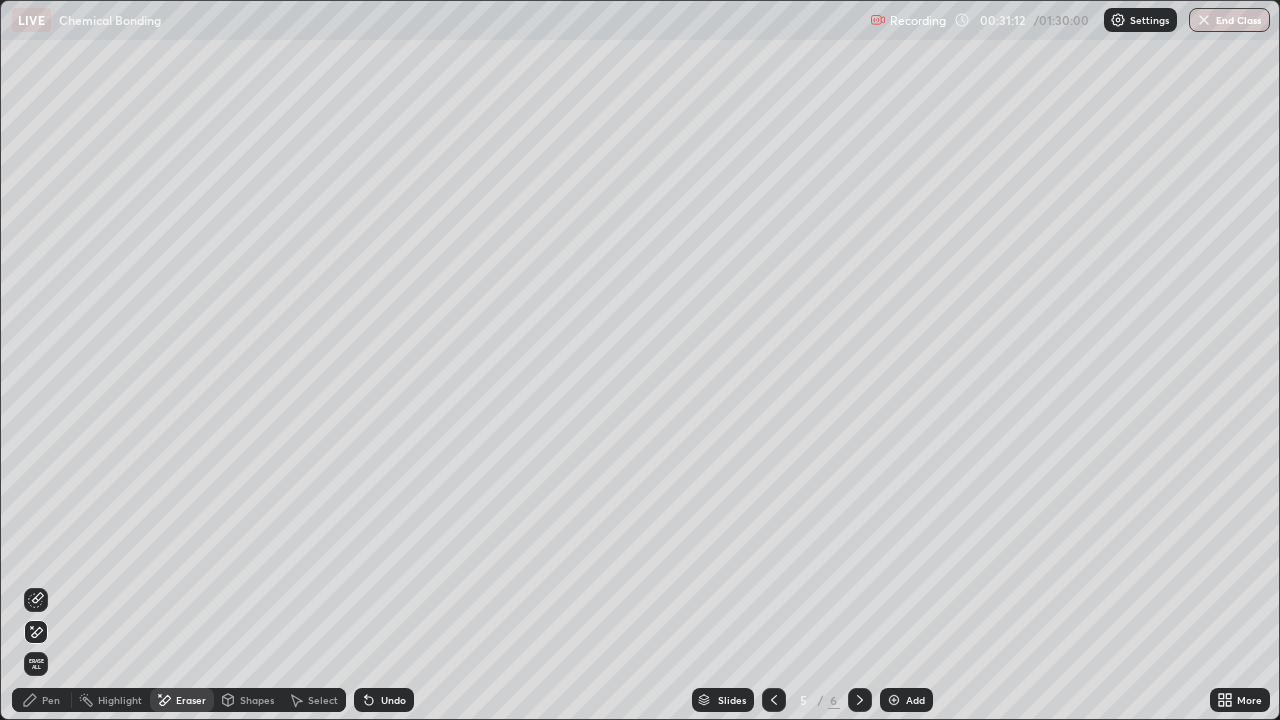 click on "Pen" at bounding box center [42, 700] 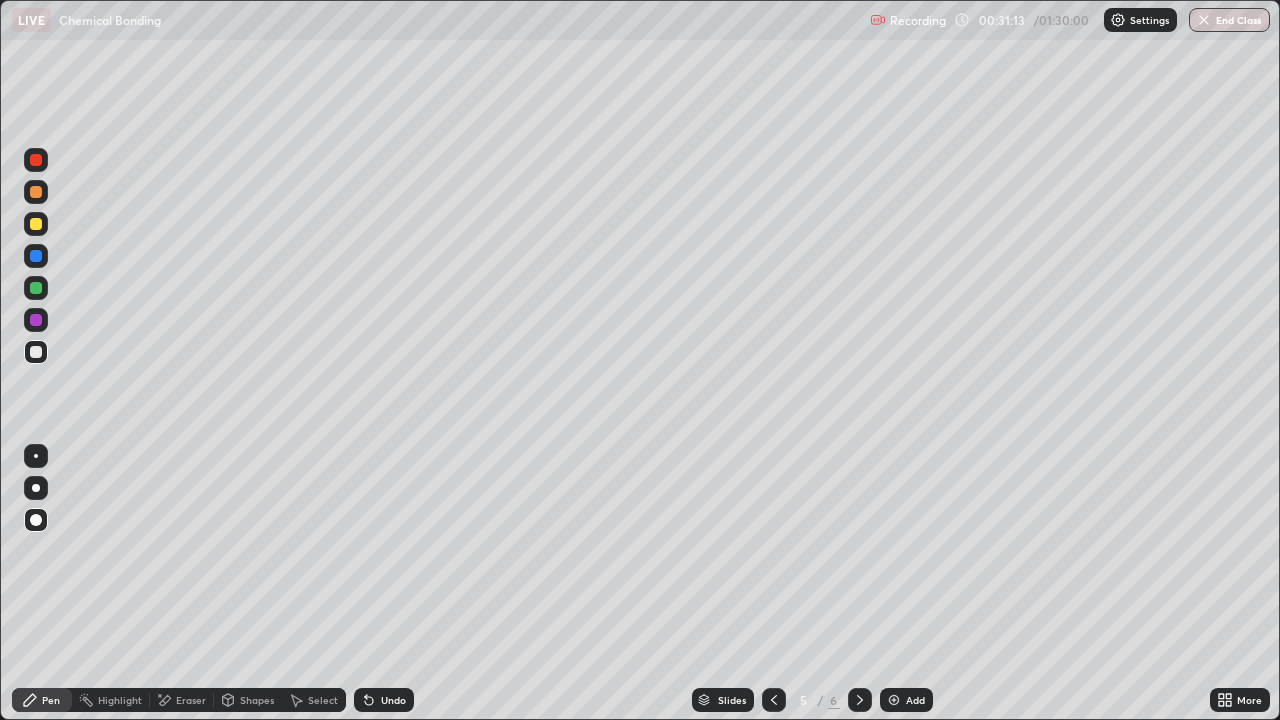 click at bounding box center [36, 352] 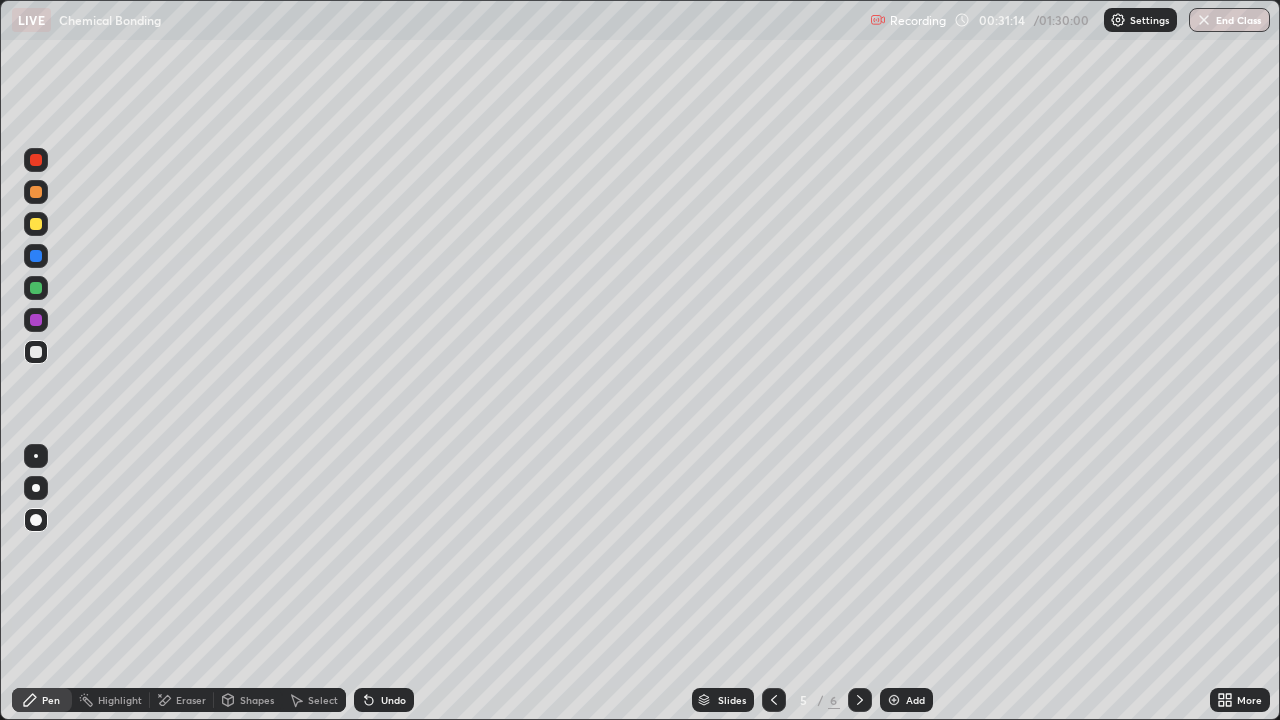 click on "Pen" at bounding box center [42, 700] 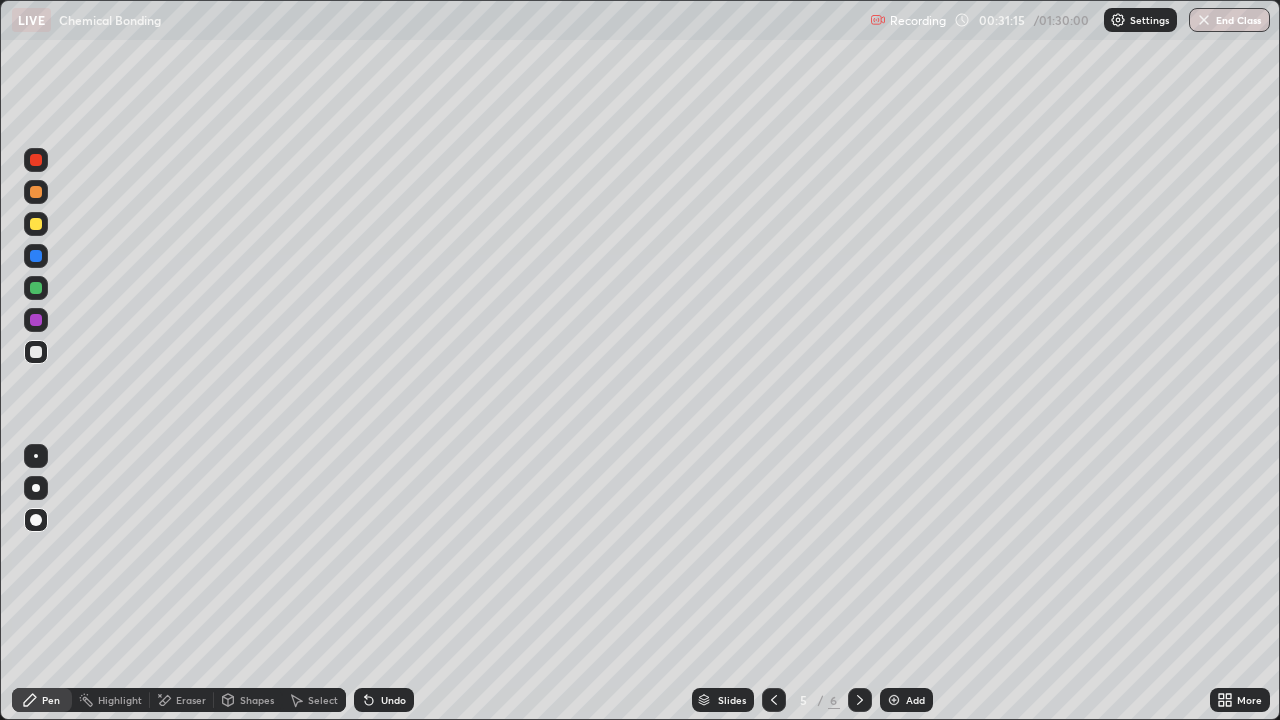 click at bounding box center (36, 352) 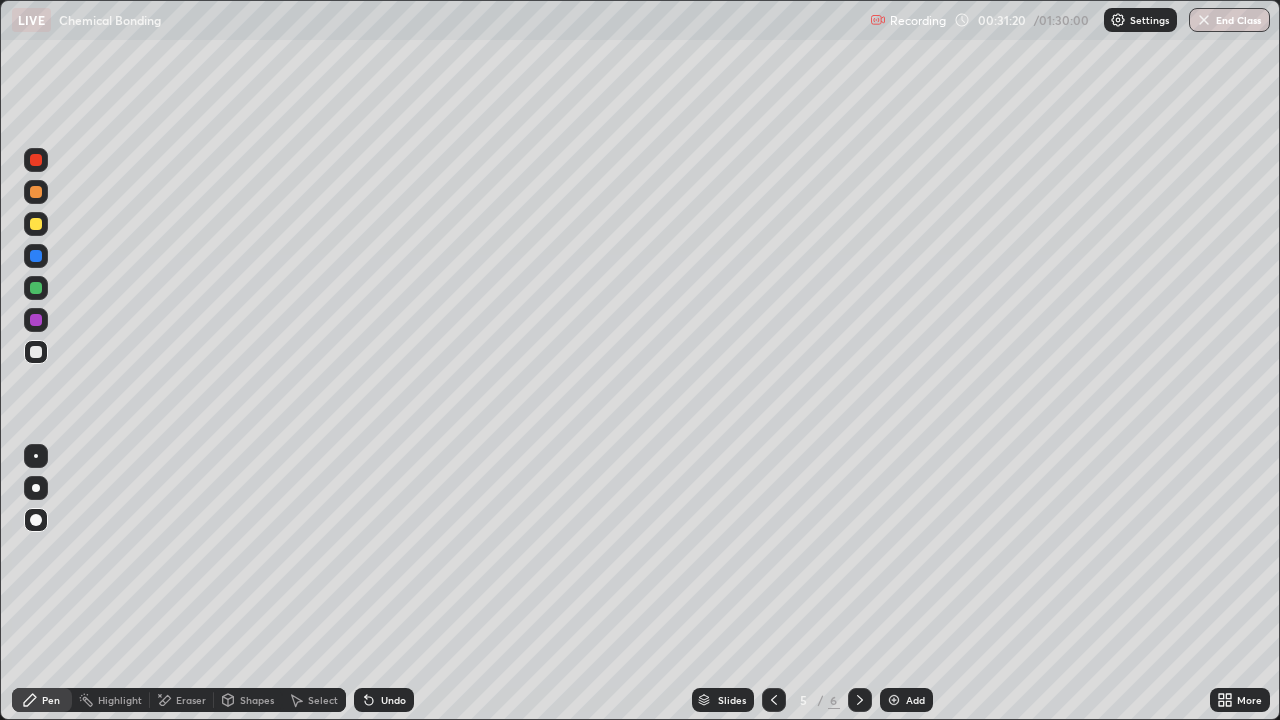 click on "Pen" at bounding box center [51, 700] 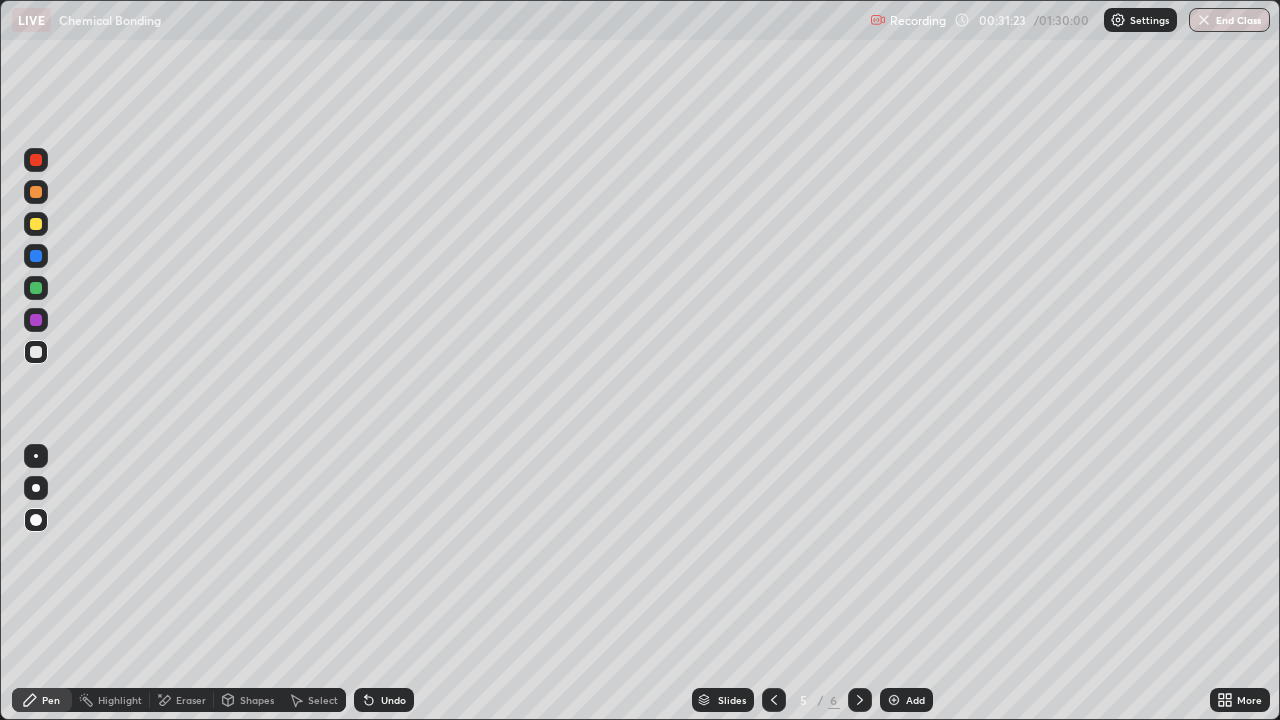 click on "Pen" at bounding box center [51, 700] 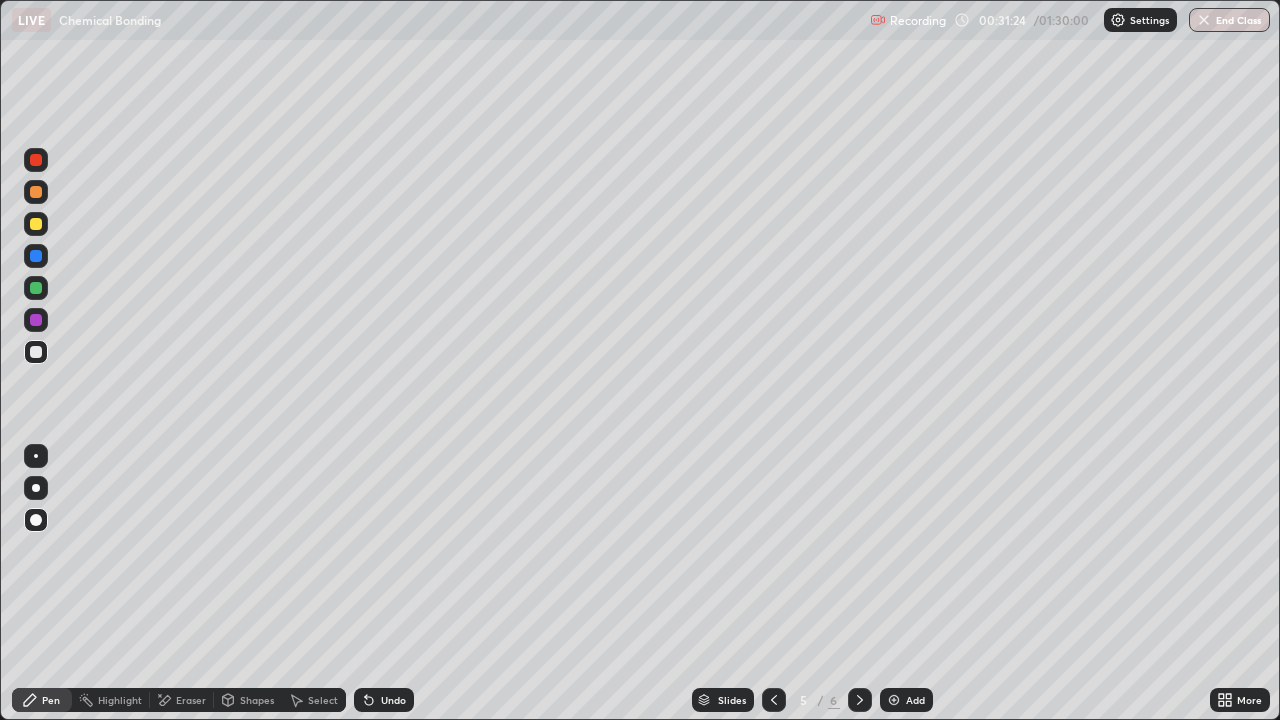 click on "Eraser" at bounding box center (182, 700) 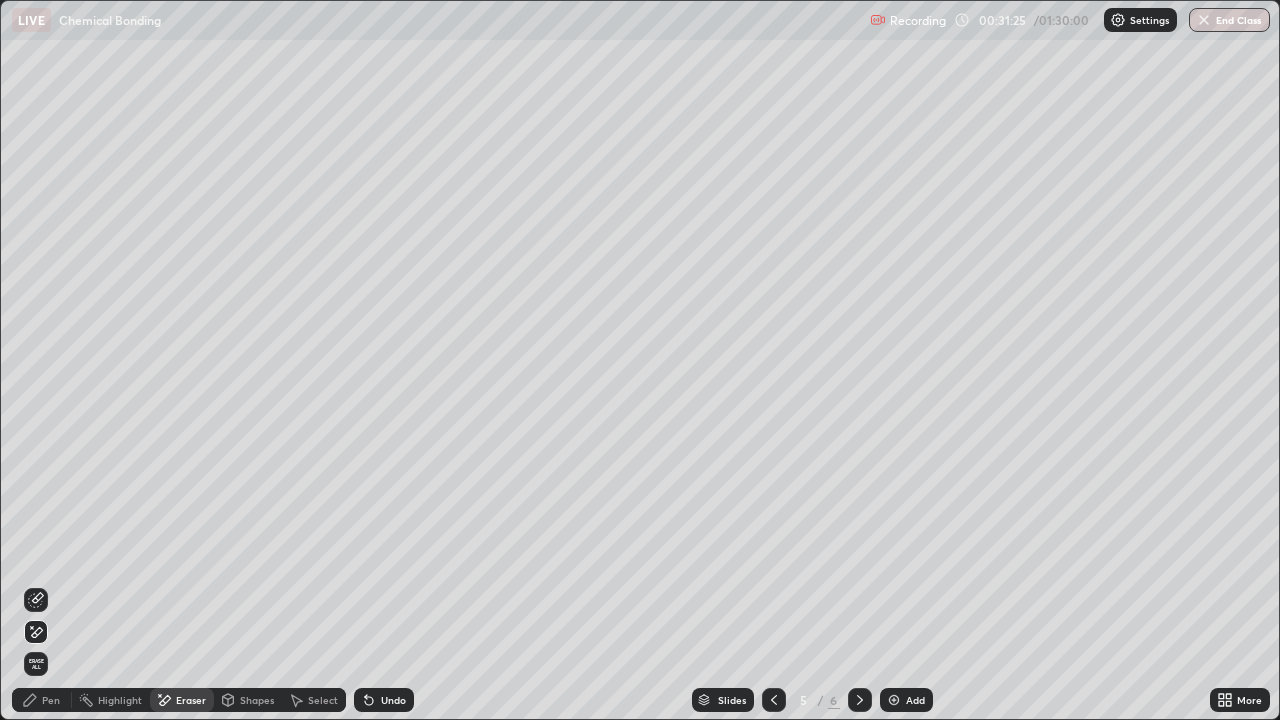 click on "Pen" at bounding box center [51, 700] 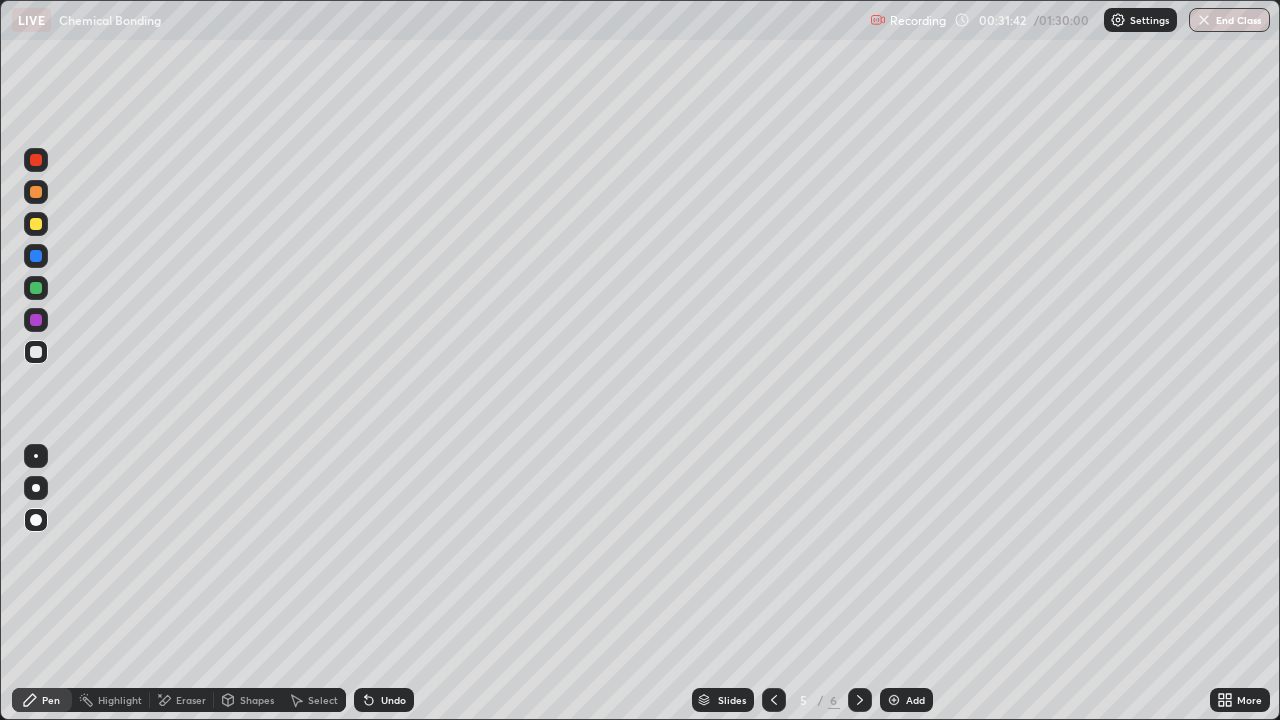 click on "Pen" at bounding box center [51, 700] 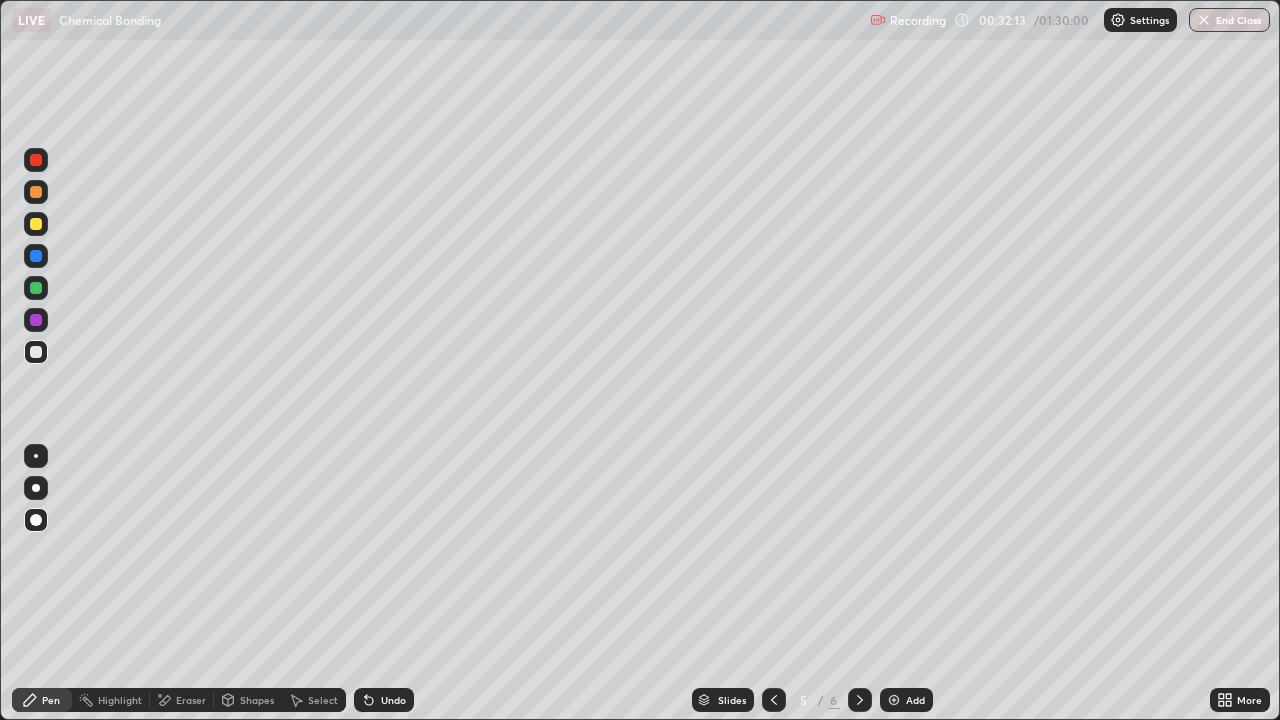 click on "Pen" at bounding box center (51, 700) 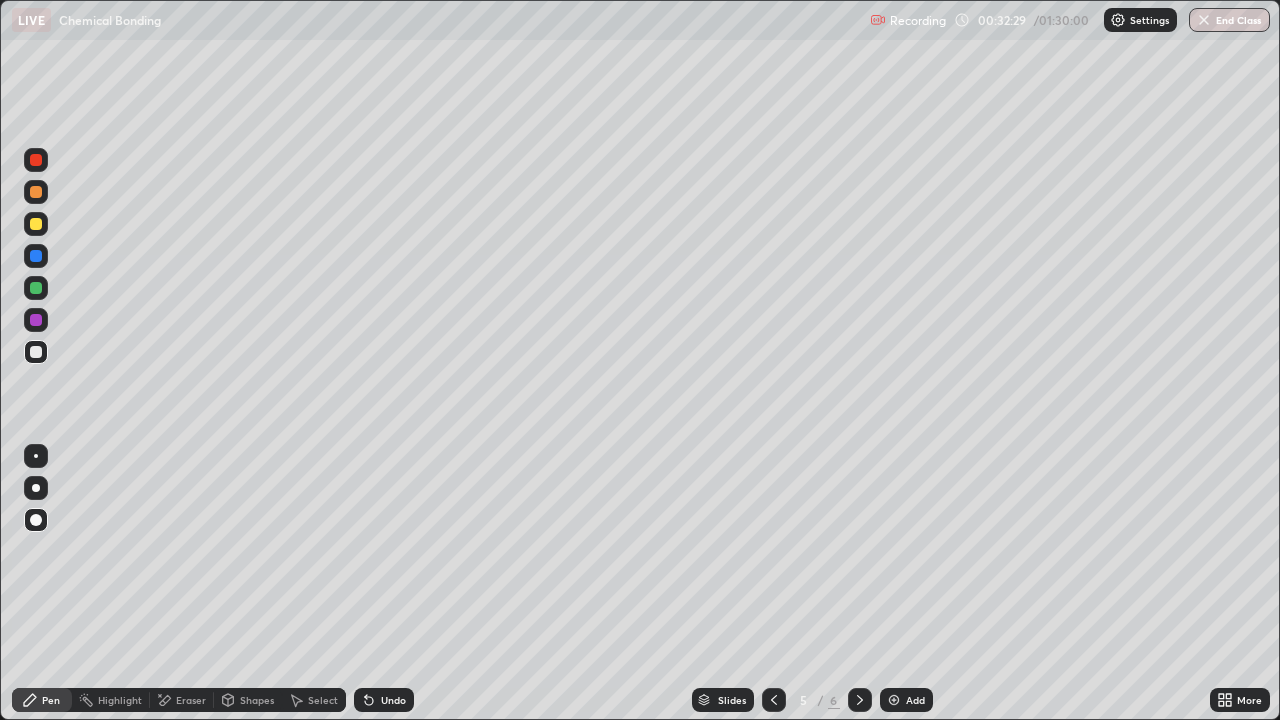 click 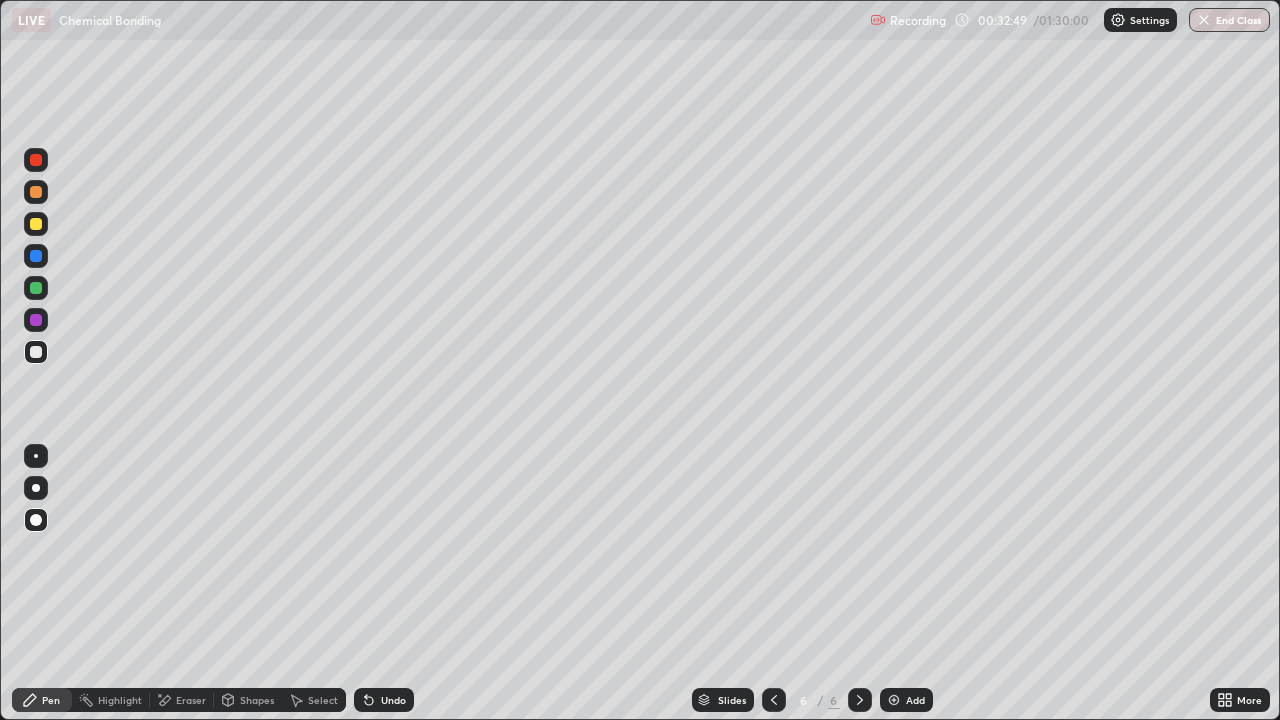 click on "Pen" at bounding box center [42, 700] 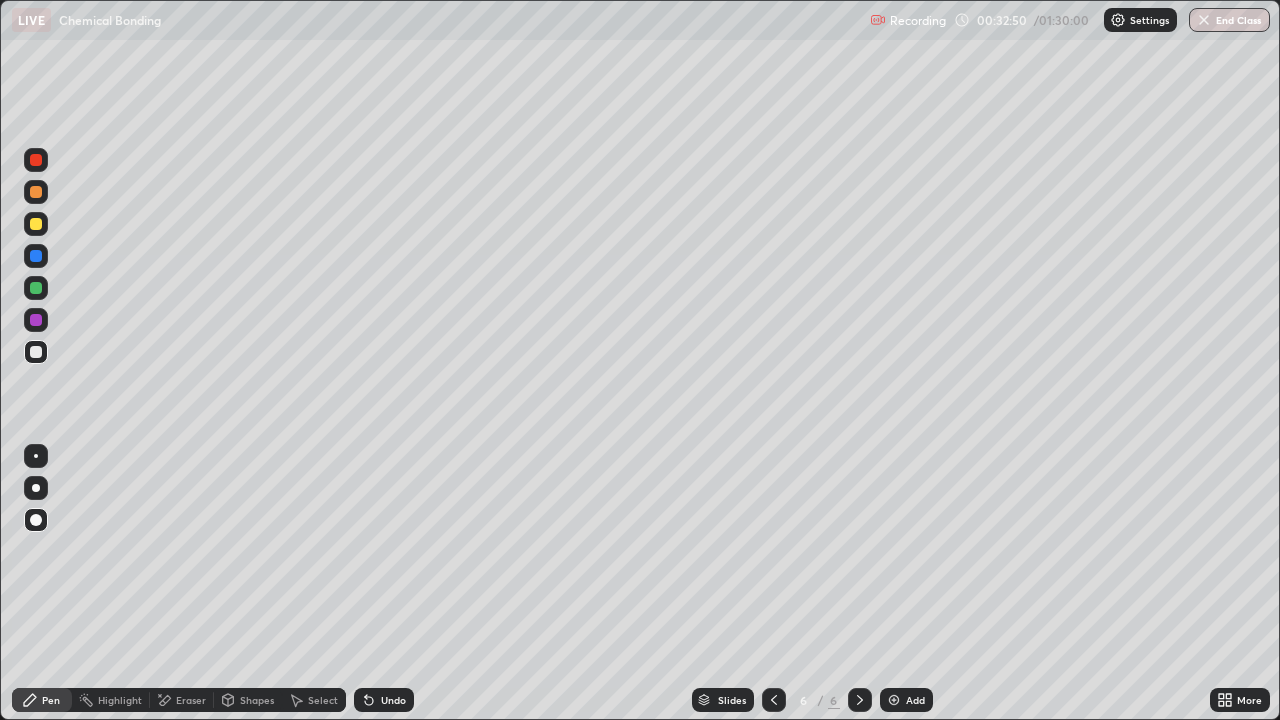 click at bounding box center [36, 352] 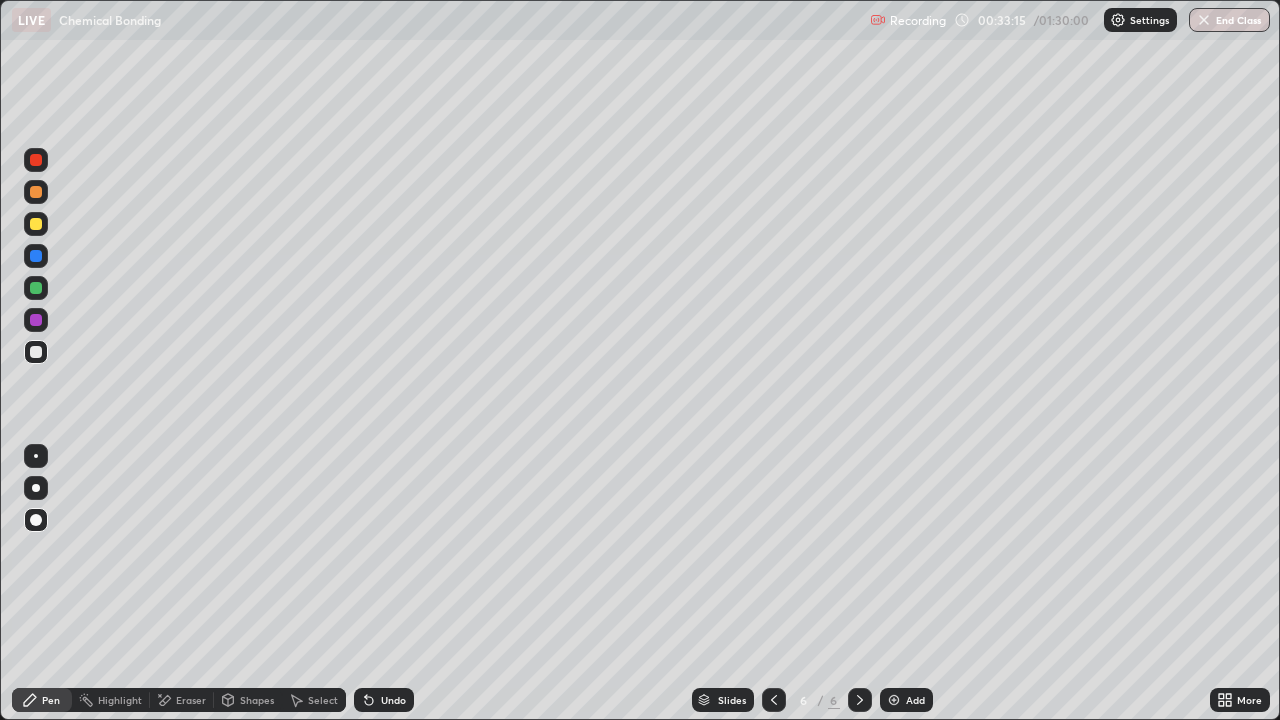 click on "Pen" at bounding box center (51, 700) 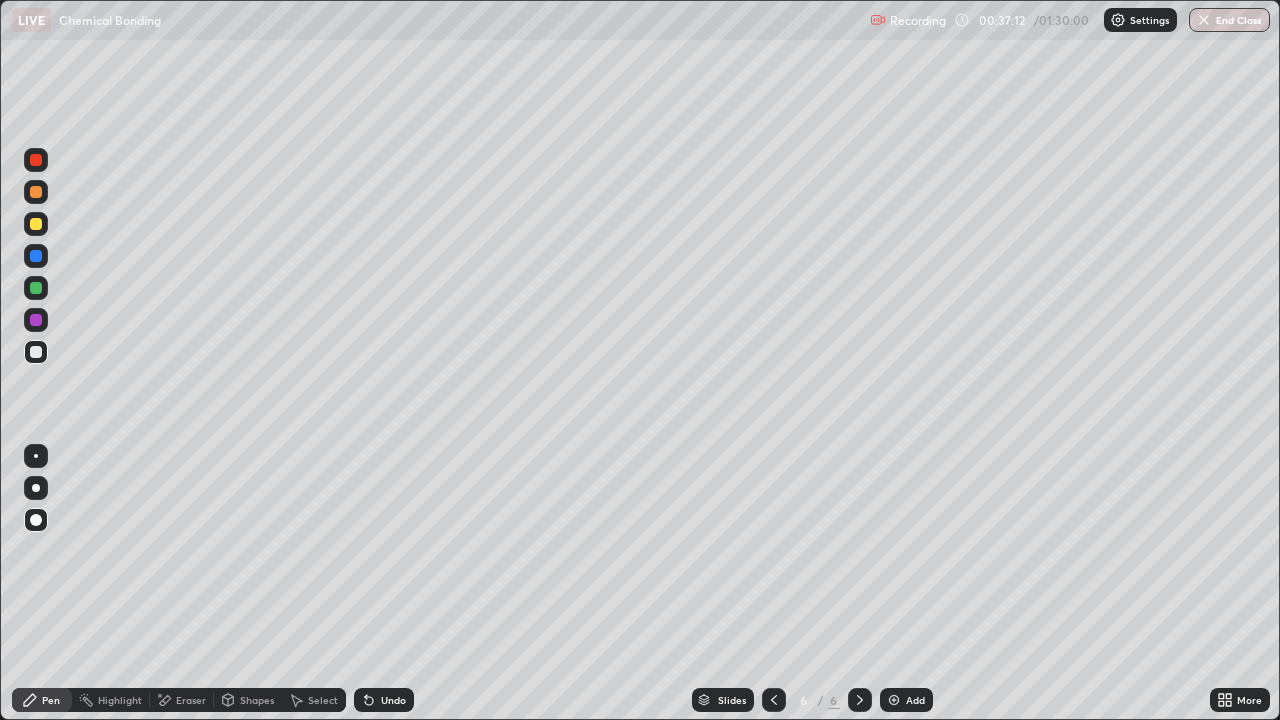 click on "Pen" at bounding box center [51, 700] 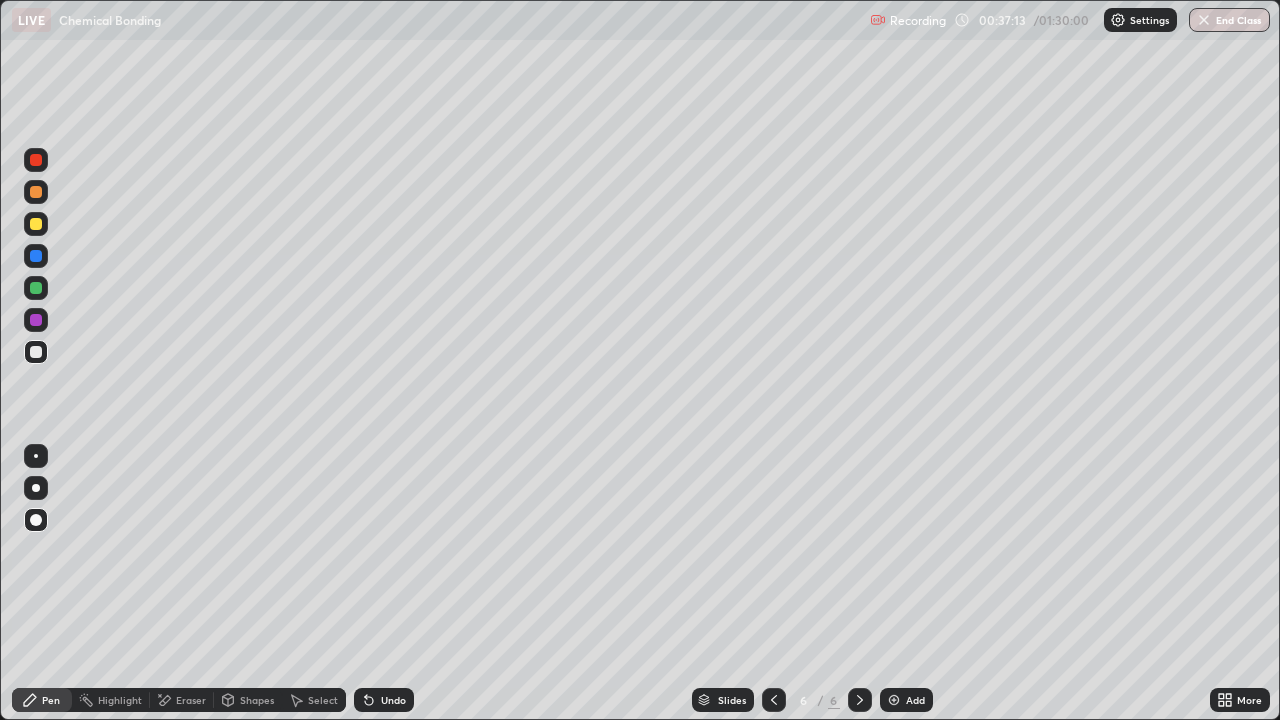 click at bounding box center (36, 352) 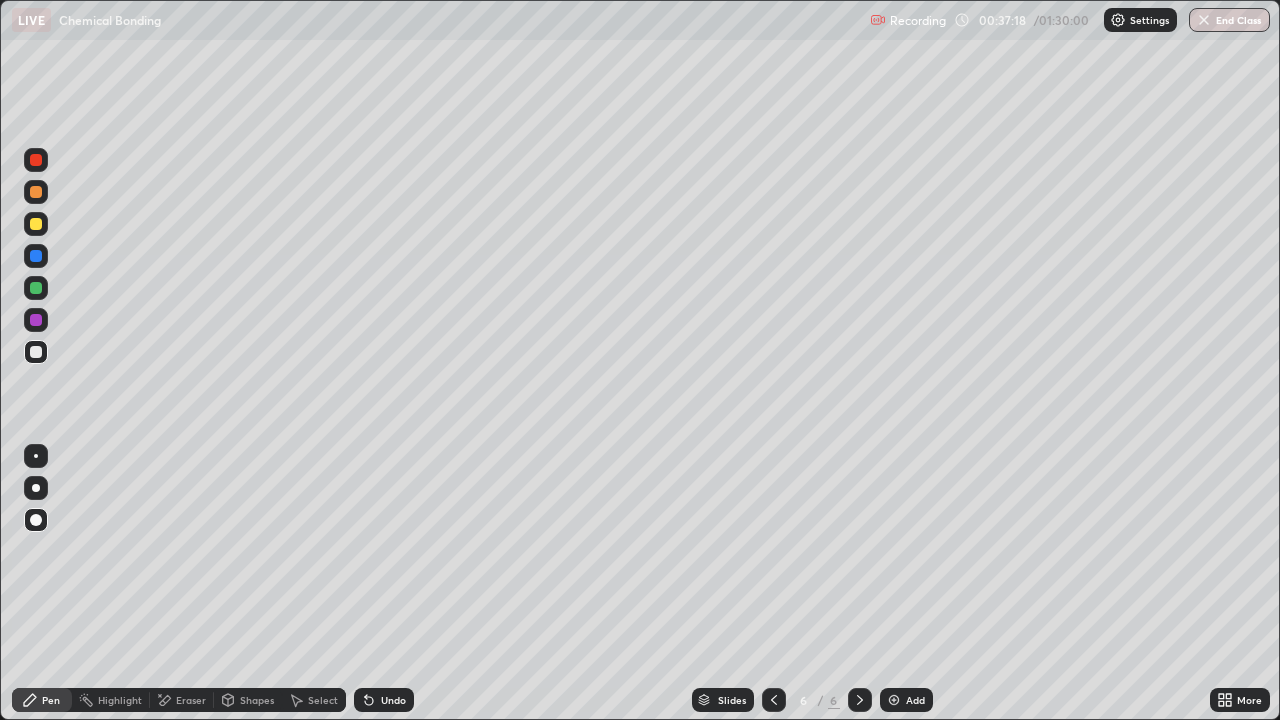 click on "Pen" at bounding box center [51, 700] 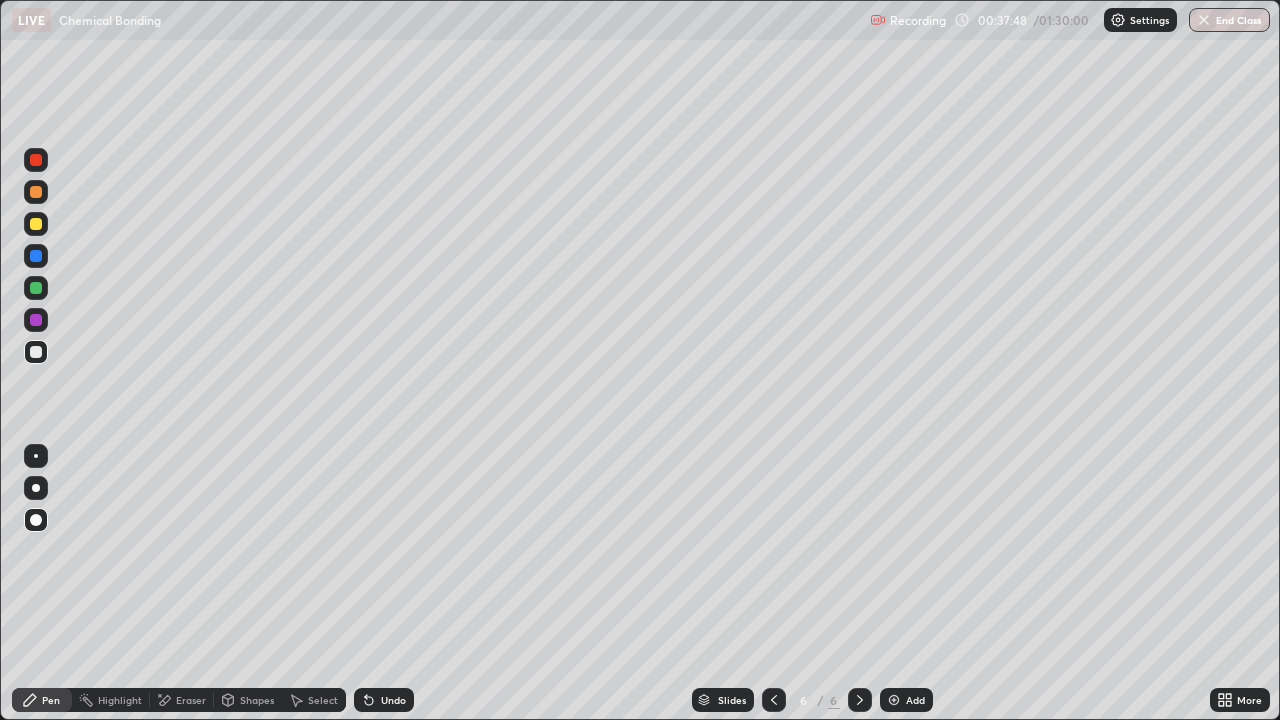 click on "Pen" at bounding box center (51, 700) 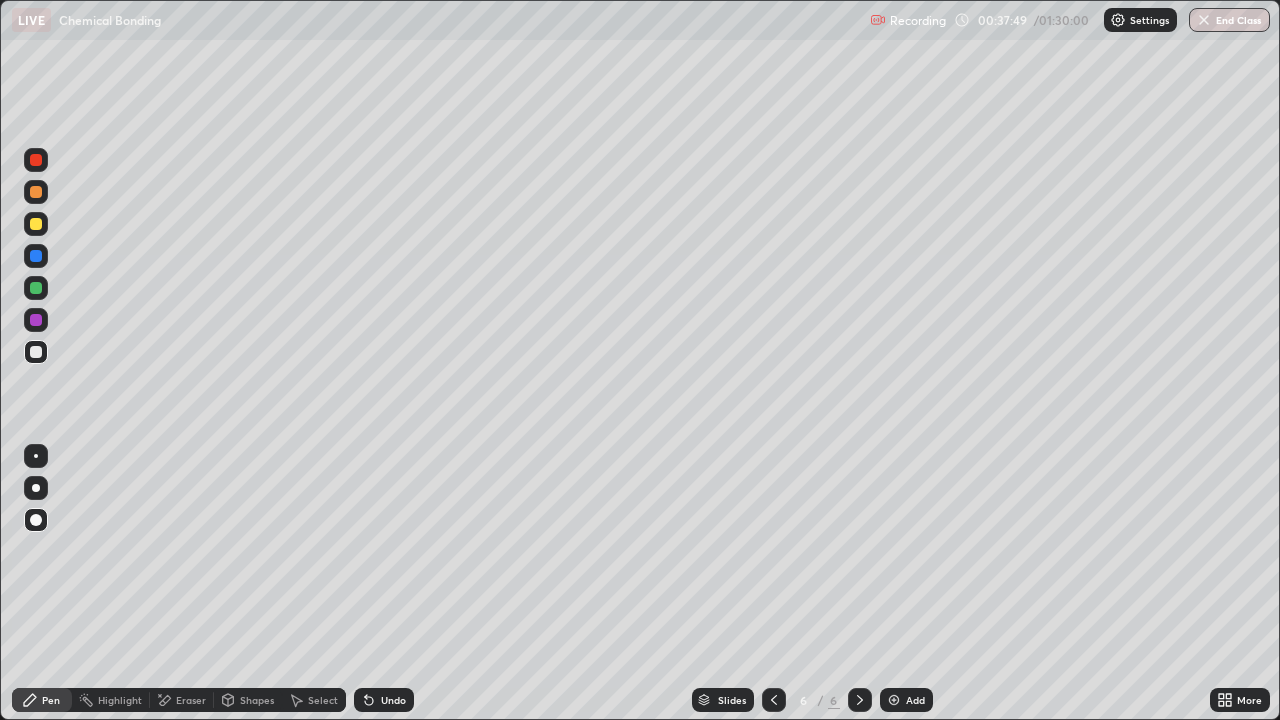 click at bounding box center [36, 352] 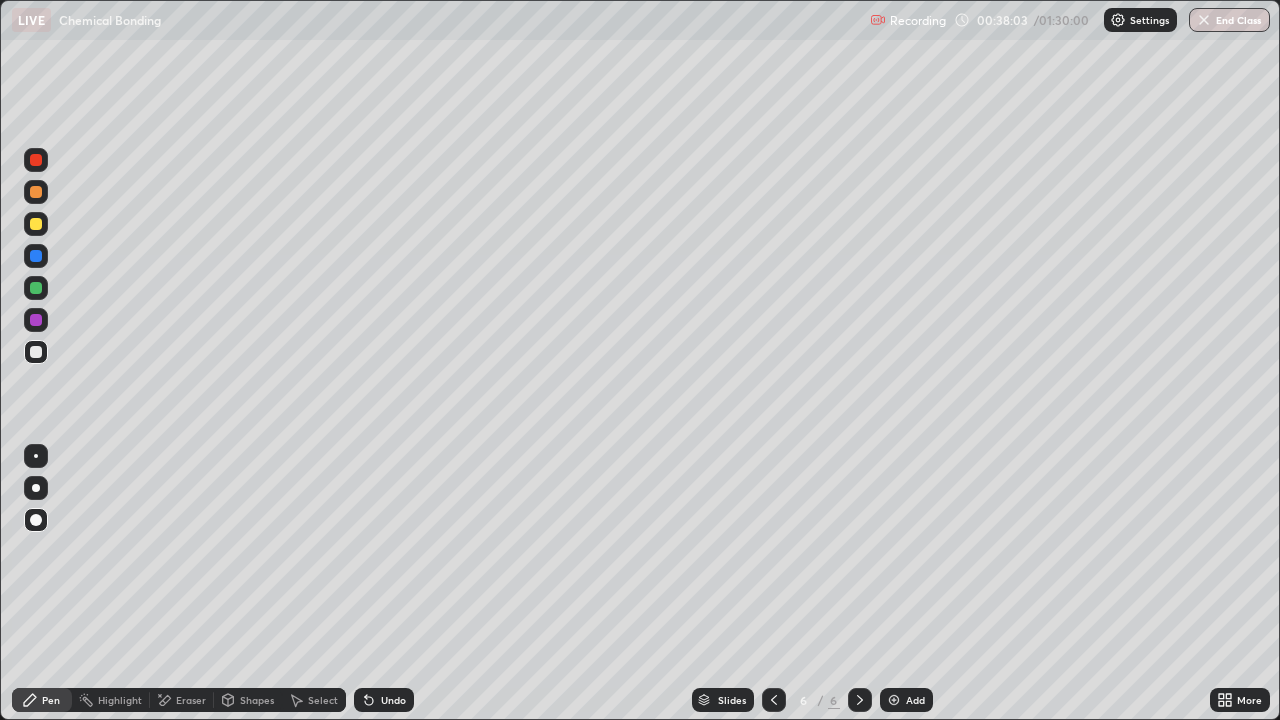click 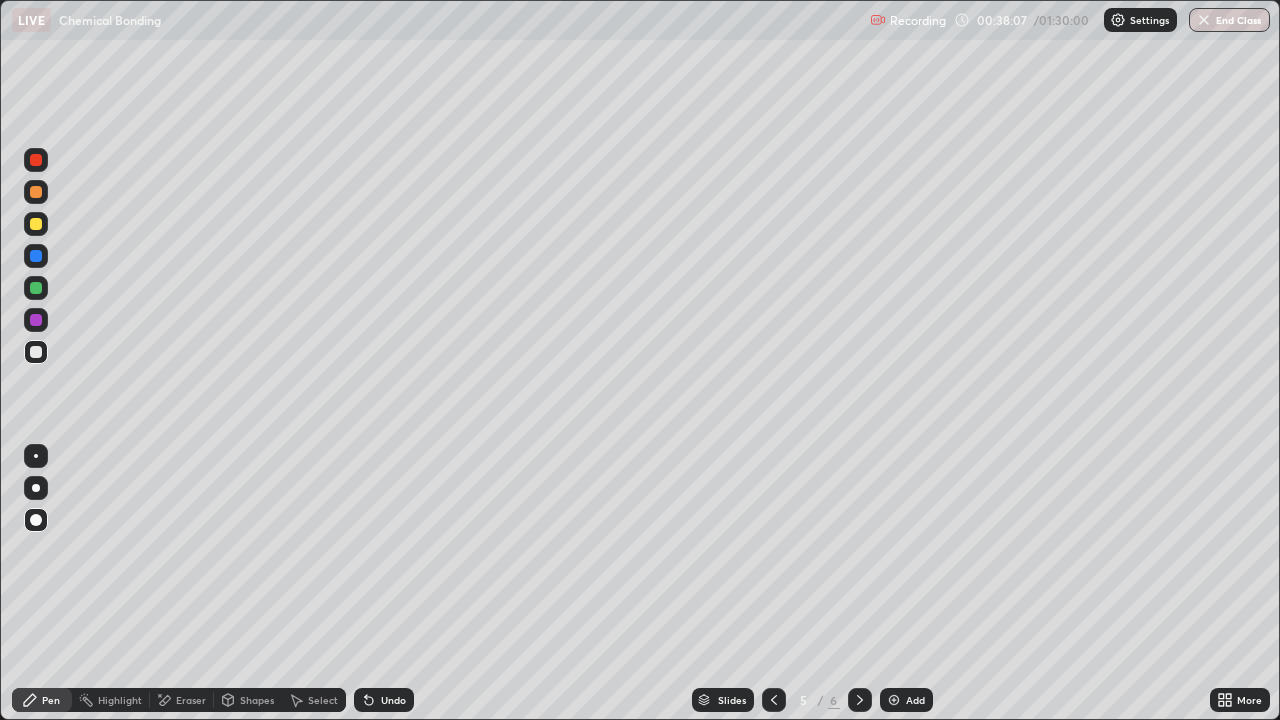 click at bounding box center [36, 352] 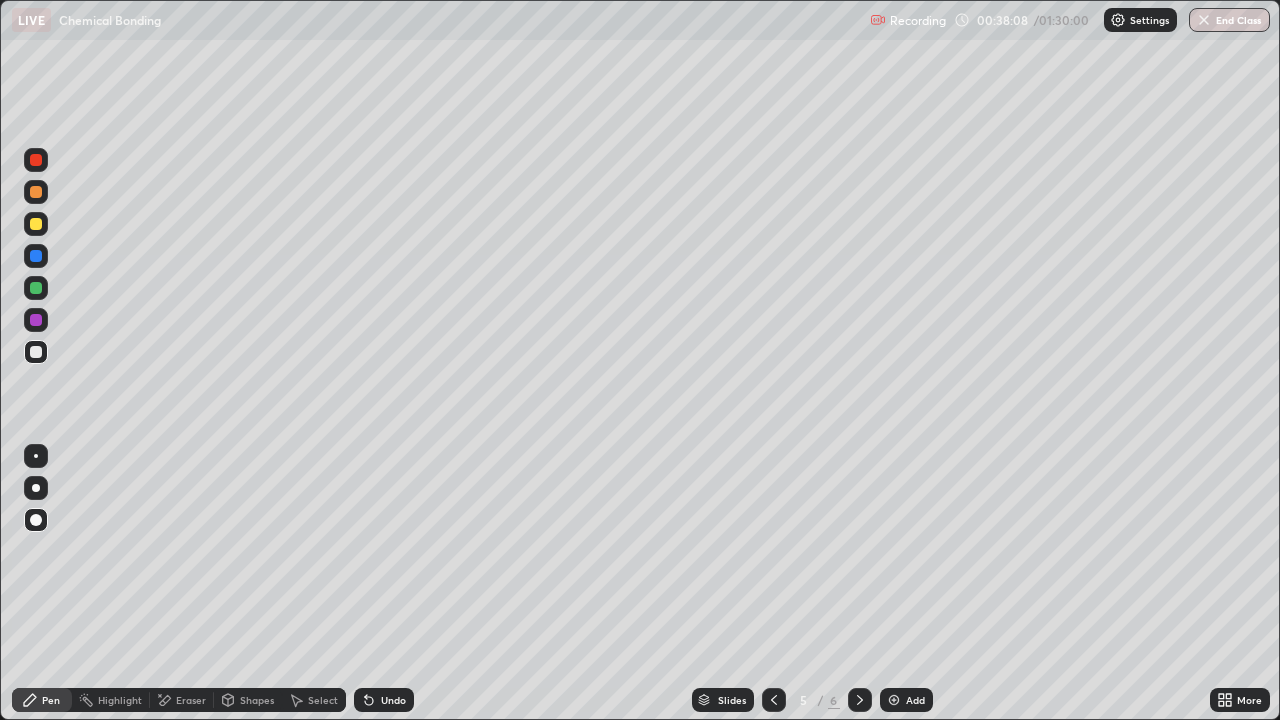 click on "Pen" at bounding box center (42, 700) 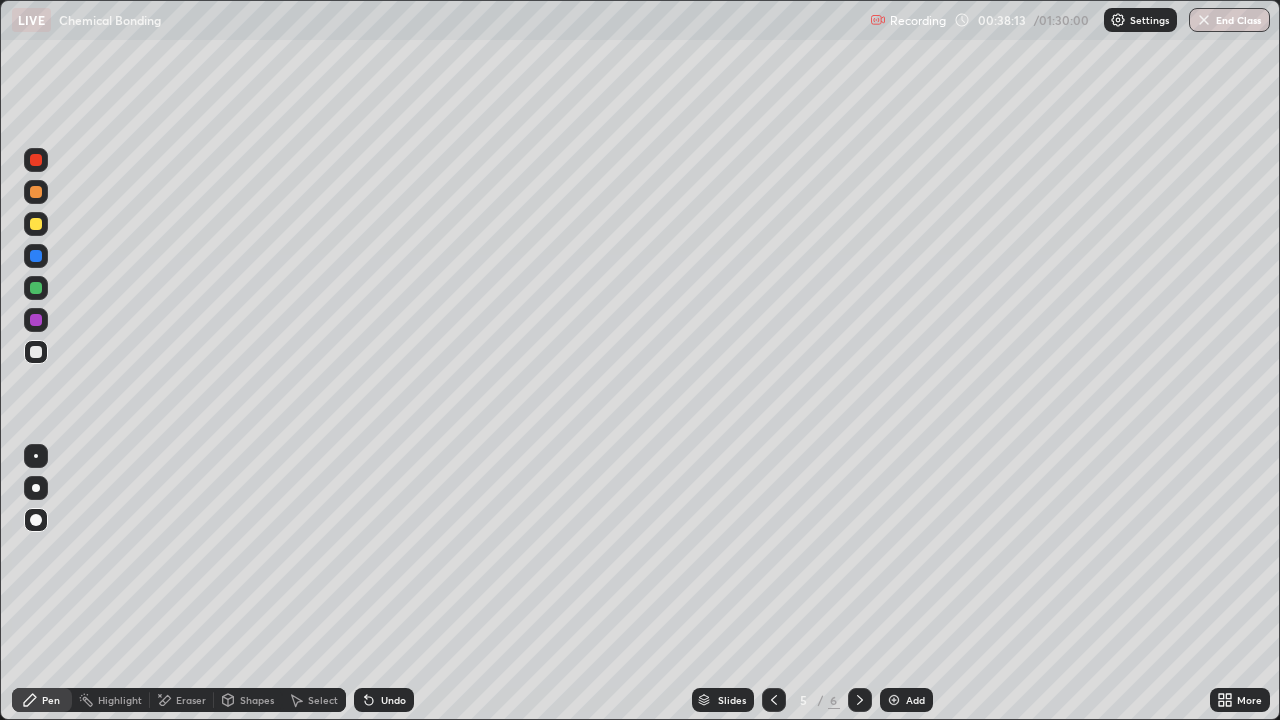 click on "Pen" at bounding box center (51, 700) 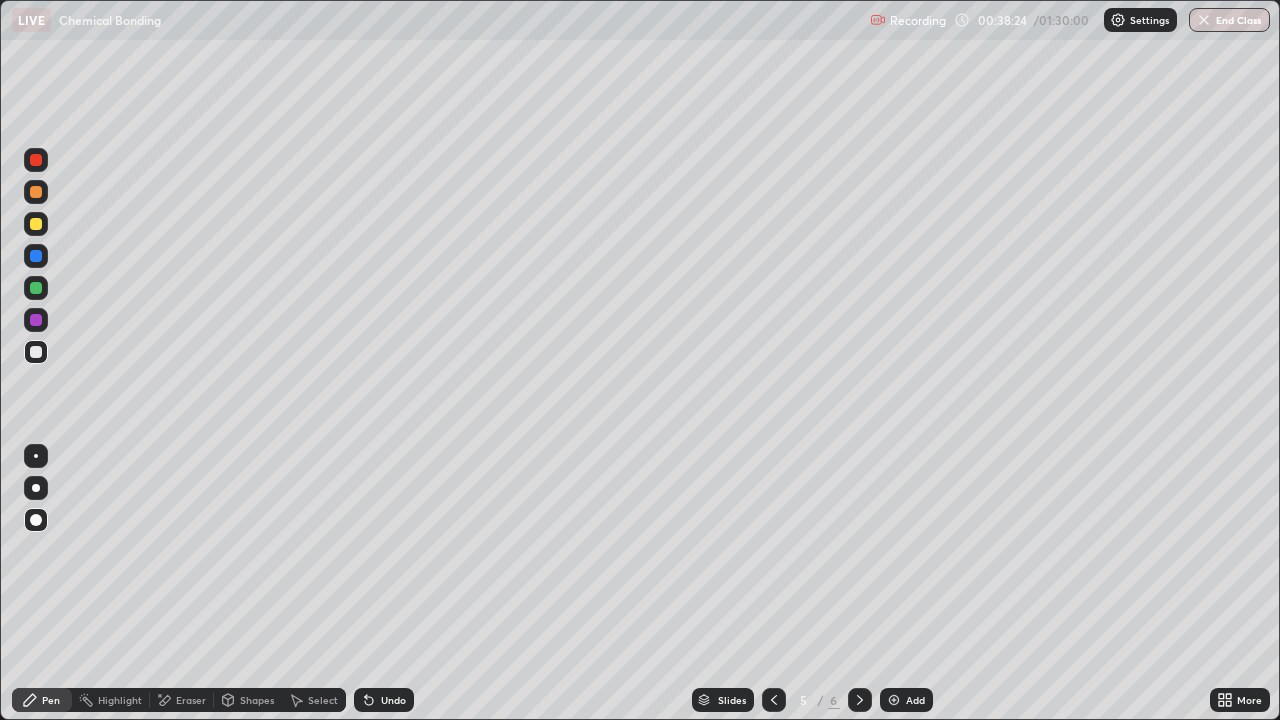 click 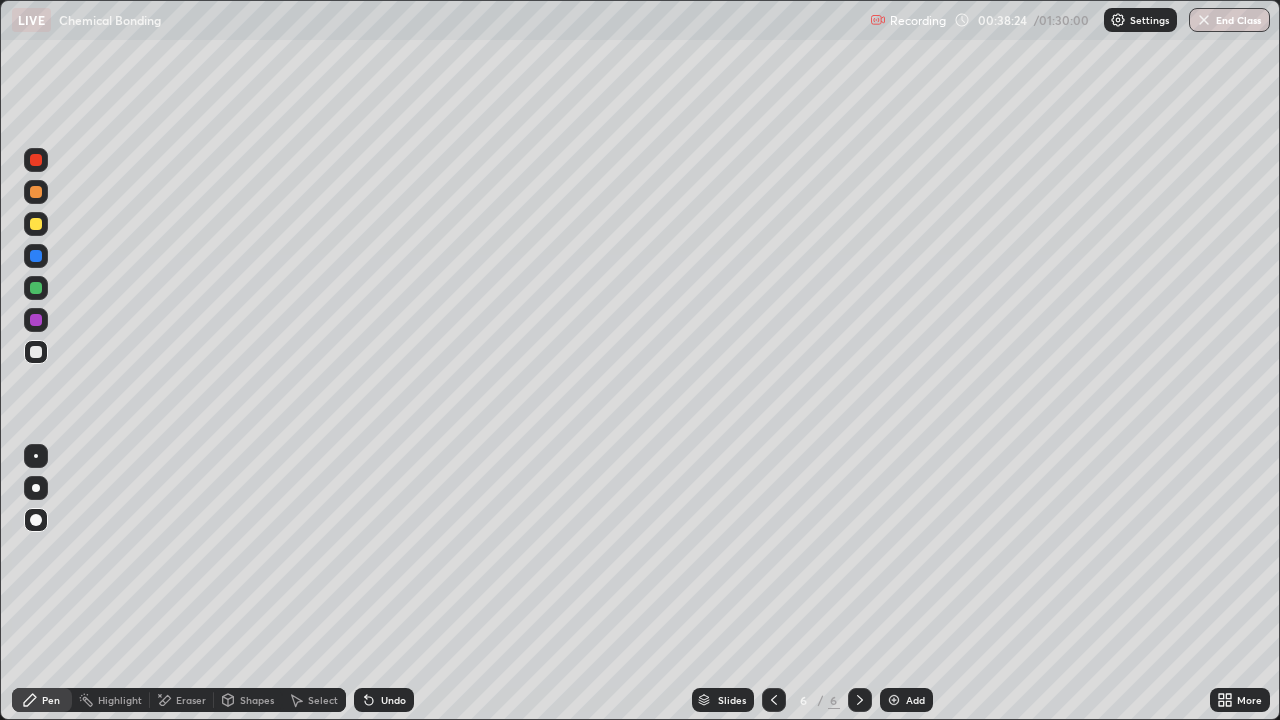 click on "Add" at bounding box center (915, 700) 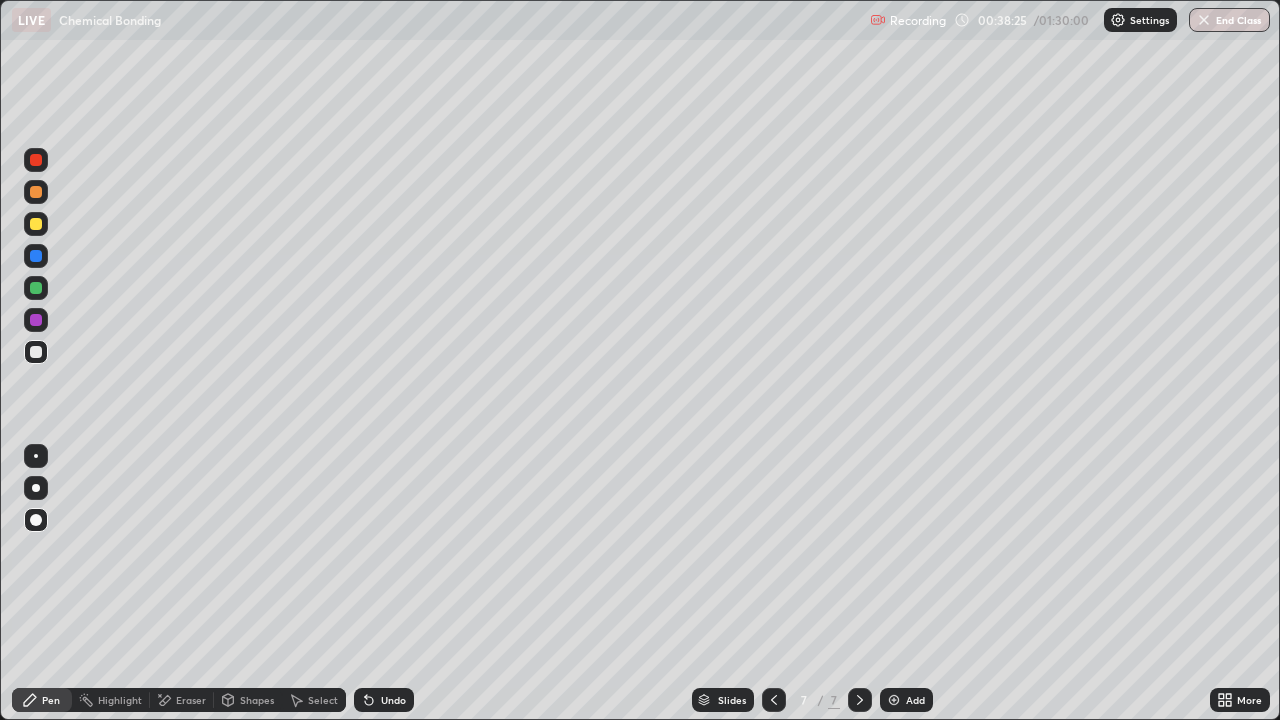 click on "Pen" at bounding box center [51, 700] 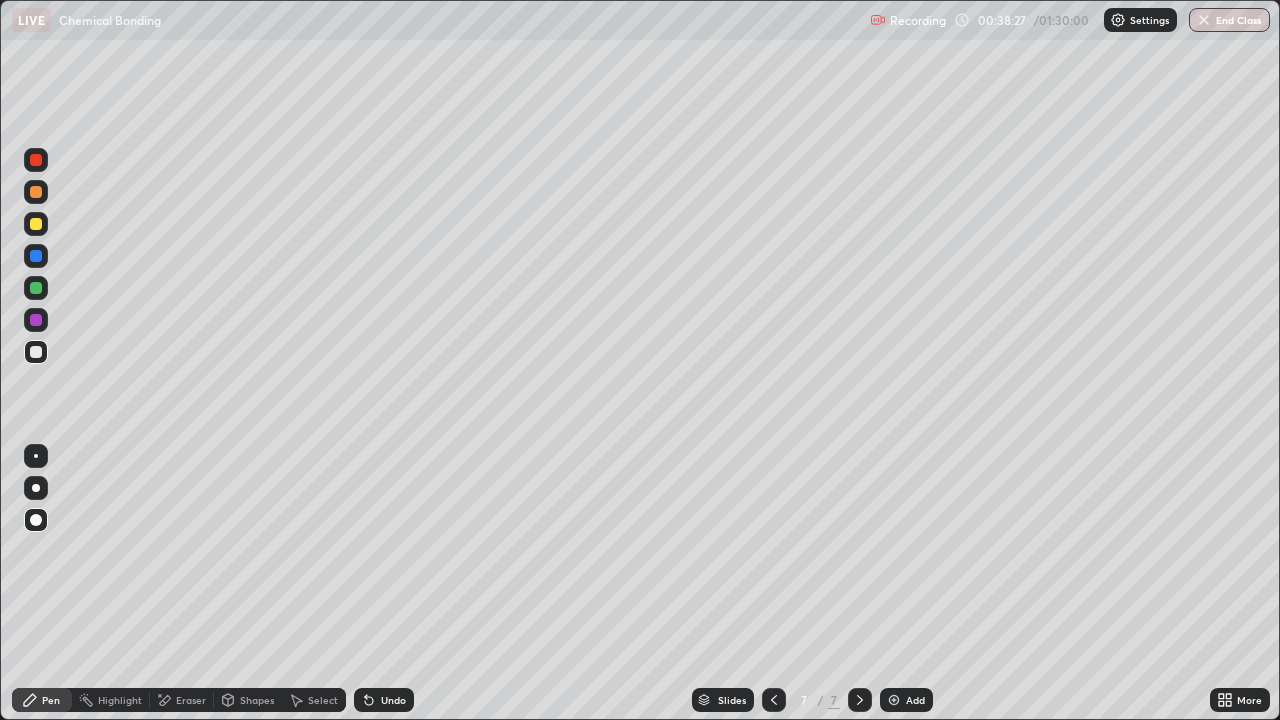 click 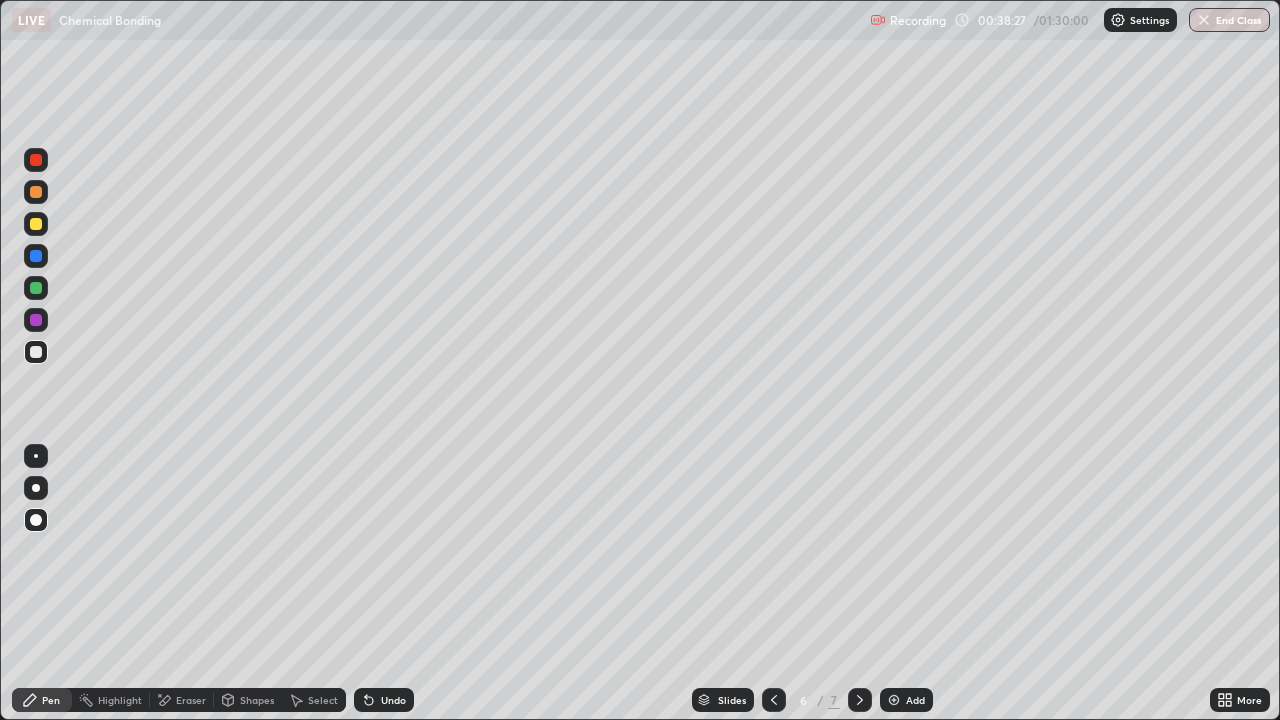 click 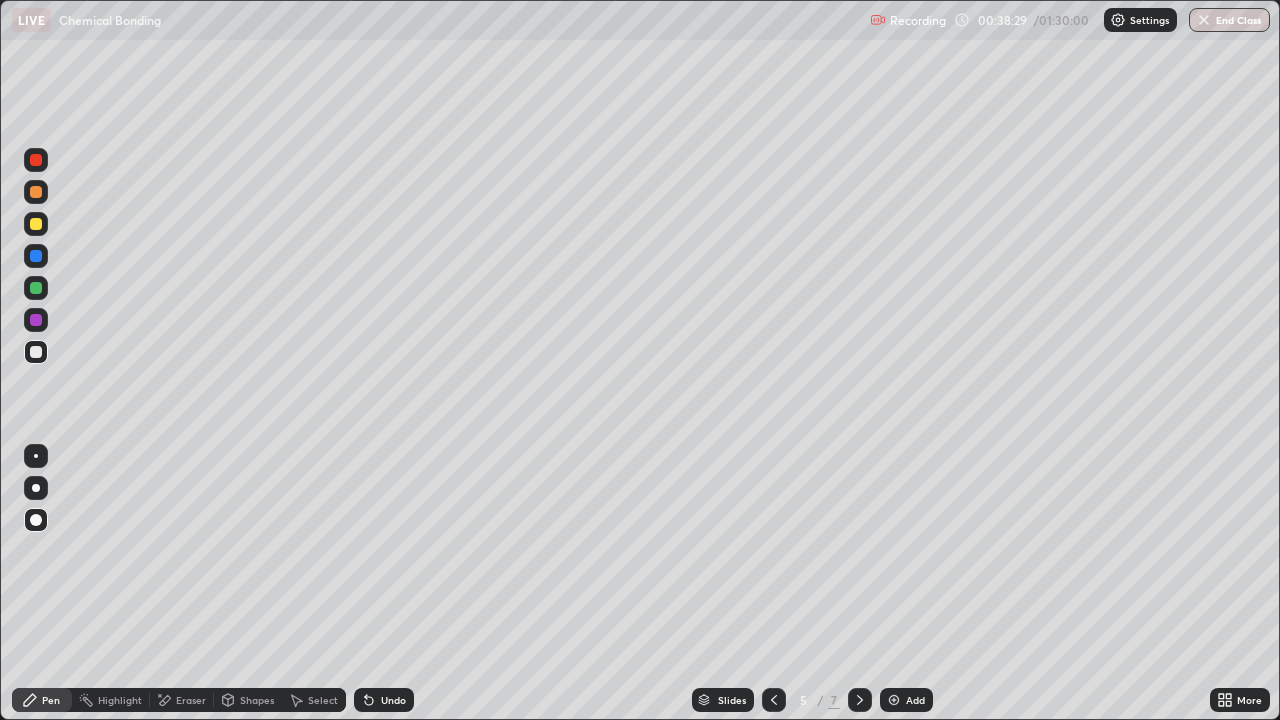 click at bounding box center [860, 700] 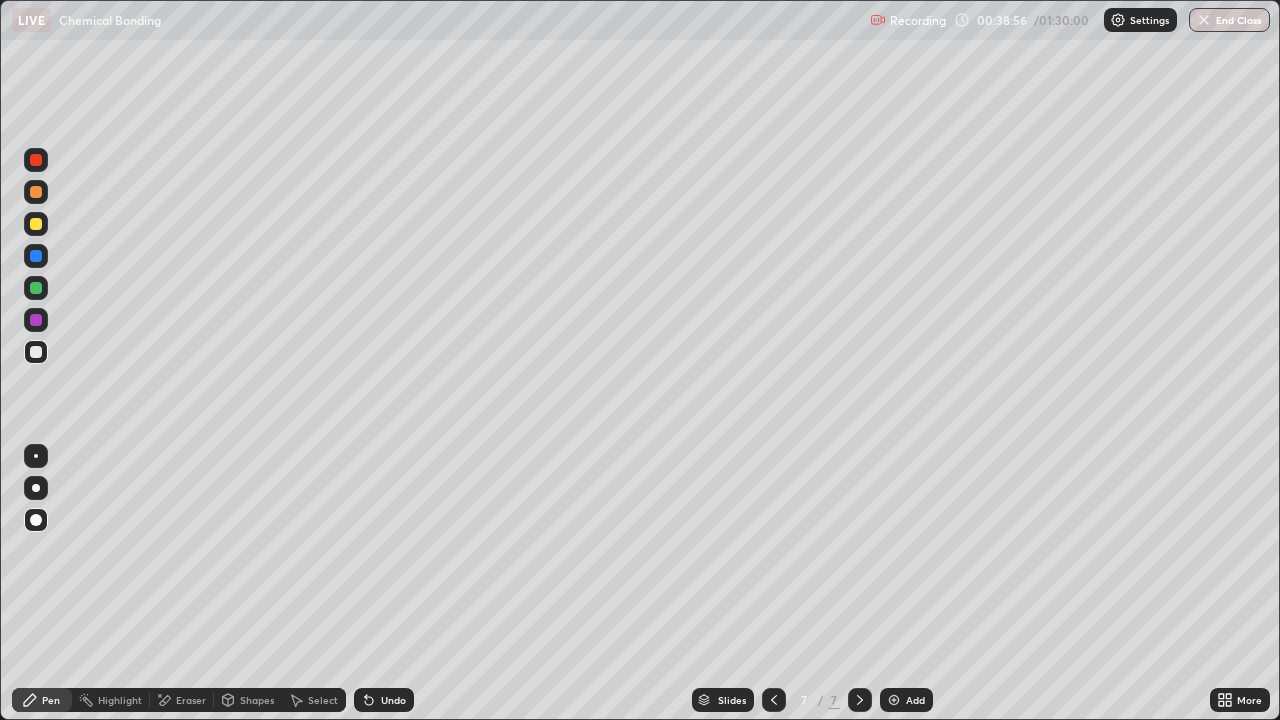 click on "Undo" at bounding box center [384, 700] 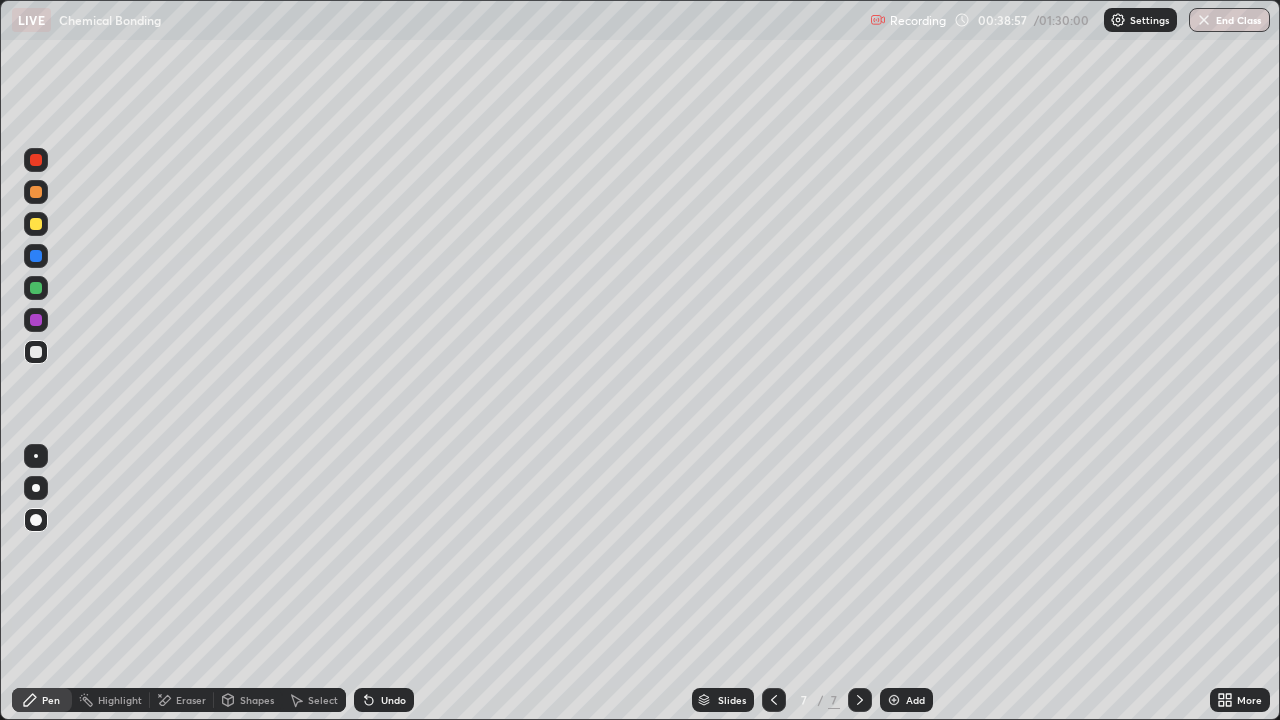 click on "Undo" at bounding box center [384, 700] 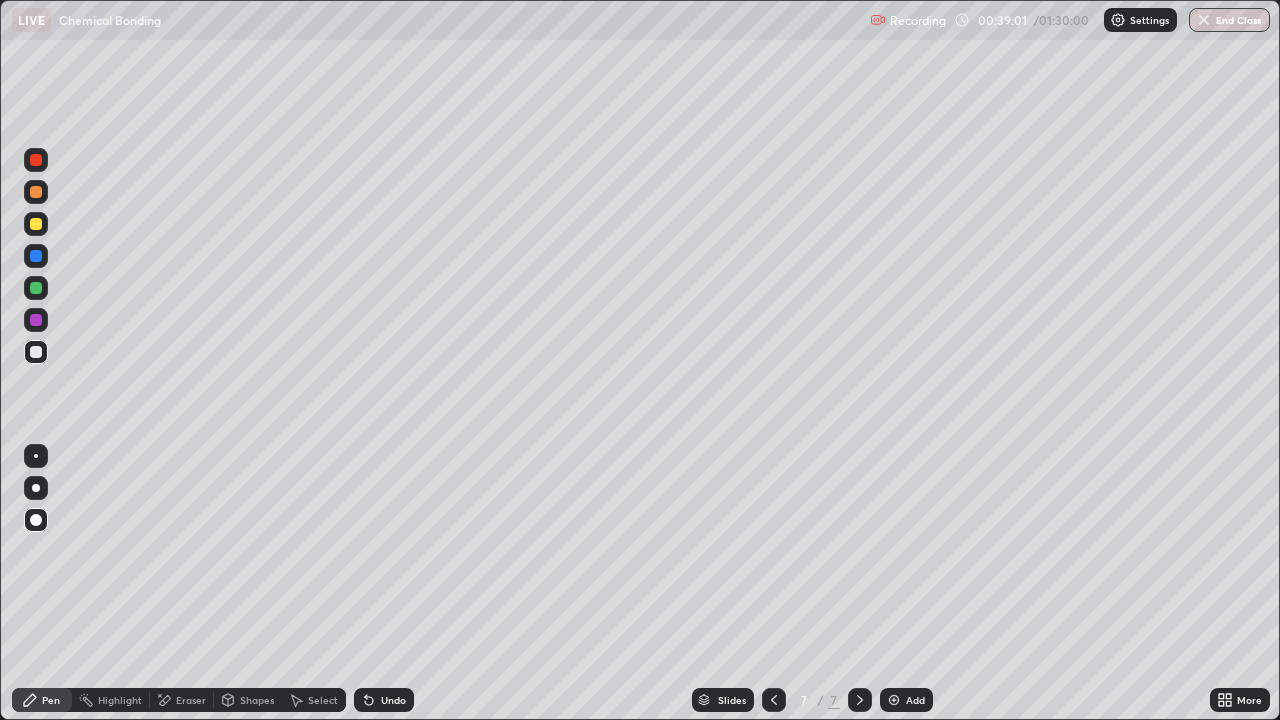 click on "Shapes" at bounding box center [248, 700] 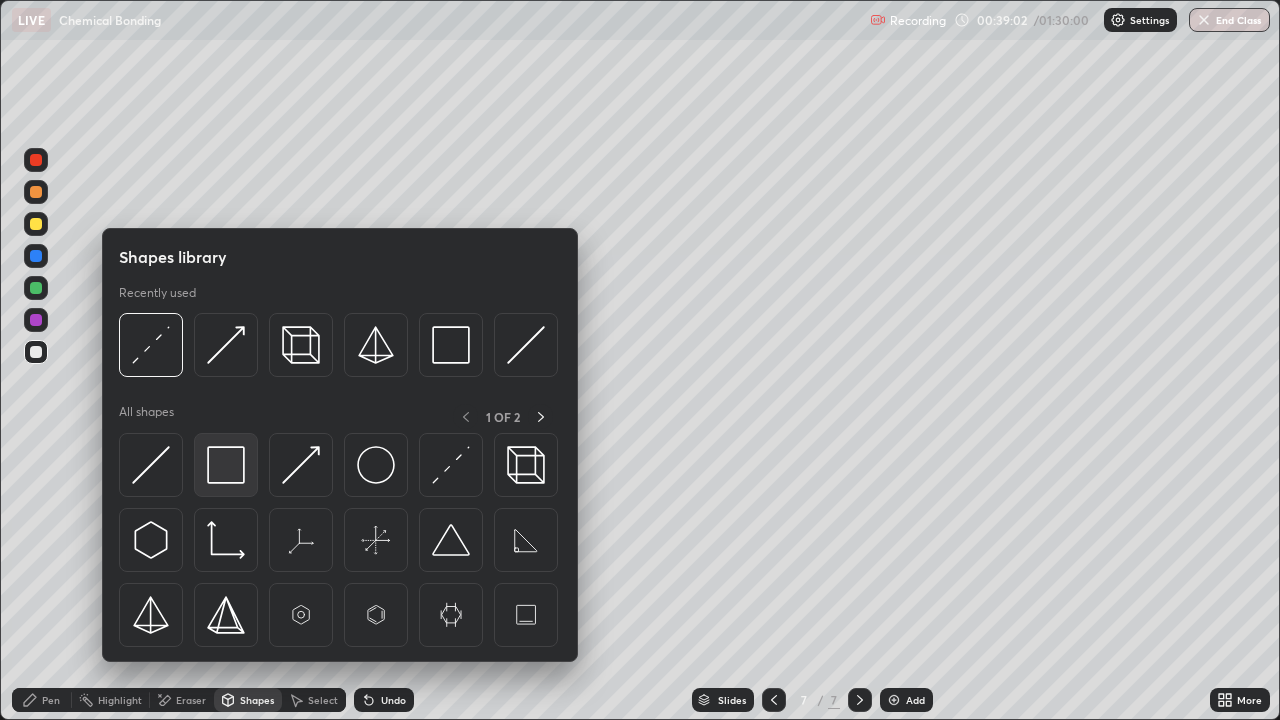 click at bounding box center [226, 465] 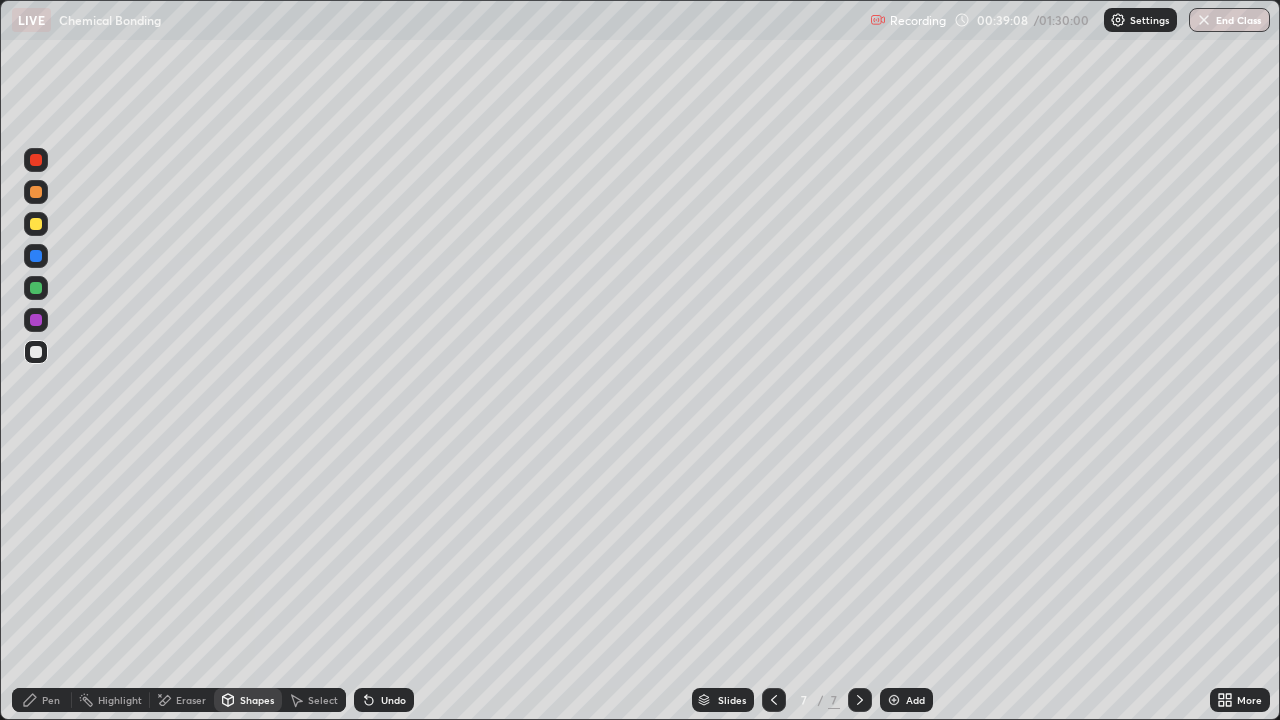 click on "Shapes" at bounding box center (248, 700) 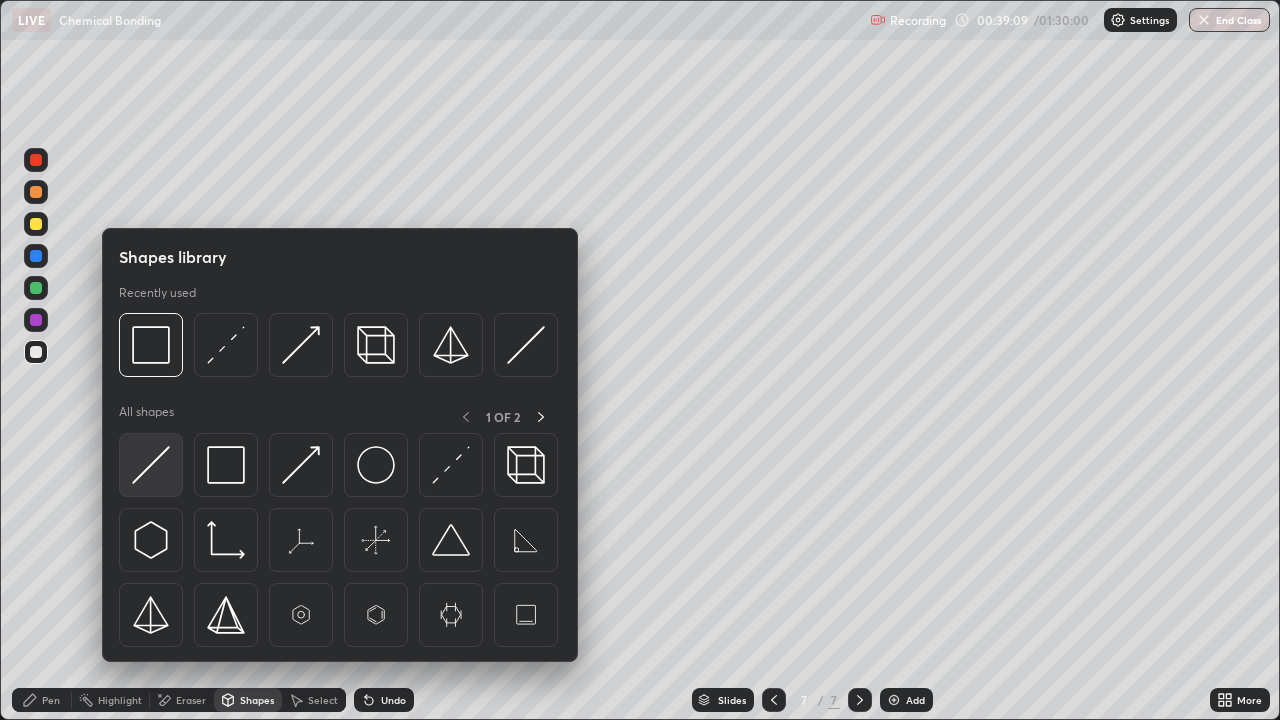 click at bounding box center [151, 465] 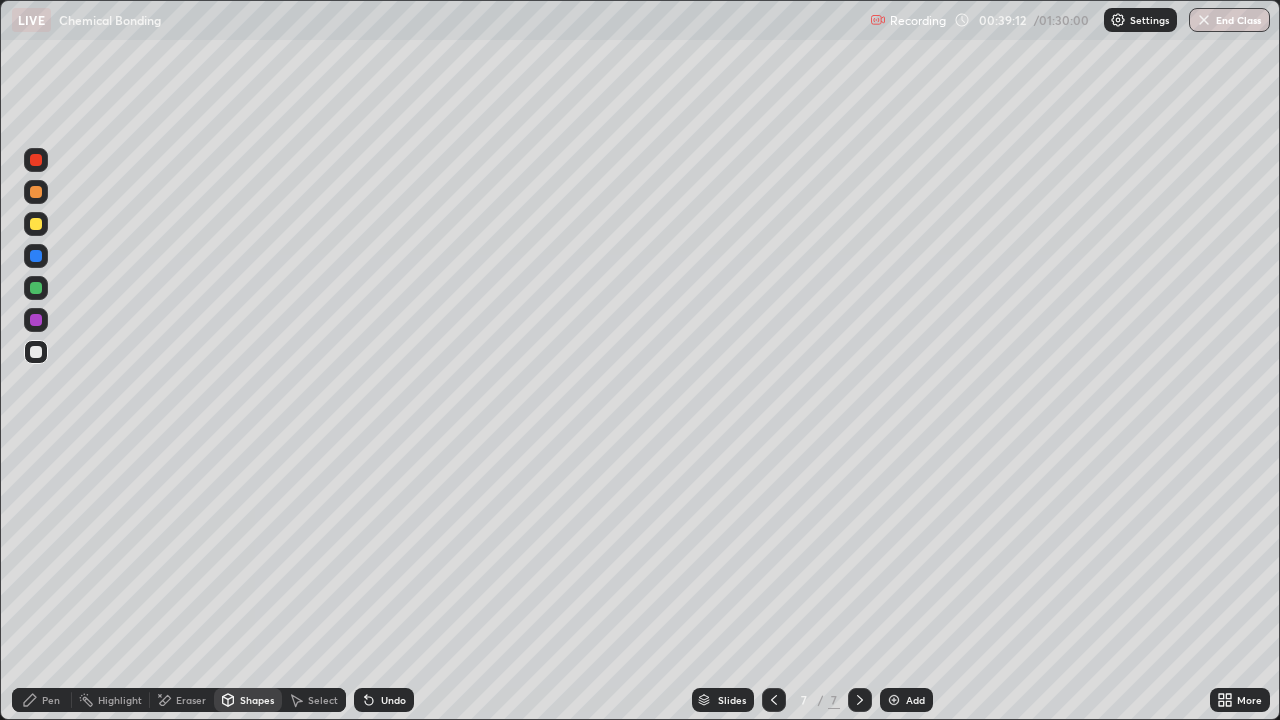 click on "Pen" at bounding box center (42, 700) 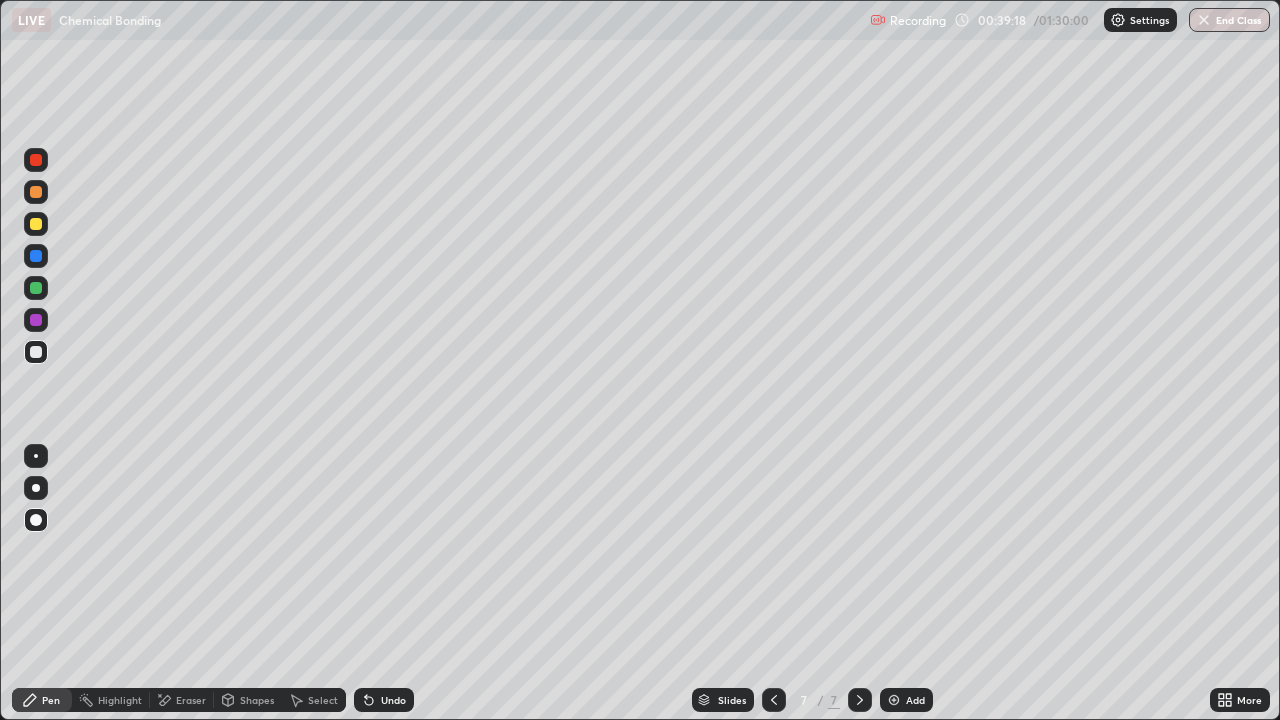 click on "Pen" at bounding box center (42, 700) 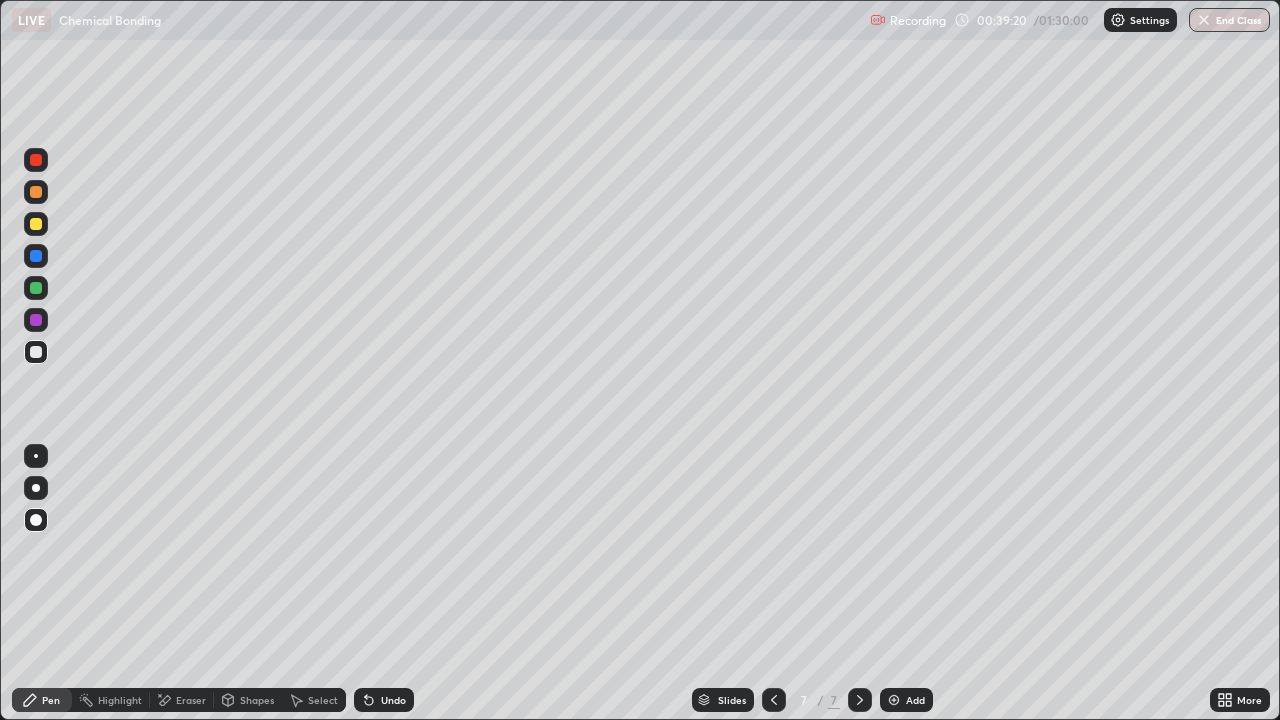 click on "Shapes" at bounding box center [257, 700] 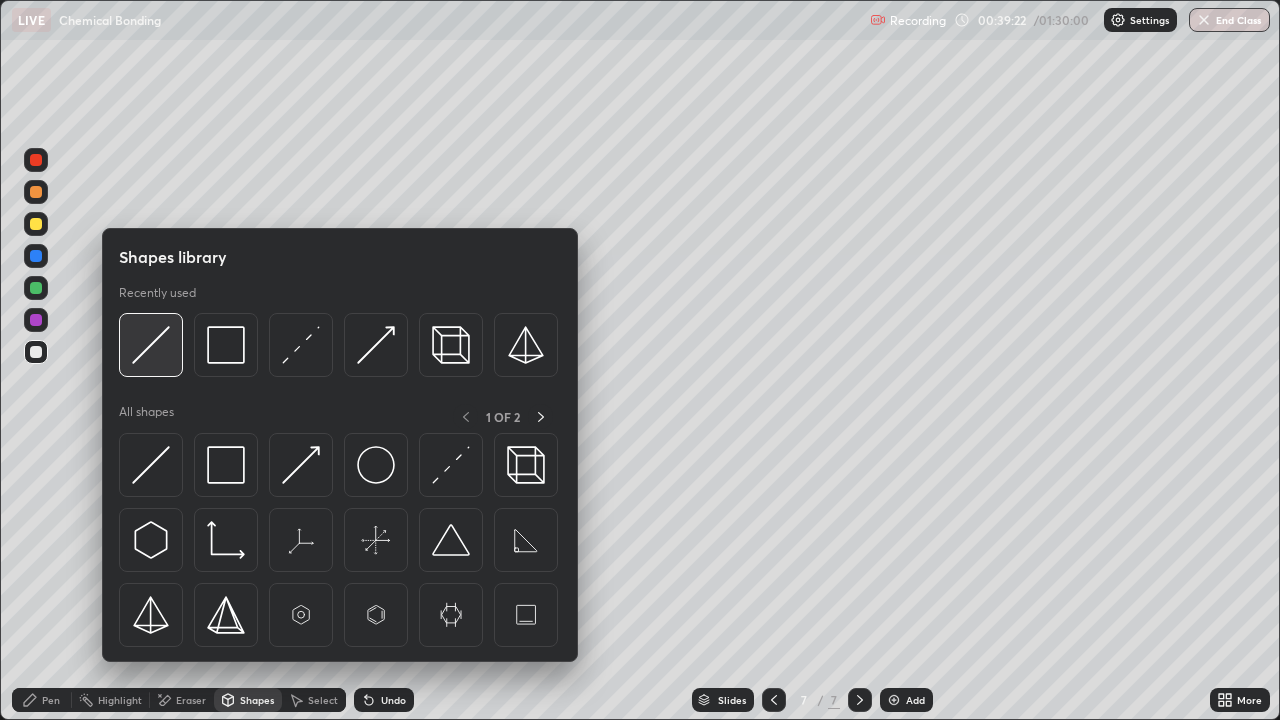click at bounding box center [151, 345] 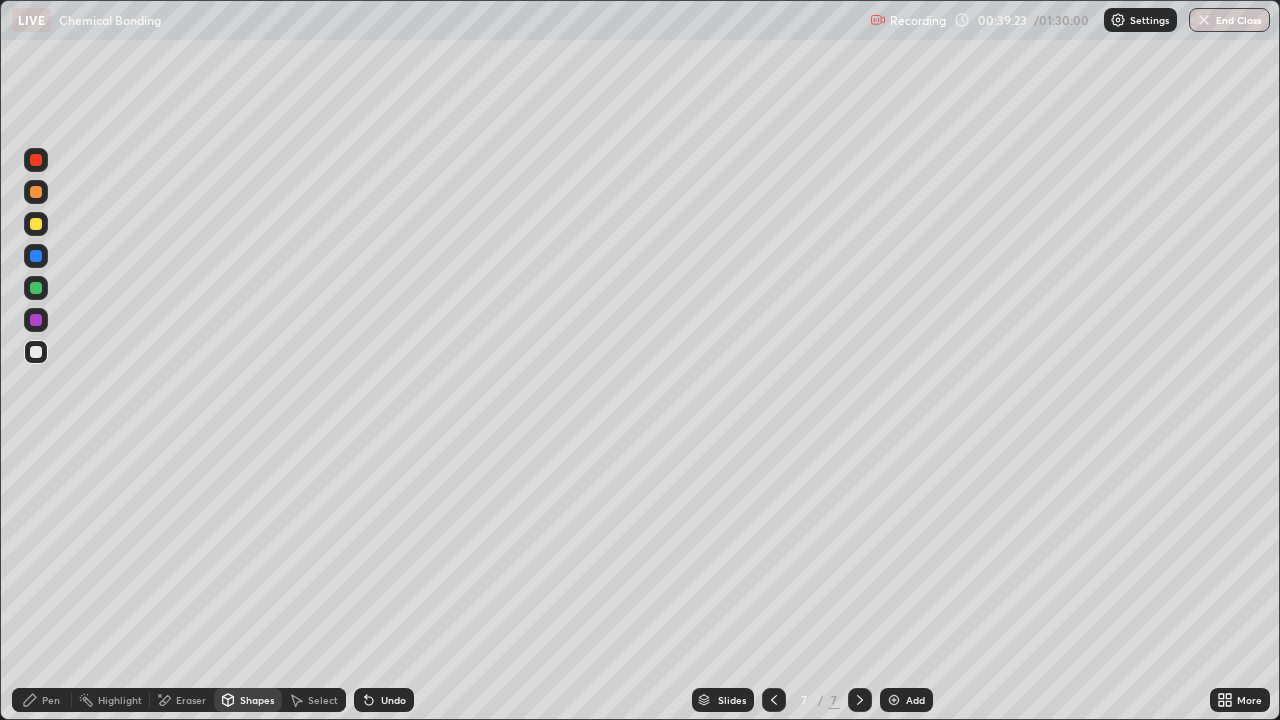 click at bounding box center (36, 224) 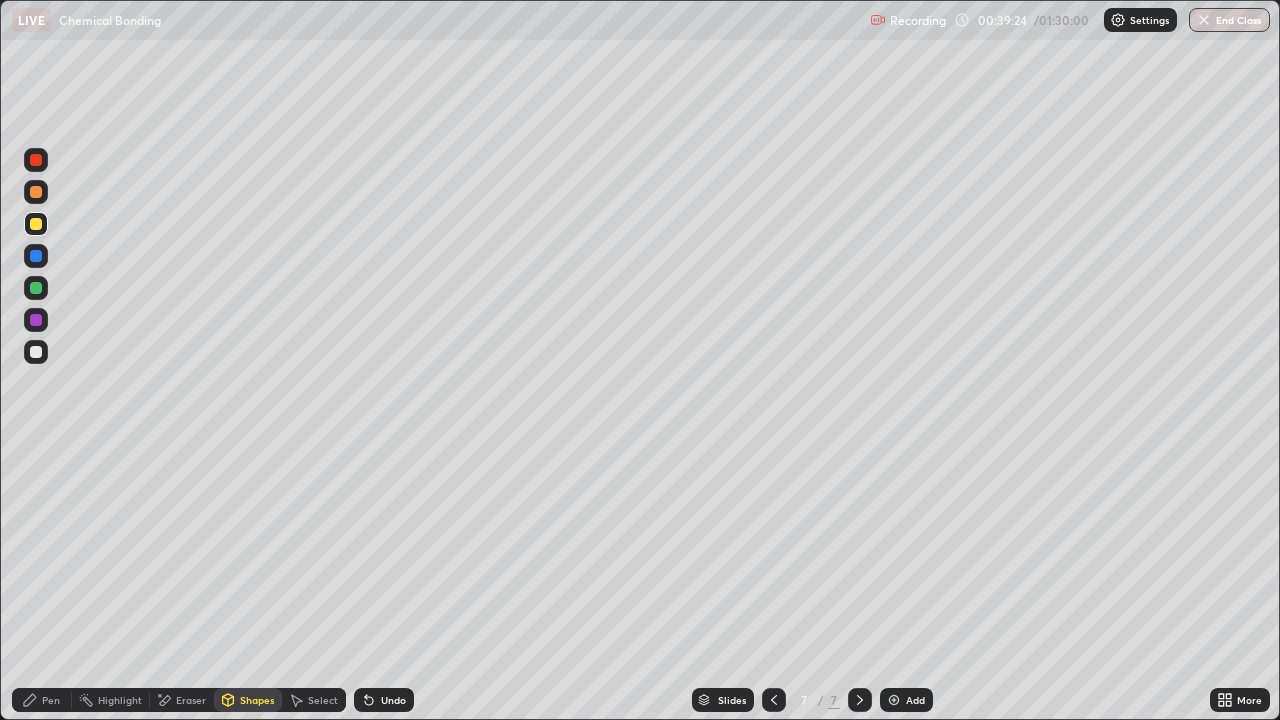 click on "Pen" at bounding box center (51, 700) 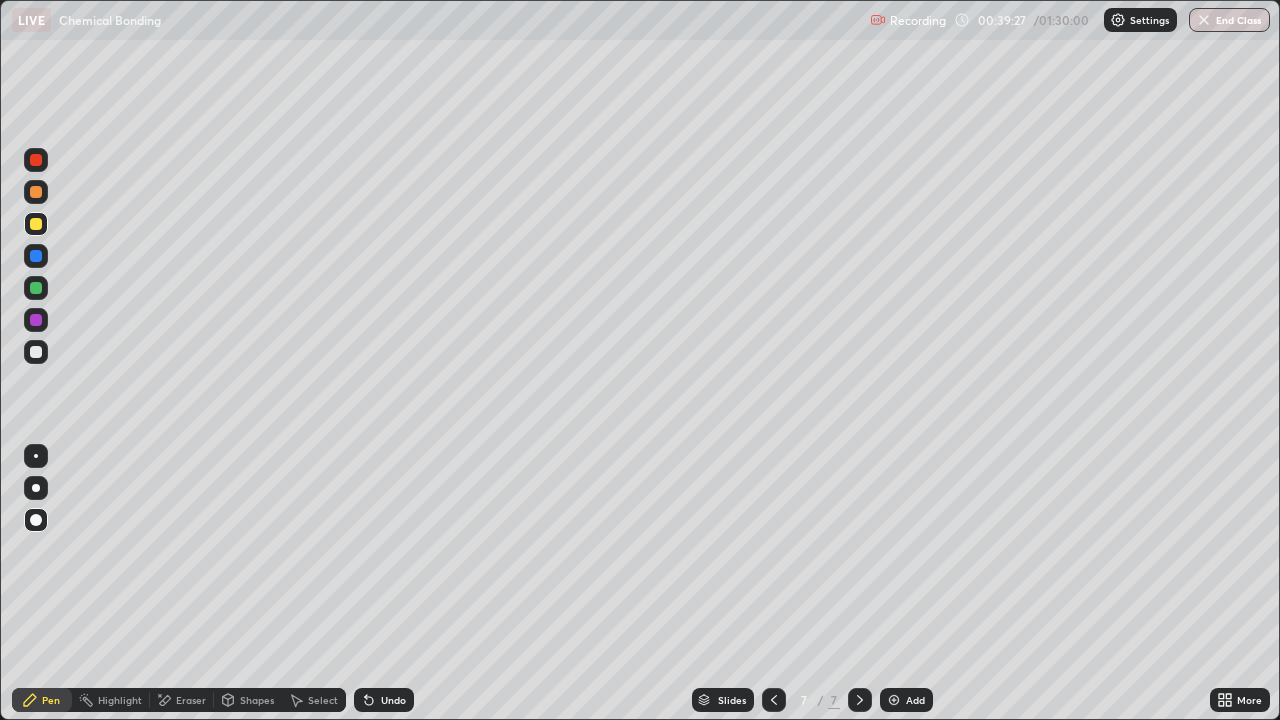 click on "Shapes" at bounding box center [257, 700] 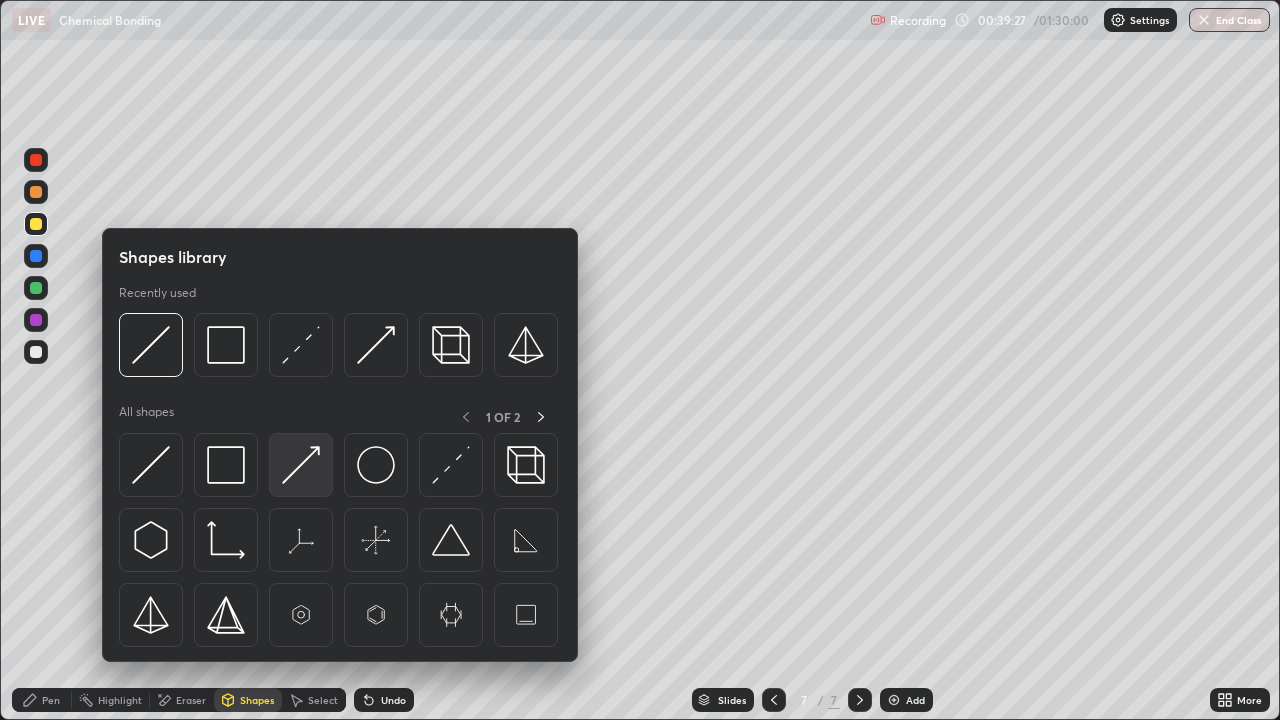 click at bounding box center [301, 465] 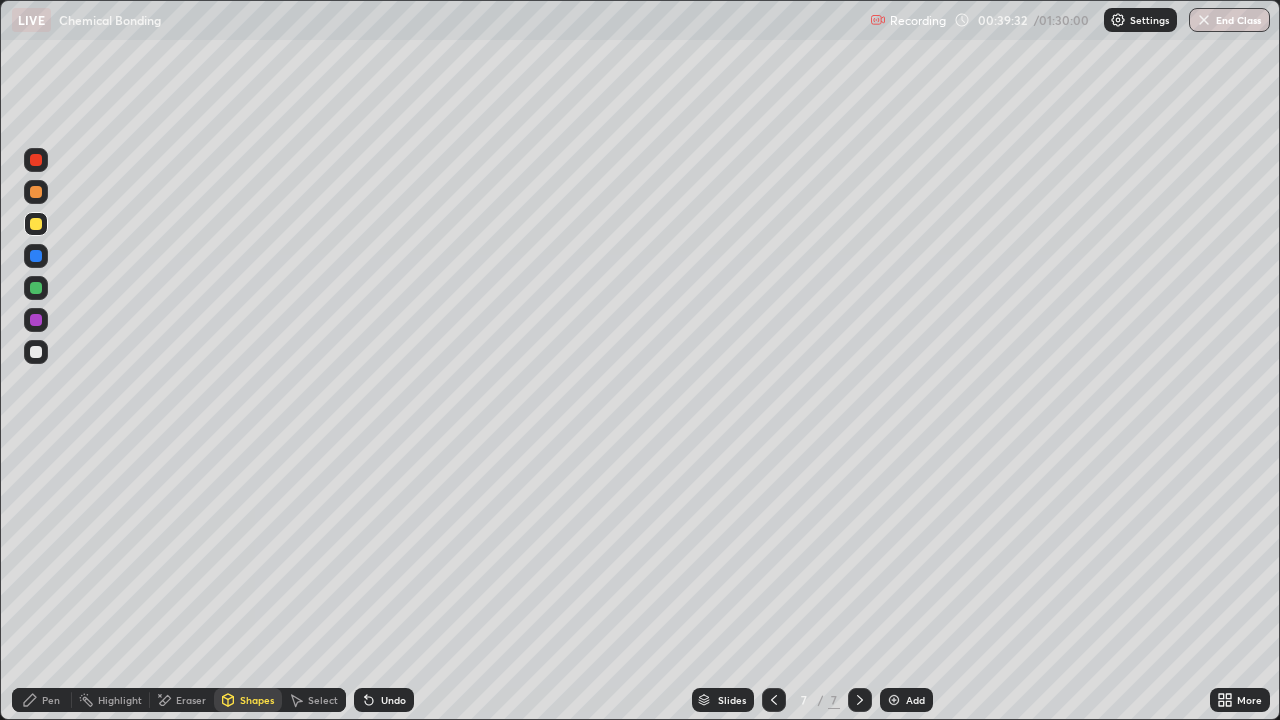 click on "Undo" at bounding box center [393, 700] 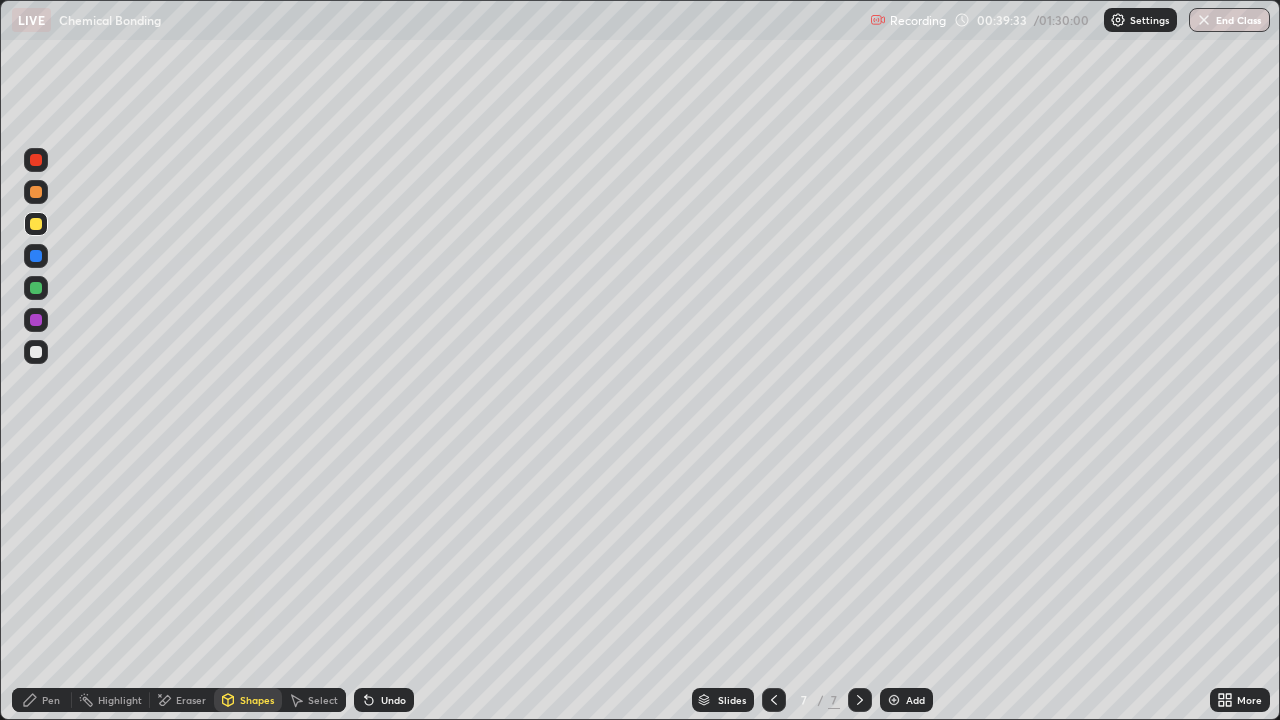 click on "Pen" at bounding box center (51, 700) 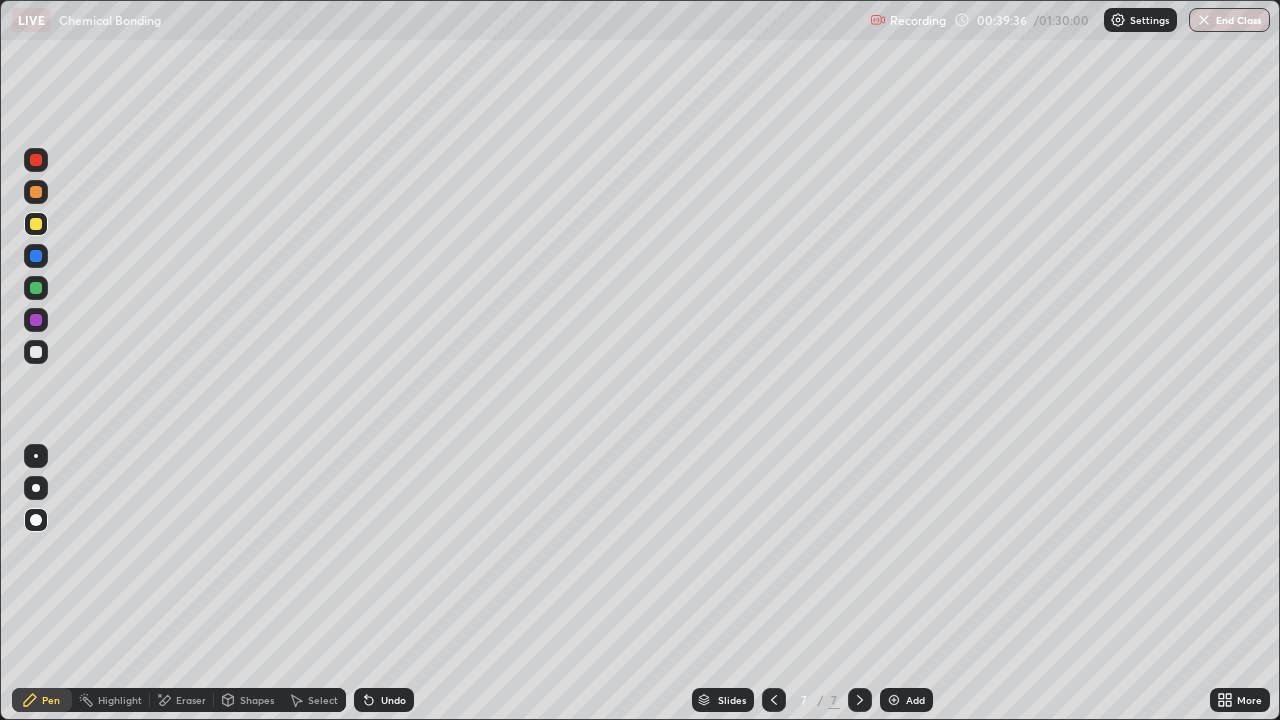 click on "Shapes" at bounding box center (248, 700) 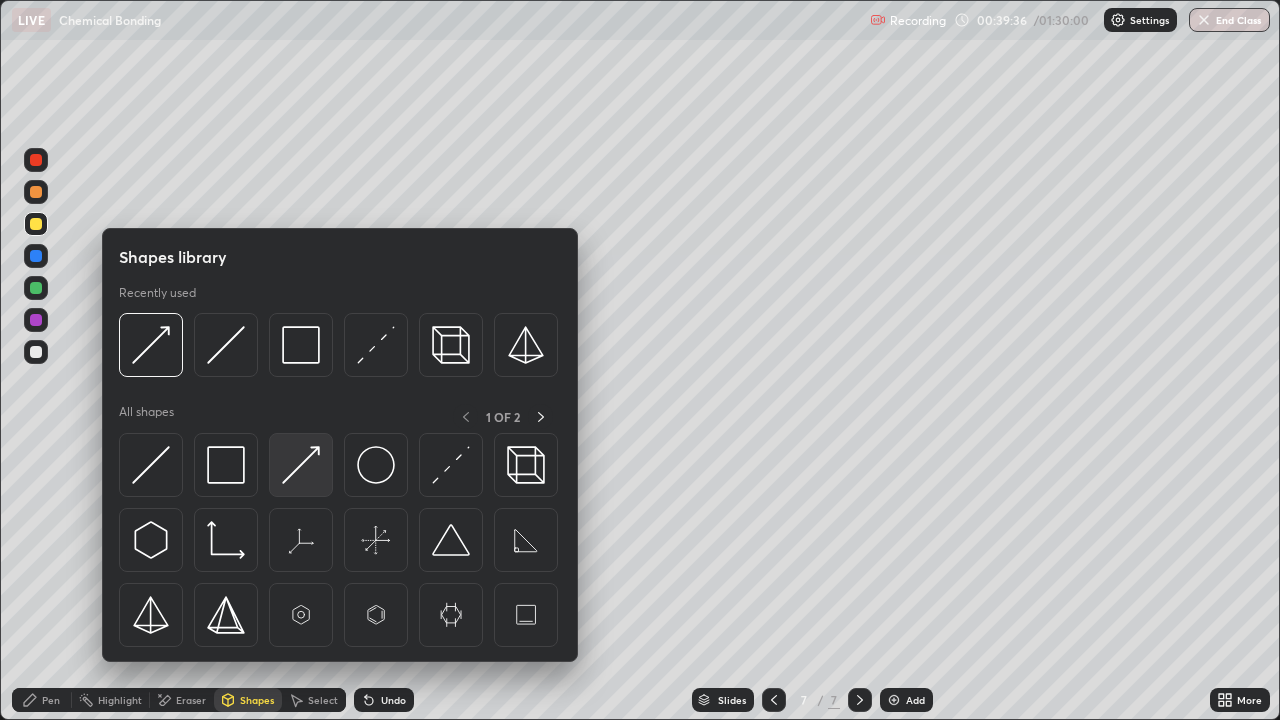 click at bounding box center [301, 465] 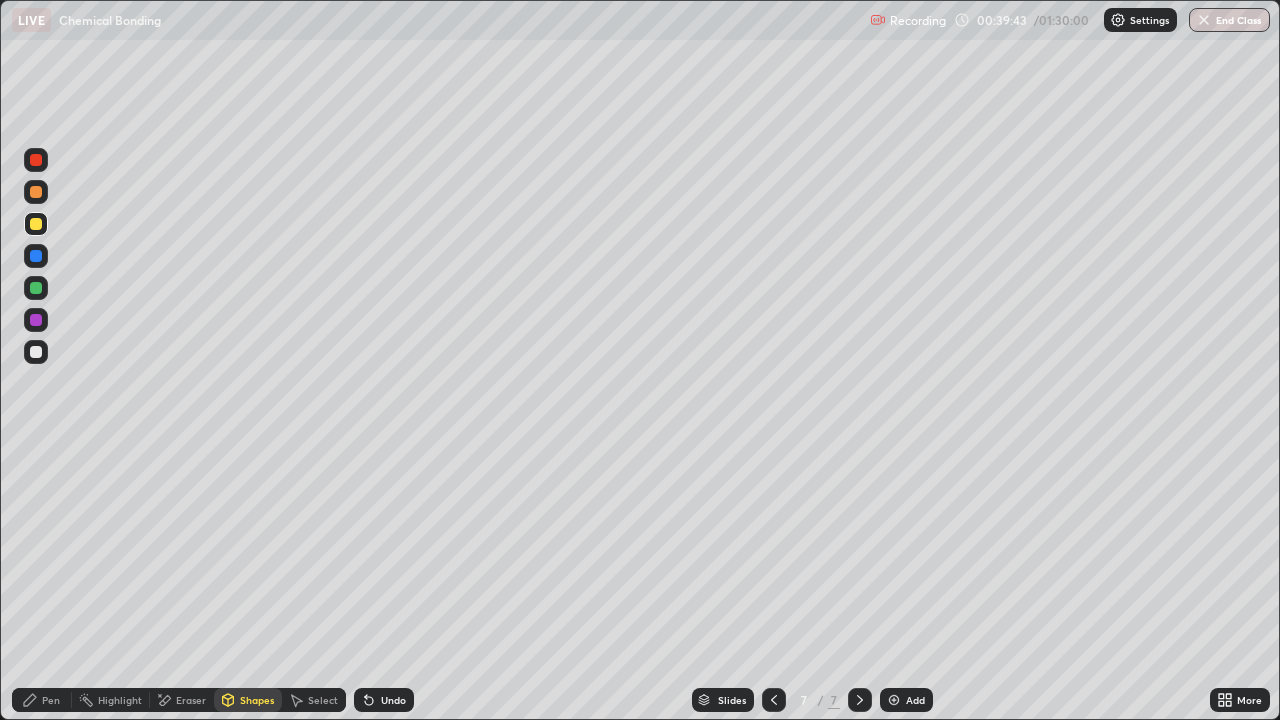 click at bounding box center [36, 256] 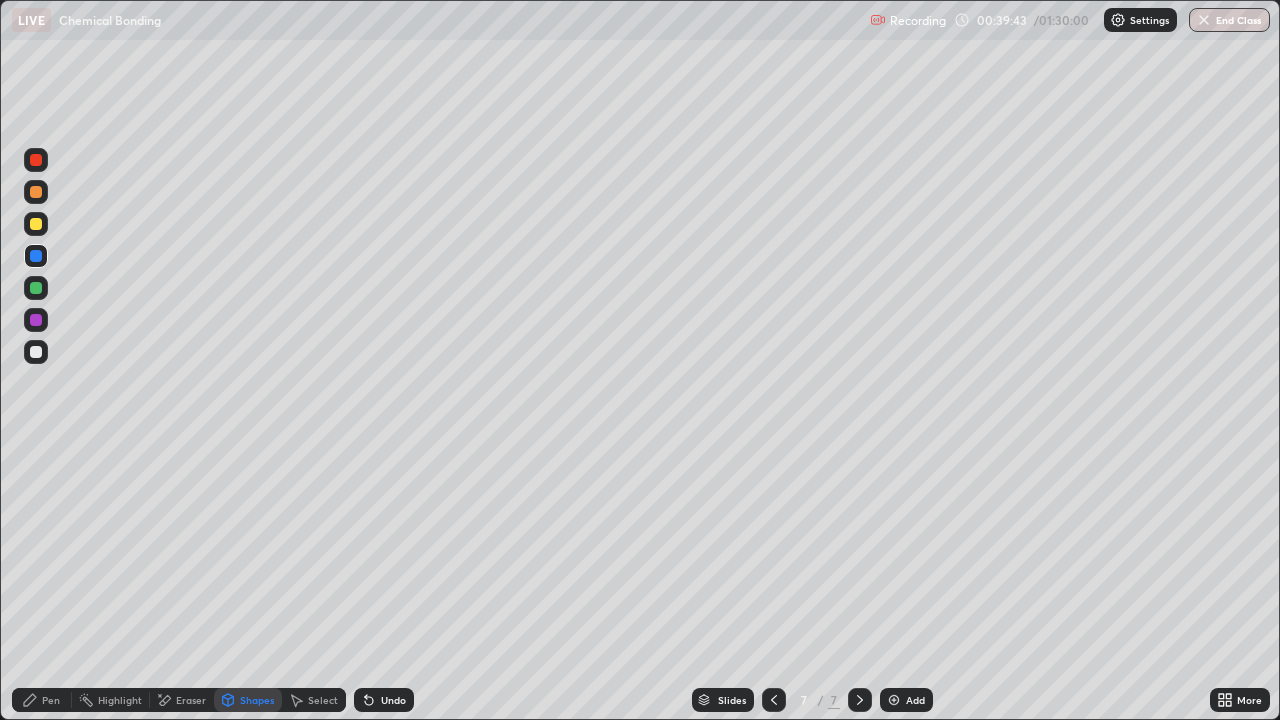 click on "Shapes" at bounding box center [257, 700] 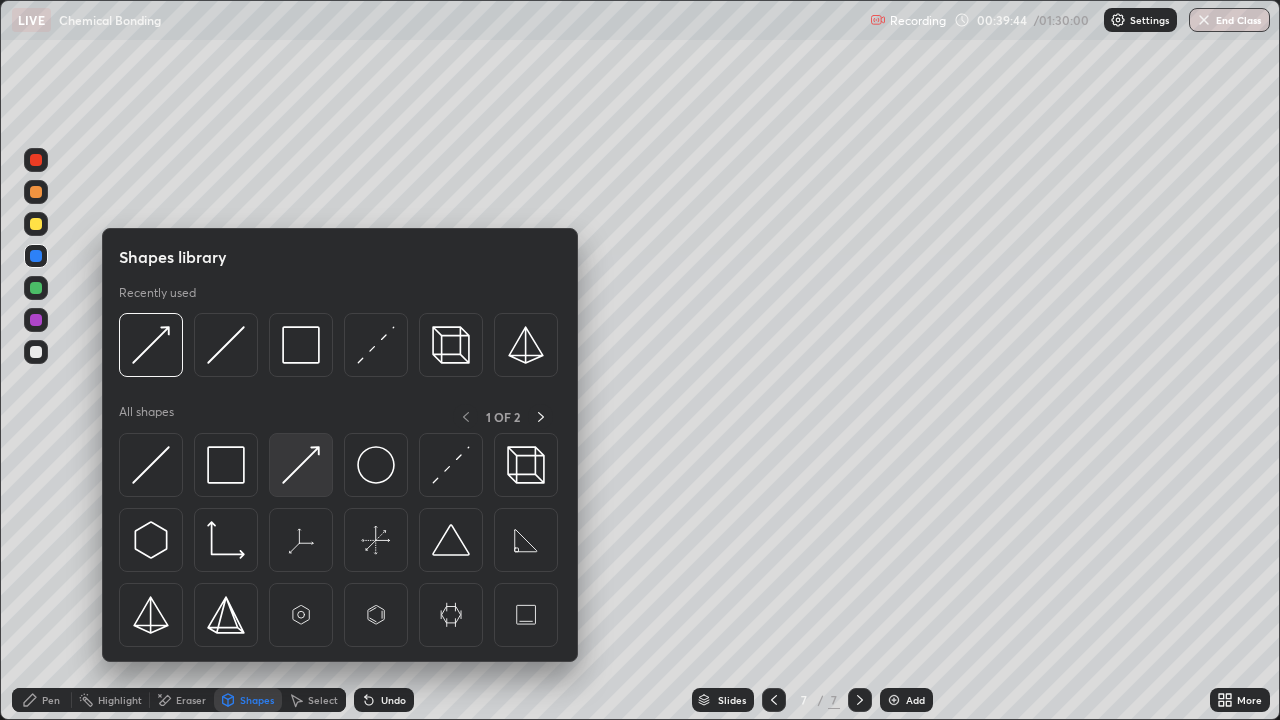 click at bounding box center [301, 465] 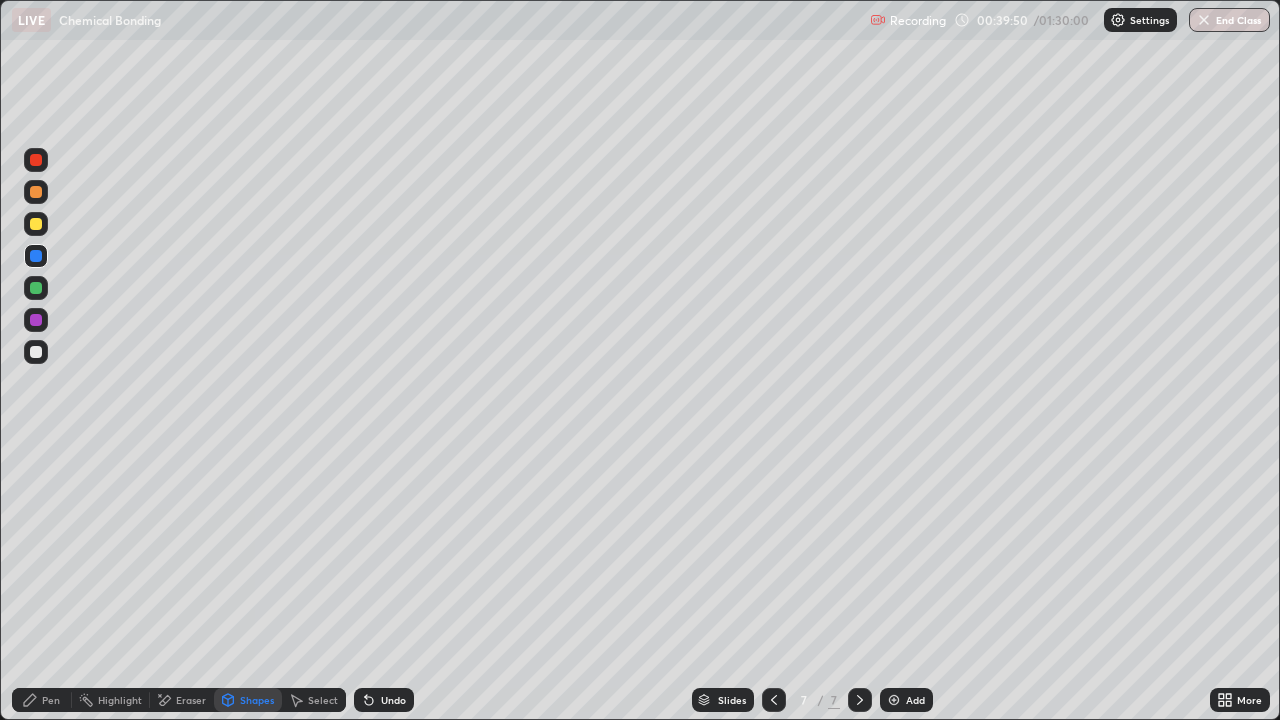 click on "Shapes" at bounding box center (257, 700) 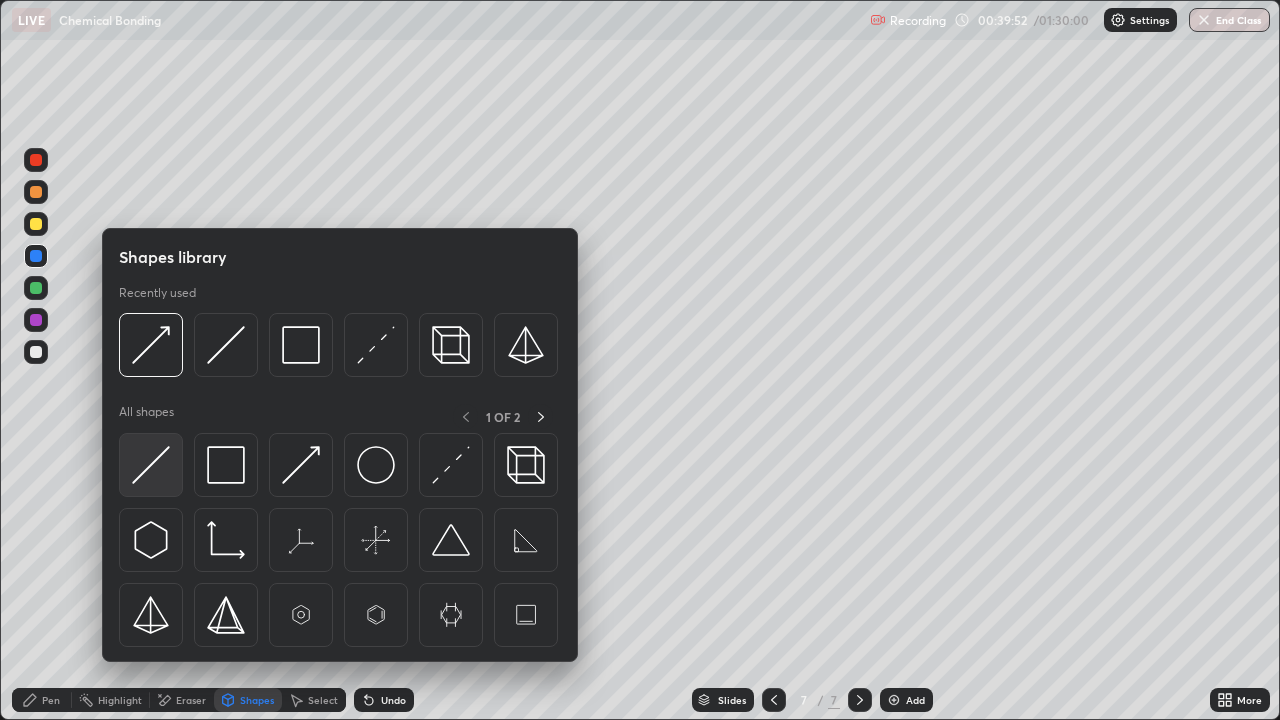 click at bounding box center (151, 465) 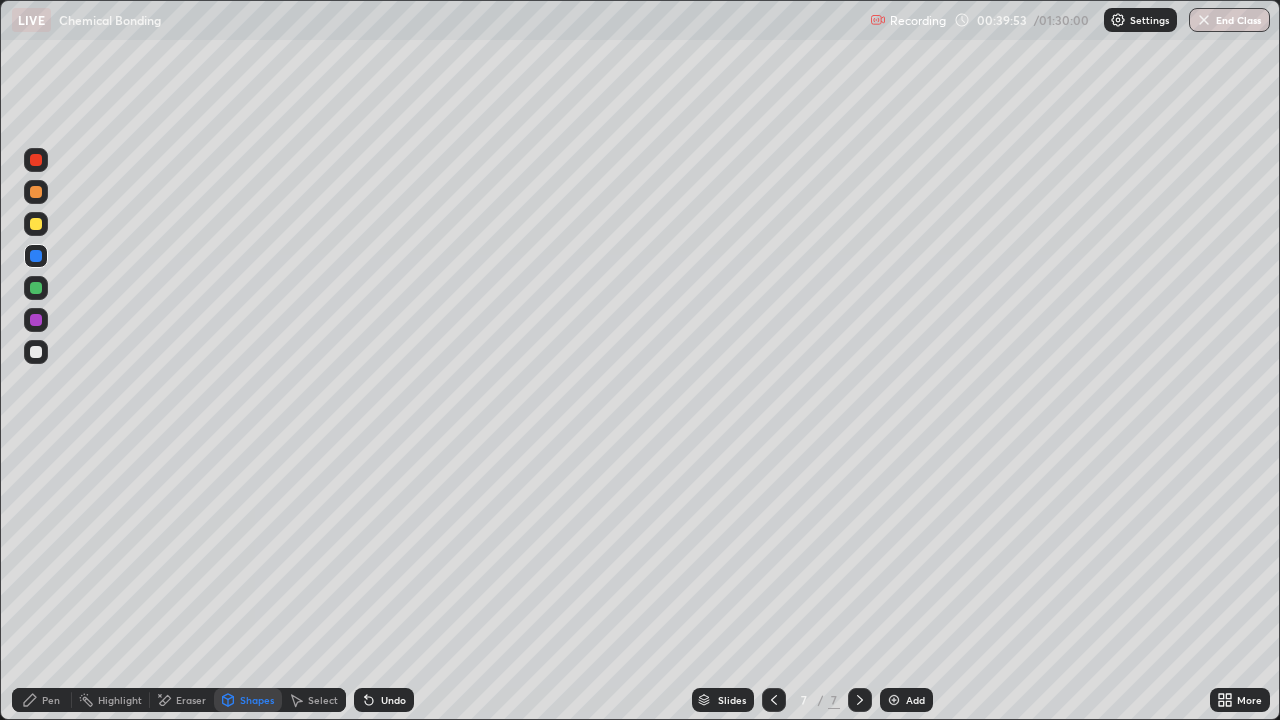 click at bounding box center [36, 352] 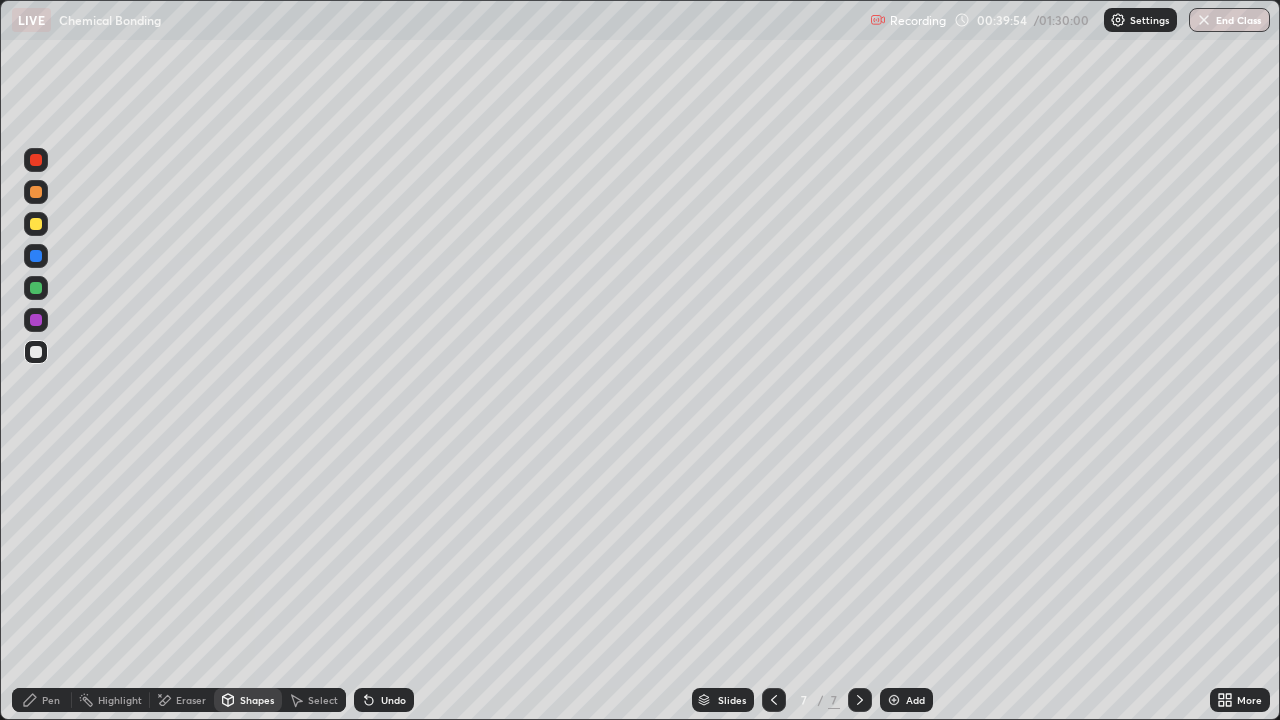 click on "Shapes" at bounding box center [257, 700] 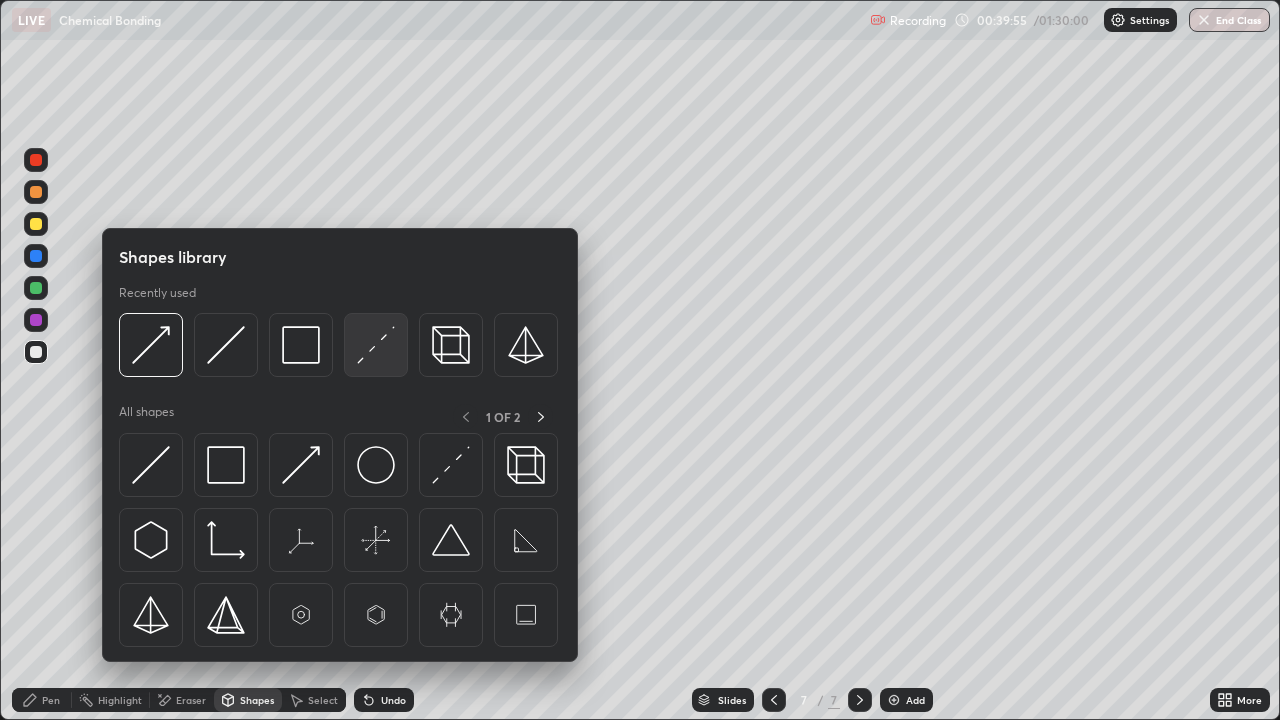 click at bounding box center [376, 345] 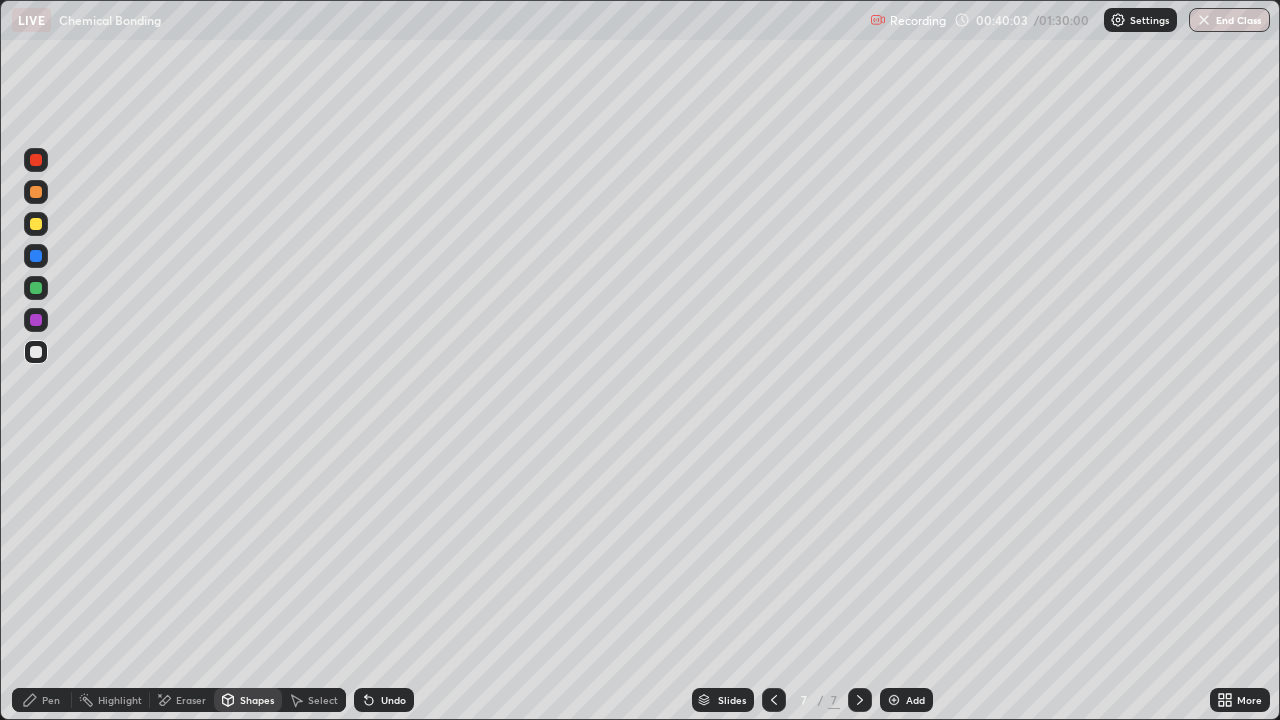 click on "Eraser" at bounding box center (191, 700) 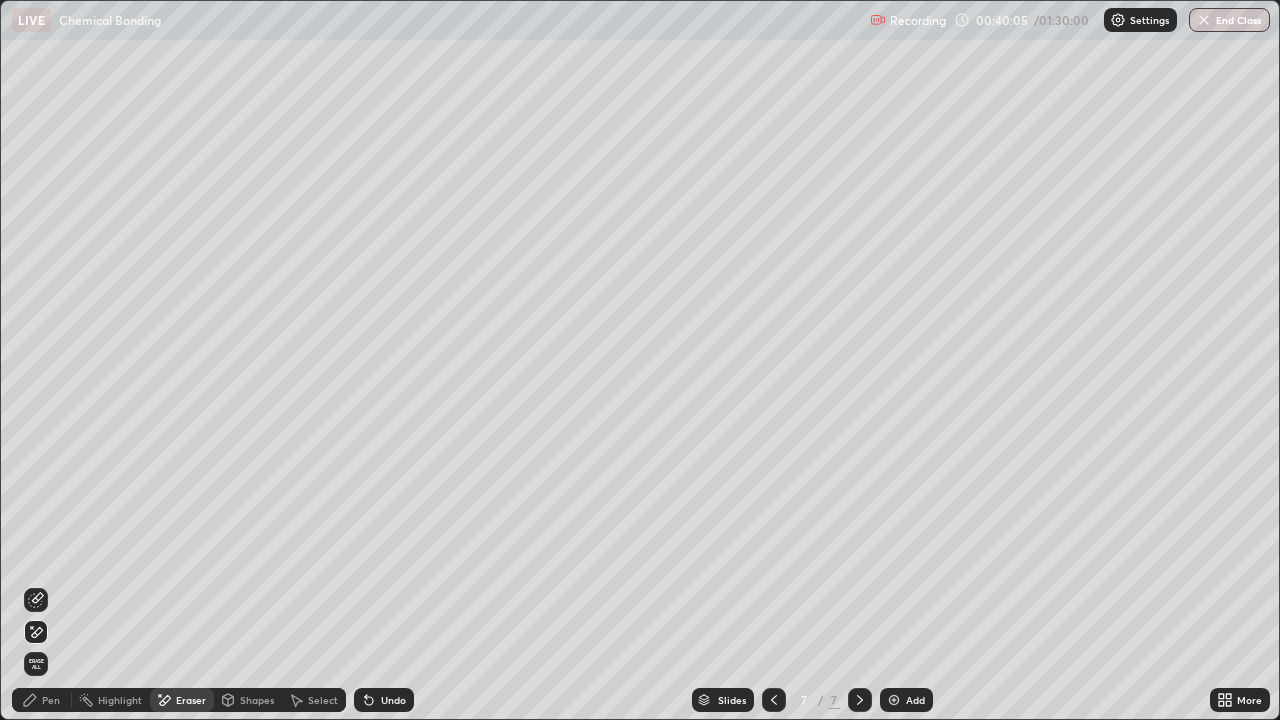 click on "Undo" at bounding box center (393, 700) 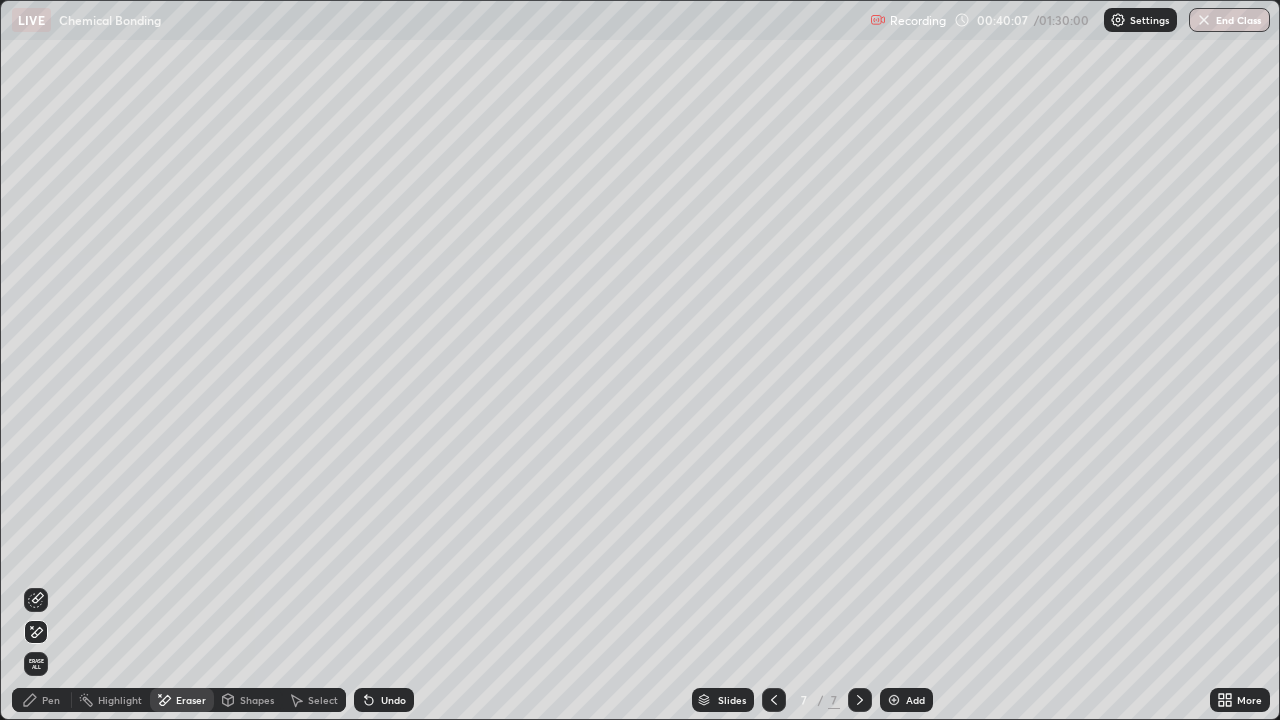 click on "Undo" at bounding box center [393, 700] 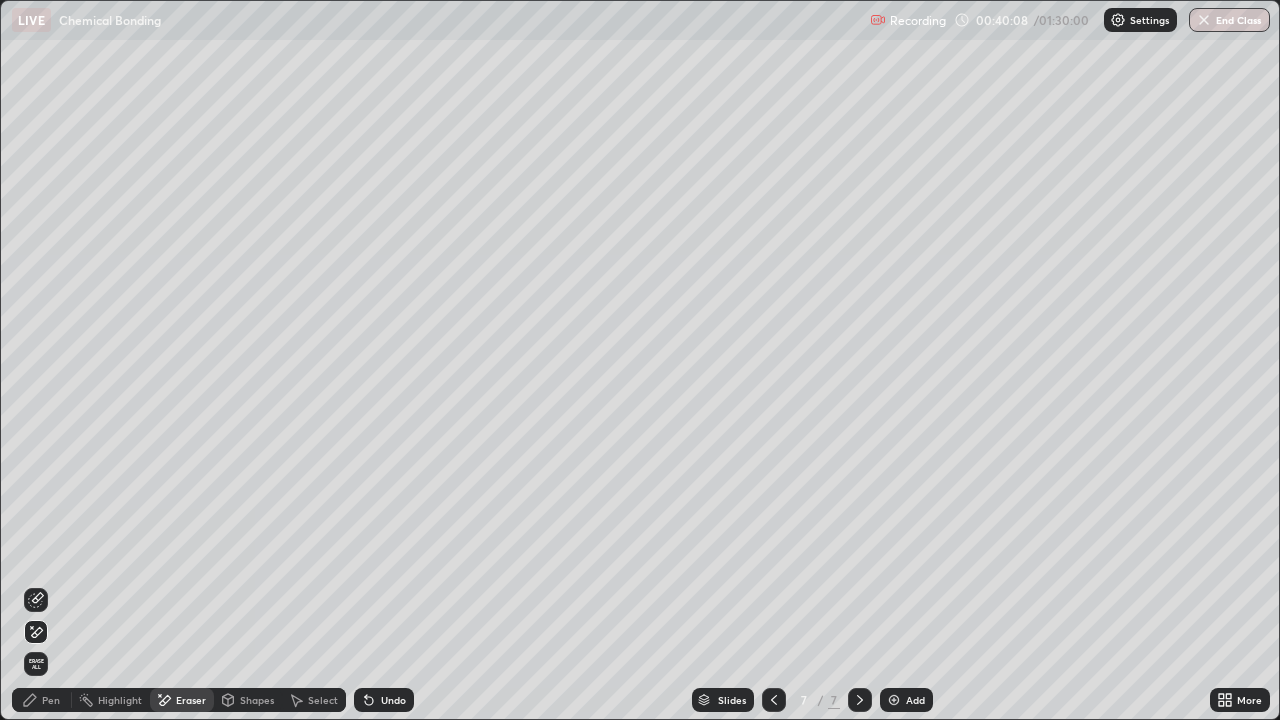 click on "Highlight" at bounding box center [120, 700] 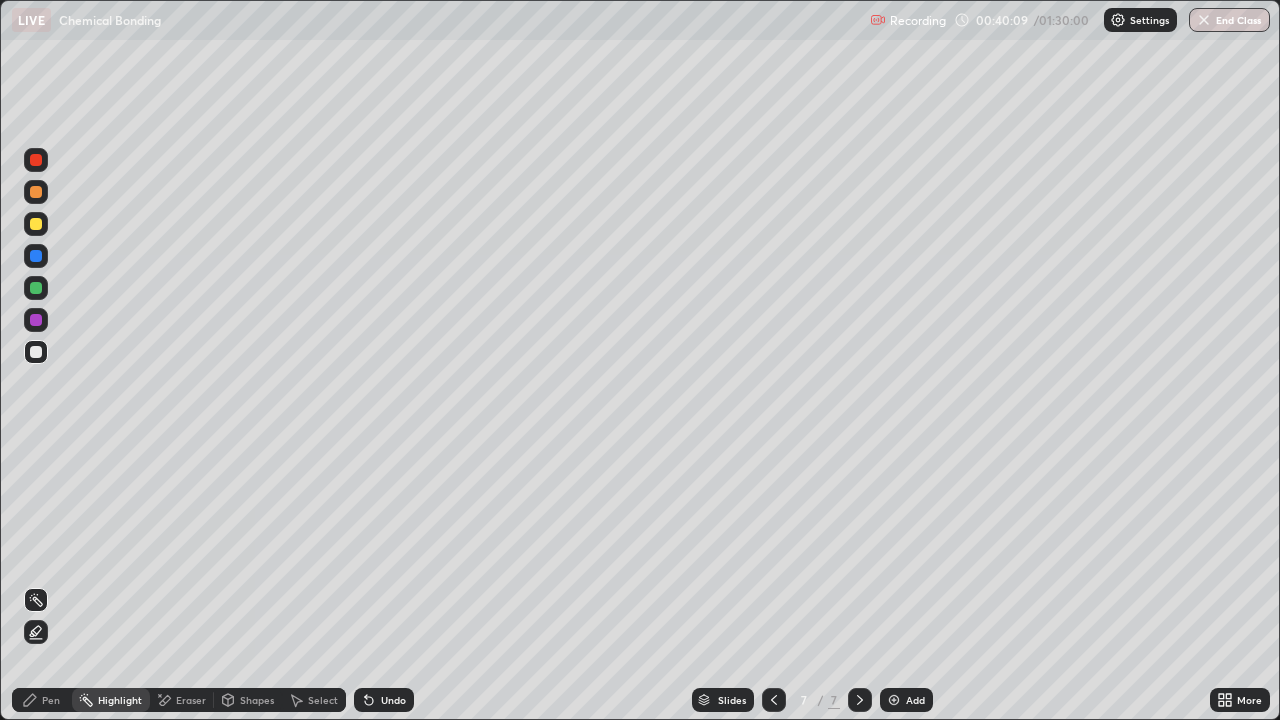 click on "Eraser" at bounding box center (191, 700) 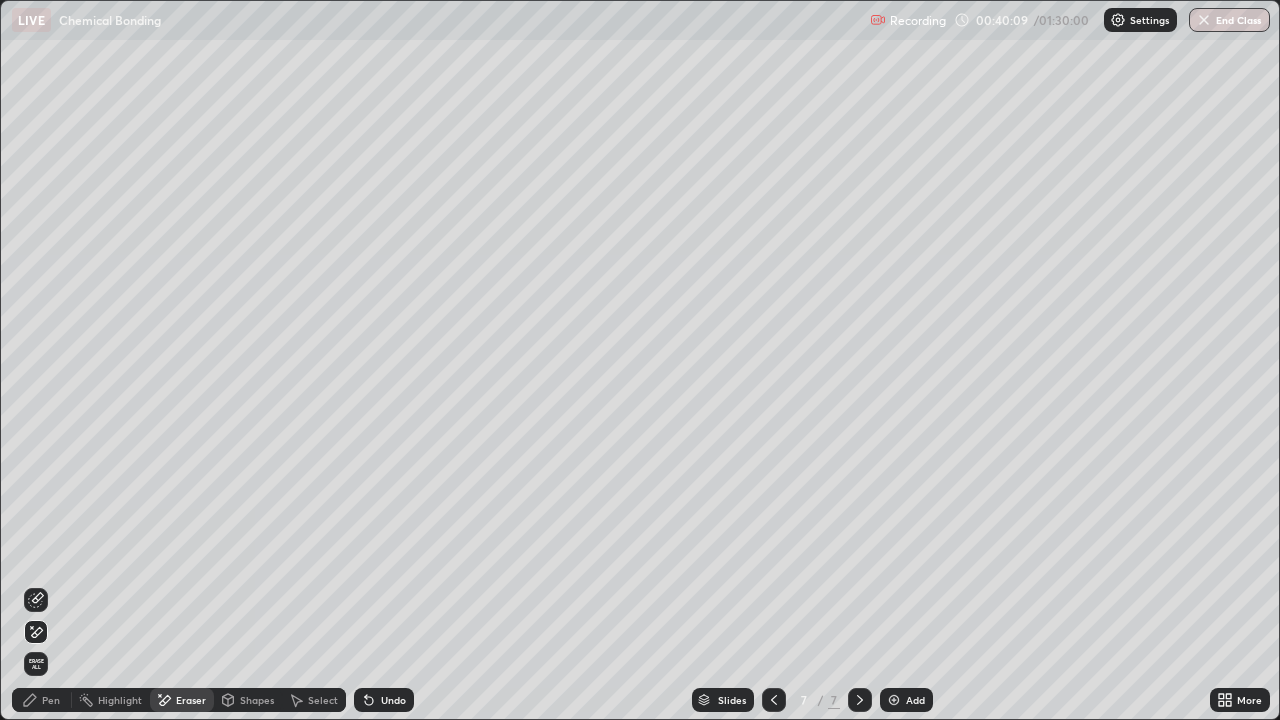 click 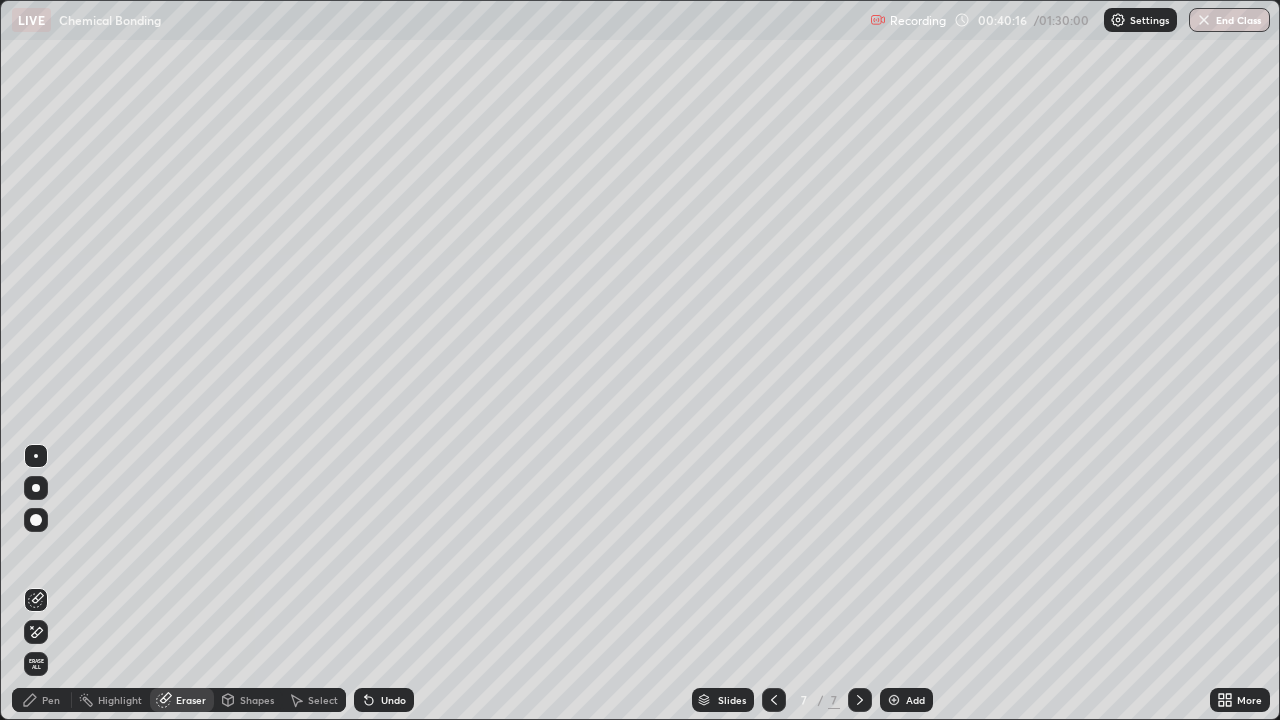 click on "Pen" at bounding box center [51, 700] 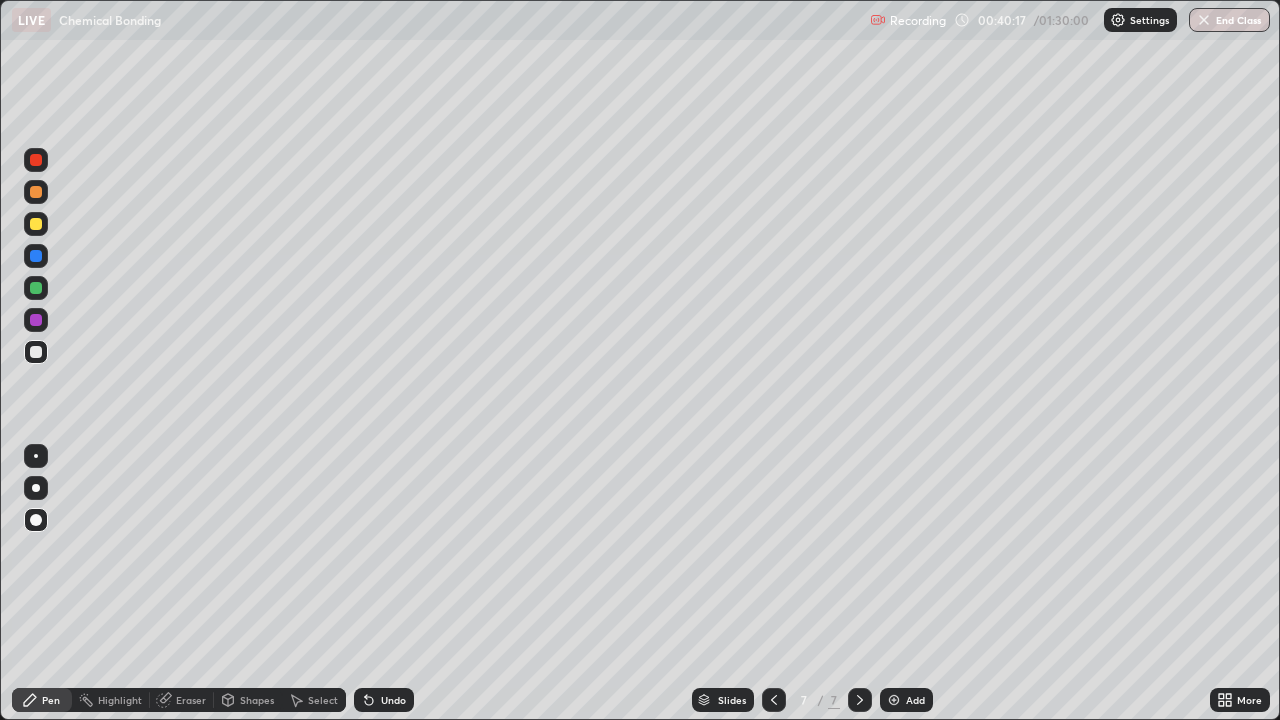 click at bounding box center (36, 224) 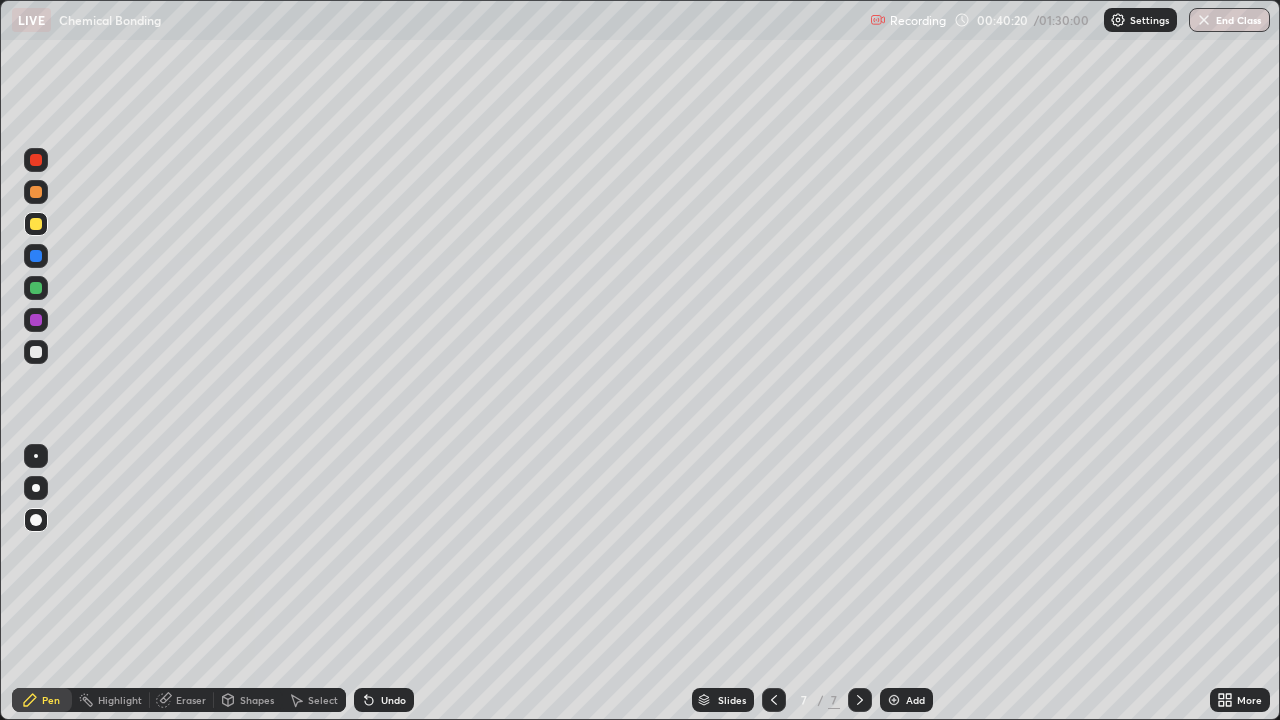 click on "Eraser" at bounding box center [182, 700] 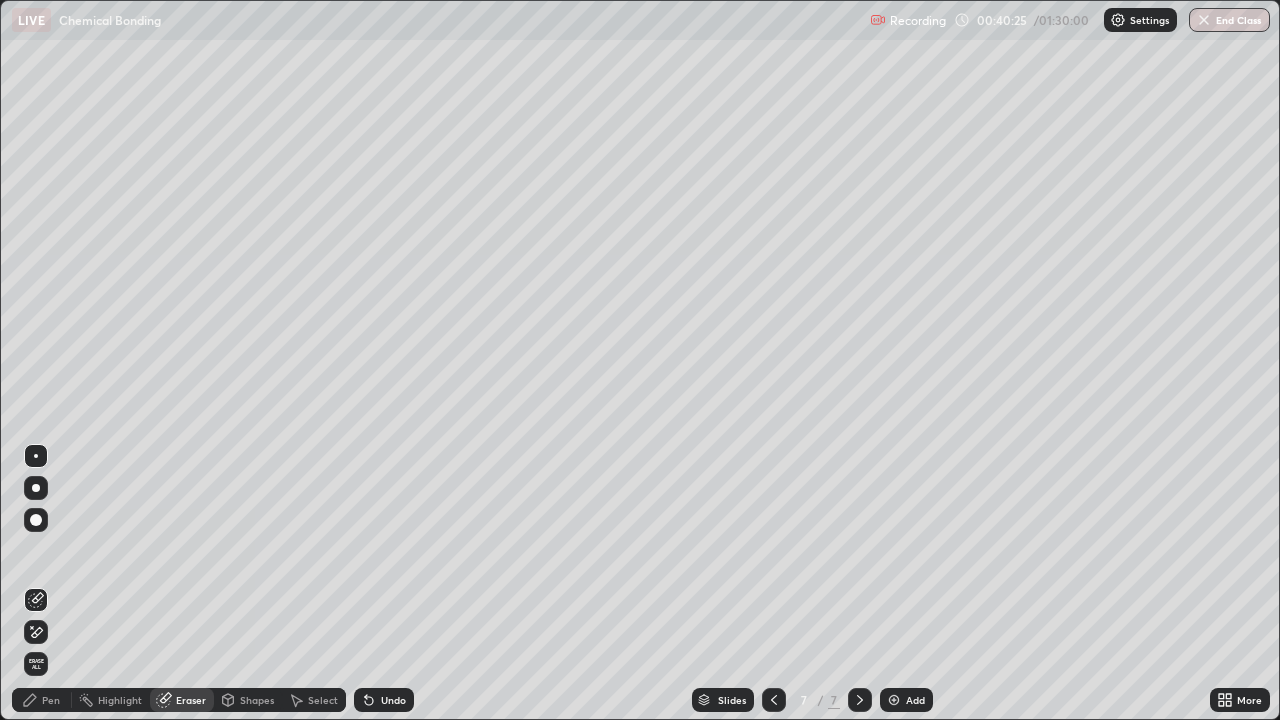 click on "Highlight" at bounding box center [120, 700] 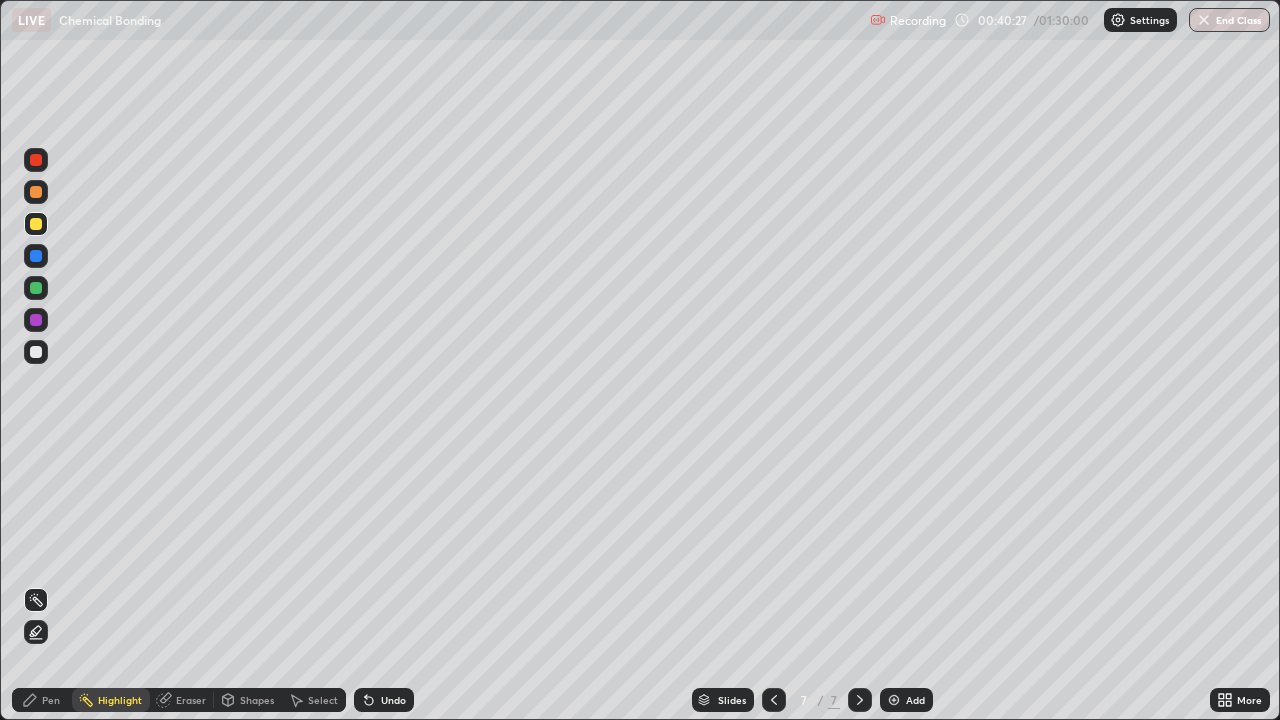 click on "Shapes" at bounding box center [257, 700] 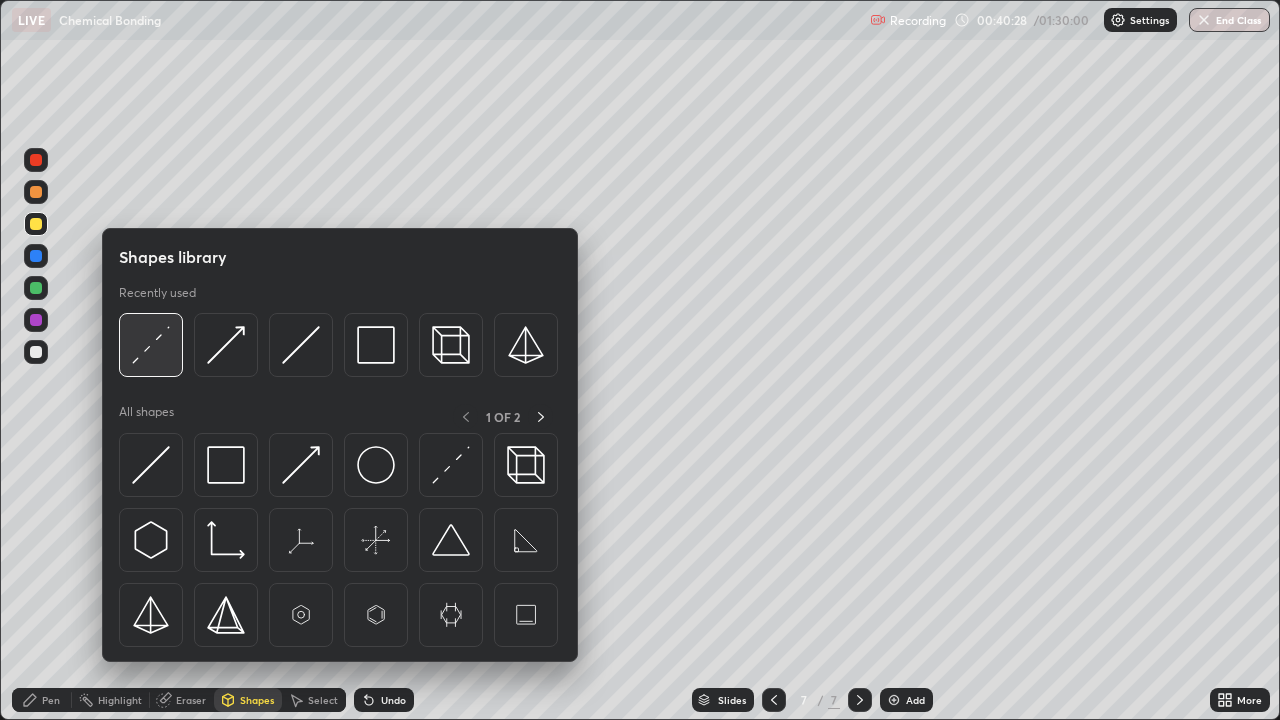 click at bounding box center [151, 345] 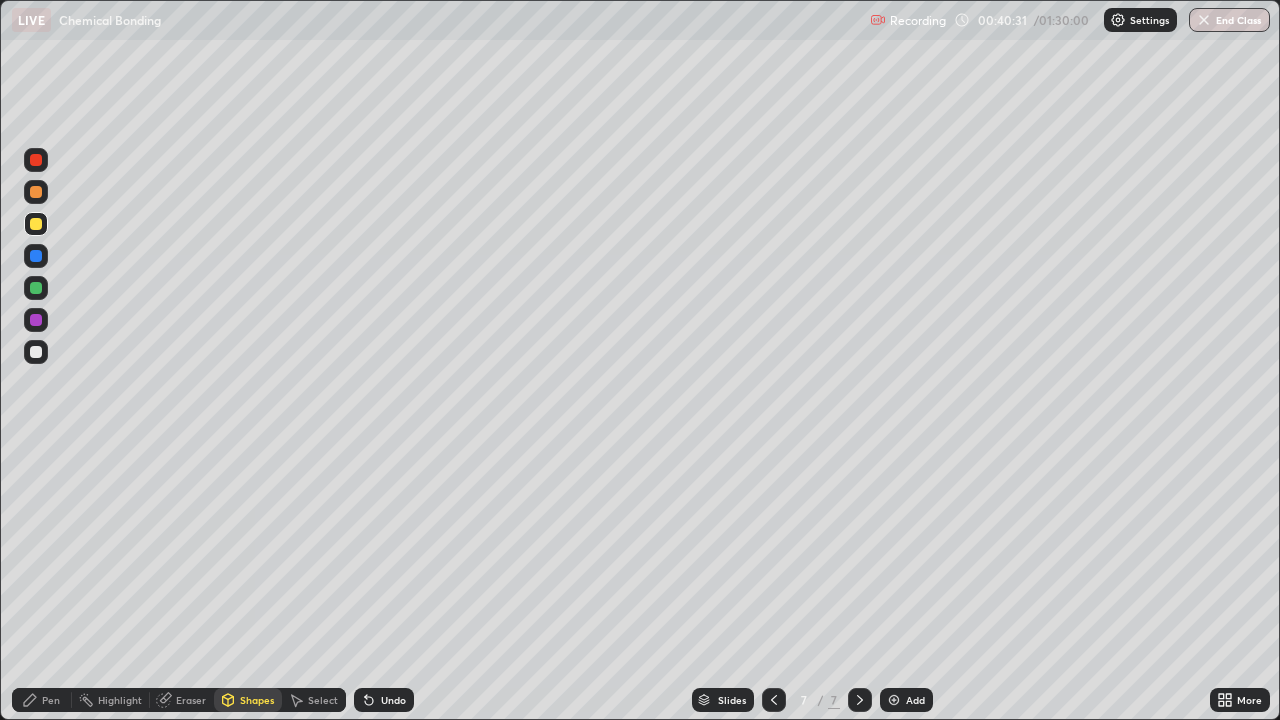 click on "Undo" at bounding box center (393, 700) 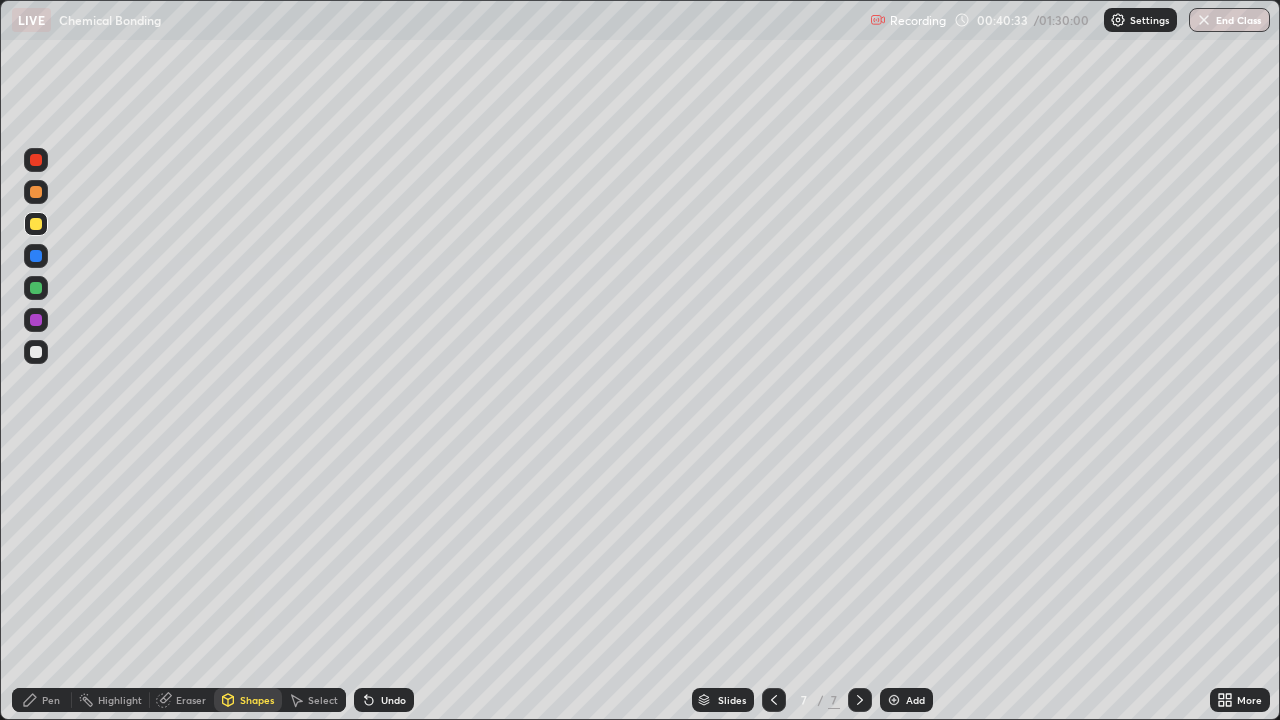 click on "Shapes" at bounding box center (248, 700) 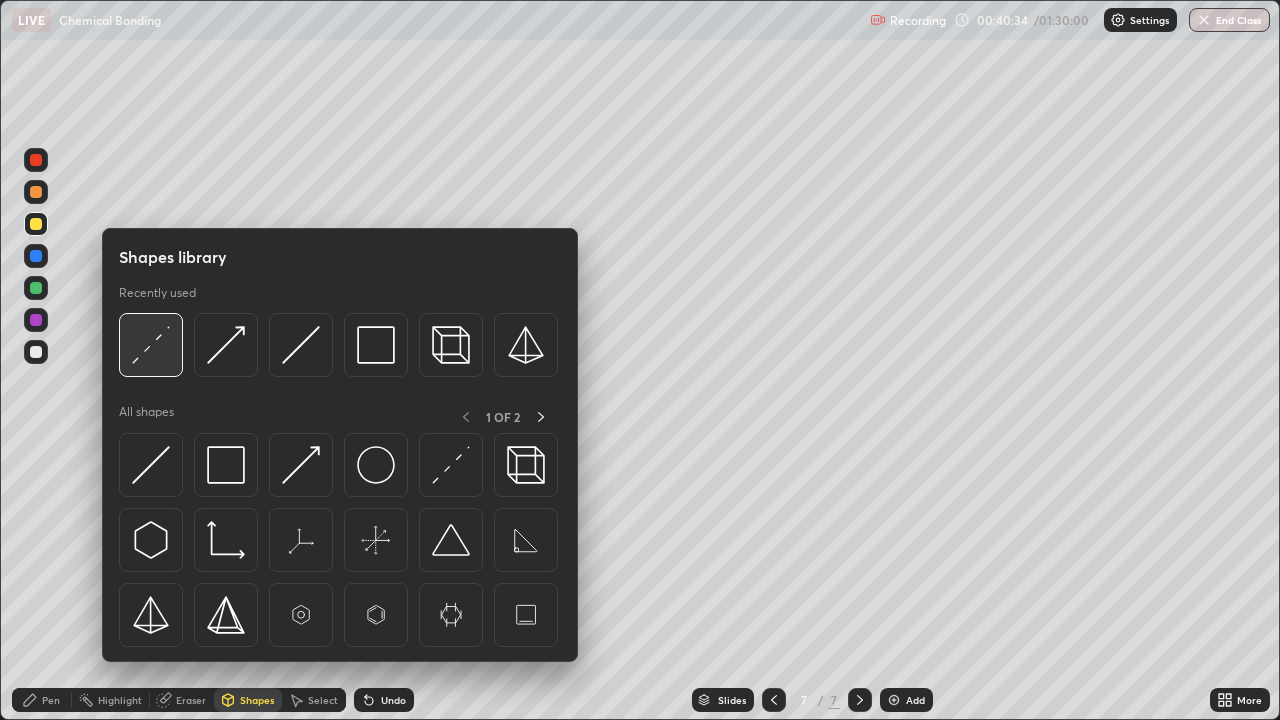 click at bounding box center (151, 345) 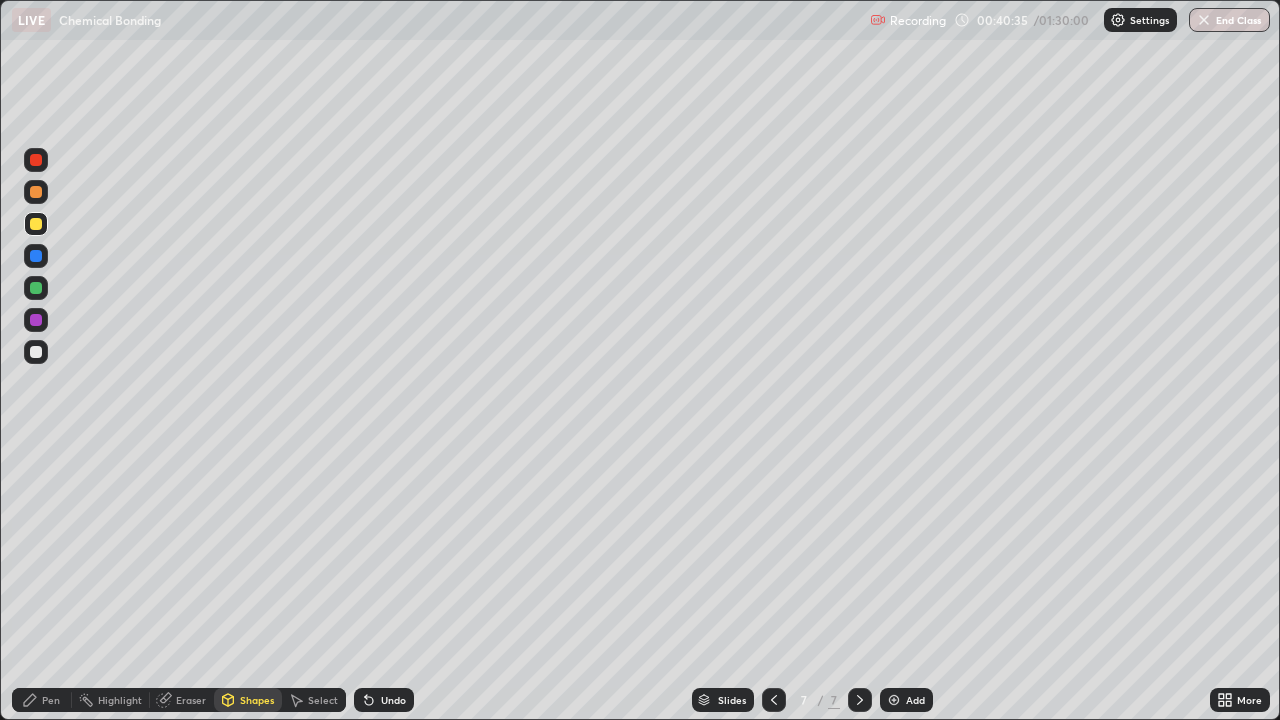 click on "Shapes" at bounding box center (257, 700) 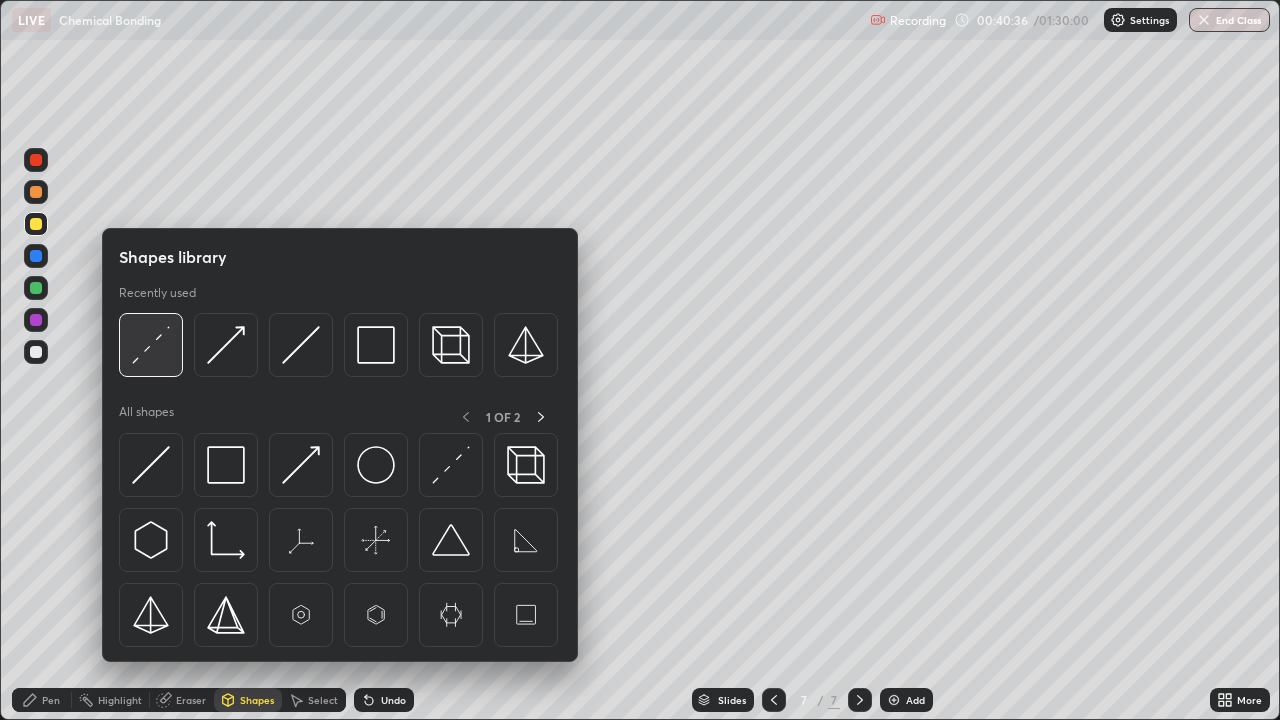 click at bounding box center [151, 345] 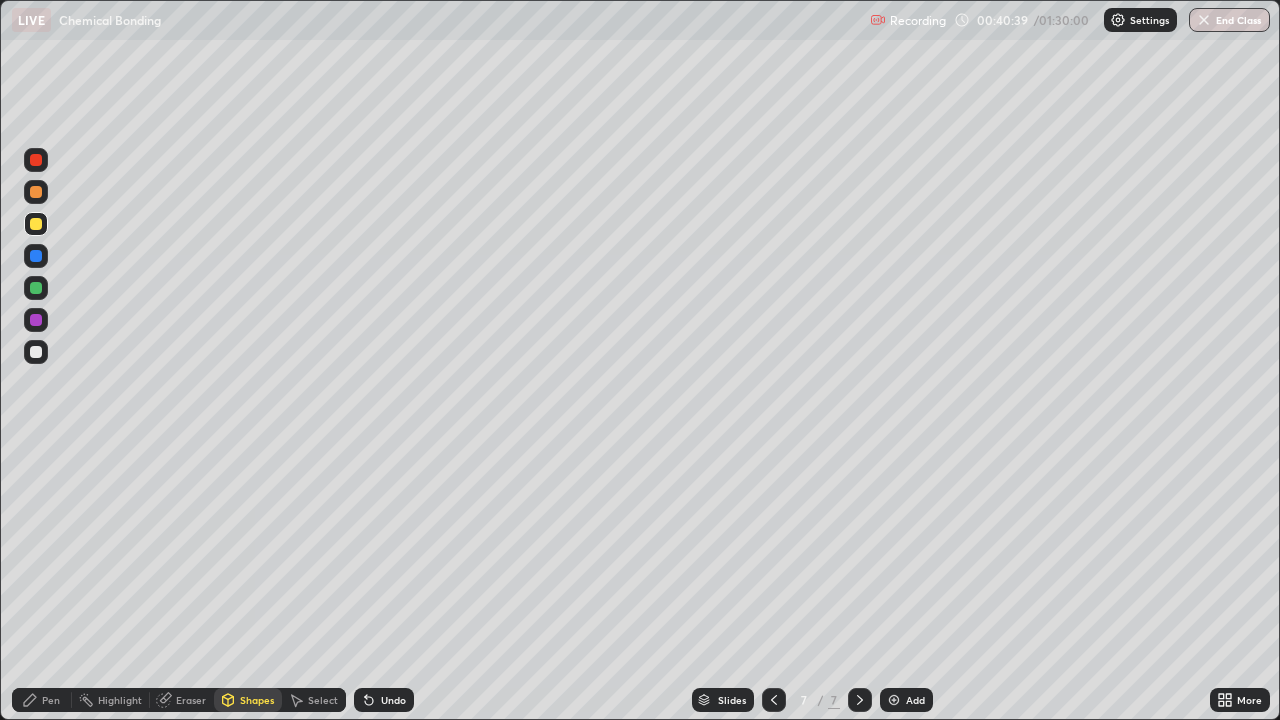 click on "Undo" at bounding box center (393, 700) 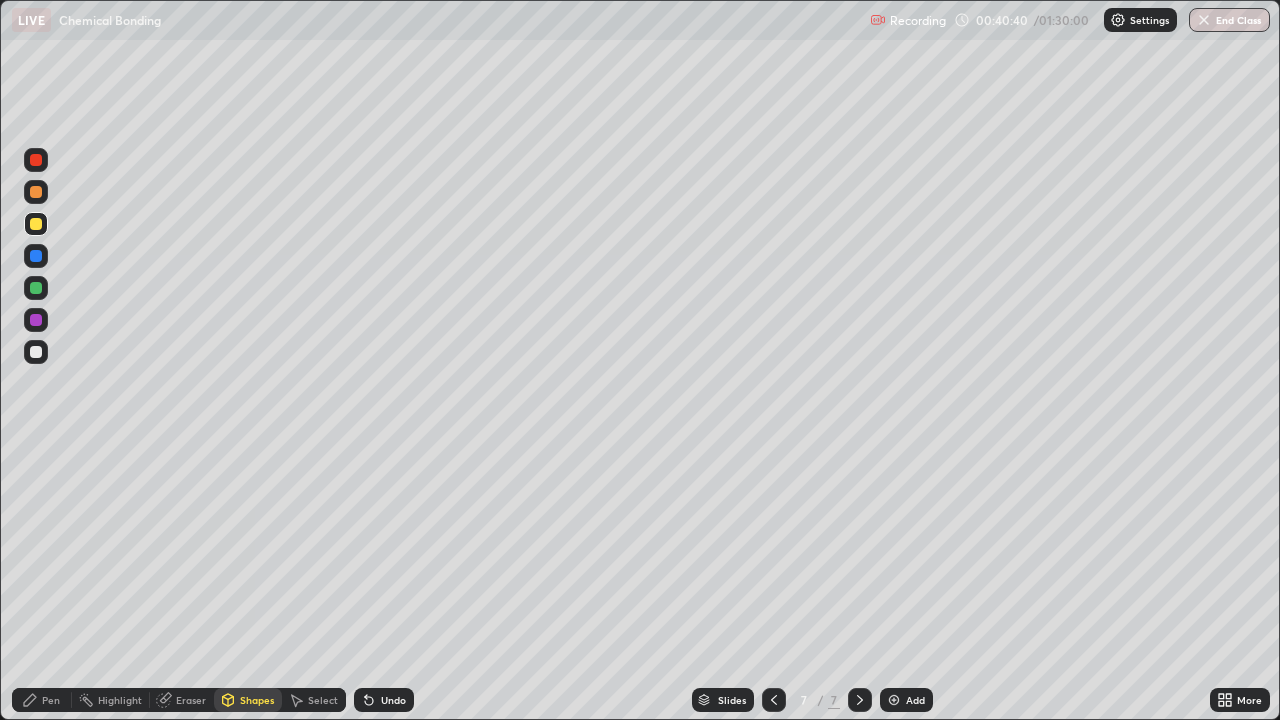 click at bounding box center (36, 352) 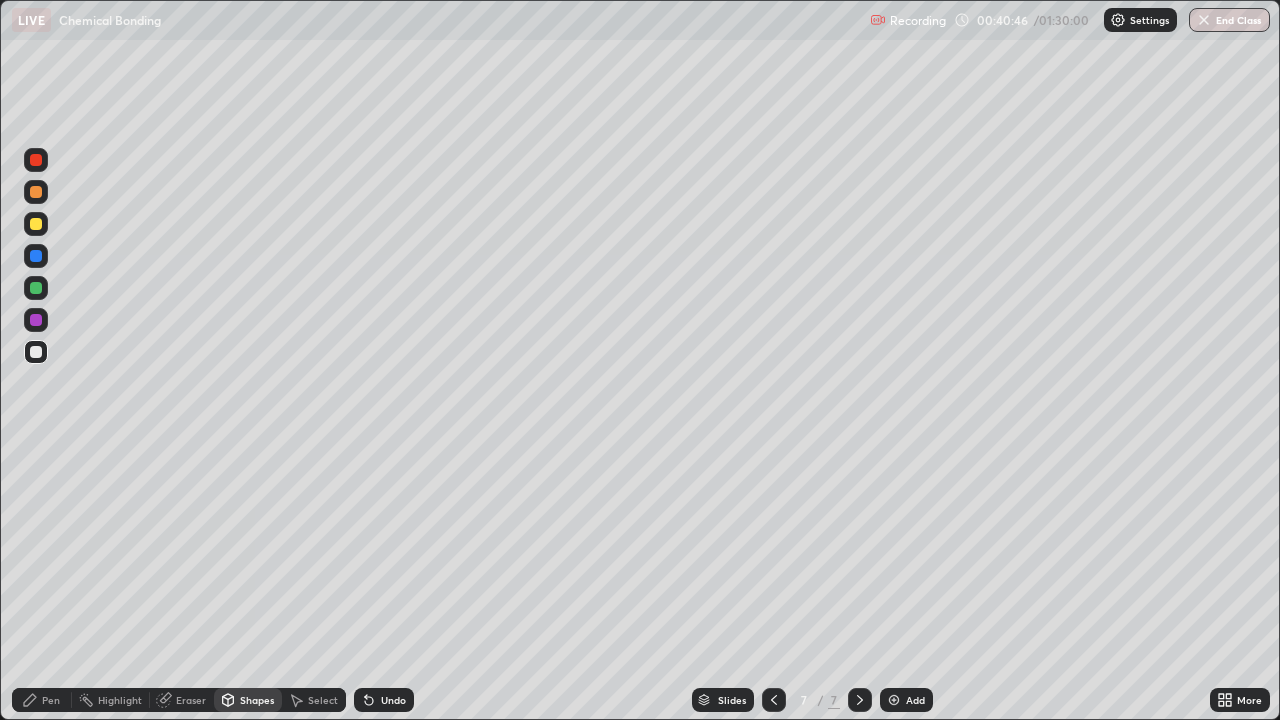 click on "Eraser" at bounding box center [191, 700] 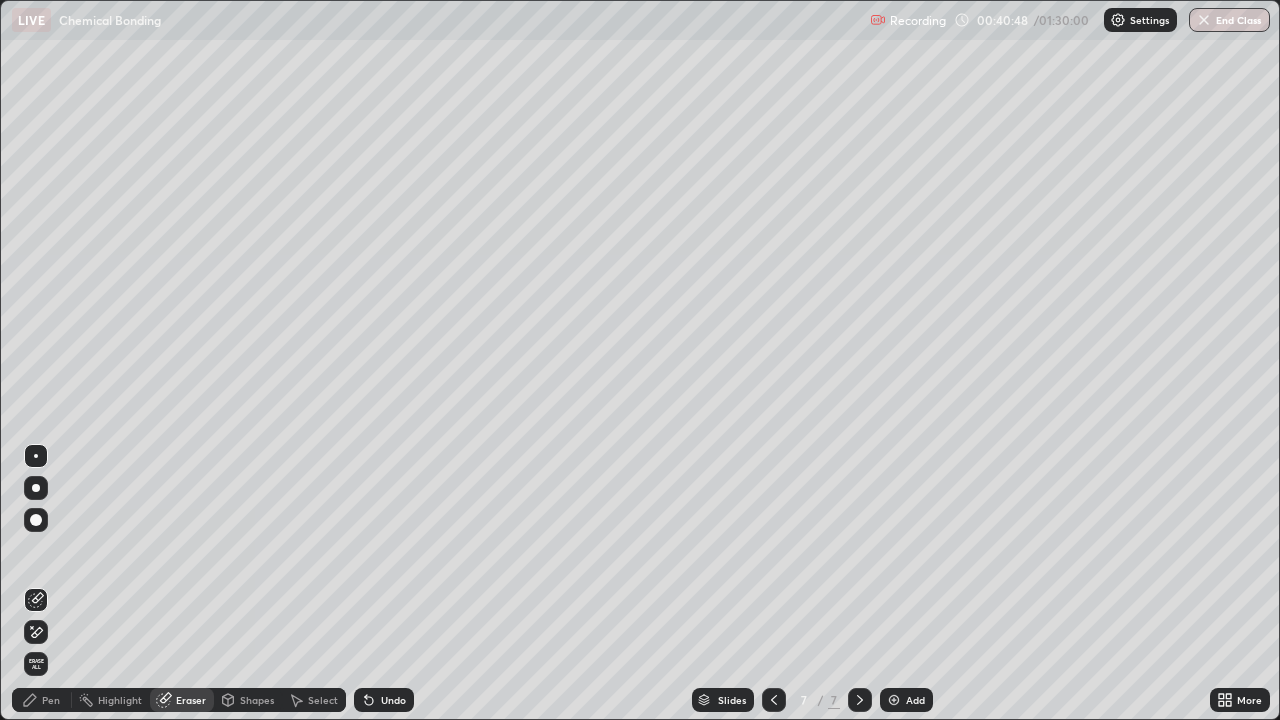 click 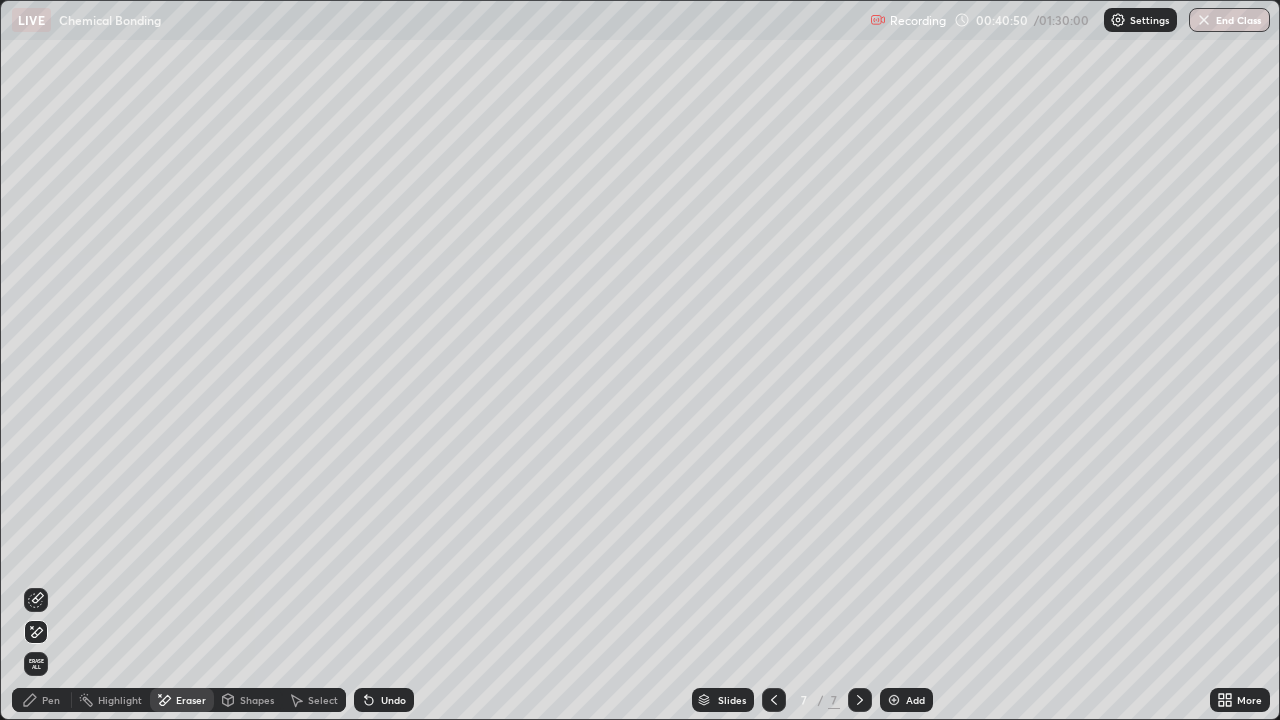 click on "Pen" at bounding box center (51, 700) 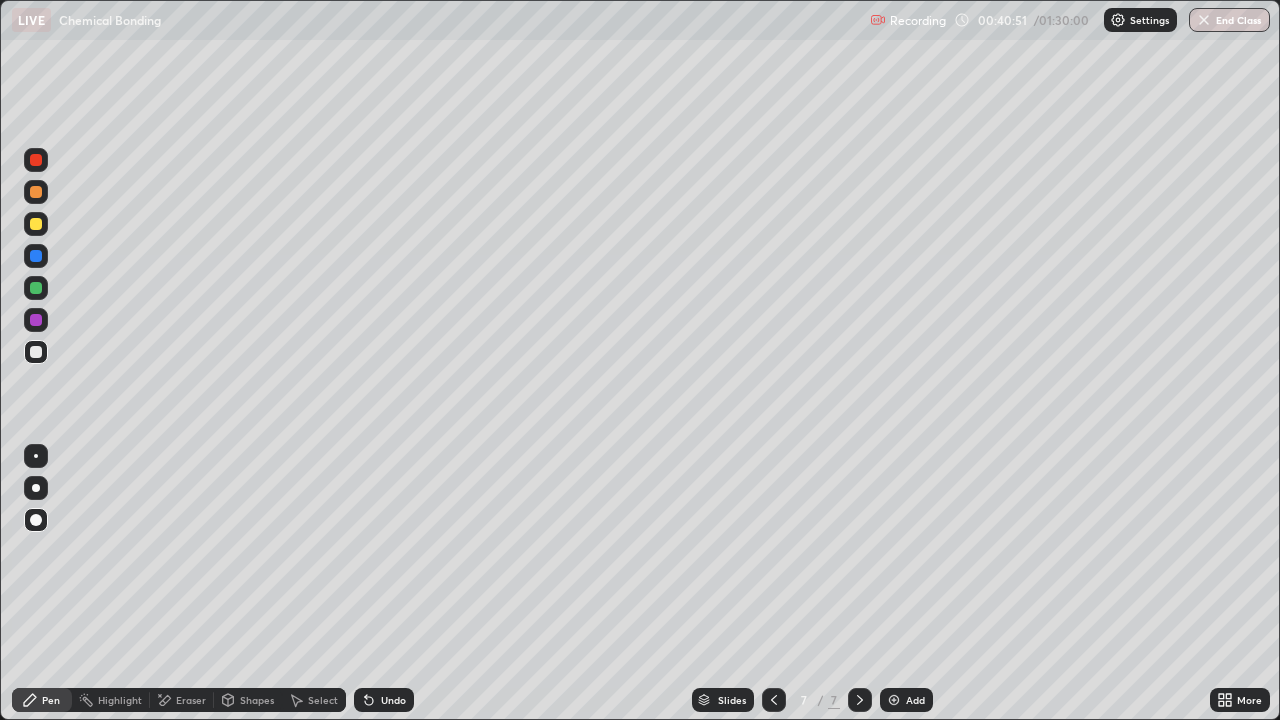 click at bounding box center (36, 224) 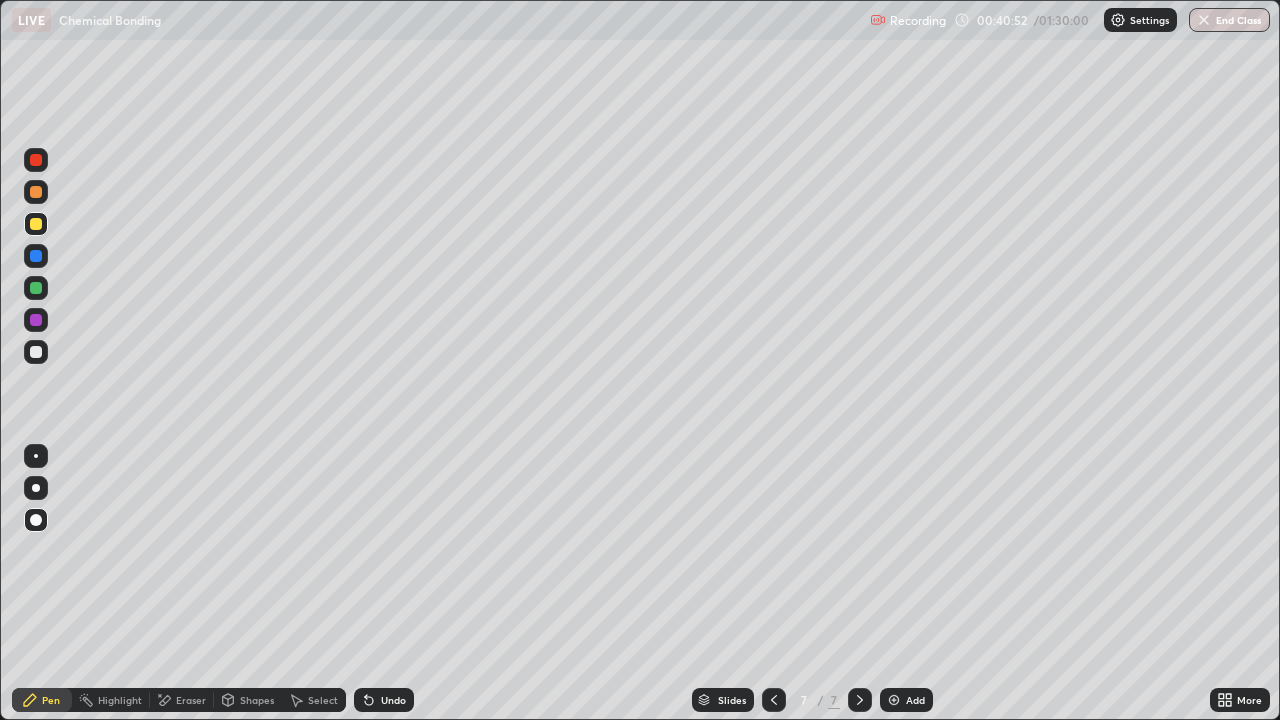 click on "Shapes" at bounding box center (257, 700) 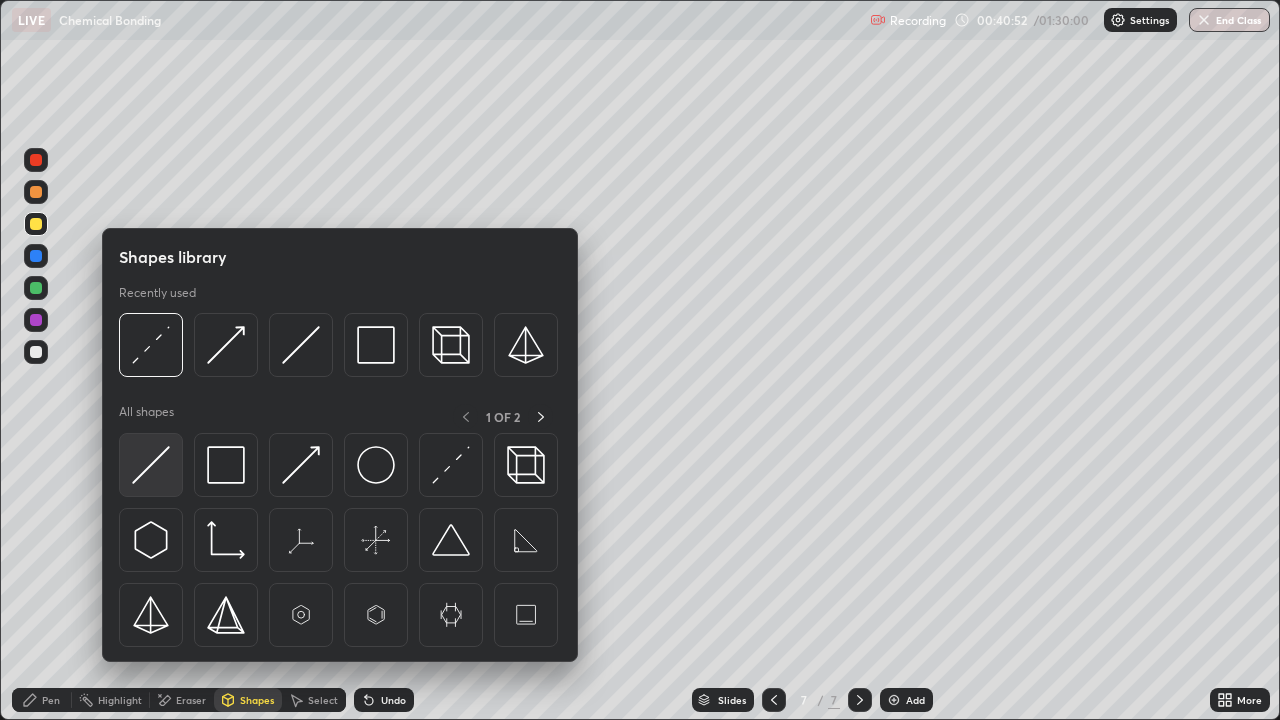 click at bounding box center (151, 465) 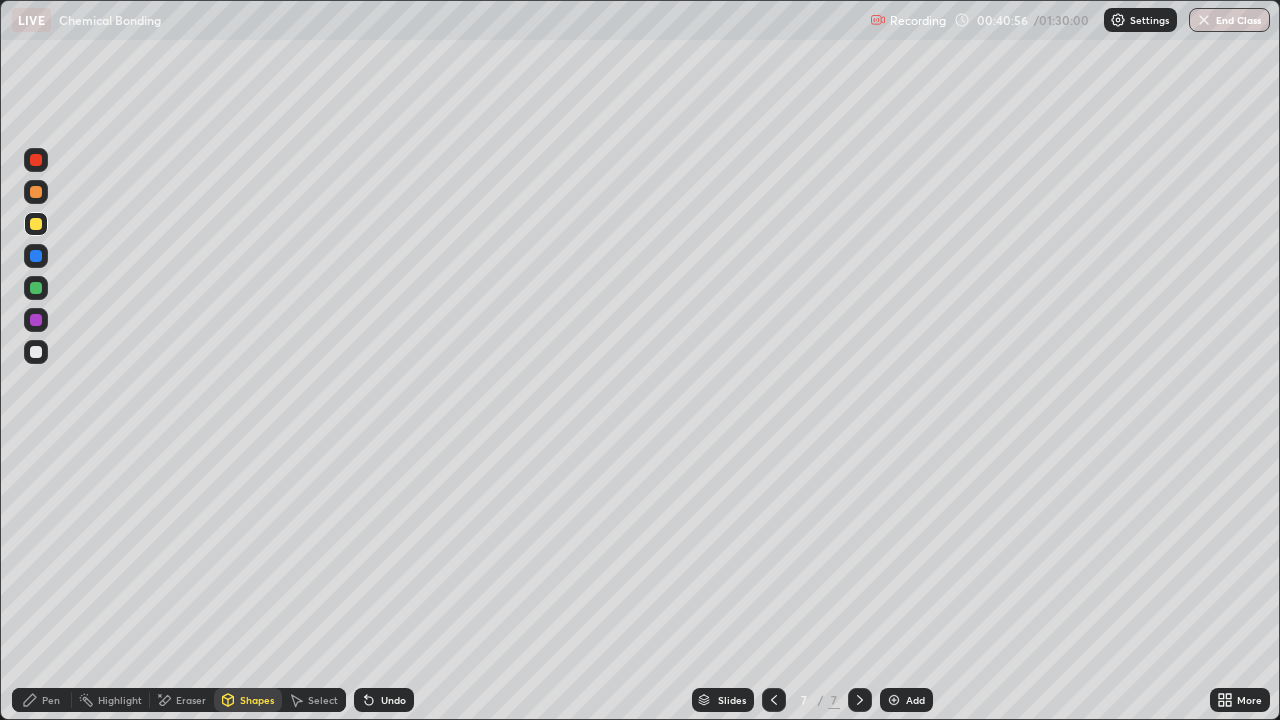 click on "Eraser" at bounding box center [182, 700] 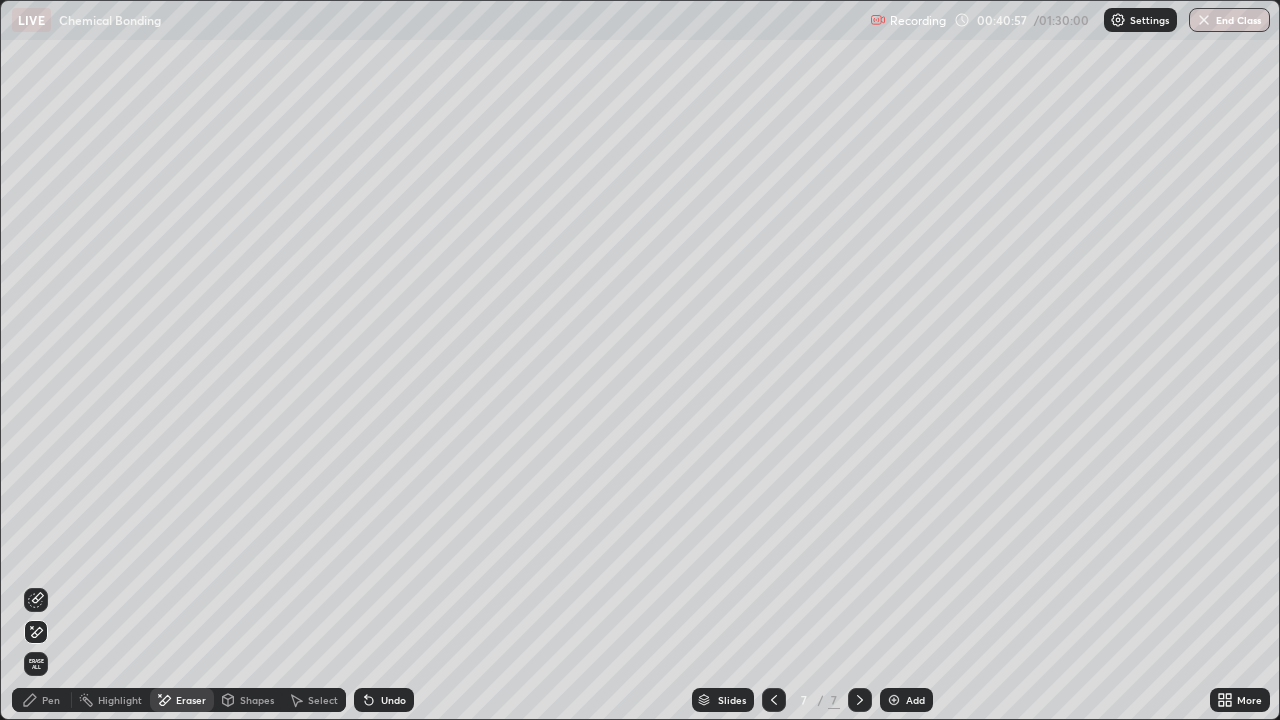 click on "Shapes" at bounding box center [257, 700] 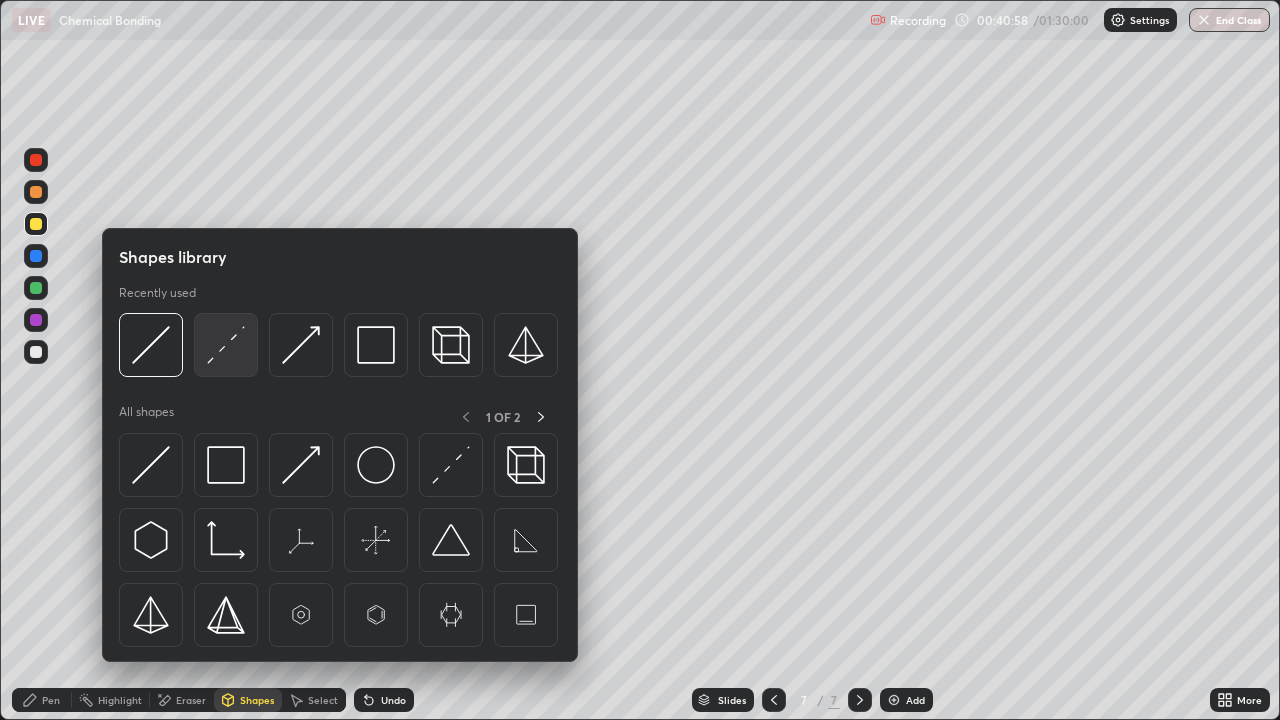 click at bounding box center [226, 345] 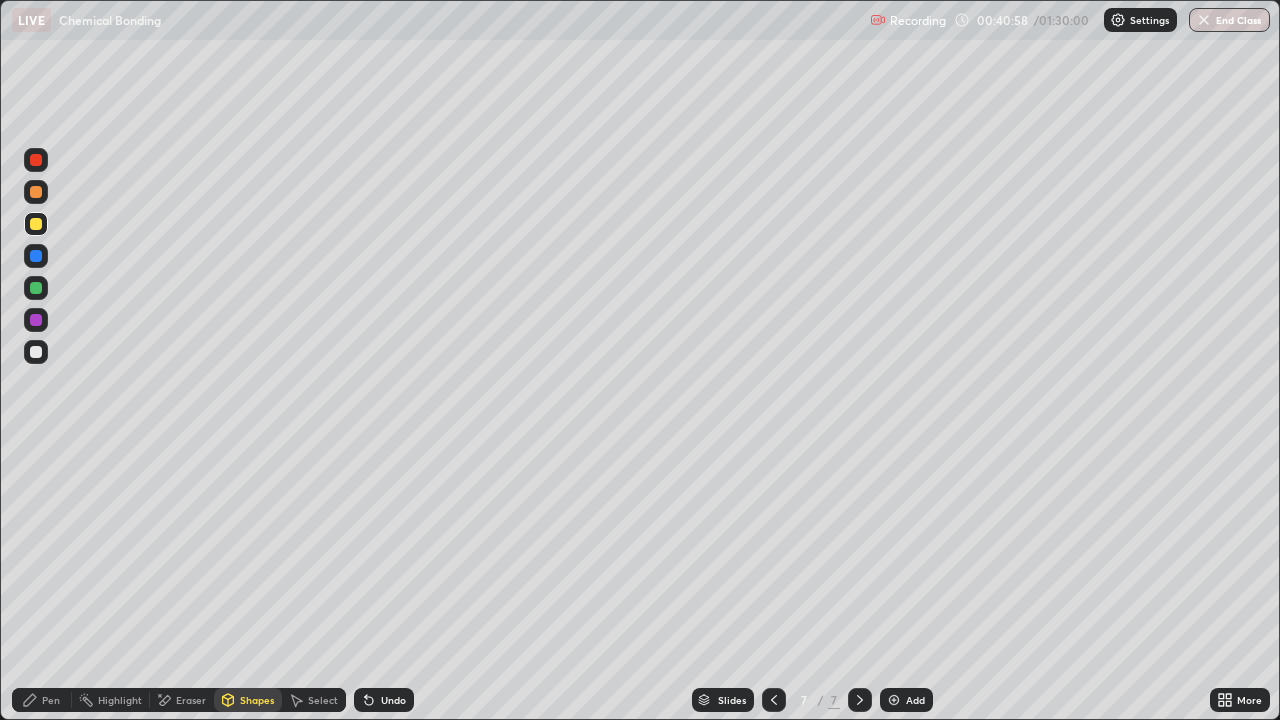 click at bounding box center [36, 352] 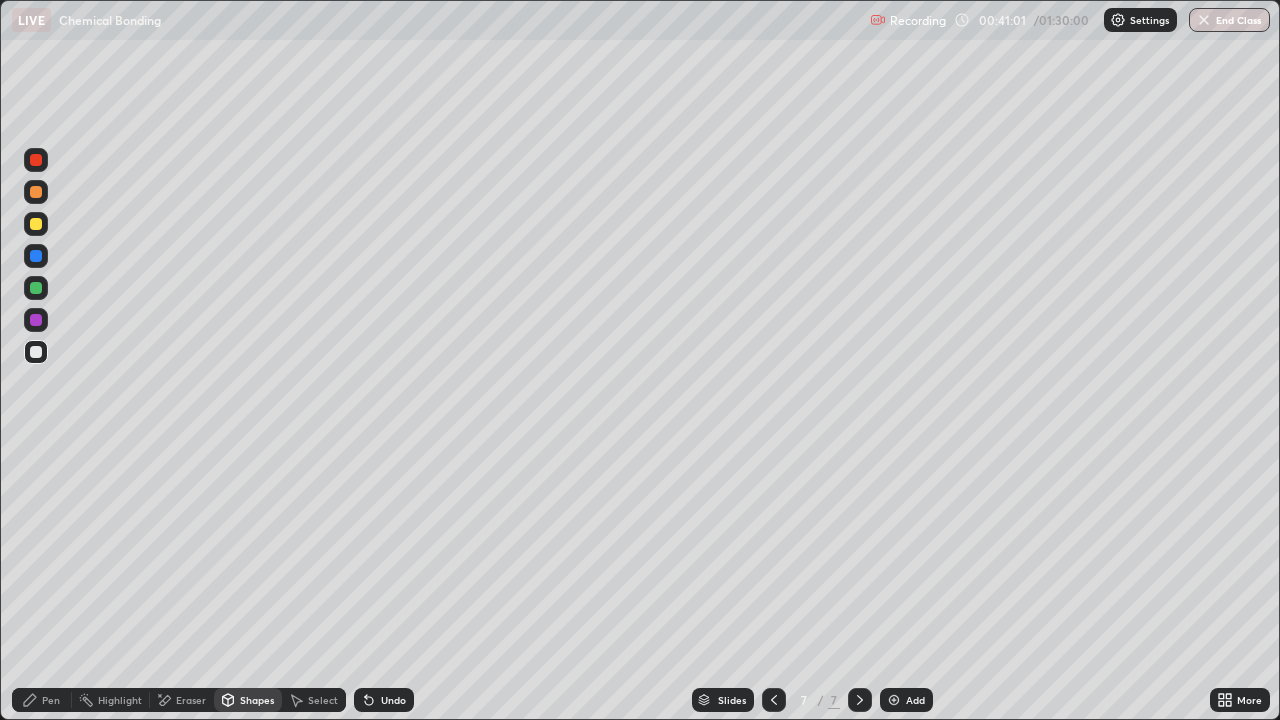 click on "Pen" at bounding box center [42, 700] 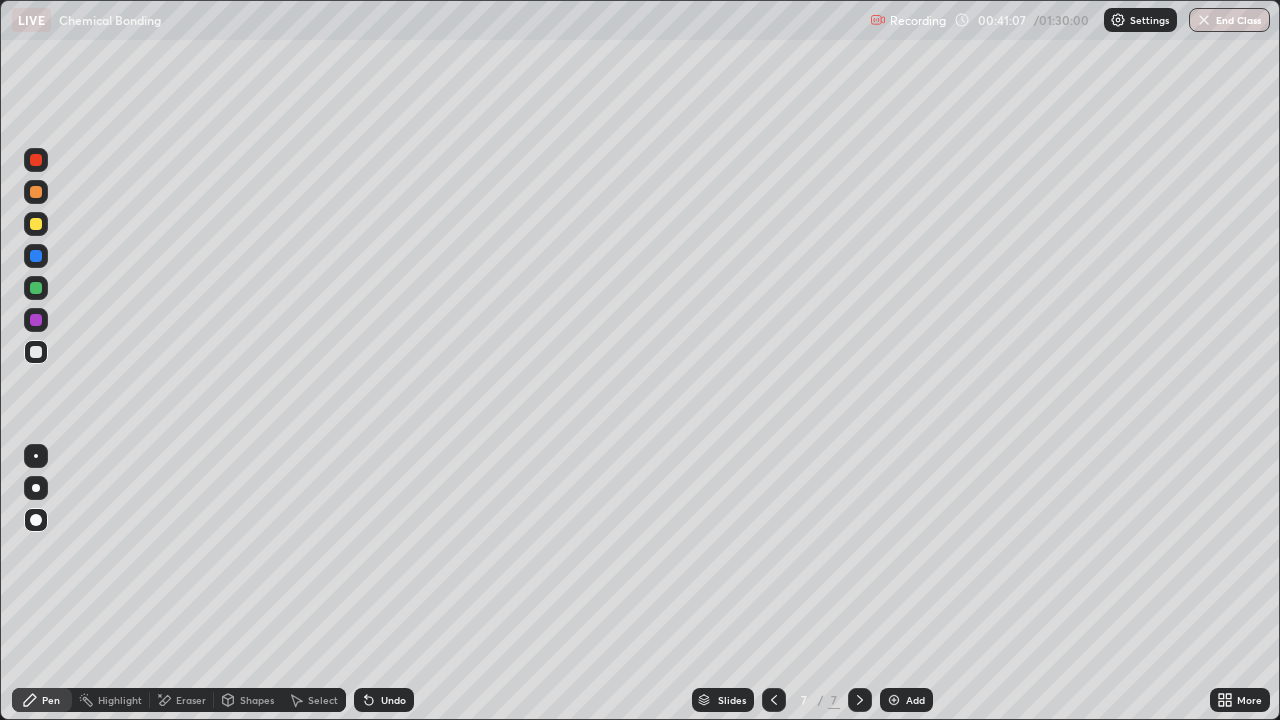click on "Pen" at bounding box center [42, 700] 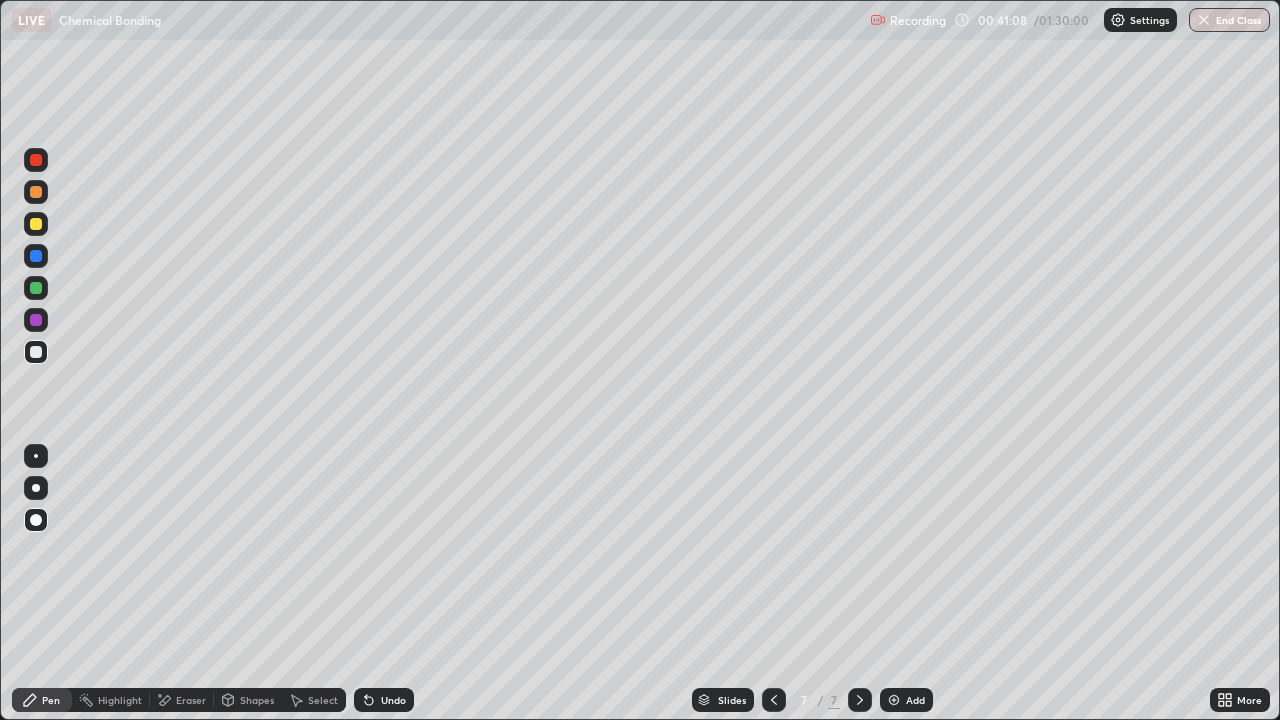 click at bounding box center (36, 352) 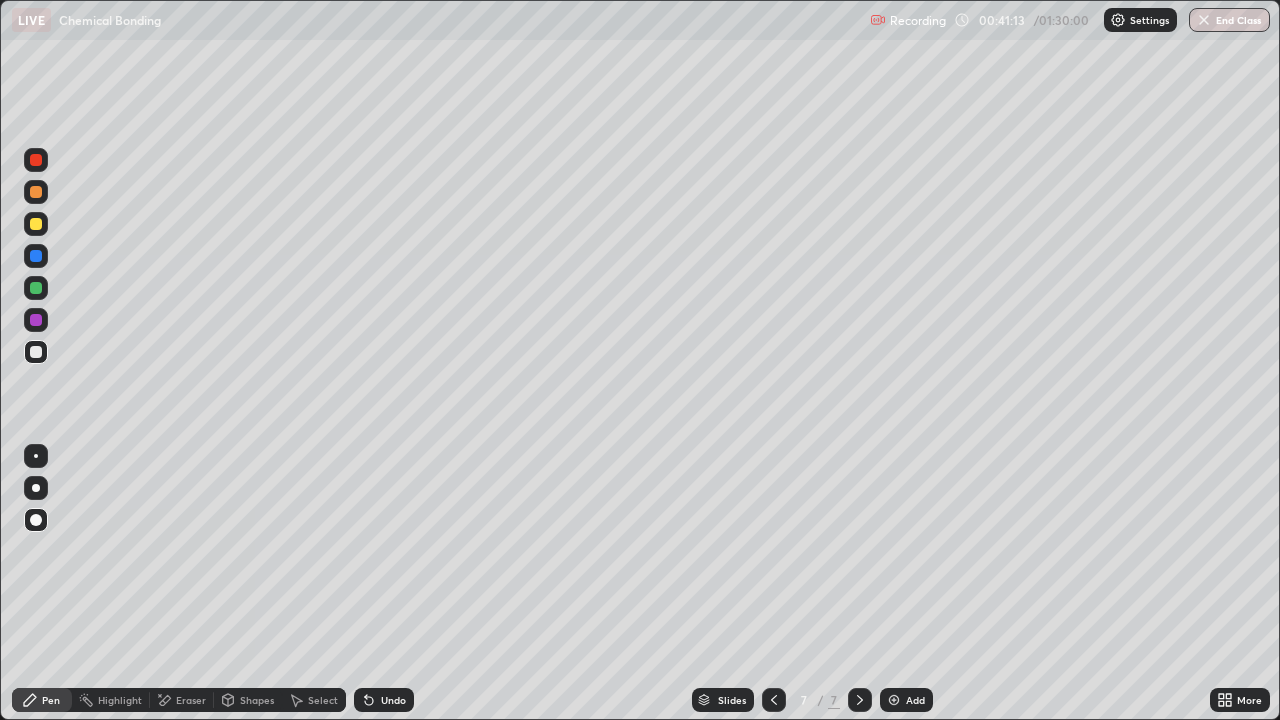 click at bounding box center (36, 224) 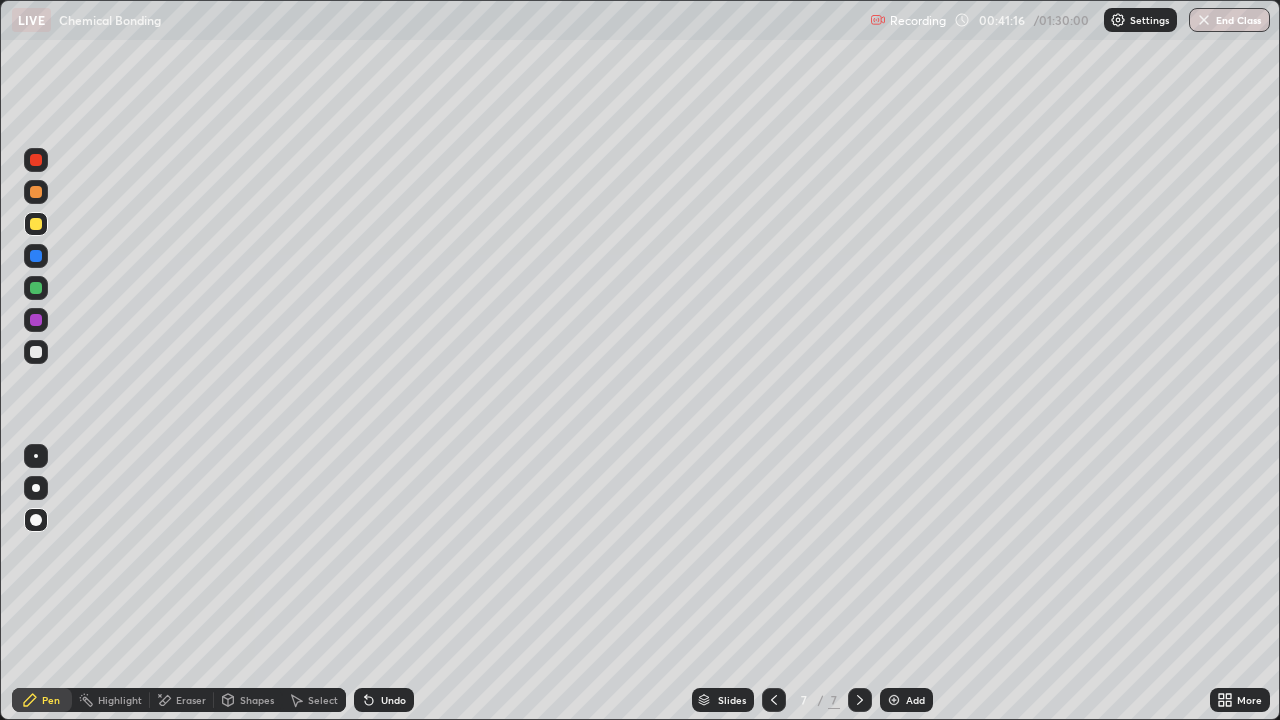 click at bounding box center [36, 352] 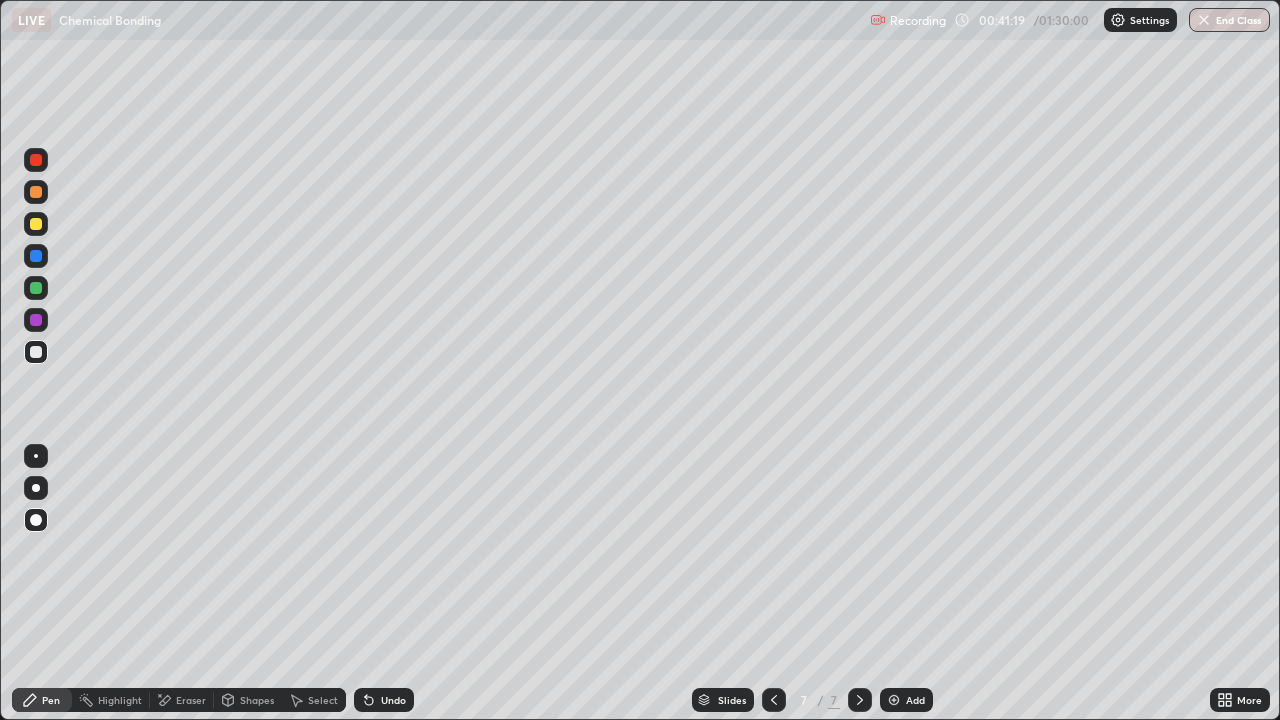 click at bounding box center (36, 352) 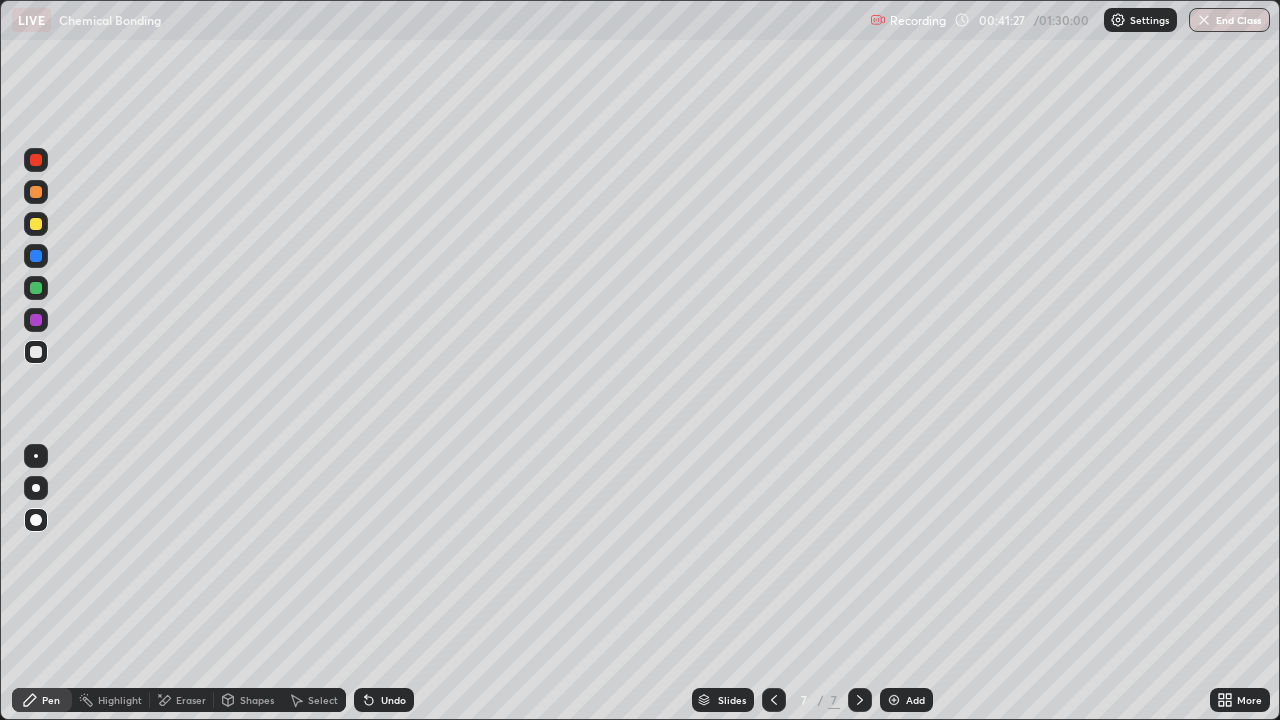 click at bounding box center (36, 288) 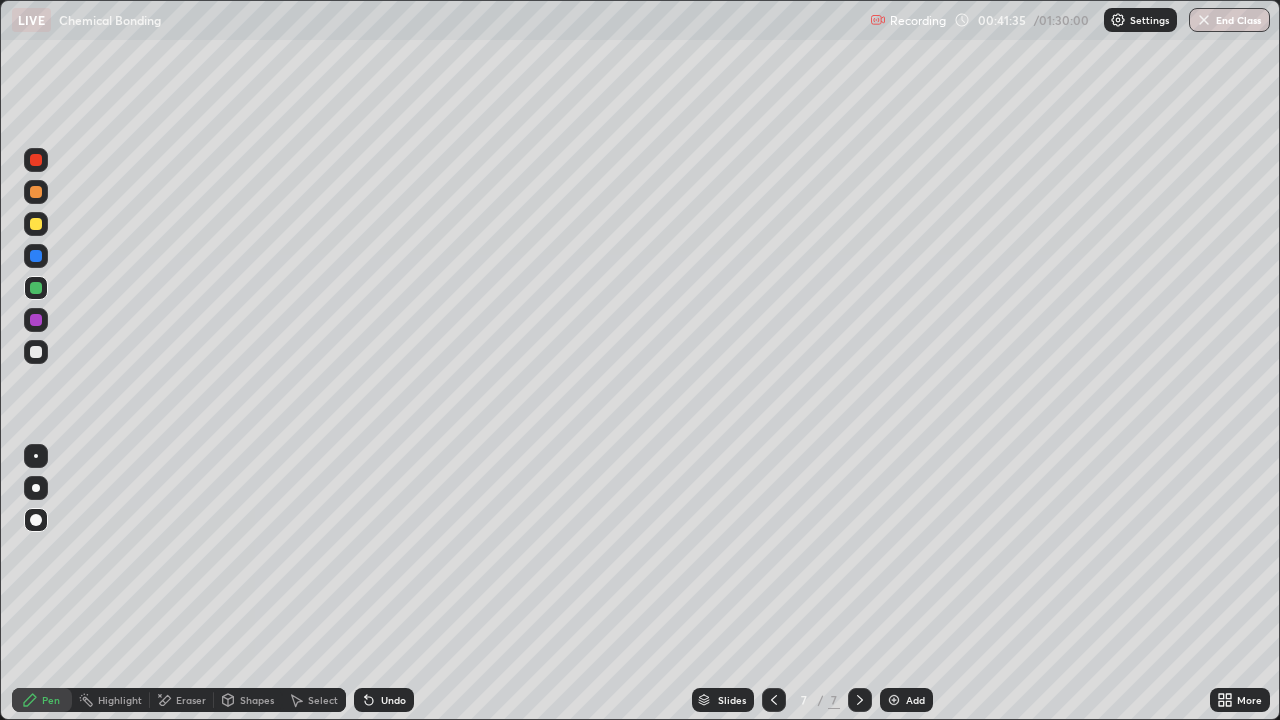 click at bounding box center (36, 288) 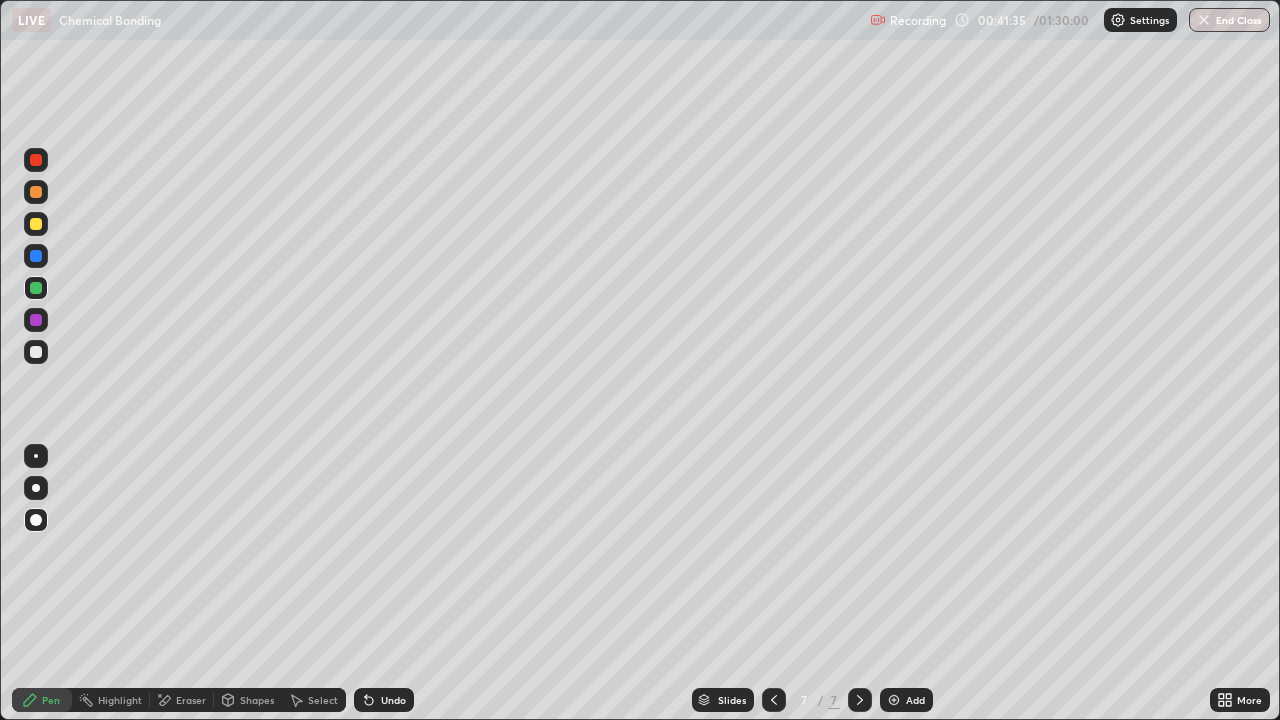click on "Pen" at bounding box center (51, 700) 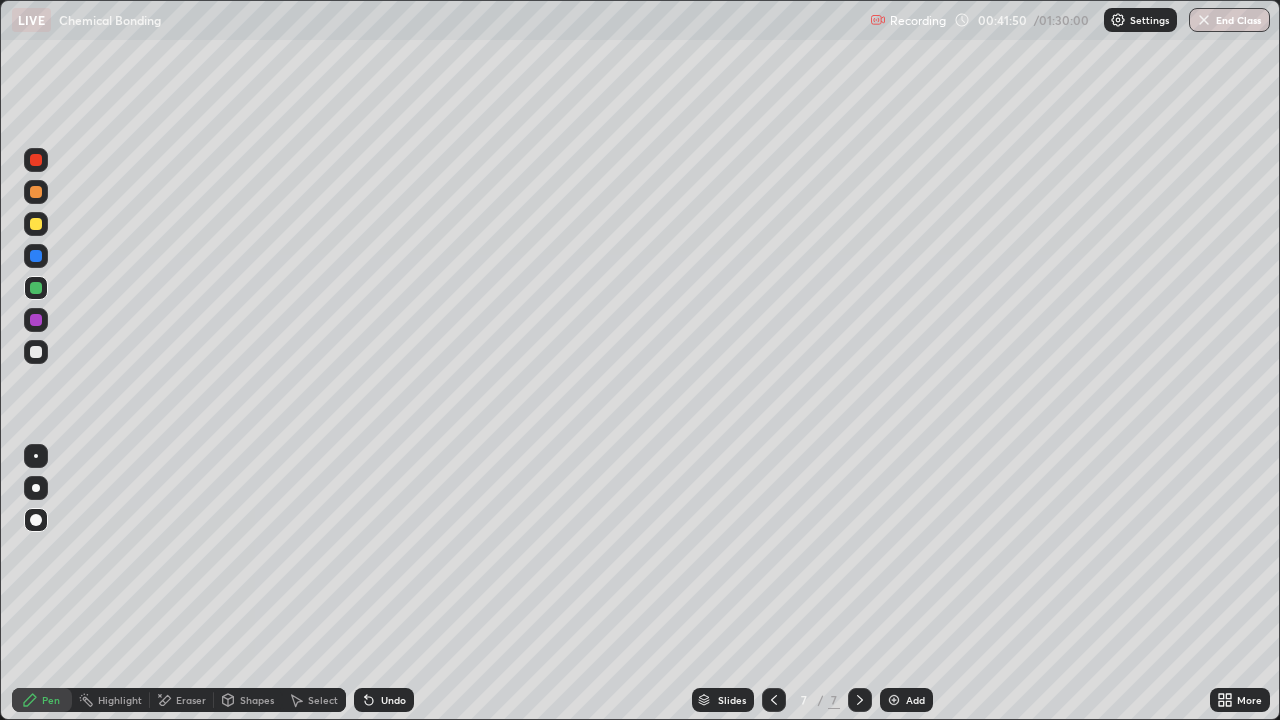 click at bounding box center [36, 288] 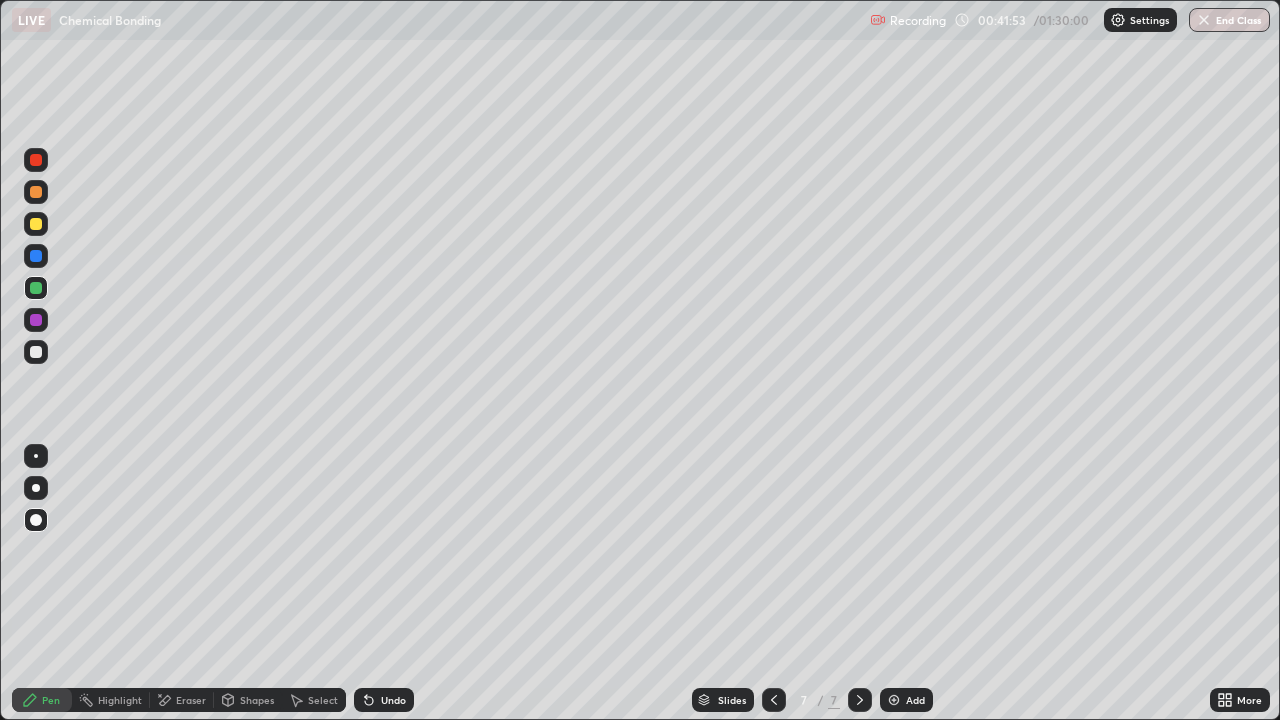 click at bounding box center (36, 288) 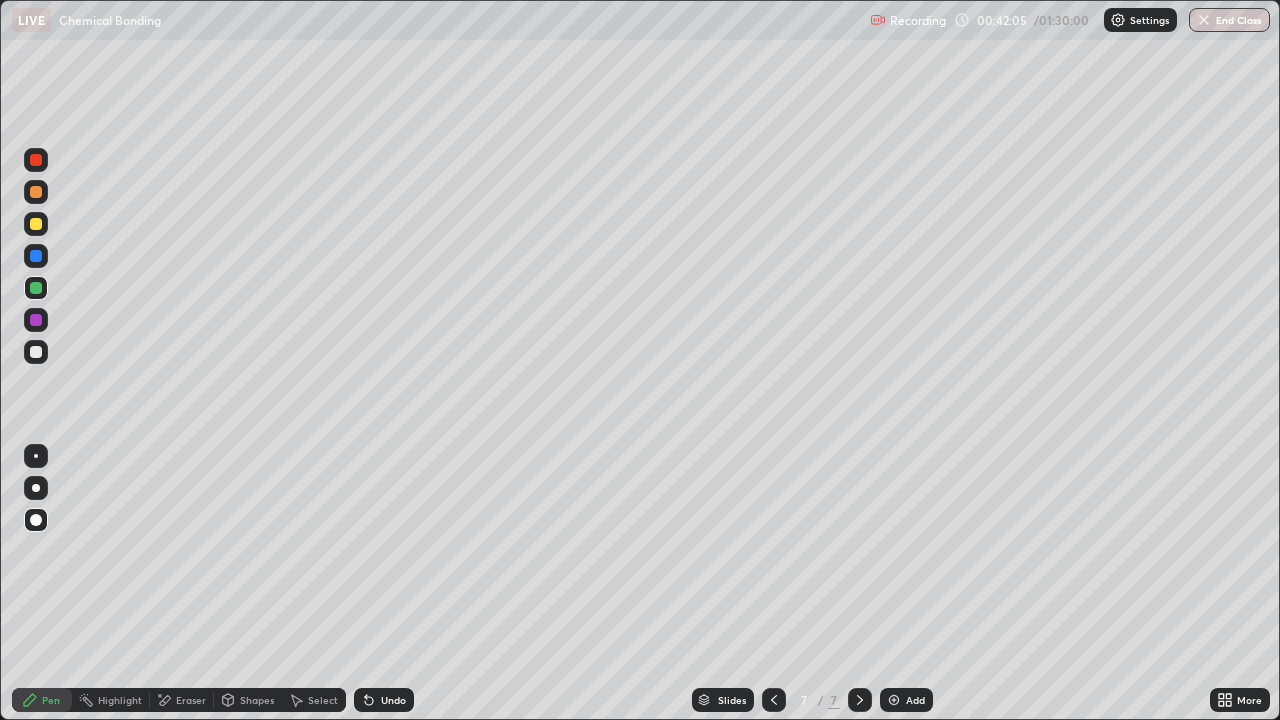 click at bounding box center [36, 352] 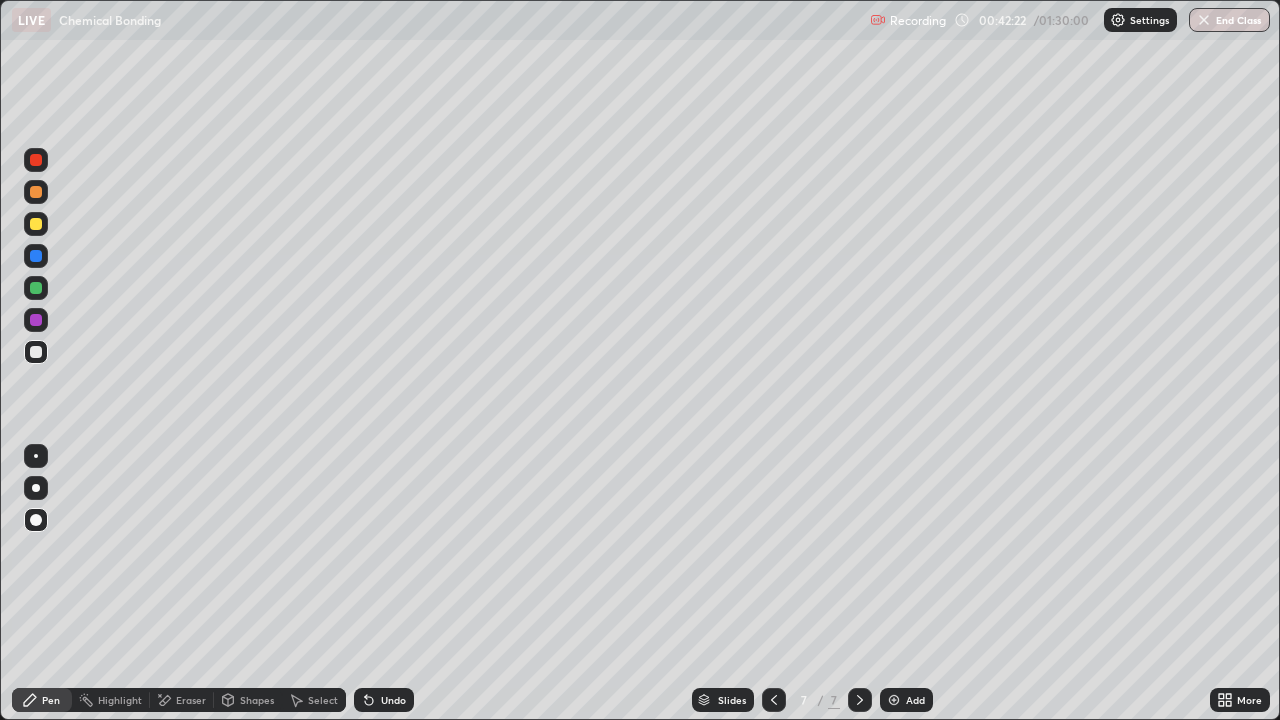 click at bounding box center (36, 288) 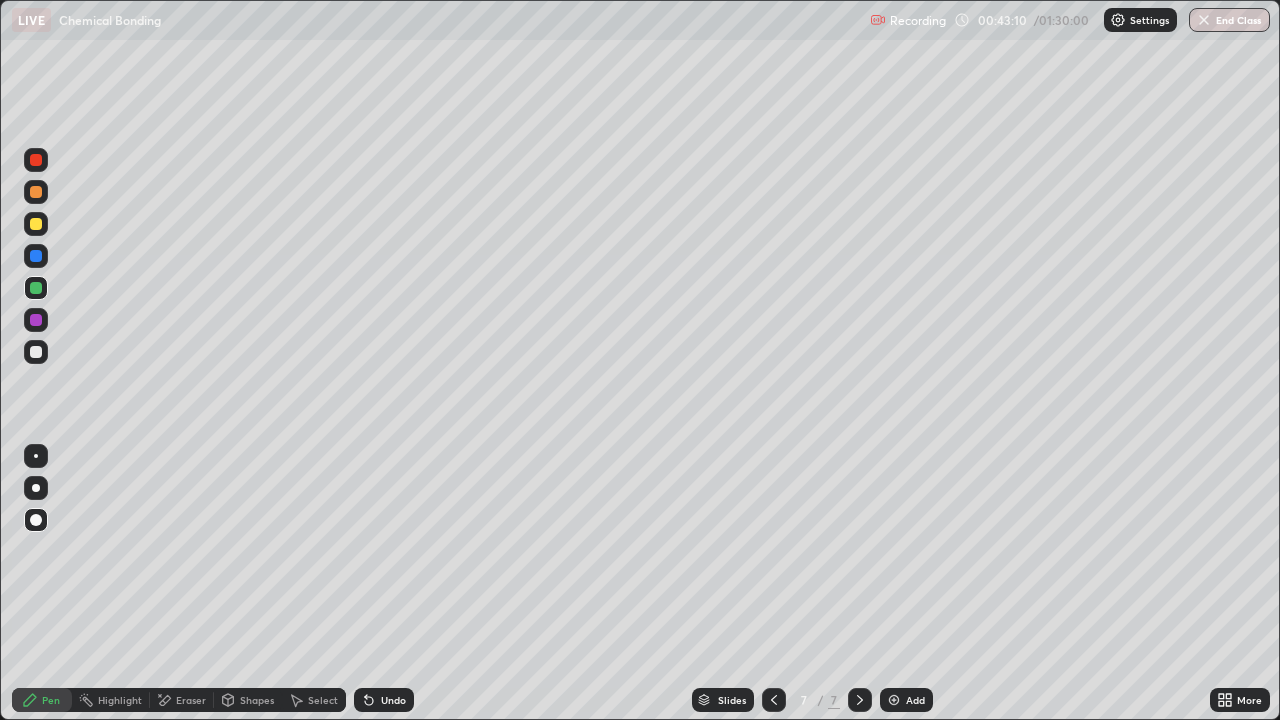 click on "Eraser" at bounding box center [191, 700] 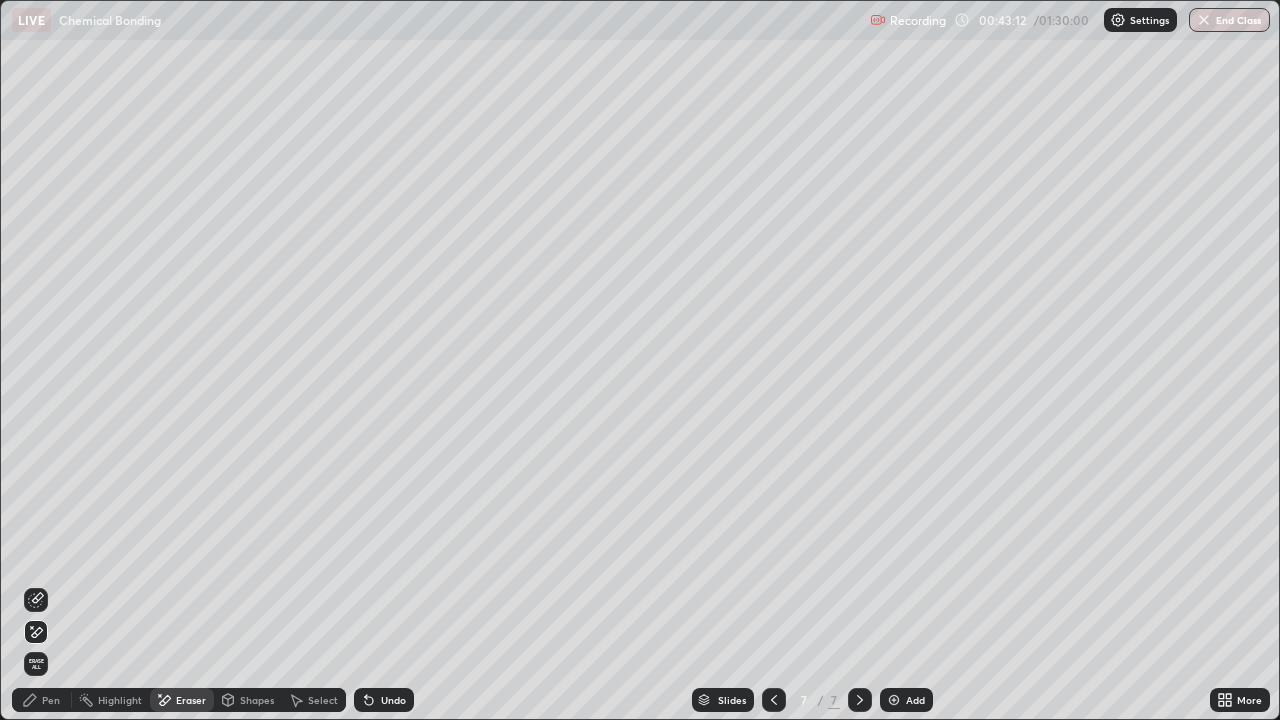 click on "Pen" at bounding box center [51, 700] 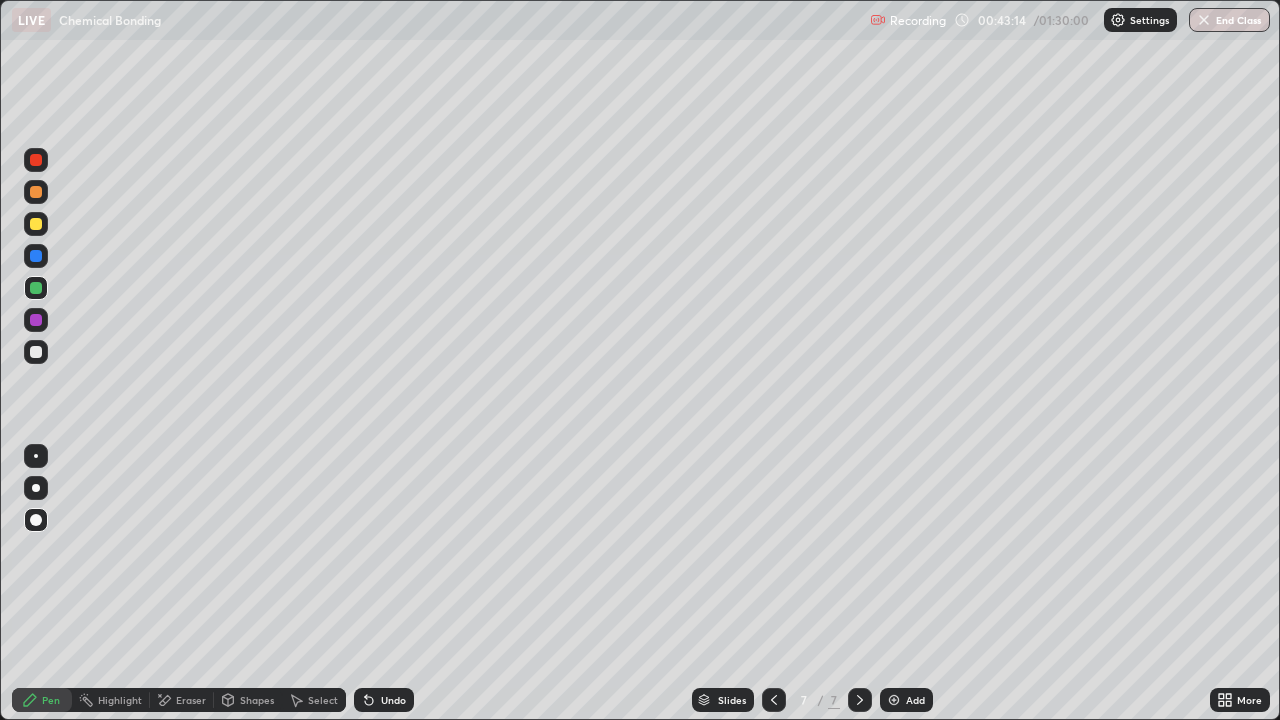 click at bounding box center [36, 352] 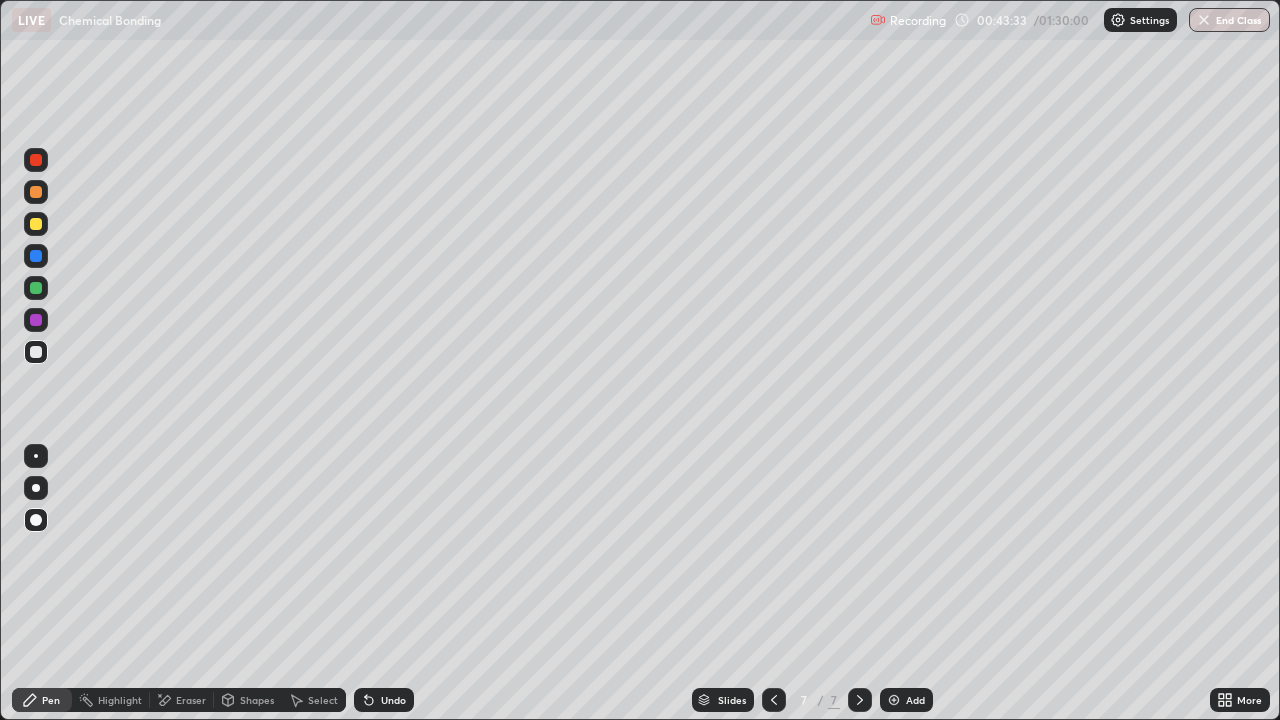 click on "Pen" at bounding box center (51, 700) 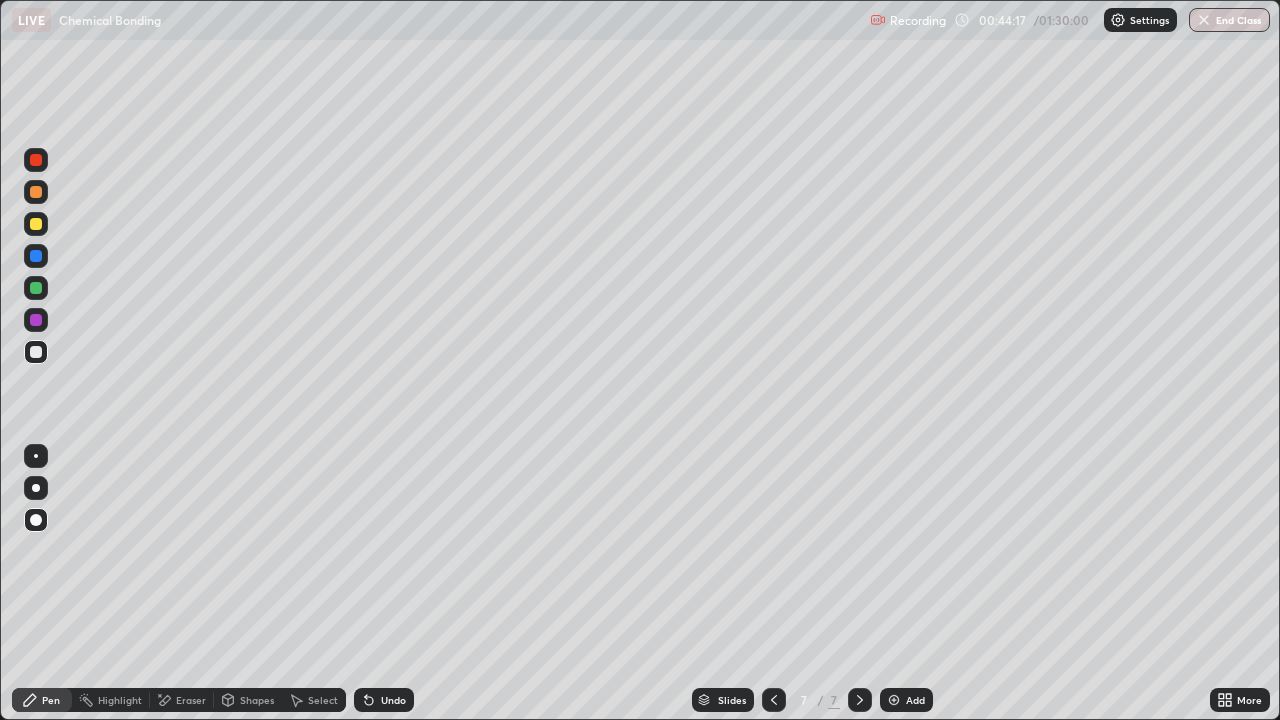 click on "Pen" at bounding box center (51, 700) 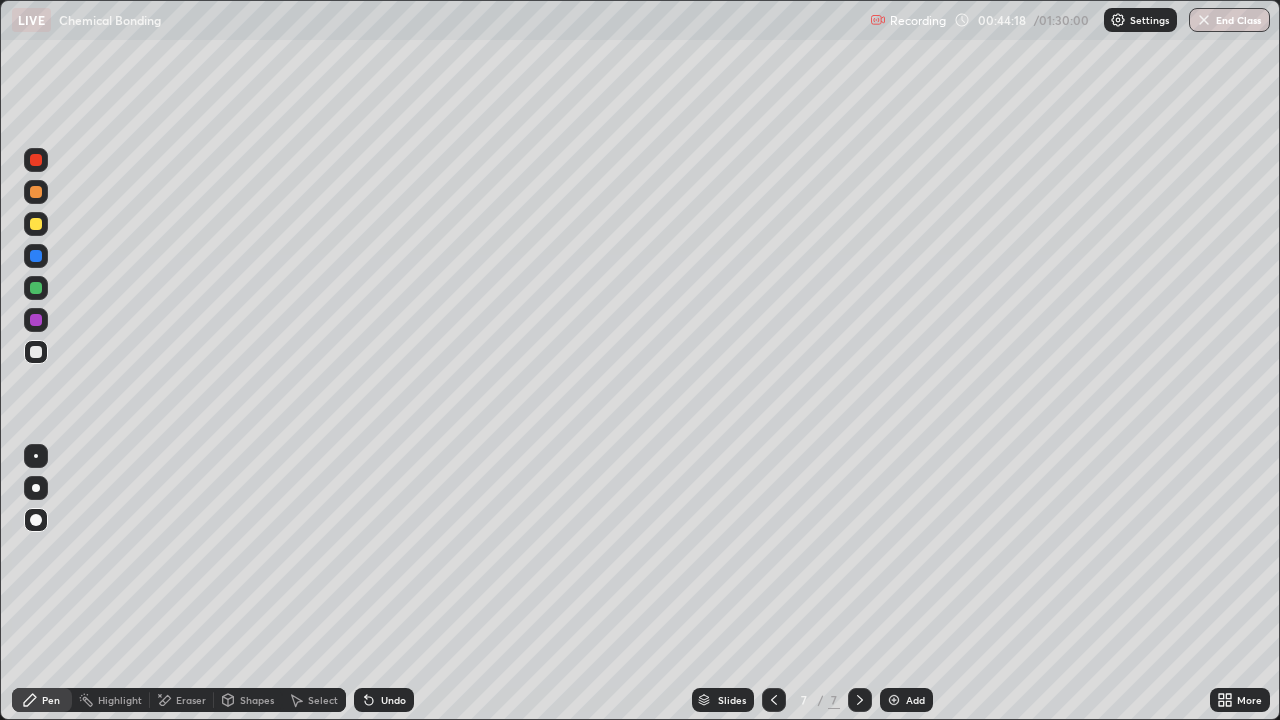 click at bounding box center [36, 320] 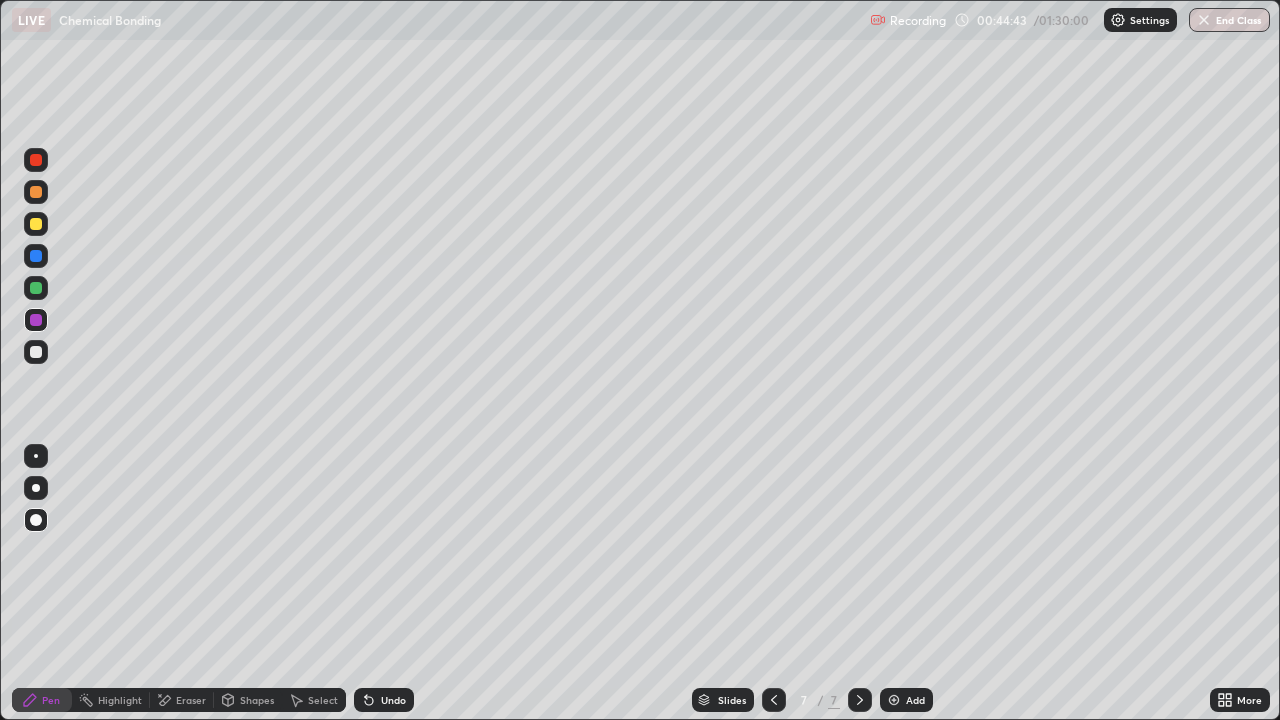 click at bounding box center [36, 320] 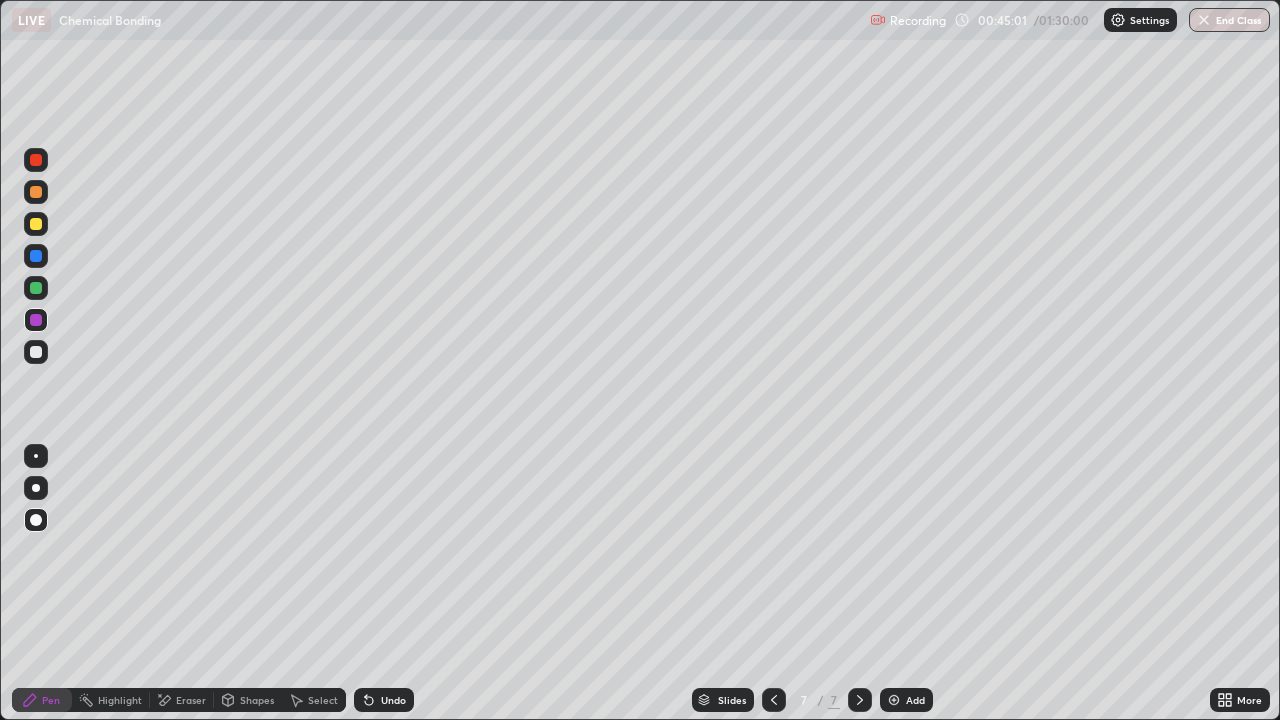 click at bounding box center (36, 352) 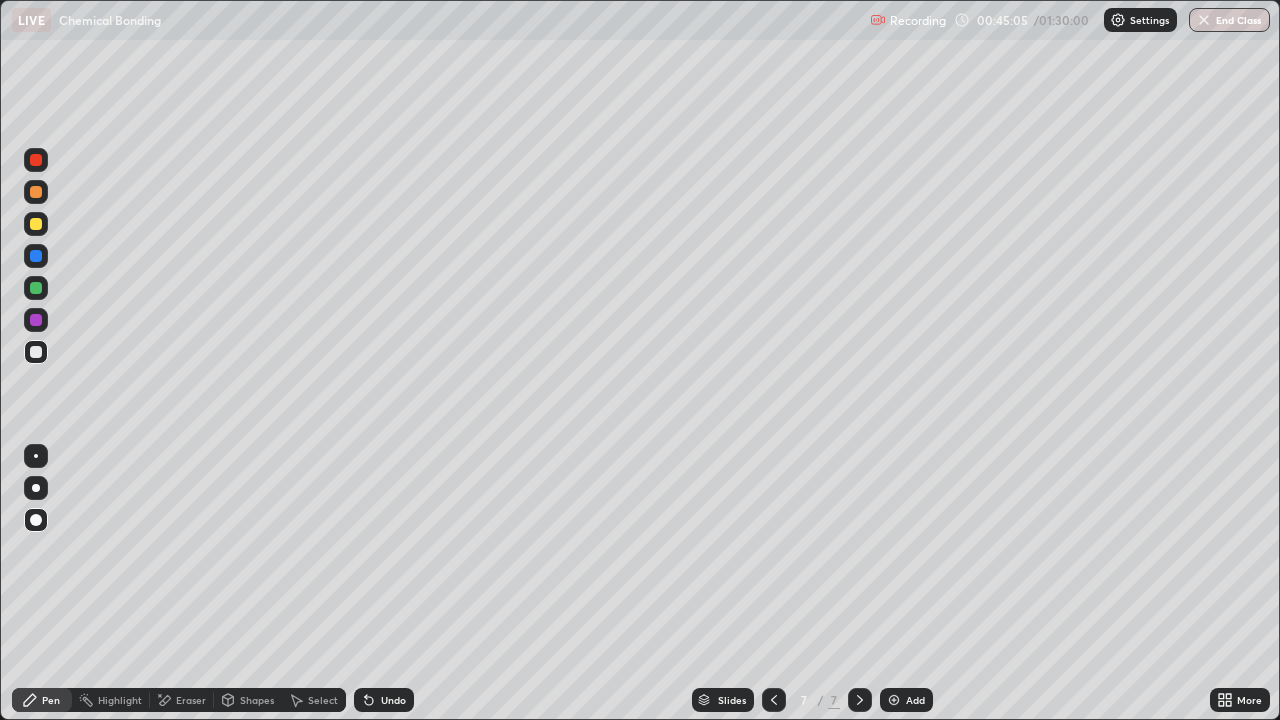 click on "Undo" at bounding box center (393, 700) 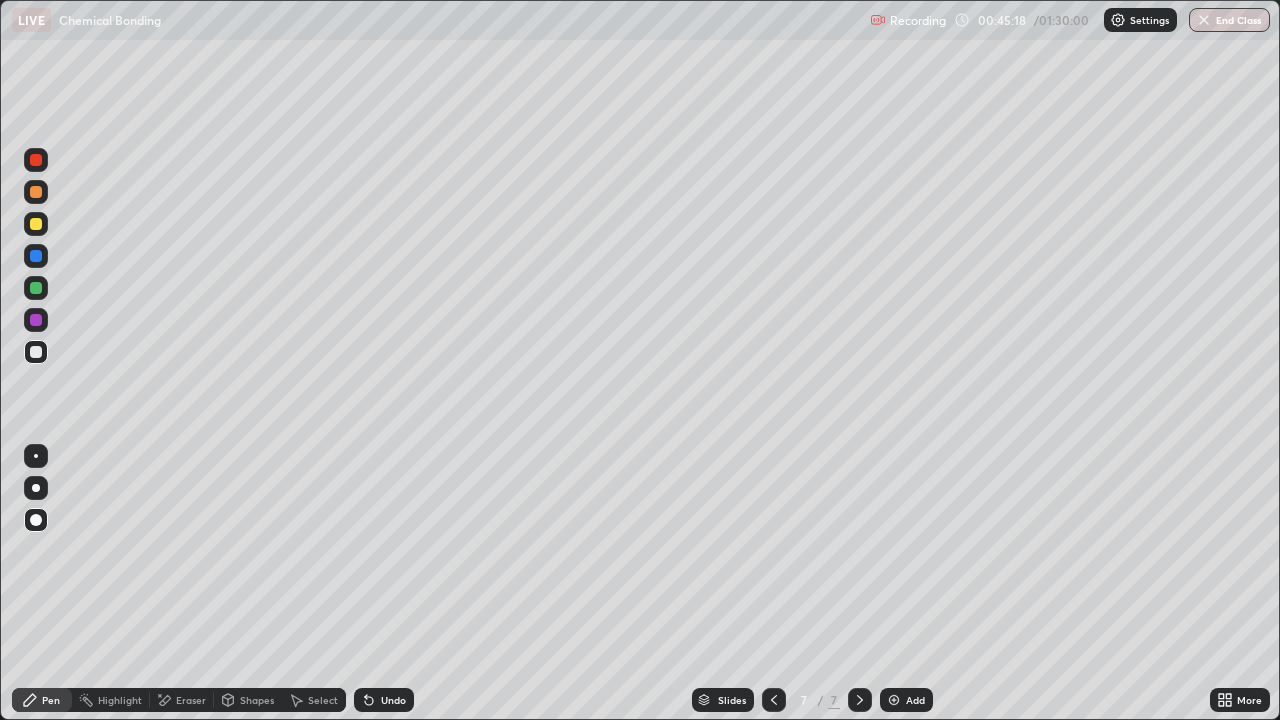 click at bounding box center [36, 256] 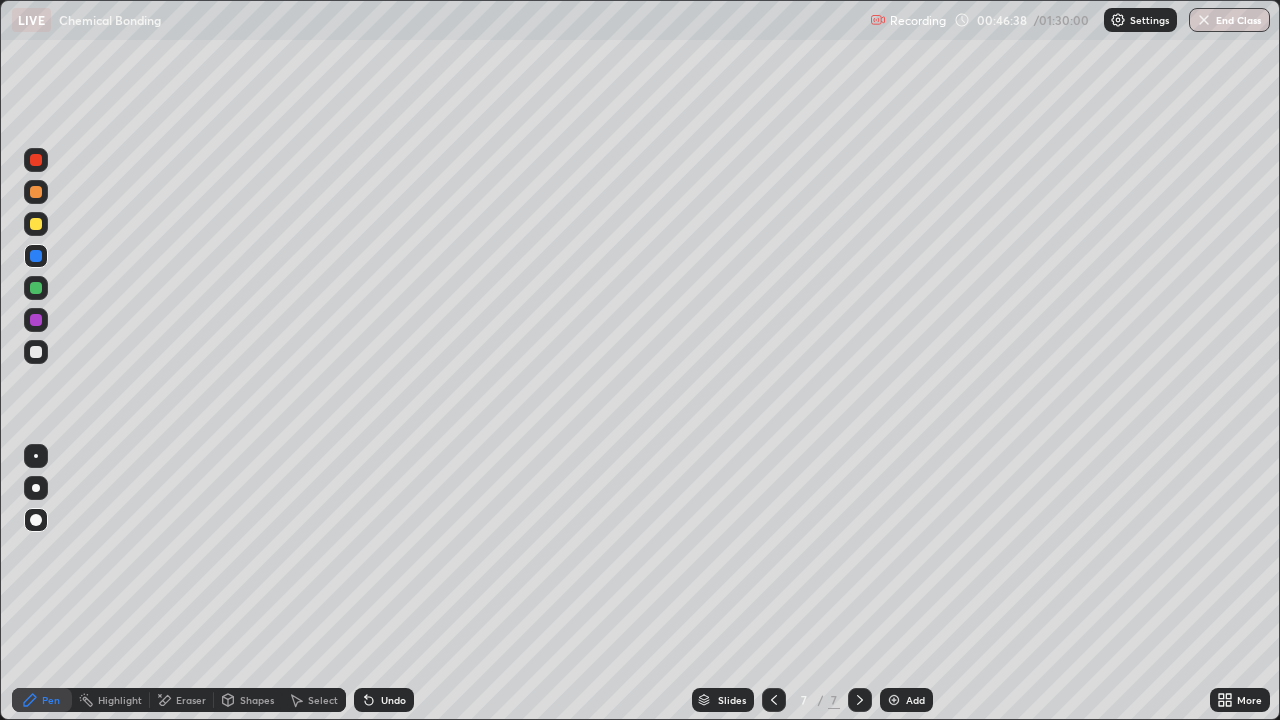 click at bounding box center (36, 256) 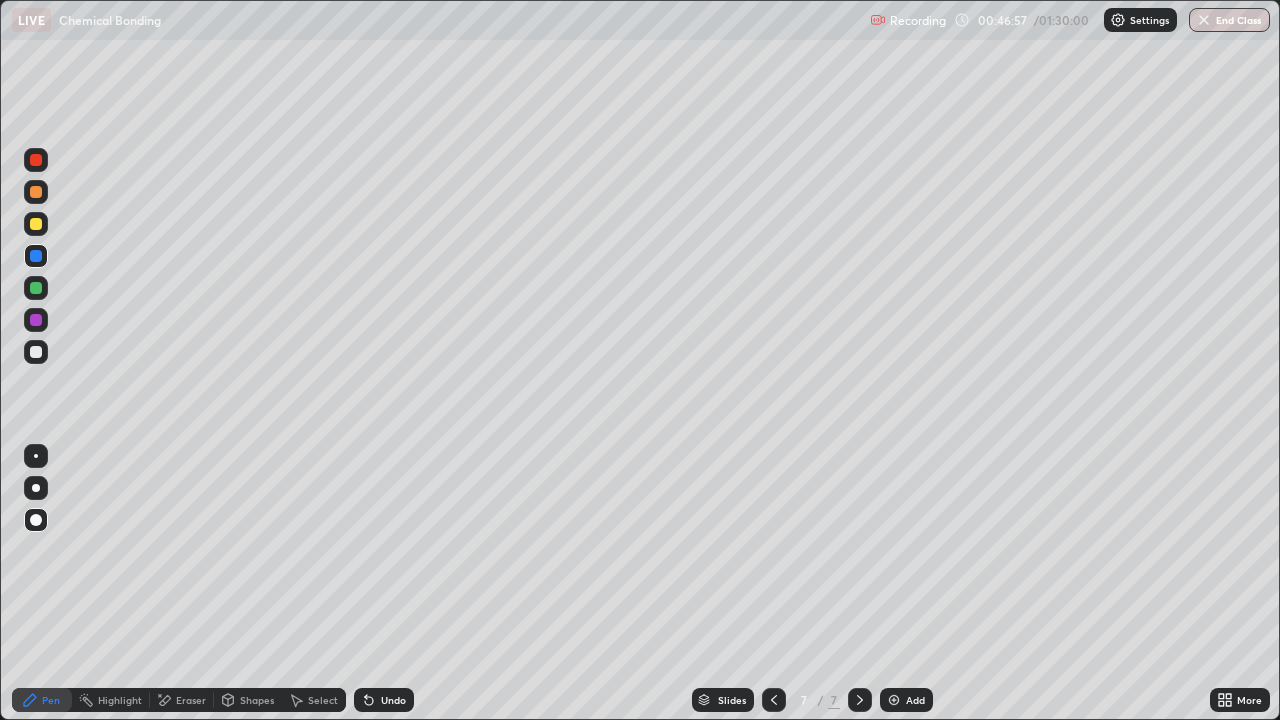 click on "Eraser" at bounding box center (191, 700) 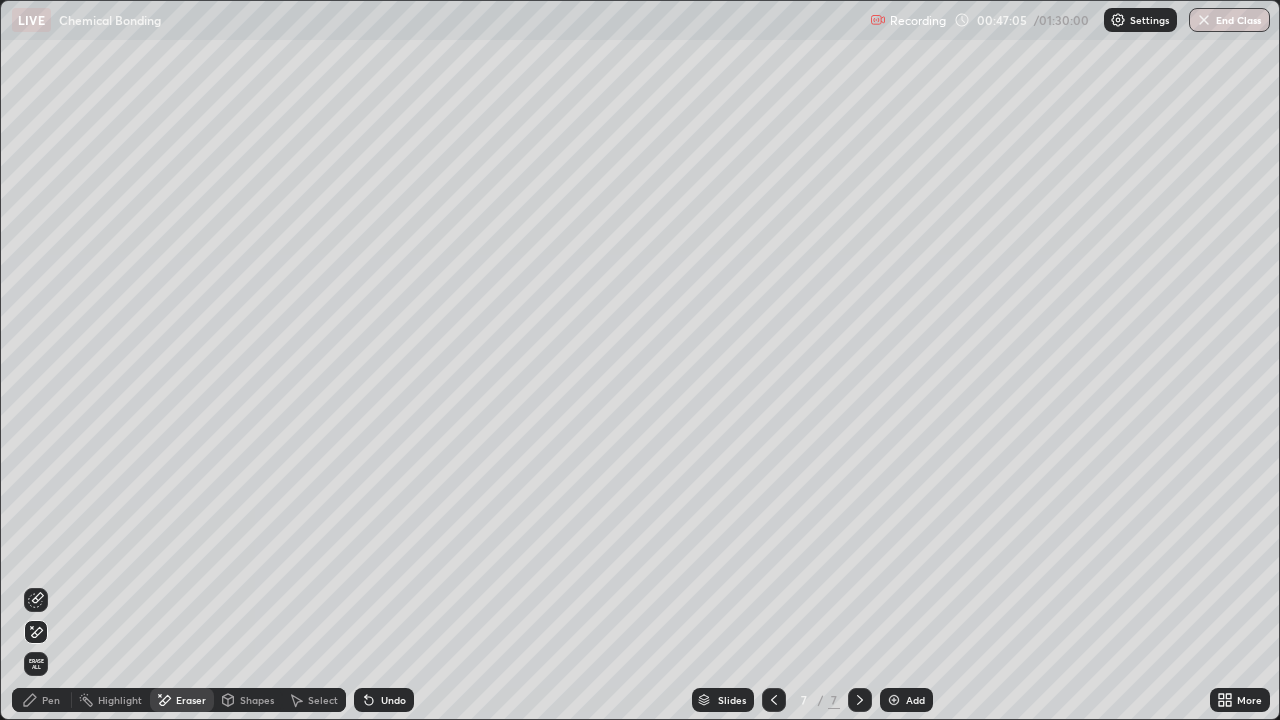 click on "Pen" at bounding box center [51, 700] 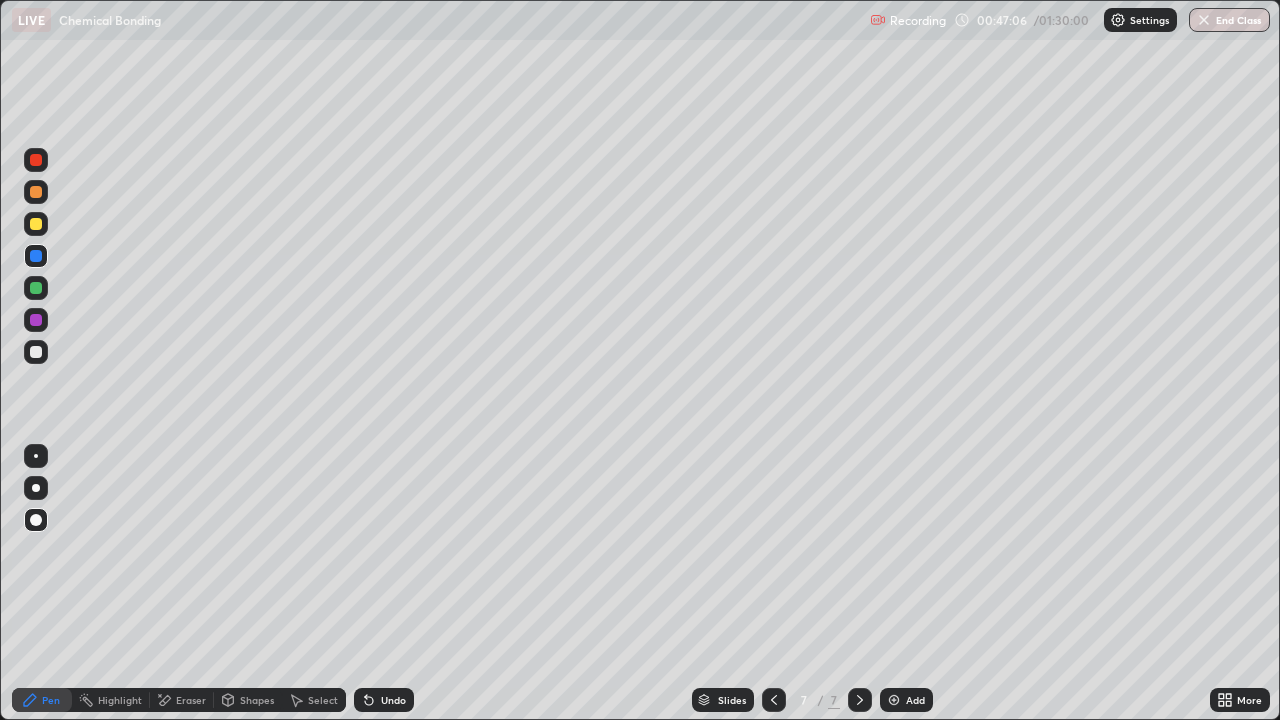 click at bounding box center [36, 352] 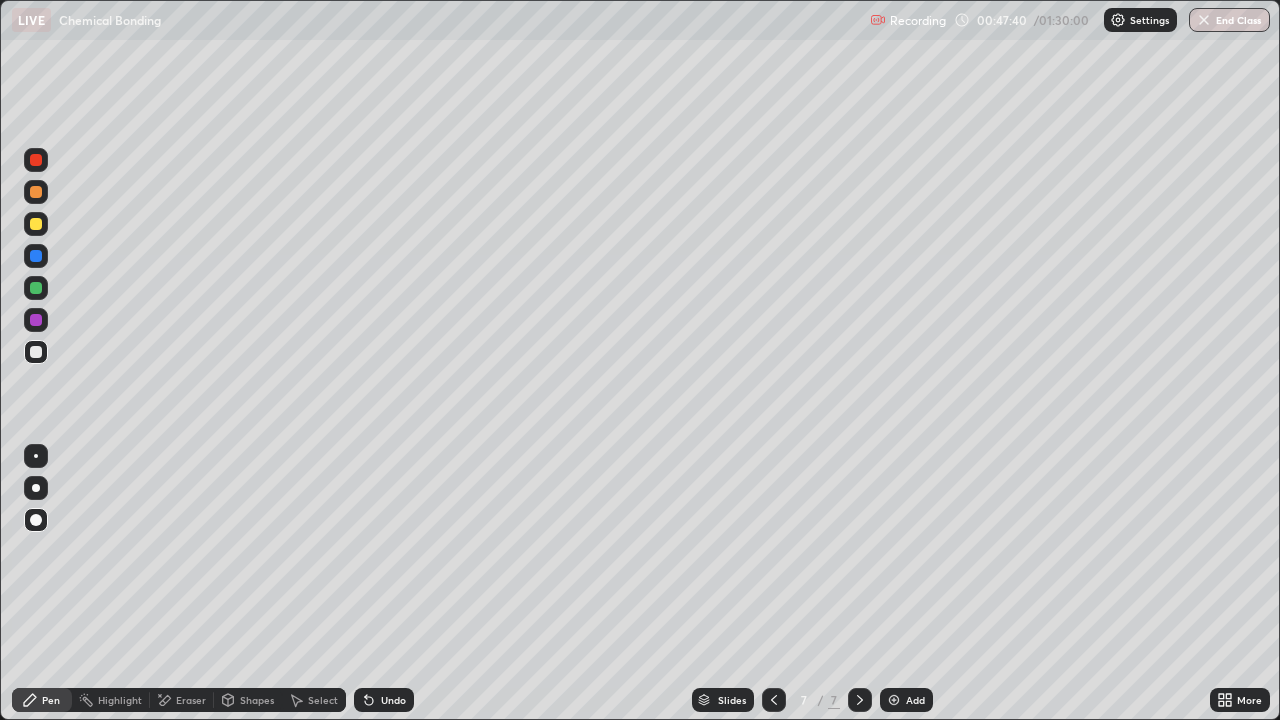 click on "Pen" at bounding box center [42, 700] 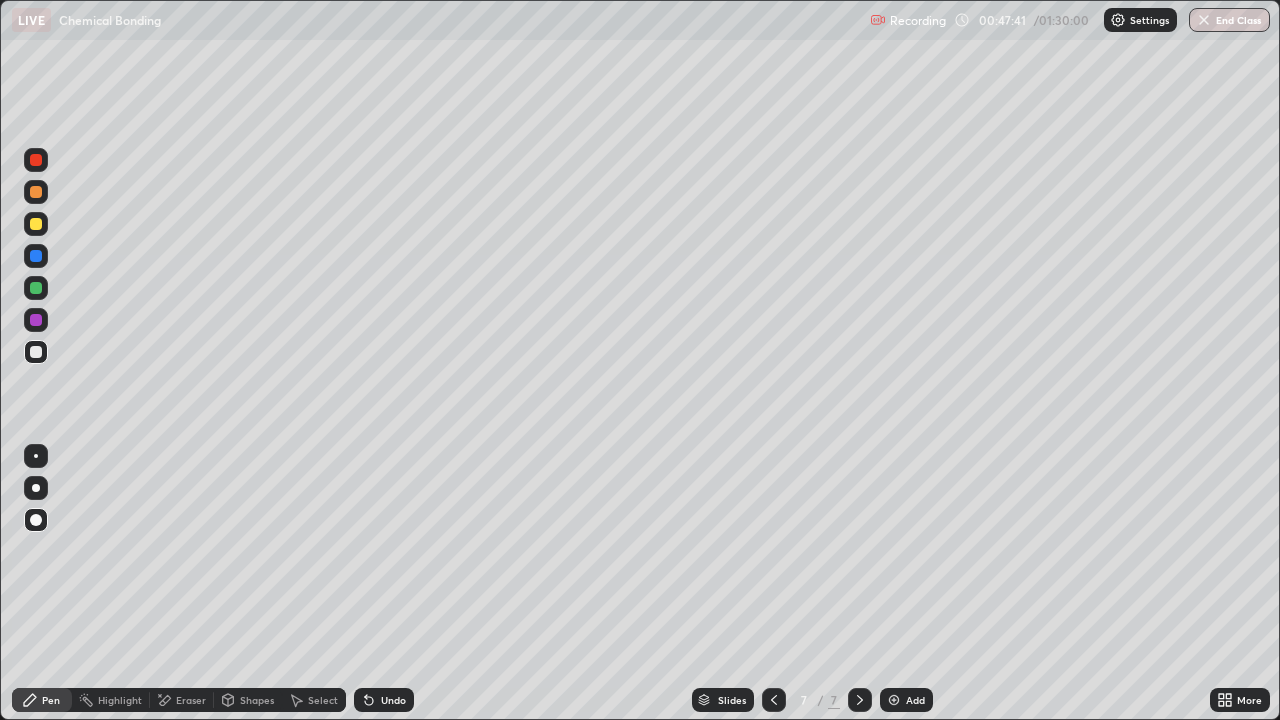 click at bounding box center (36, 352) 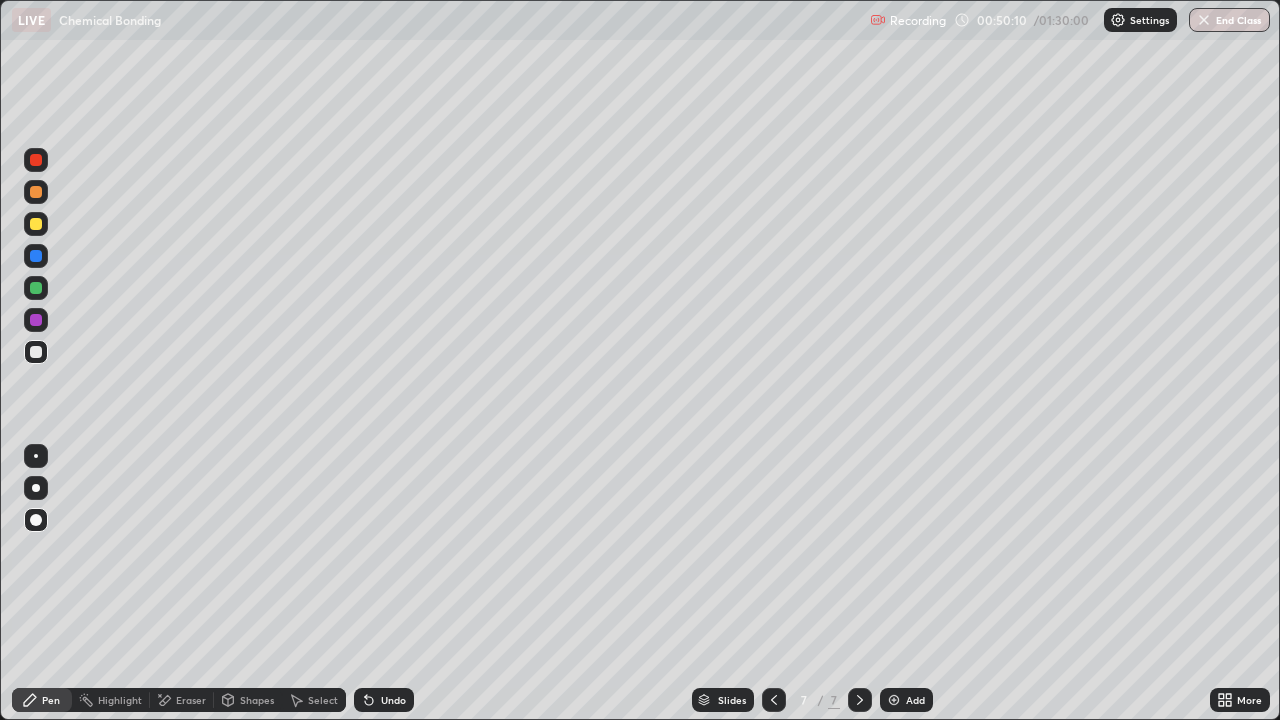 click on "Pen" at bounding box center (51, 700) 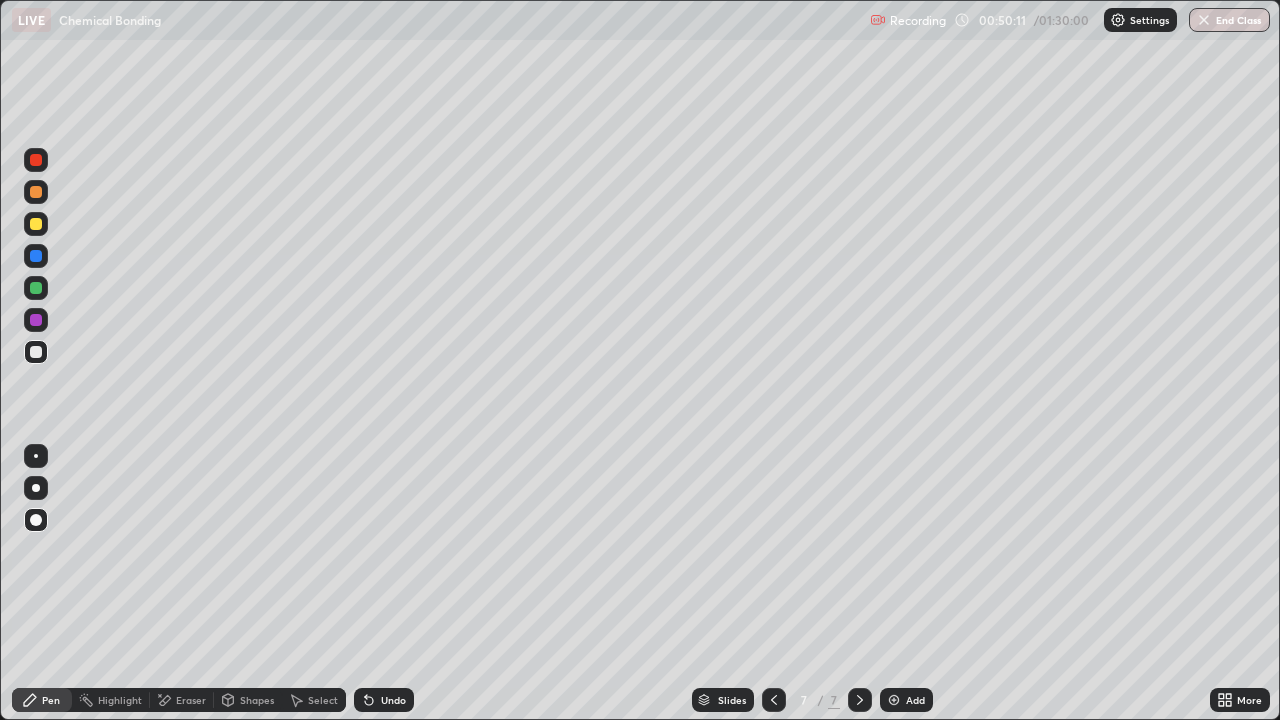 click at bounding box center [36, 352] 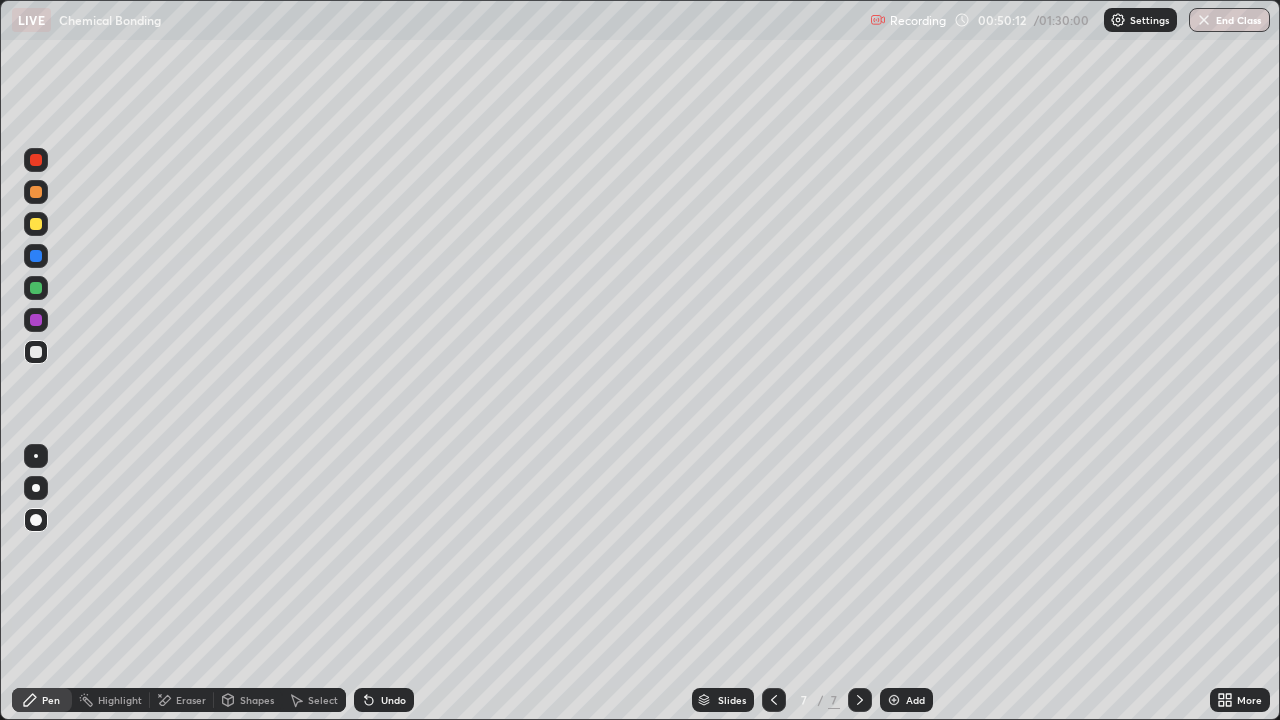 click at bounding box center (894, 700) 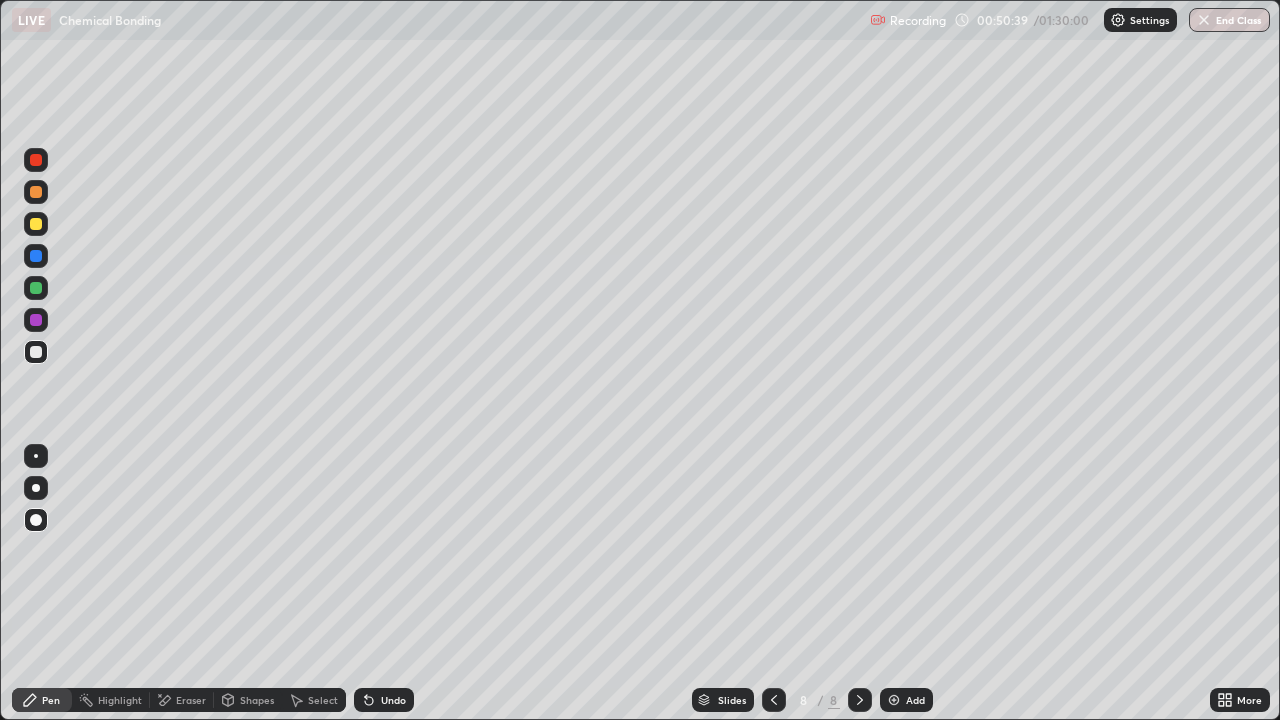 click on "Pen" at bounding box center (51, 700) 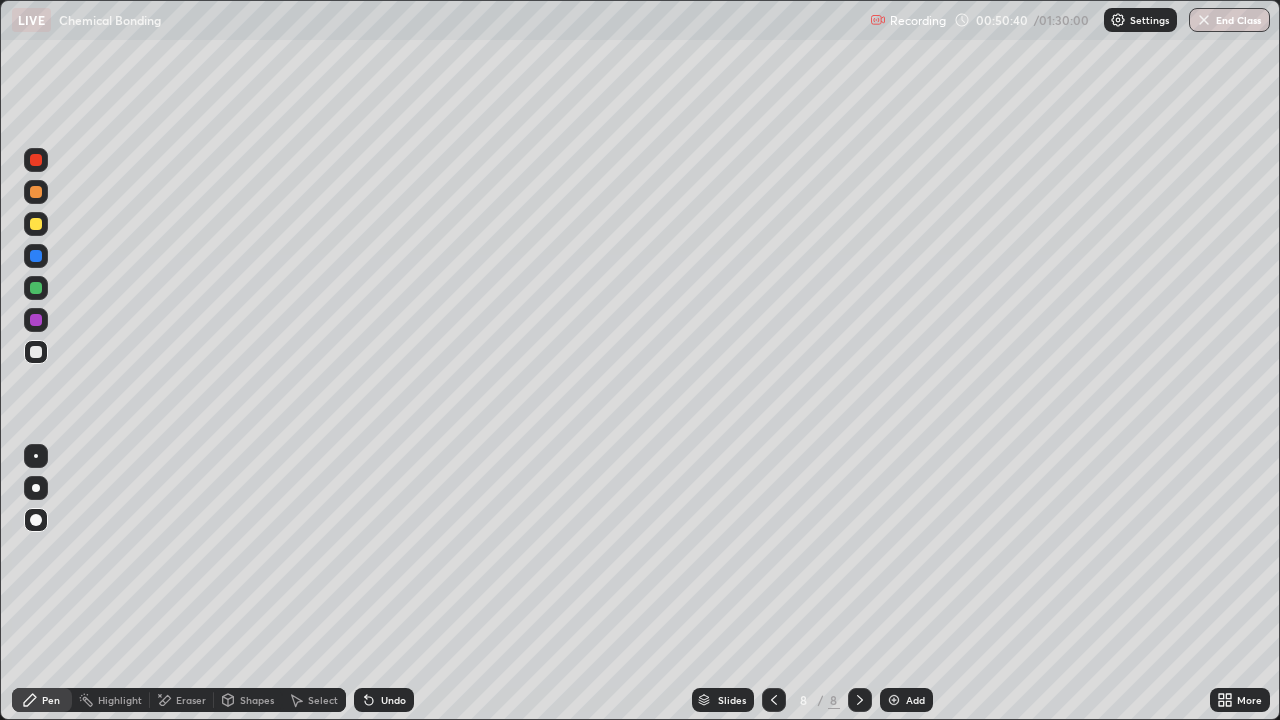click on "Shapes" at bounding box center (257, 700) 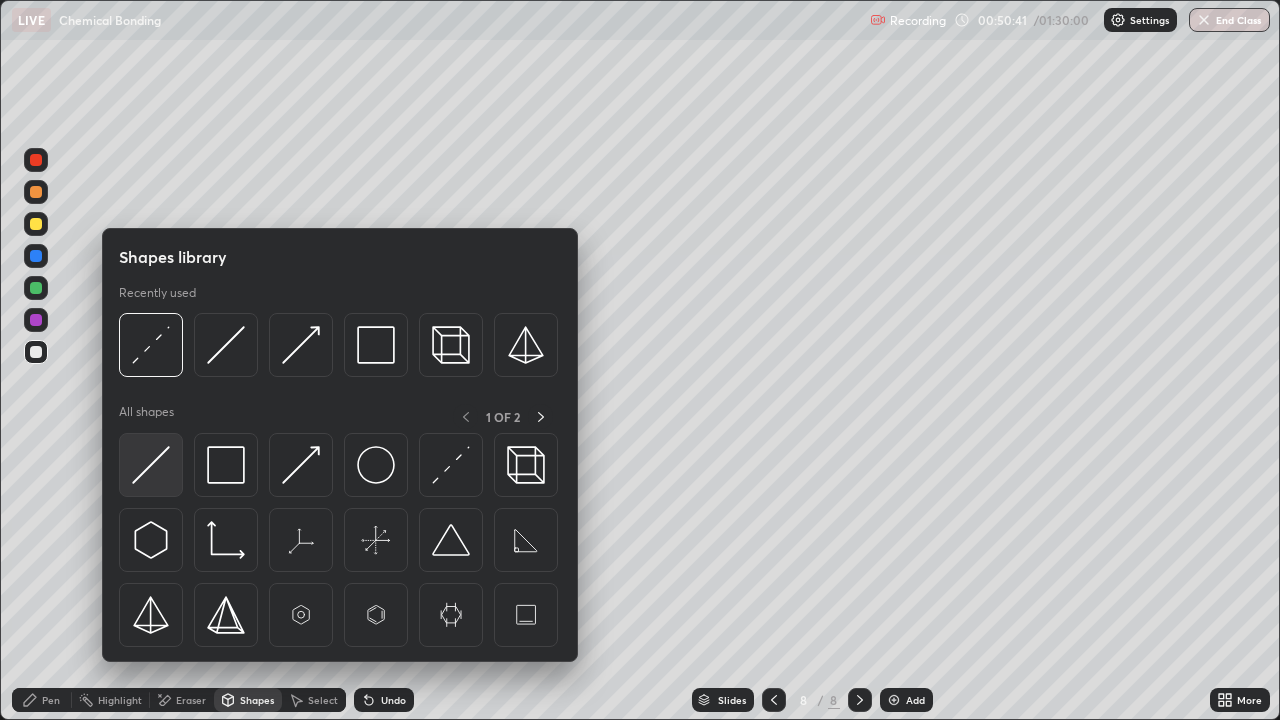 click at bounding box center (151, 465) 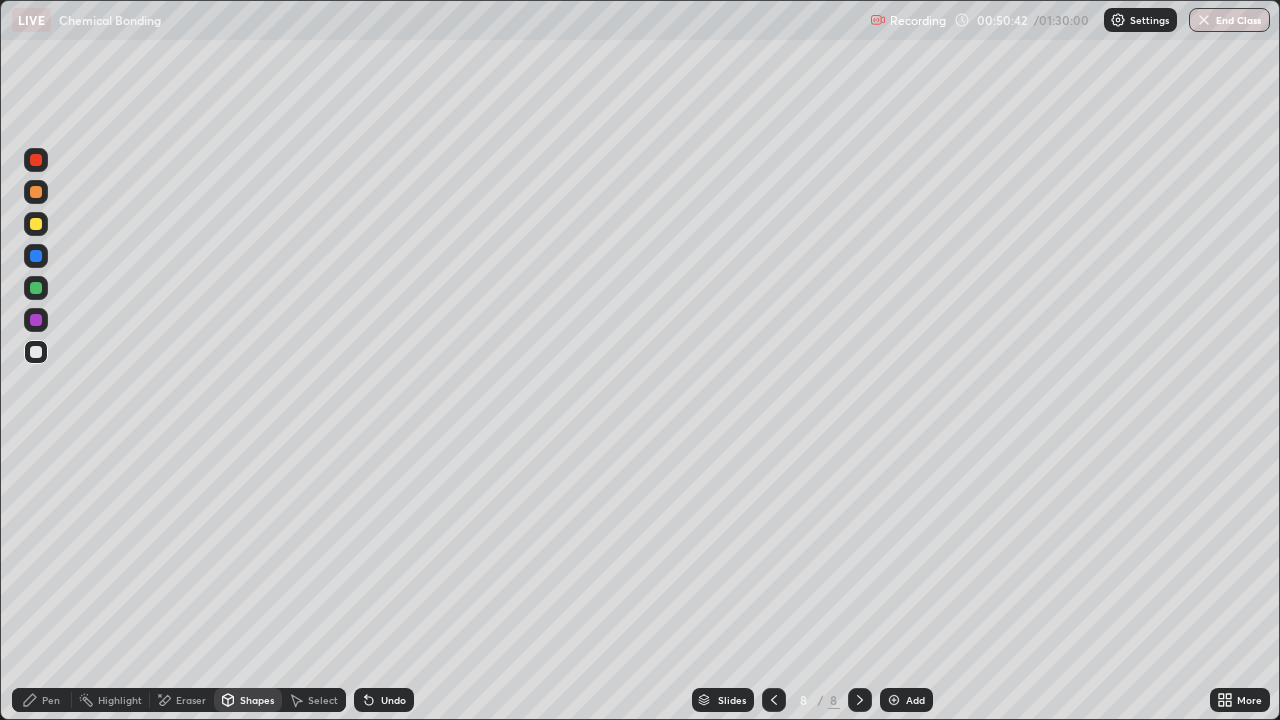 click at bounding box center [36, 224] 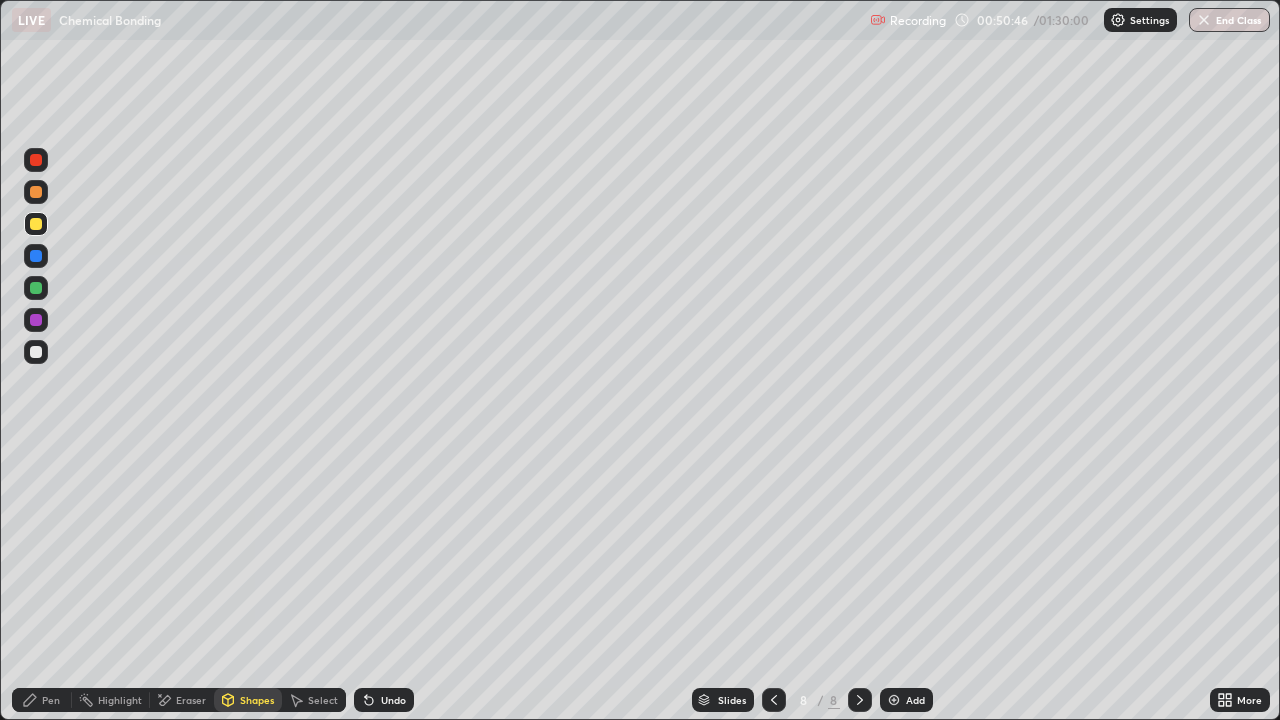 click on "Shapes" at bounding box center (257, 700) 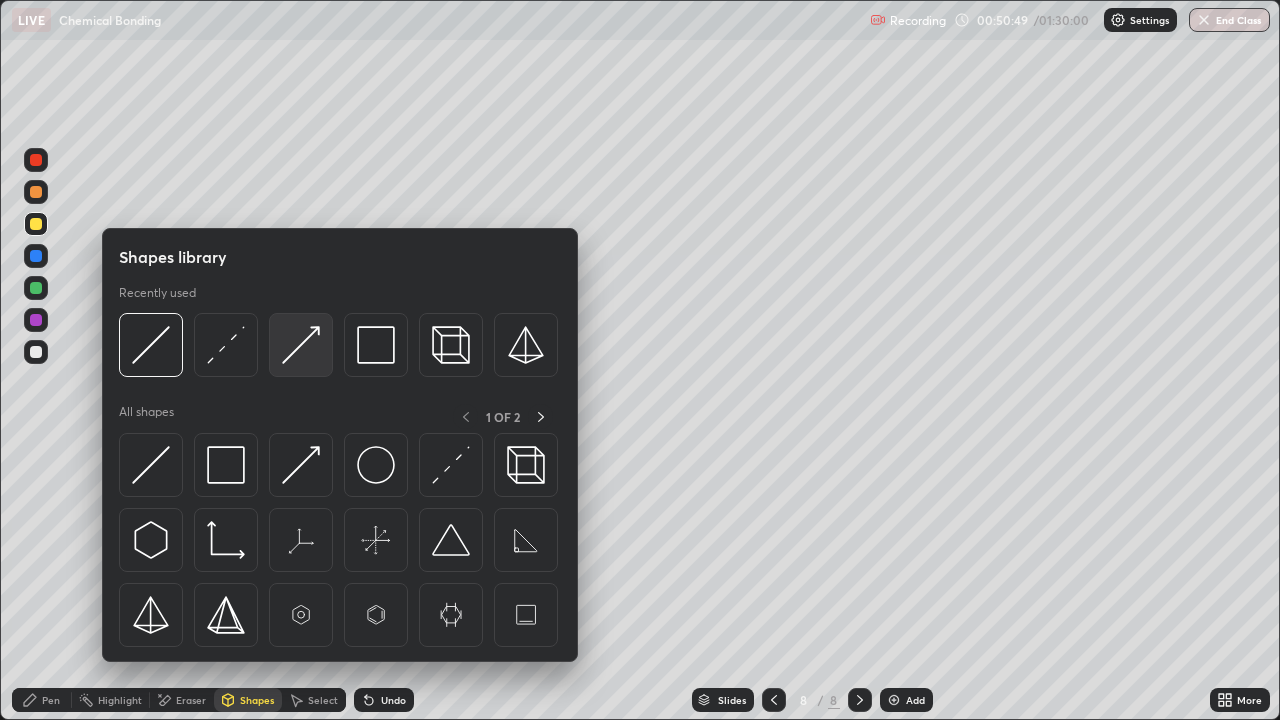 click at bounding box center [301, 345] 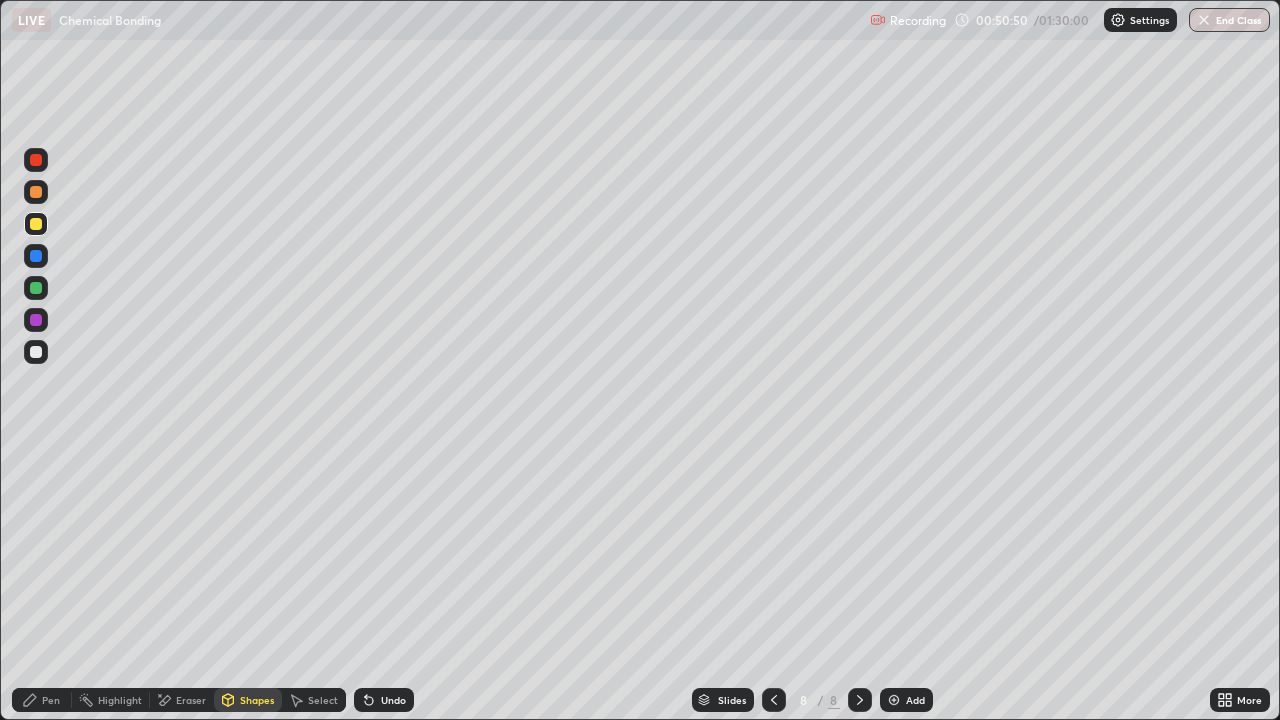 click on "Shapes" at bounding box center (257, 700) 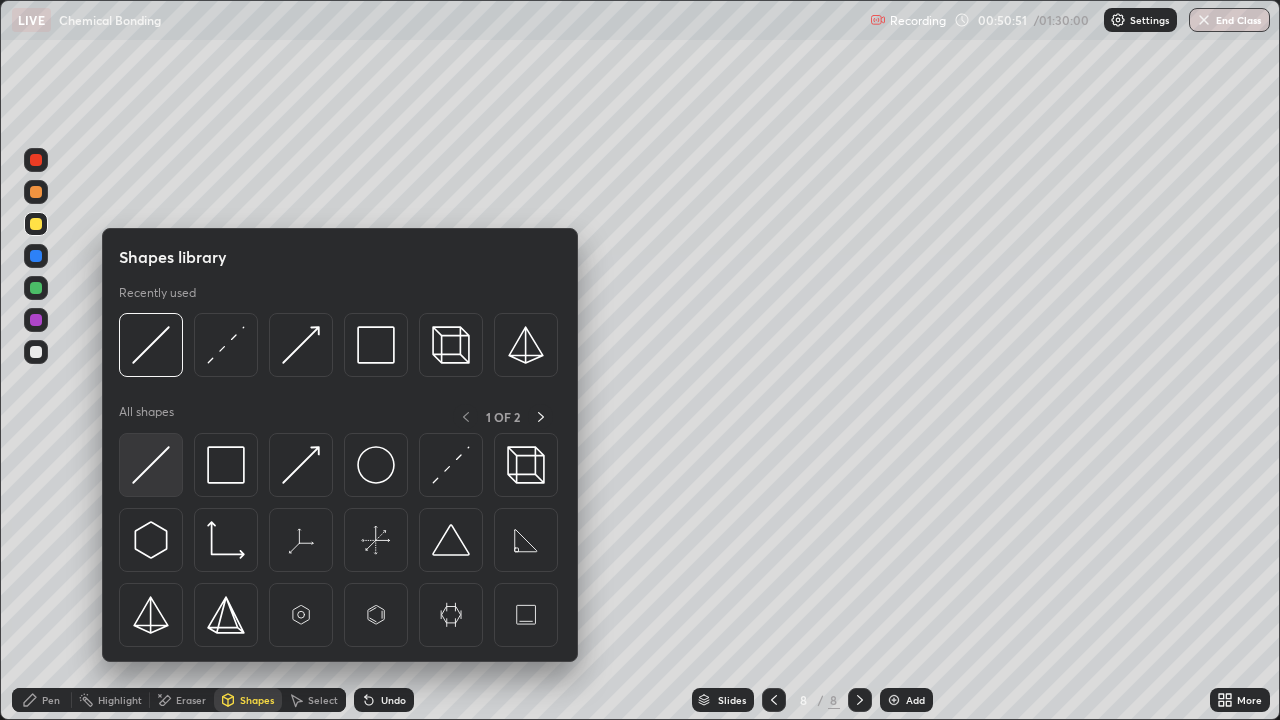 click at bounding box center [151, 465] 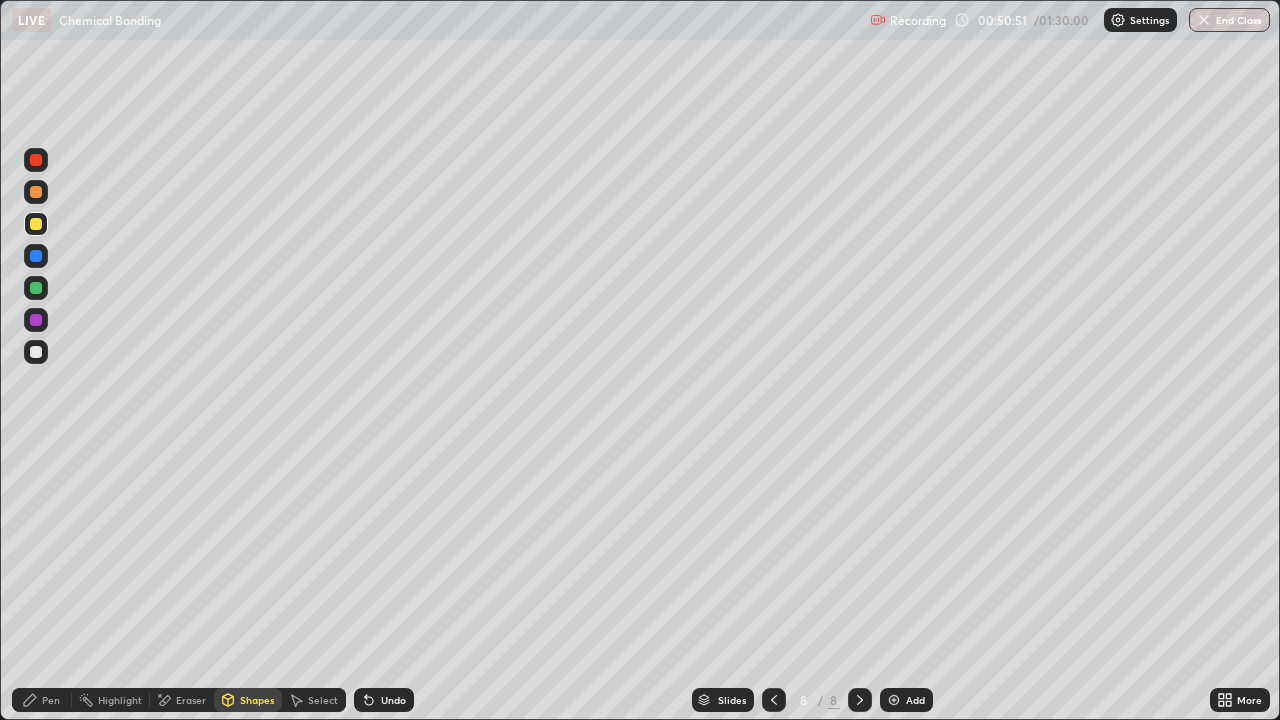 click at bounding box center [36, 352] 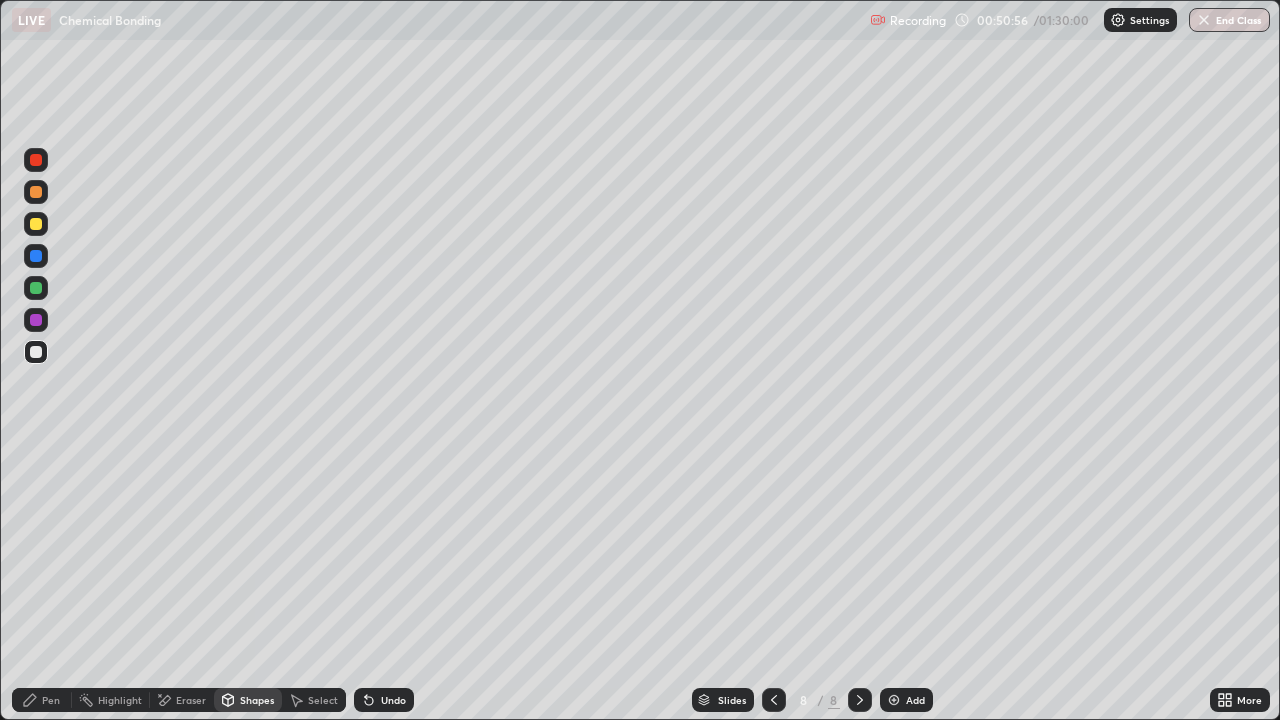 click on "Pen" at bounding box center [51, 700] 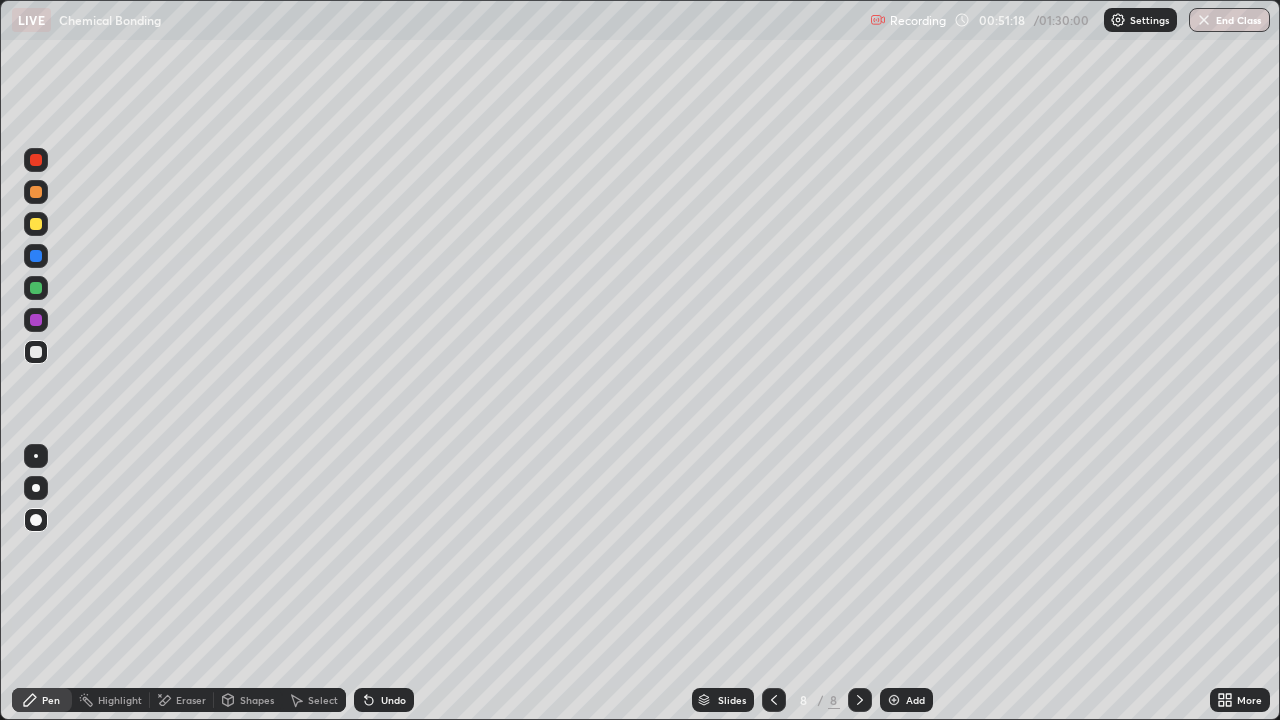 click on "Shapes" at bounding box center (257, 700) 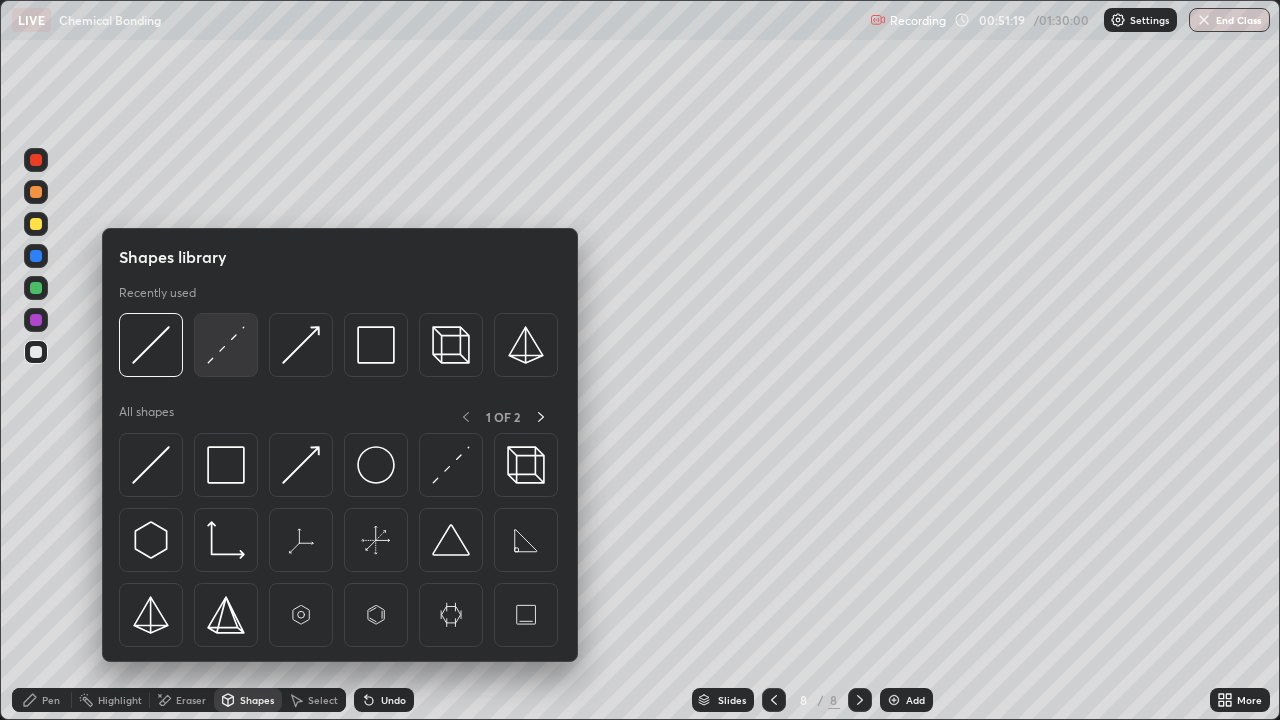 click at bounding box center (226, 345) 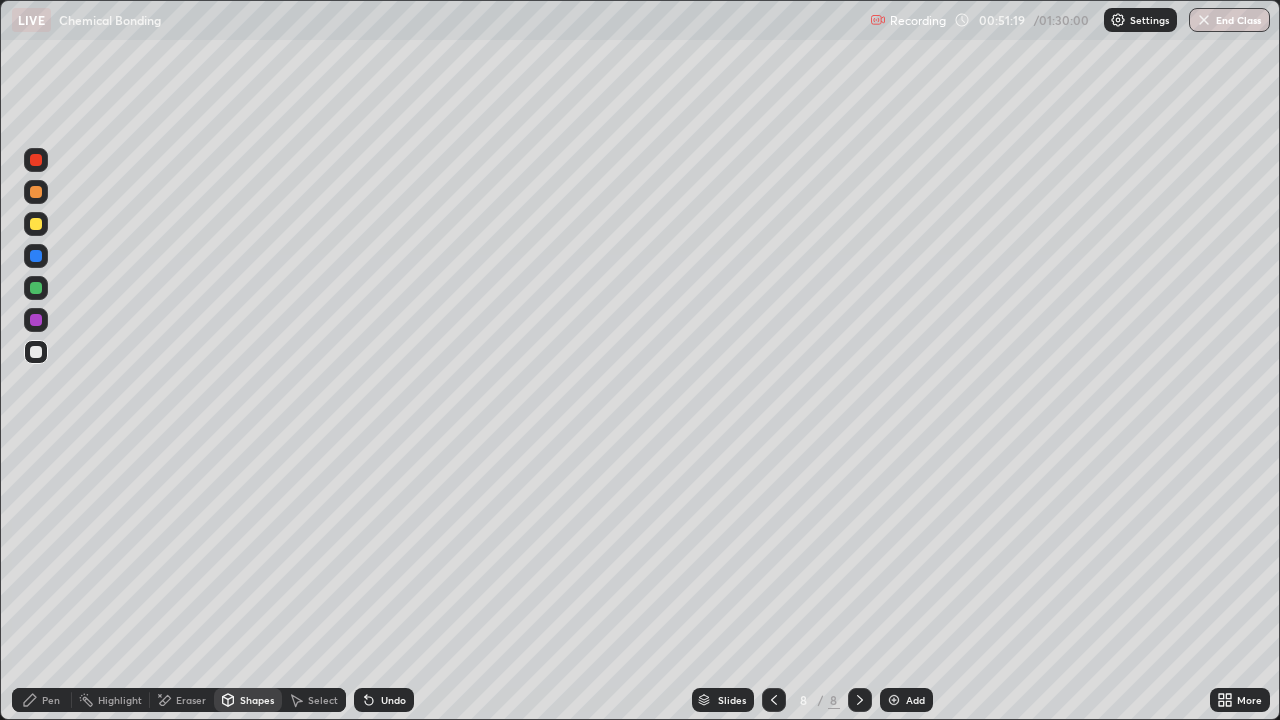 click at bounding box center (36, 288) 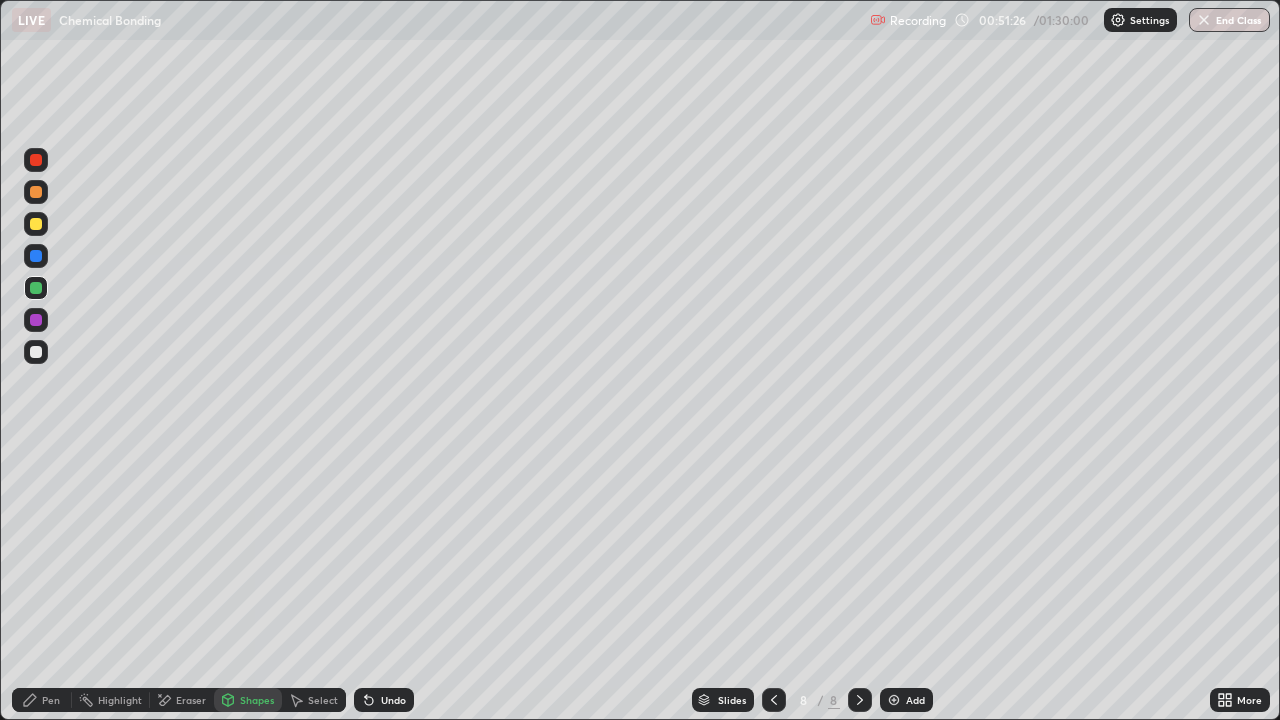 click on "Pen" at bounding box center [51, 700] 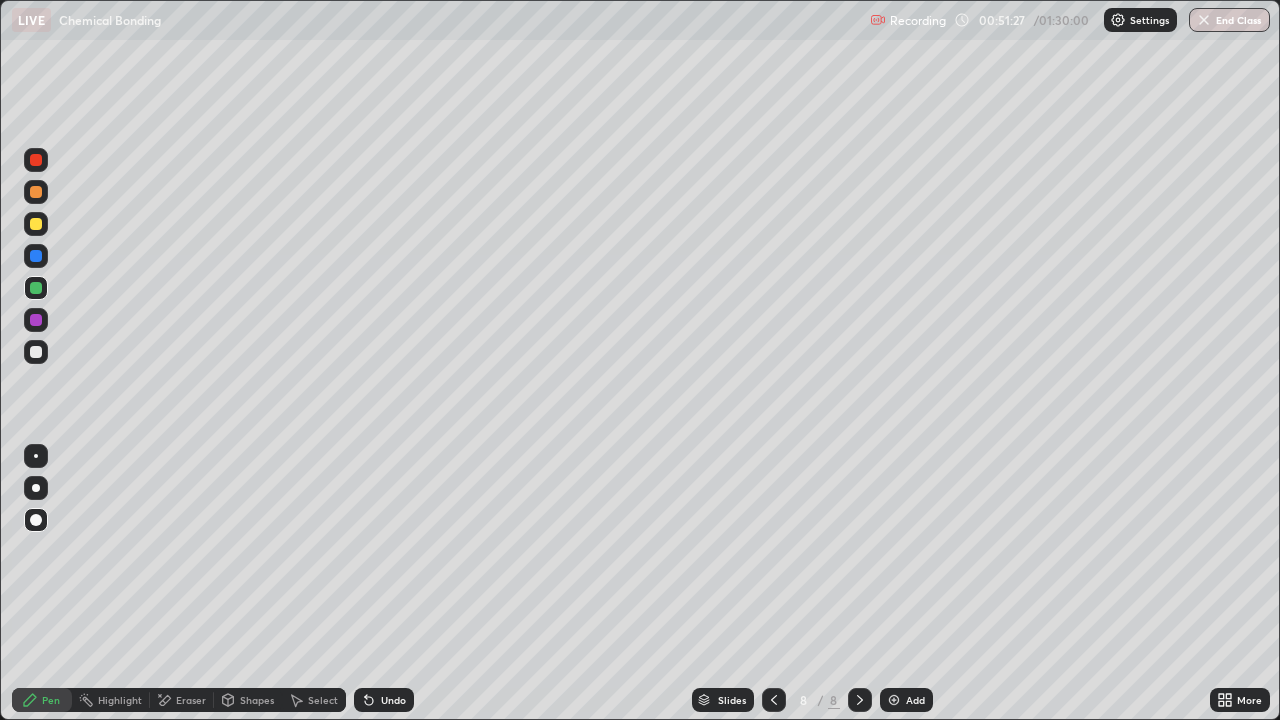 click at bounding box center (36, 224) 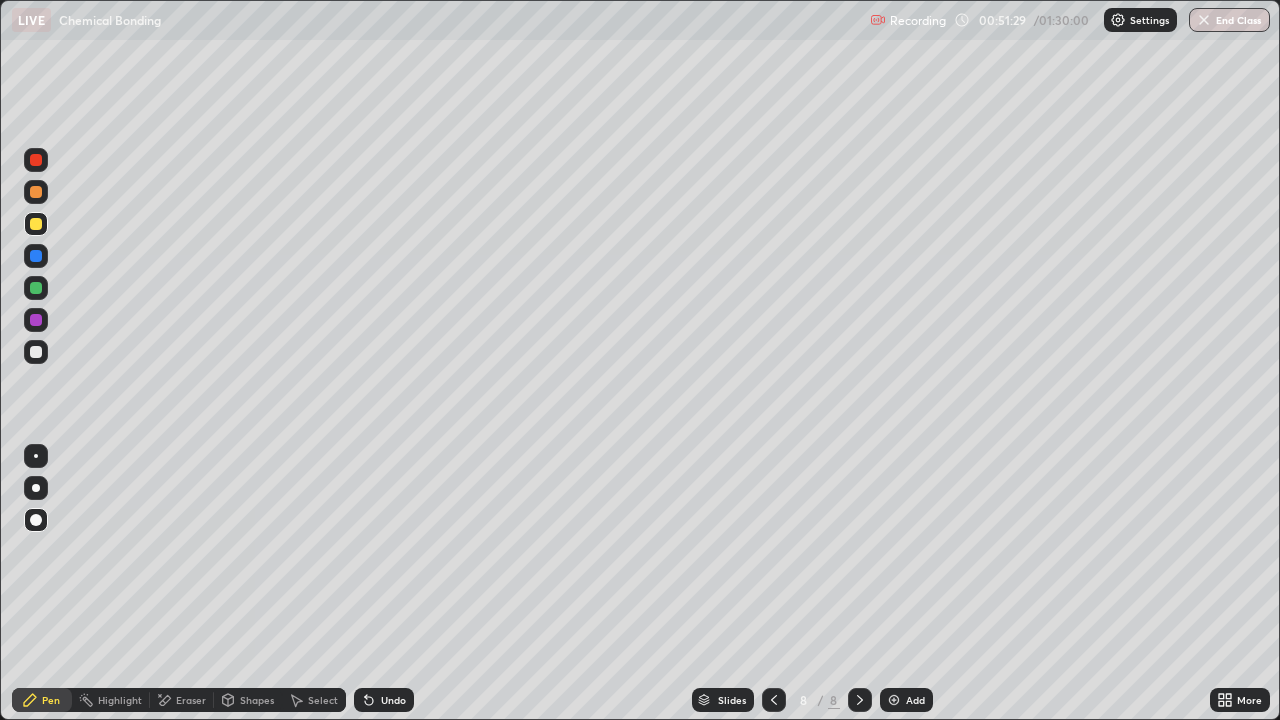 click at bounding box center (36, 288) 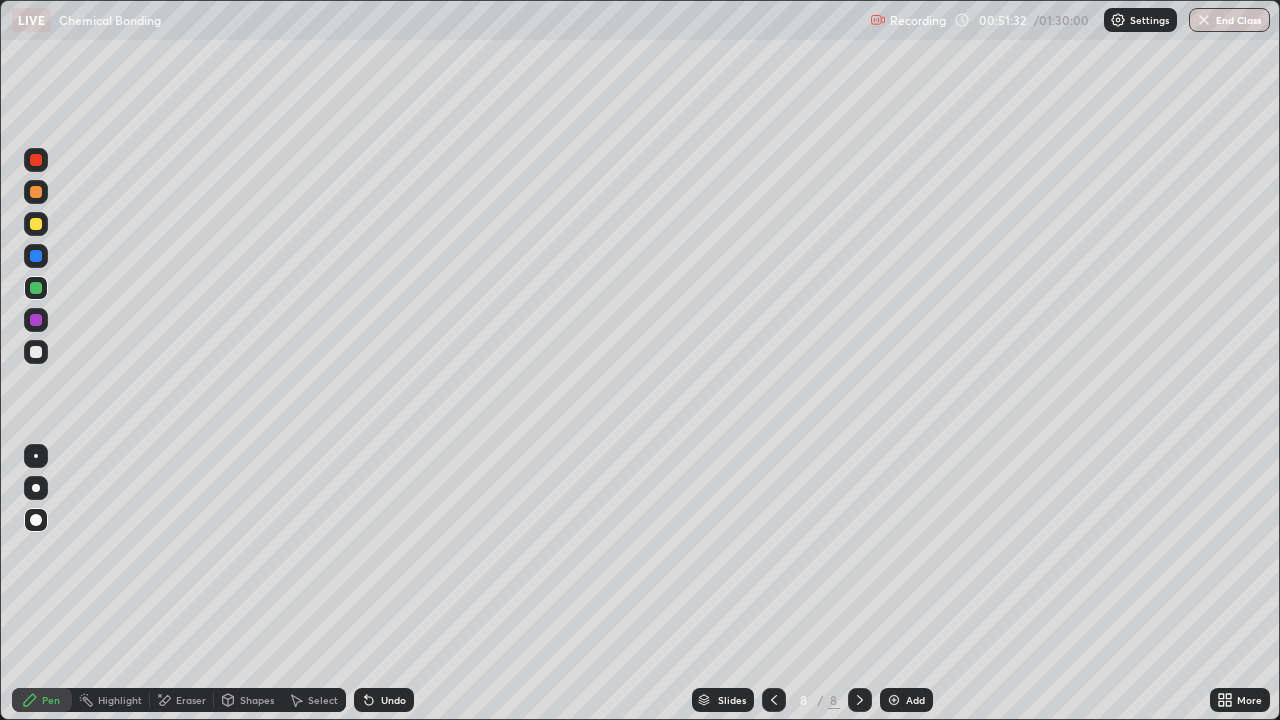 click on "Pen" at bounding box center (51, 700) 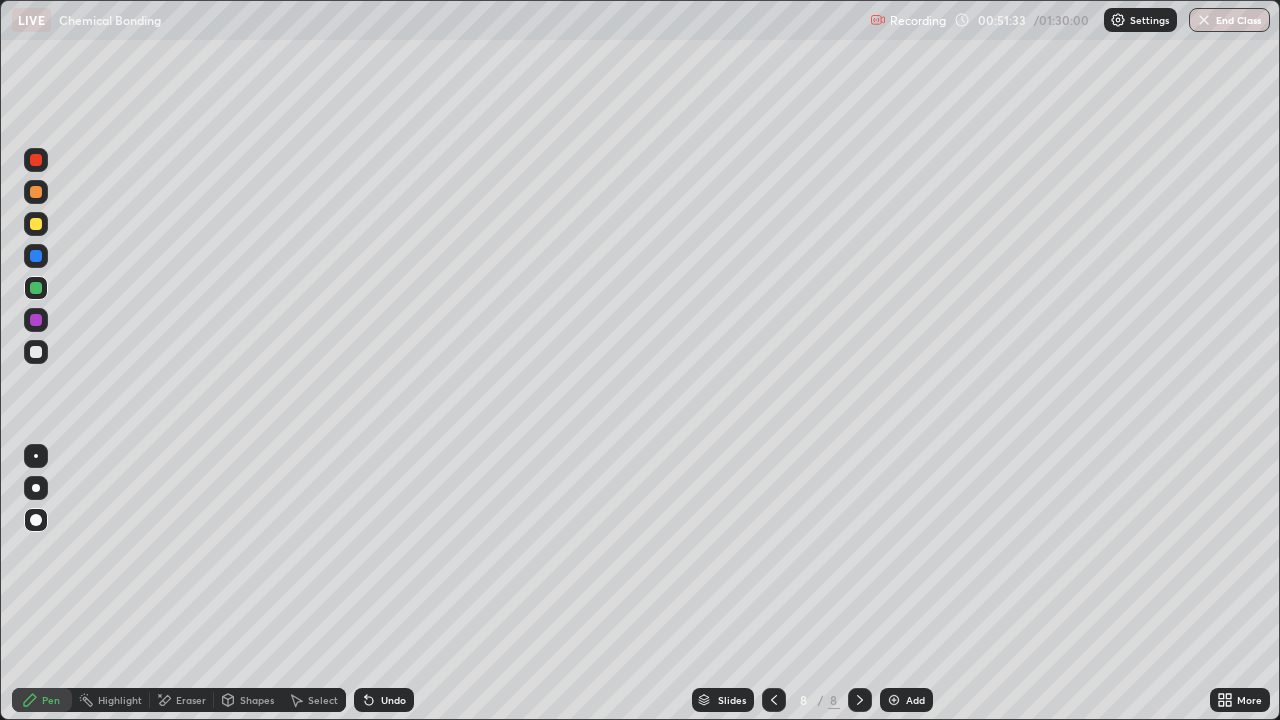 click at bounding box center [36, 352] 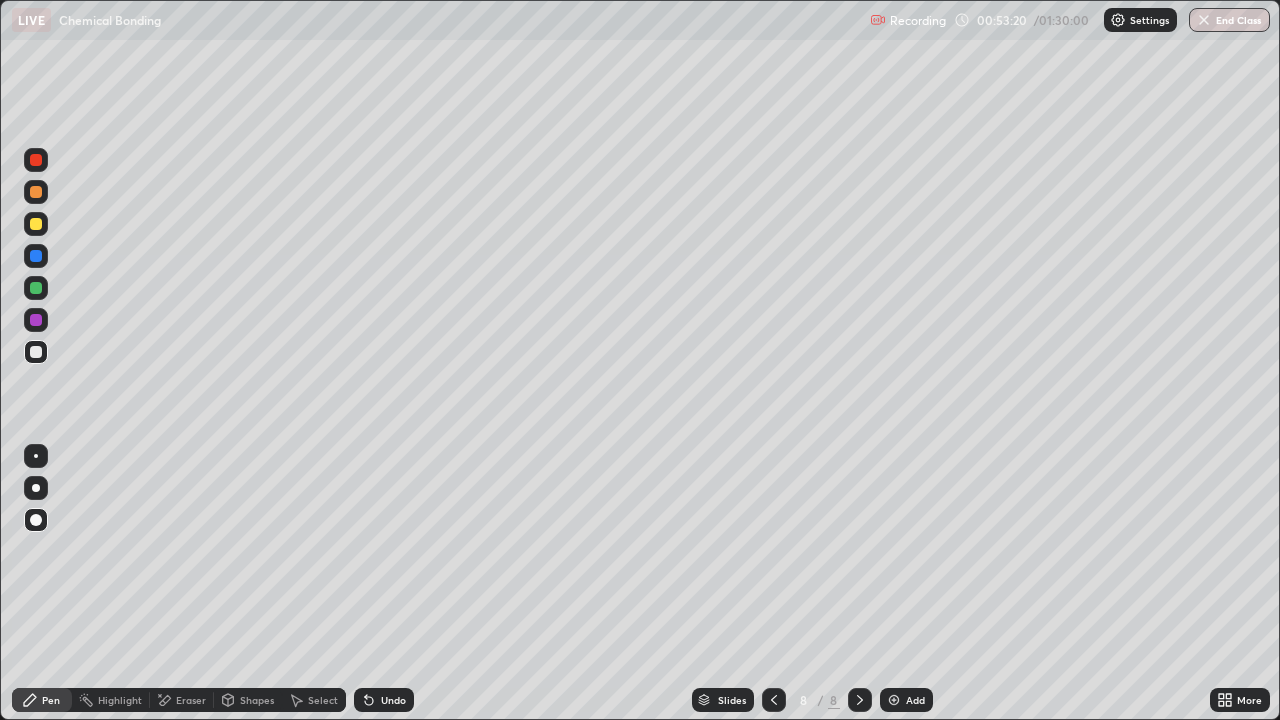 click at bounding box center [36, 352] 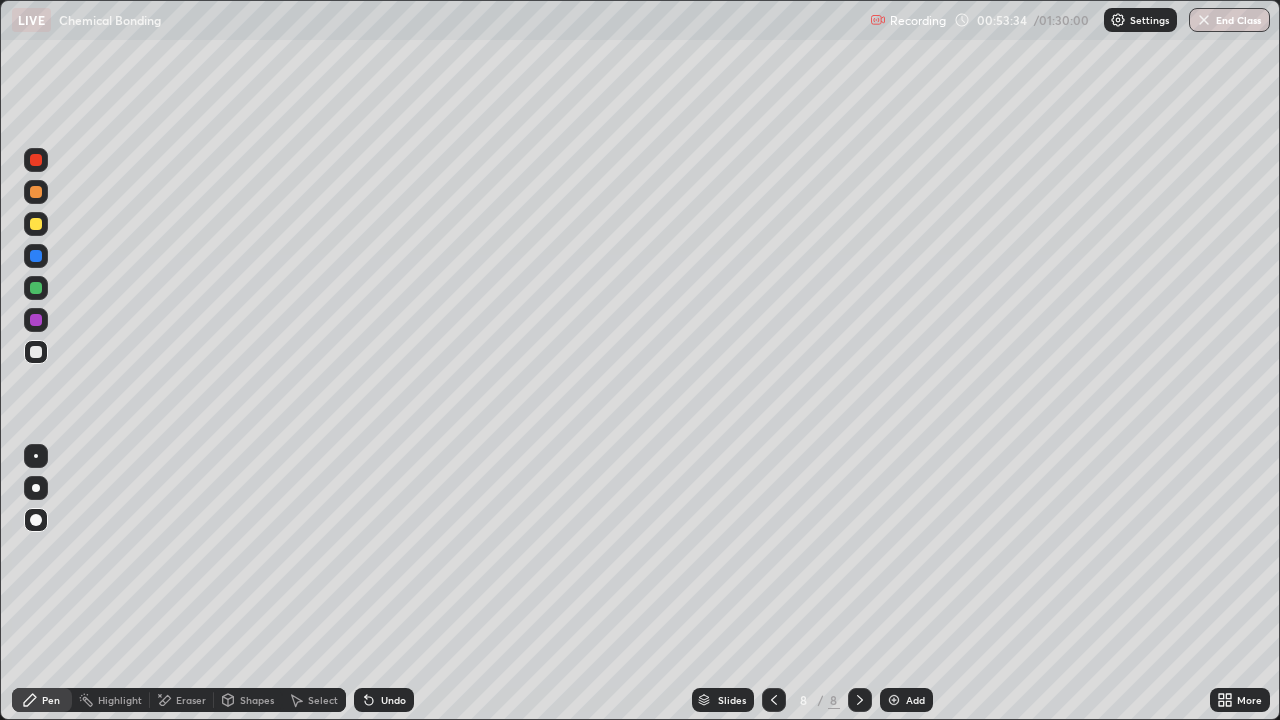 click on "Pen" at bounding box center [51, 700] 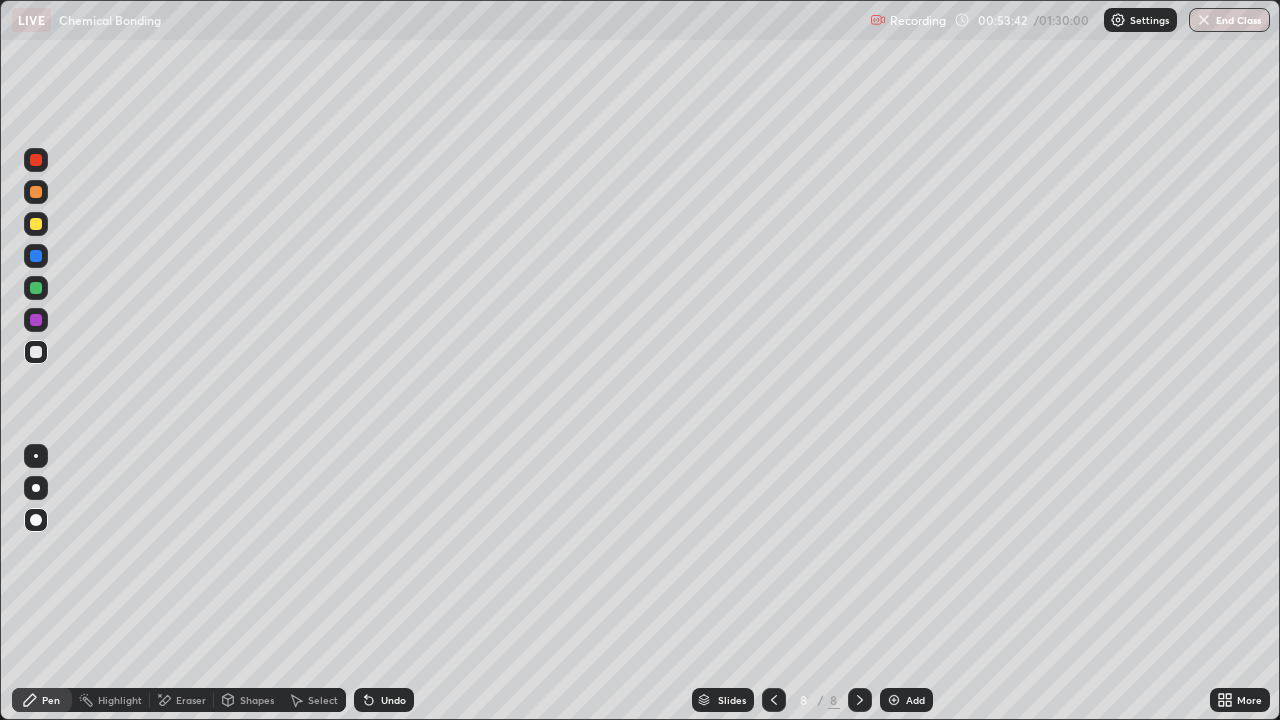 click on "Undo" at bounding box center (393, 700) 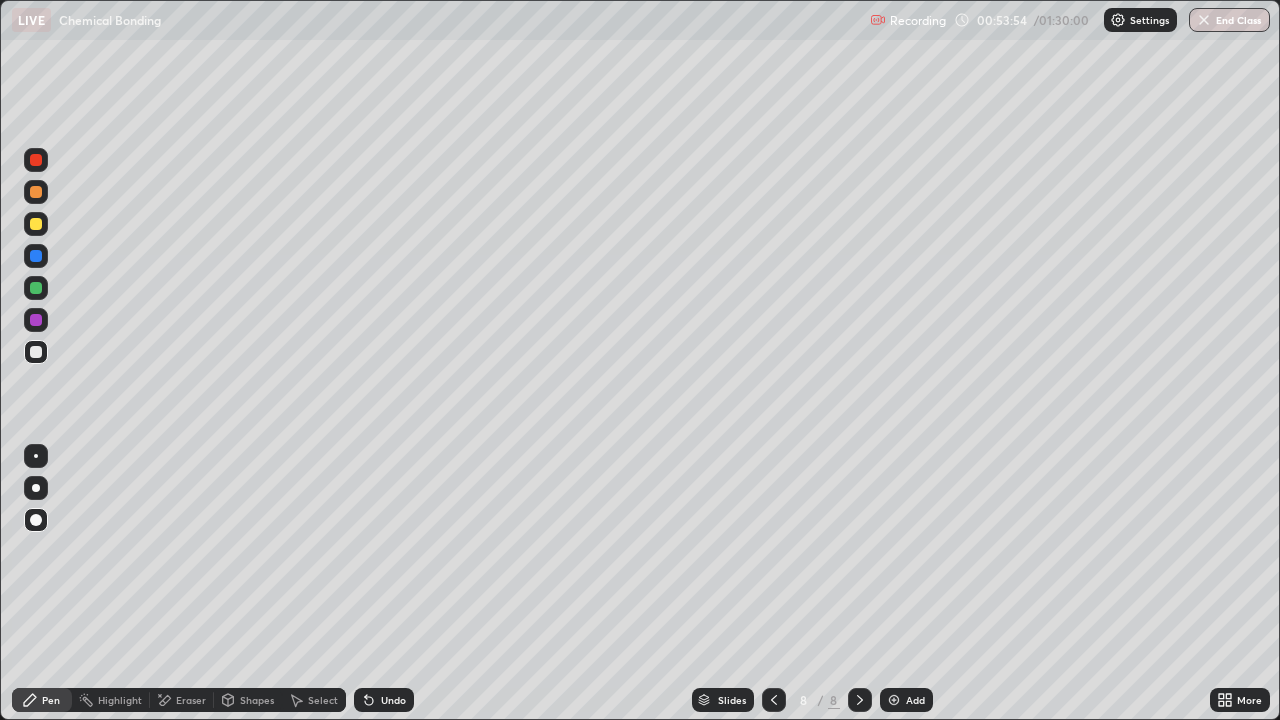 click on "Eraser" at bounding box center [191, 700] 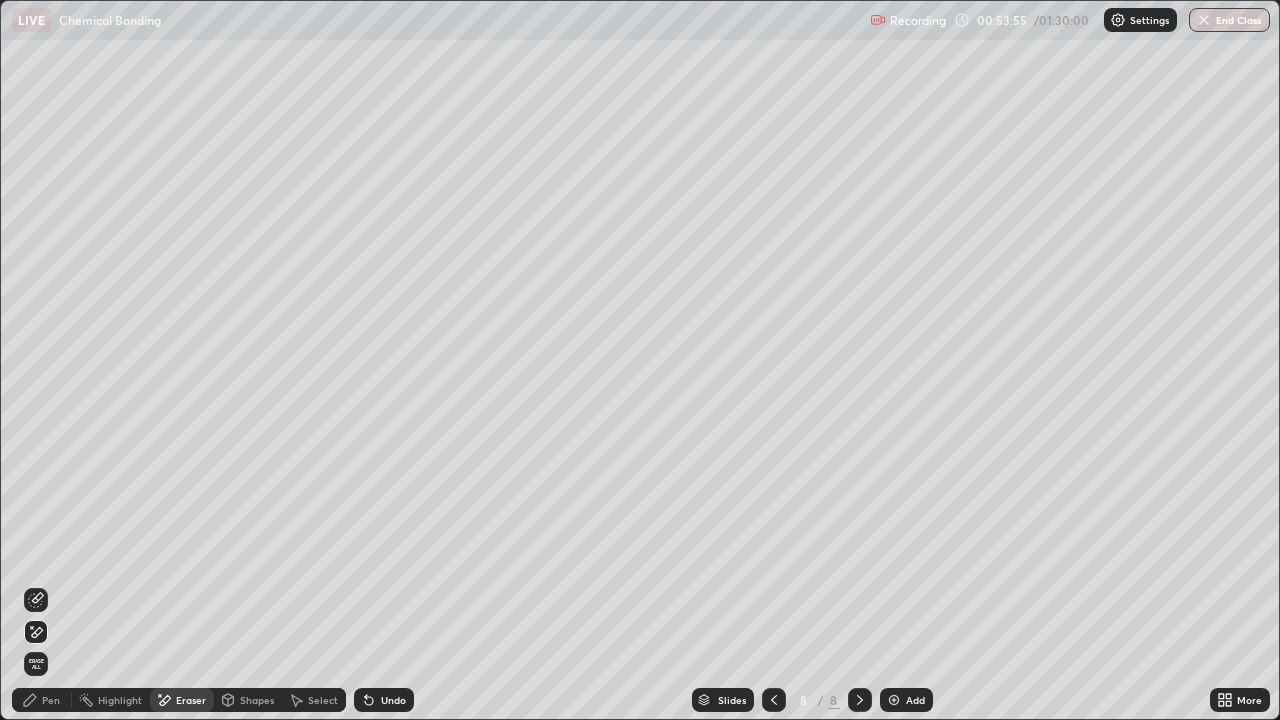 click on "Pen" at bounding box center (42, 700) 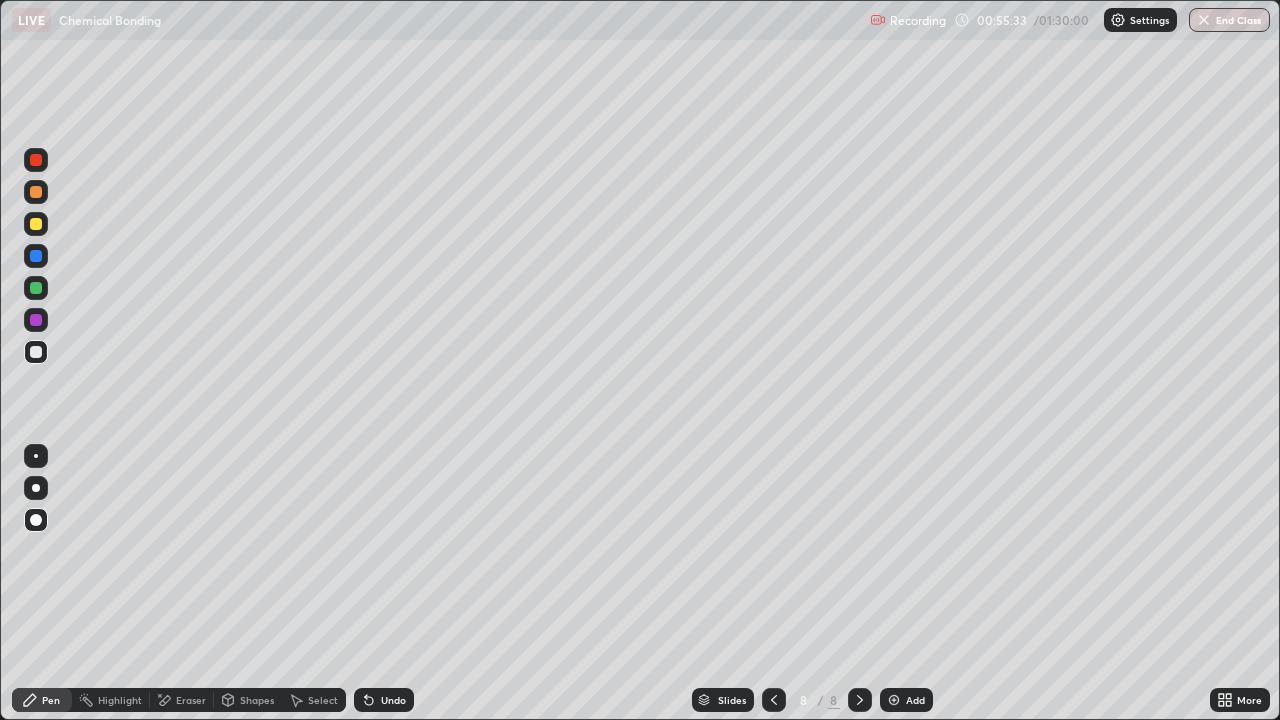 click on "Pen" at bounding box center (51, 700) 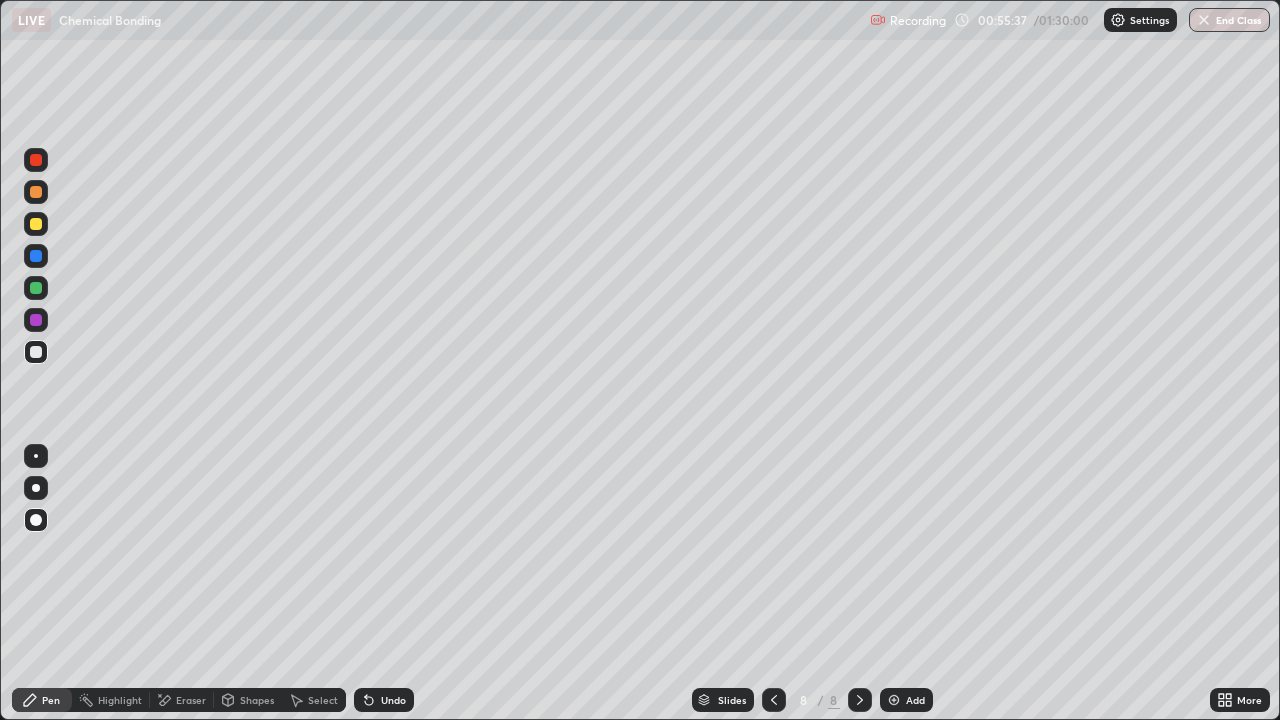 click at bounding box center [36, 352] 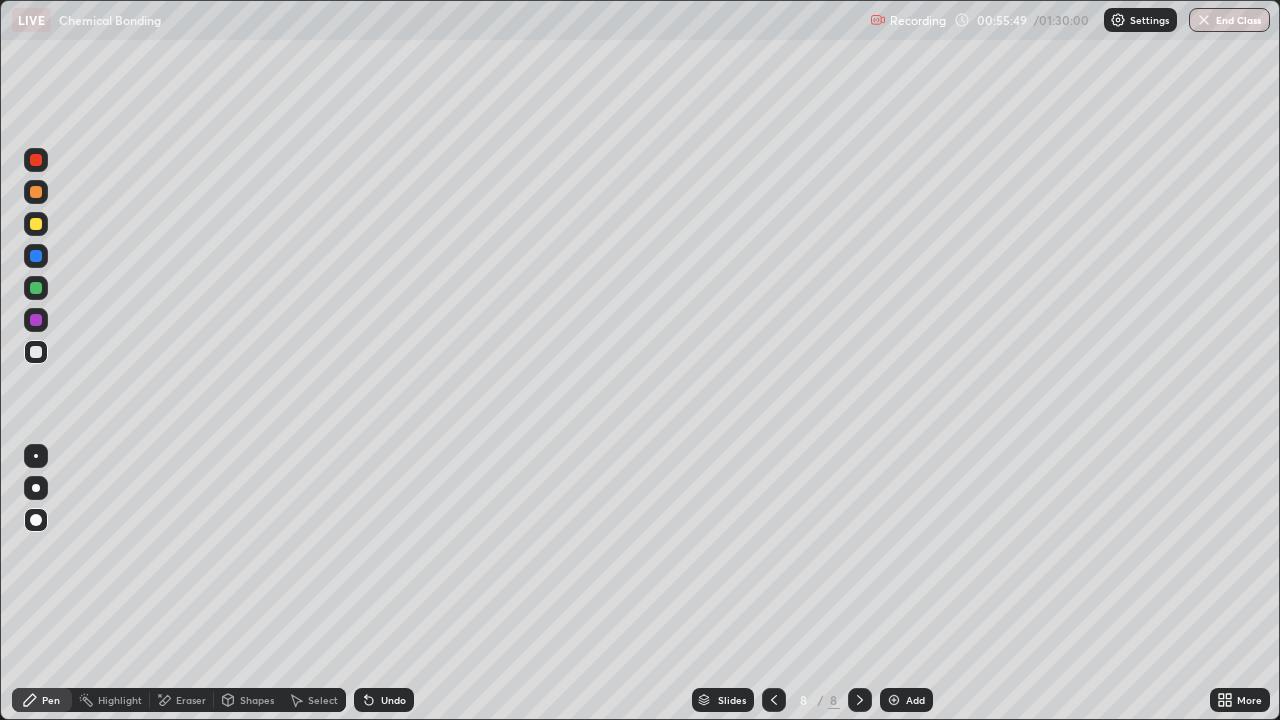 click on "Pen" at bounding box center [42, 700] 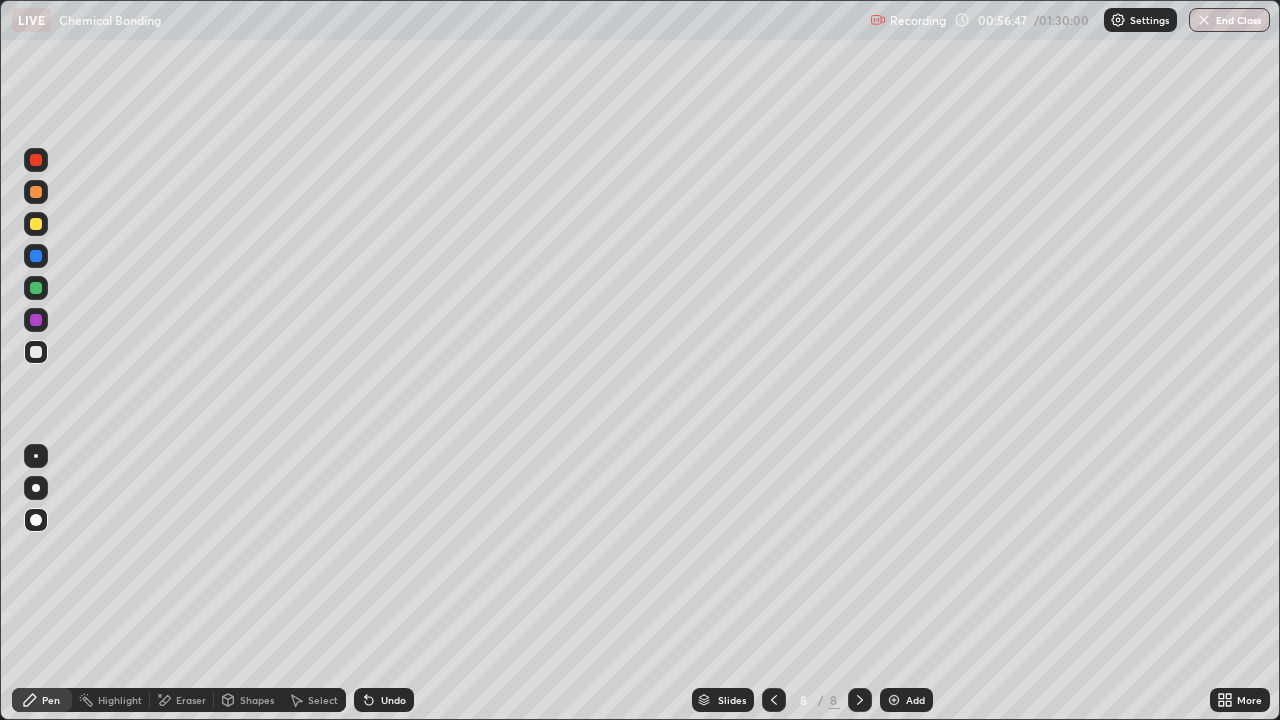 click on "Pen" at bounding box center [51, 700] 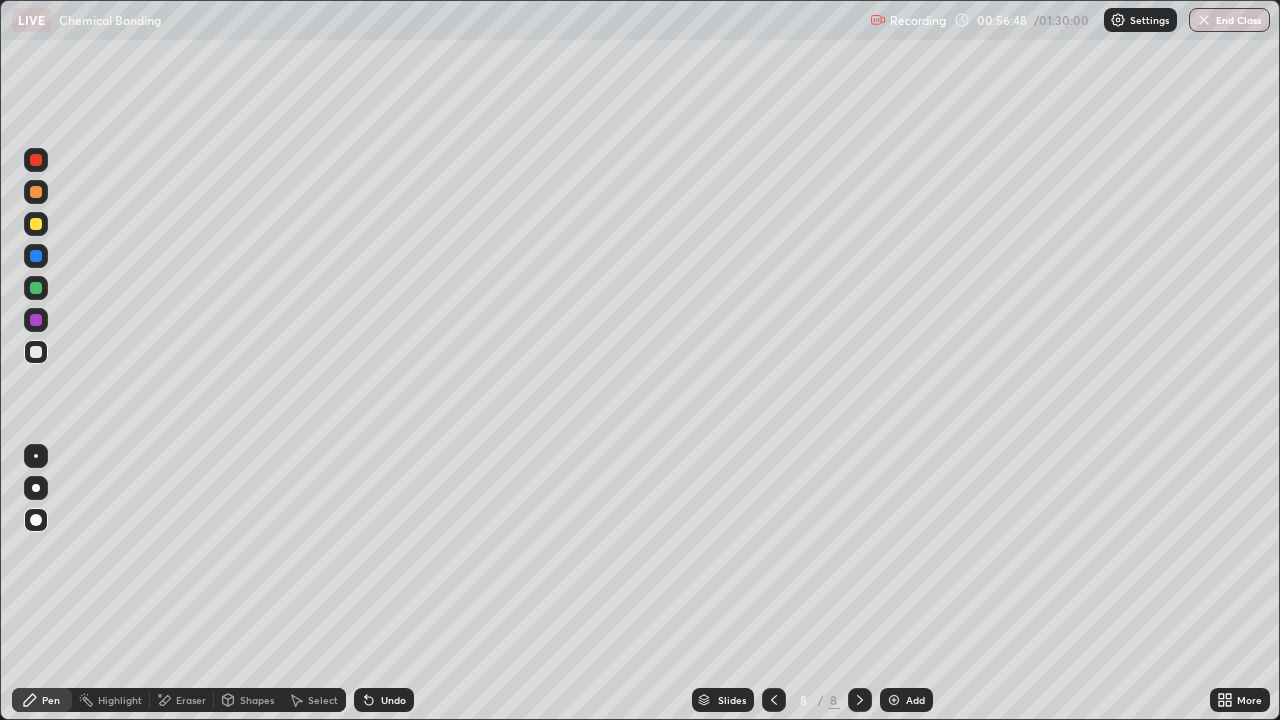 click at bounding box center (36, 352) 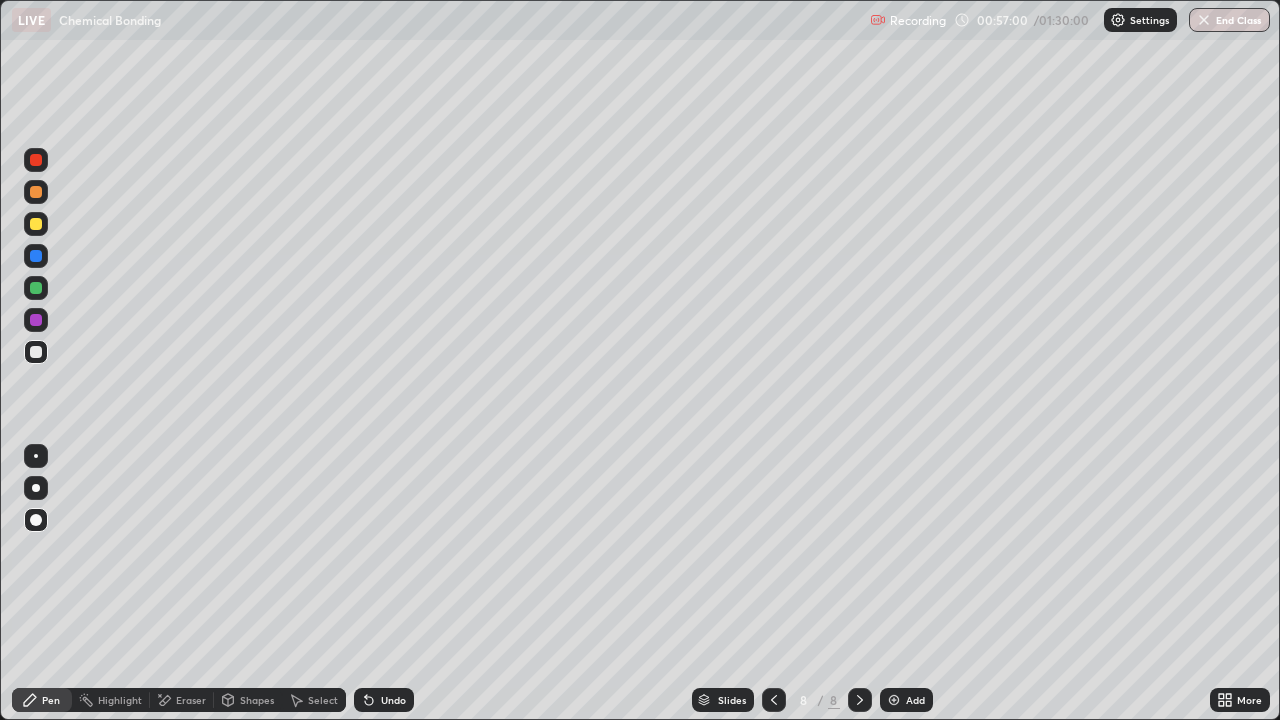 click on "Pen" at bounding box center (51, 700) 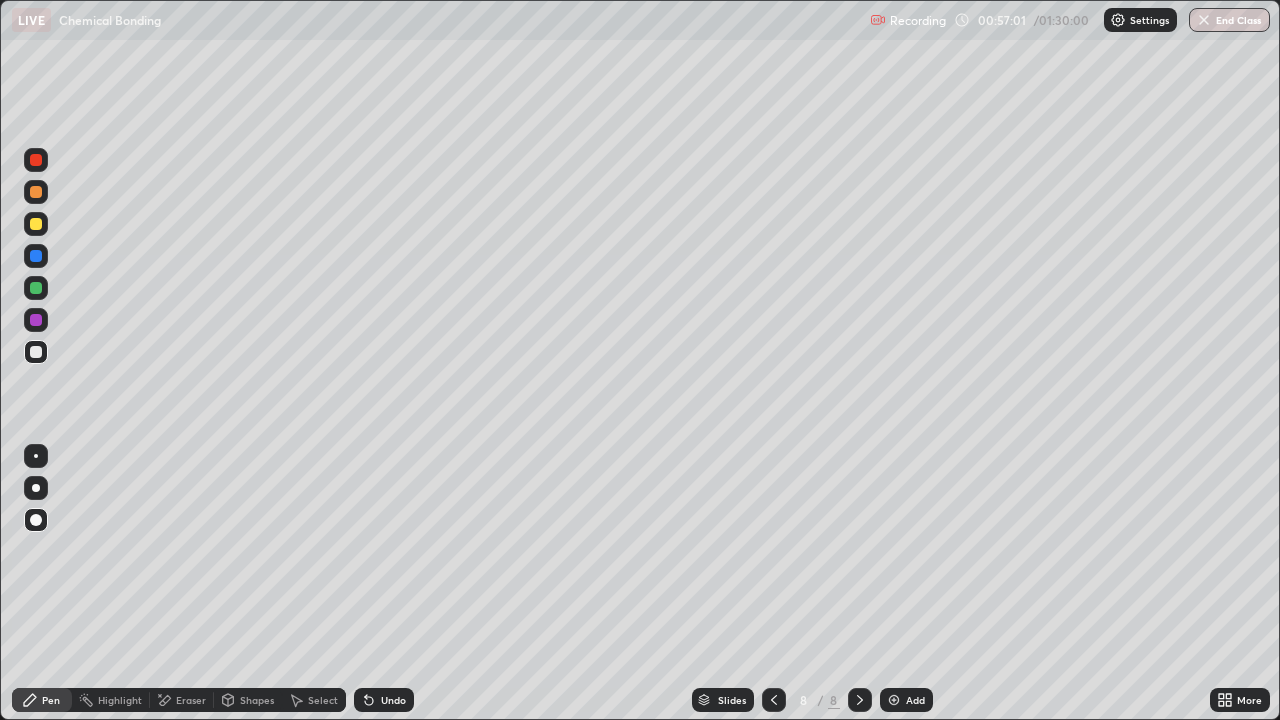 click at bounding box center [36, 352] 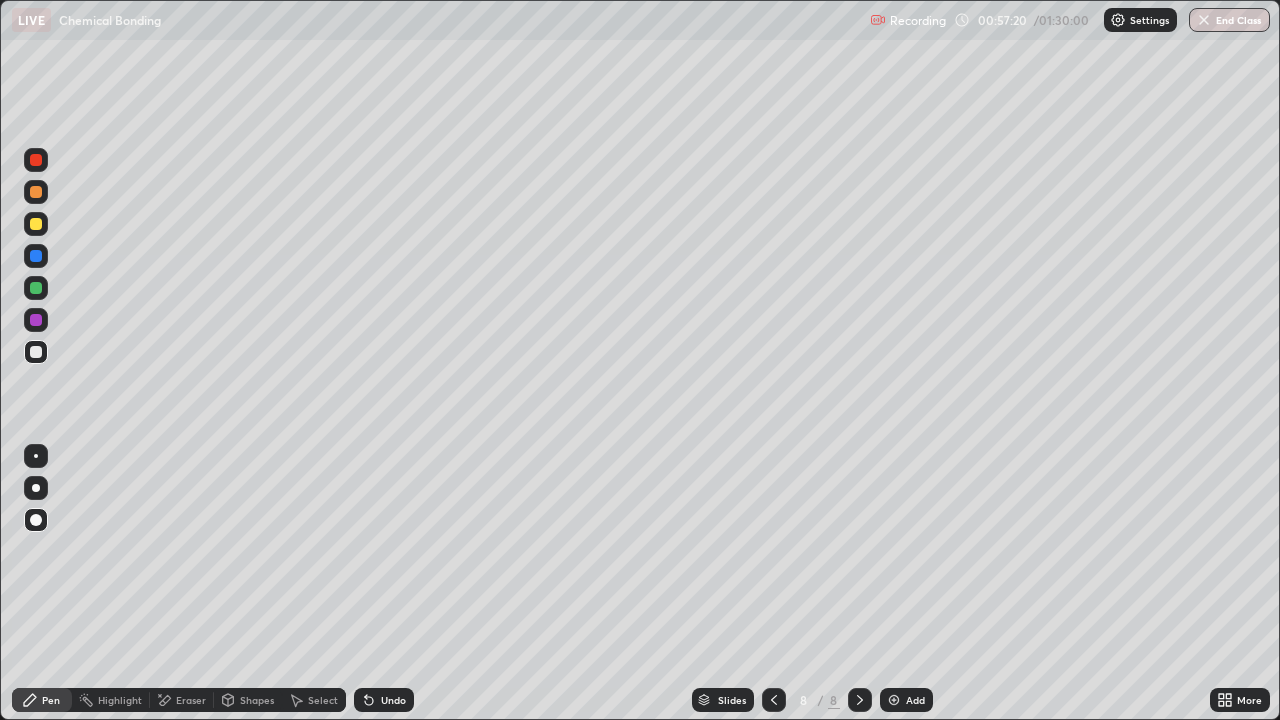 click on "Pen" at bounding box center (42, 700) 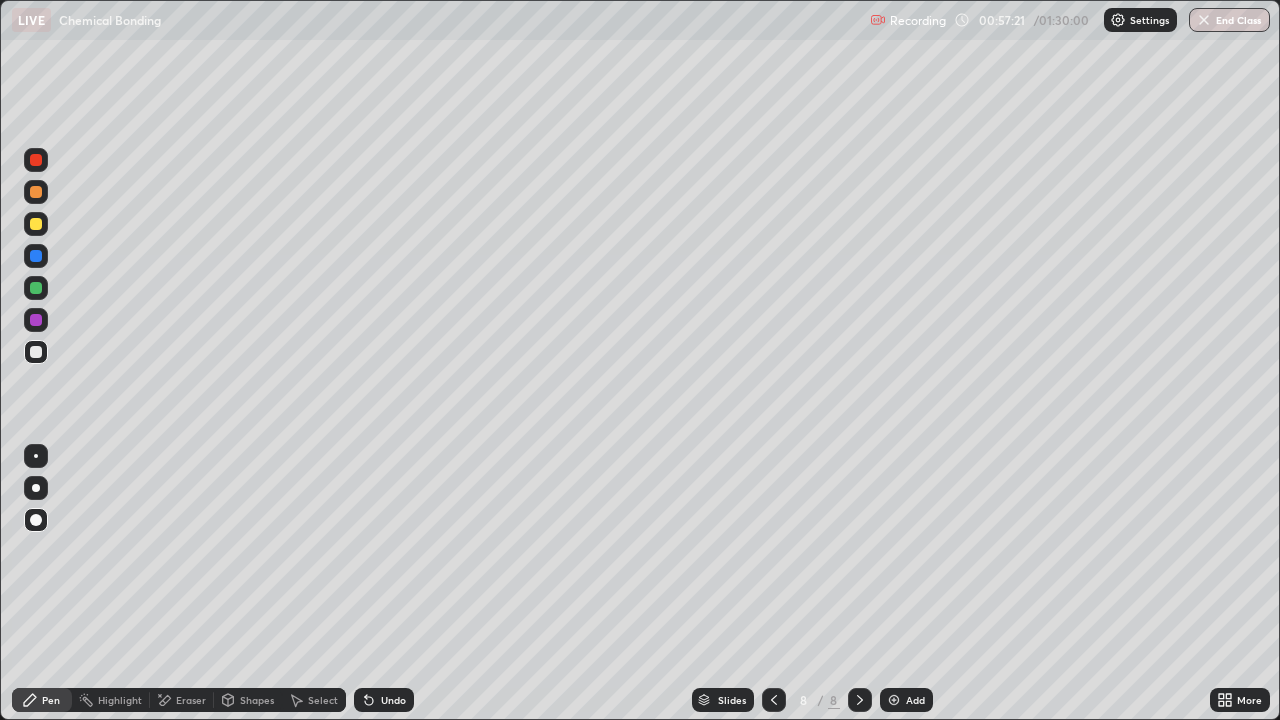 click at bounding box center (36, 352) 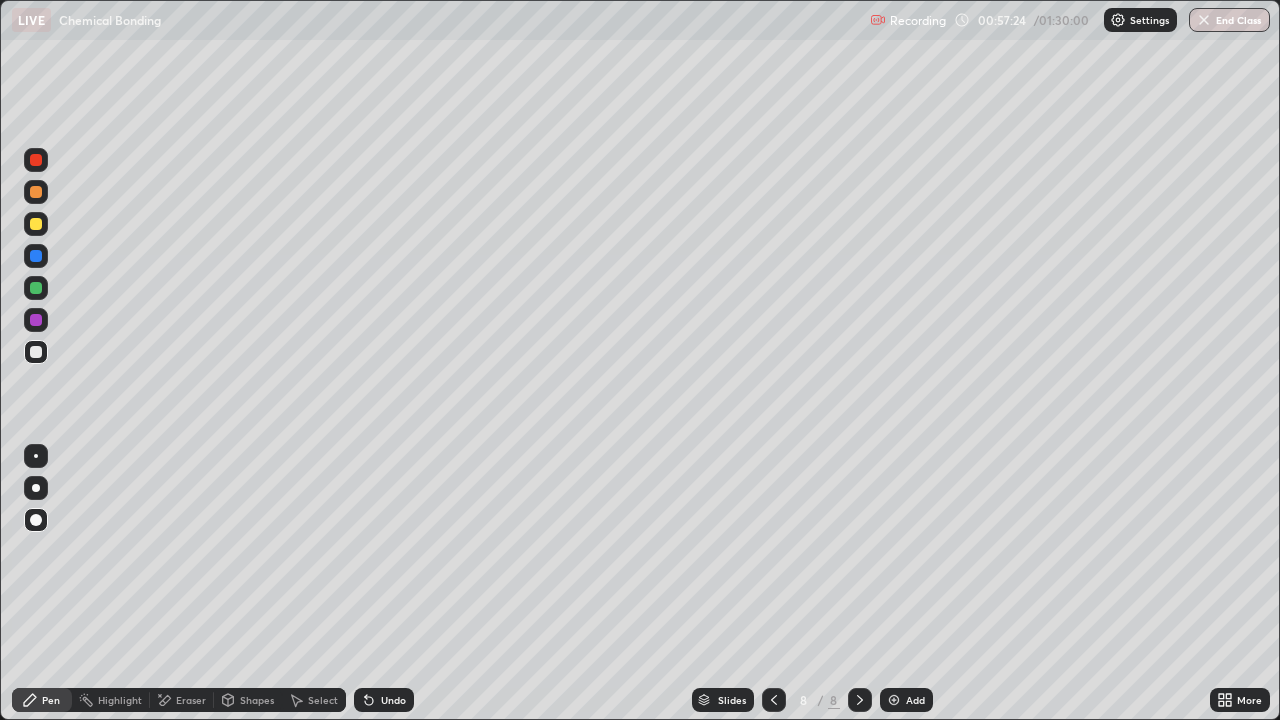 click at bounding box center [894, 700] 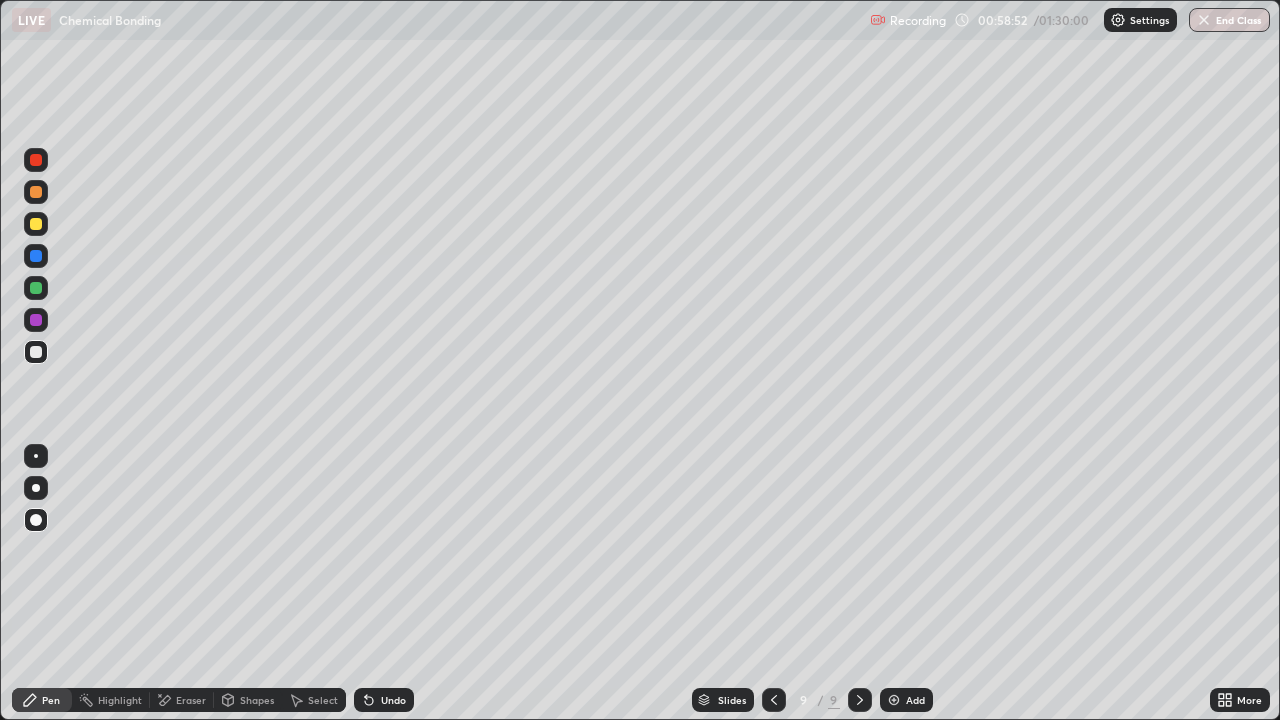 click on "Shapes" at bounding box center (257, 700) 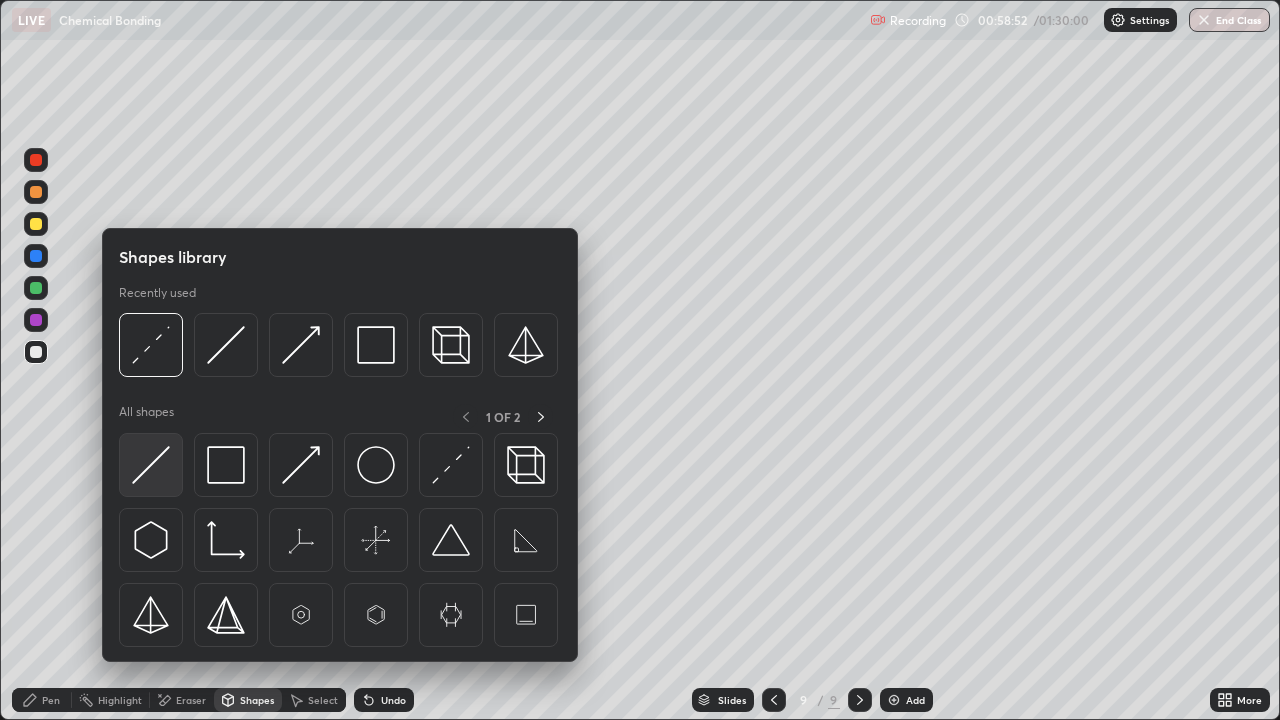 click at bounding box center [151, 465] 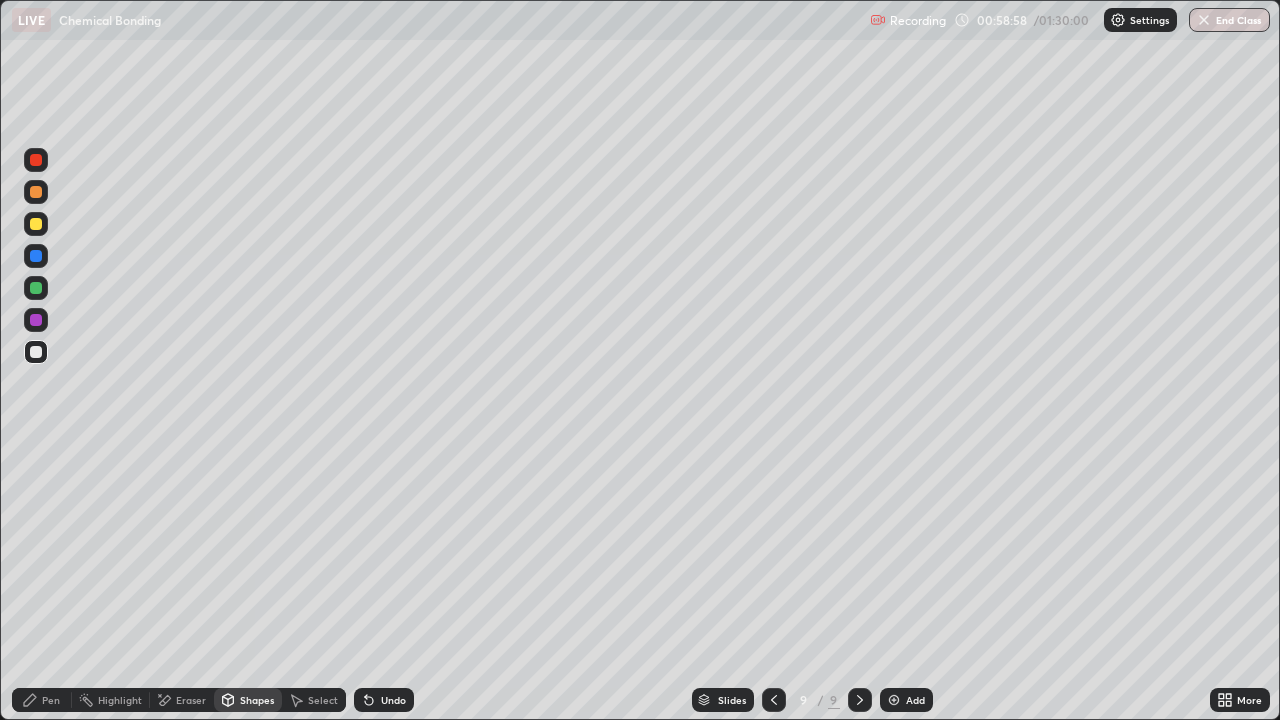 click on "Pen" at bounding box center [51, 700] 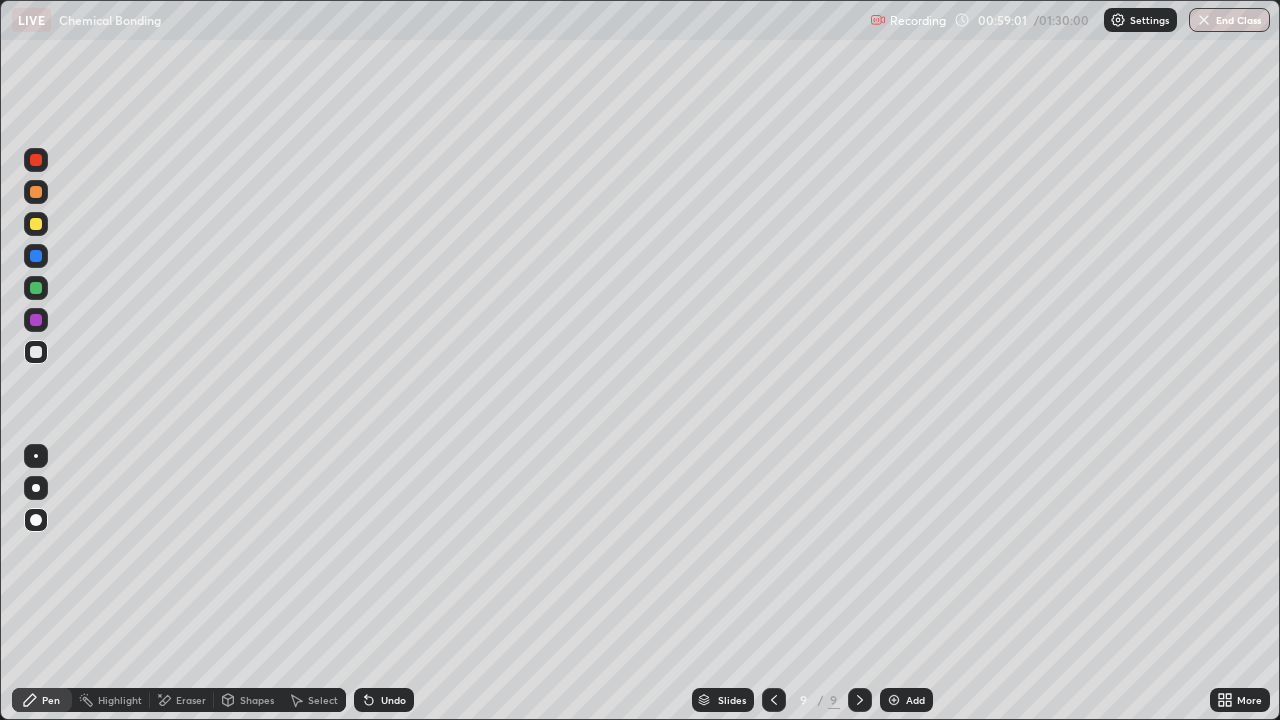 click on "Shapes" at bounding box center (257, 700) 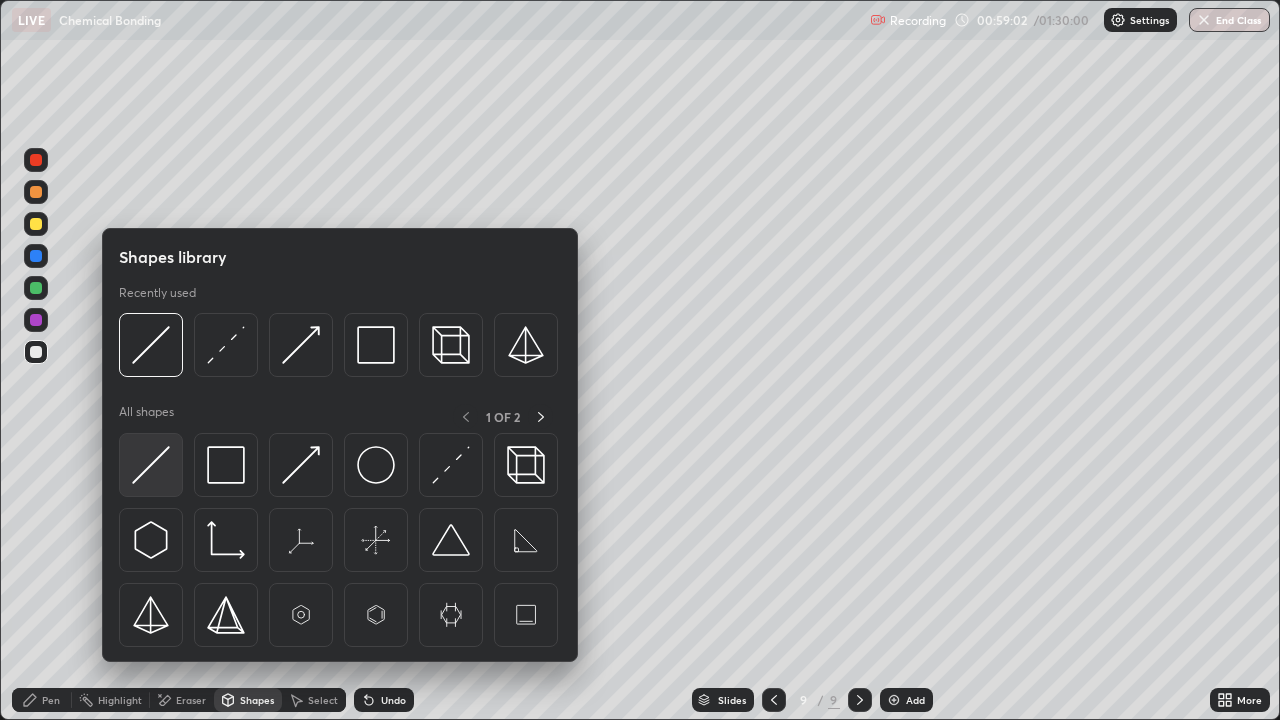 click at bounding box center (151, 465) 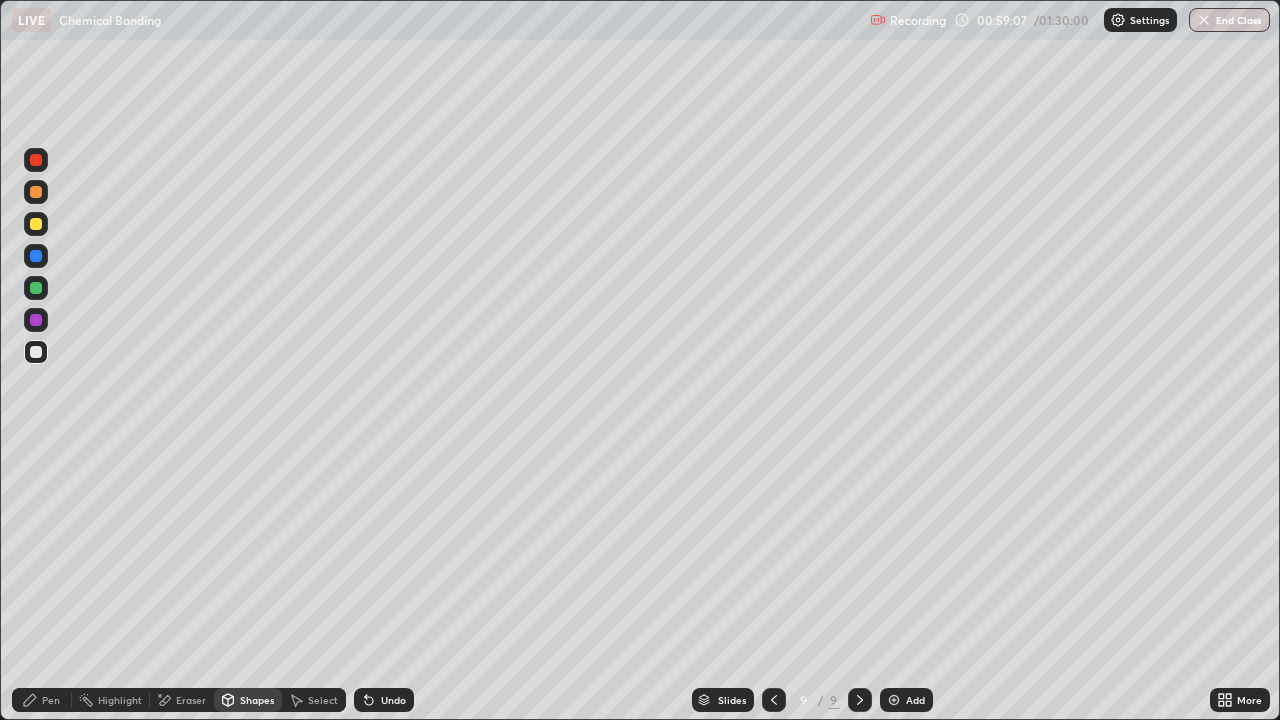 click at bounding box center [36, 224] 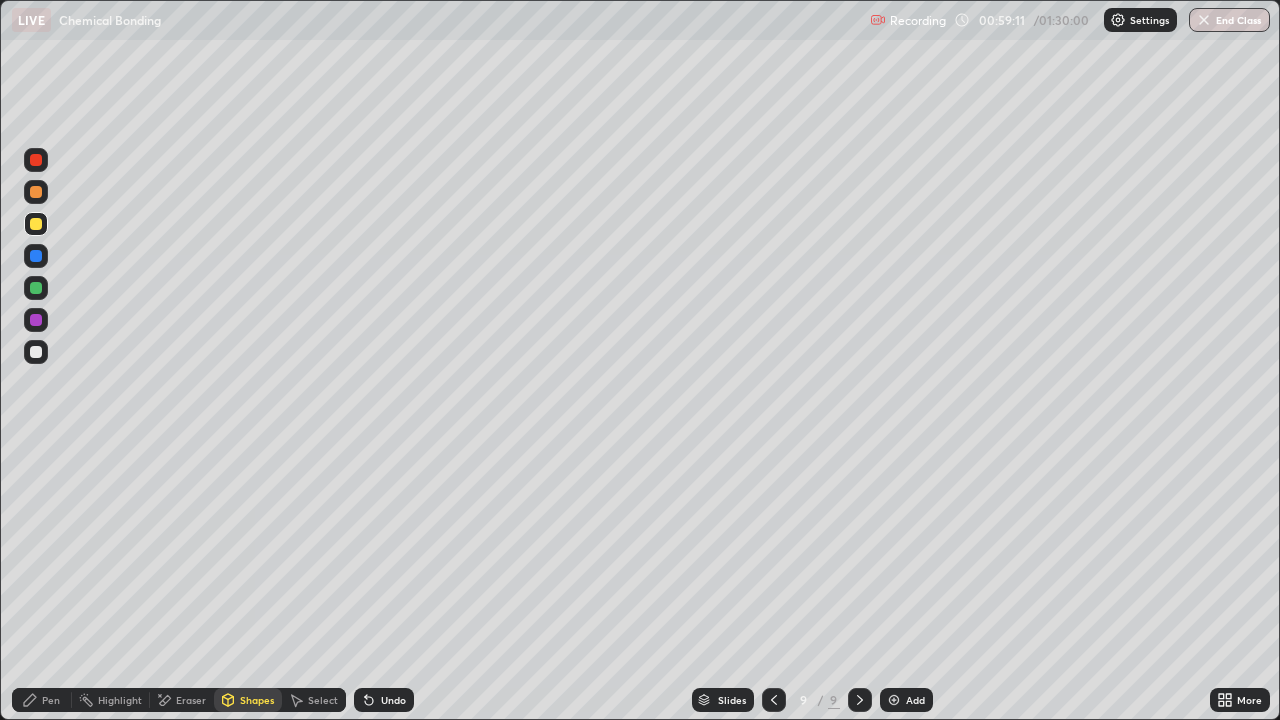 click on "Pen" at bounding box center [42, 700] 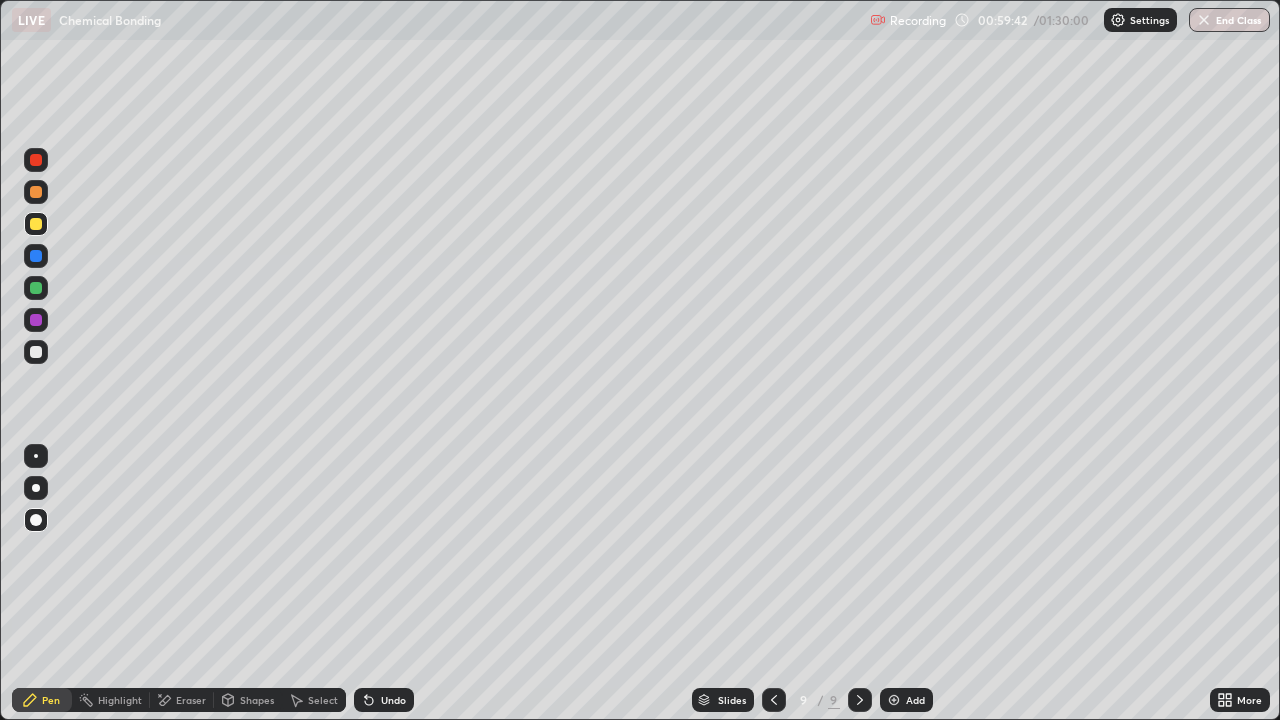click at bounding box center (36, 224) 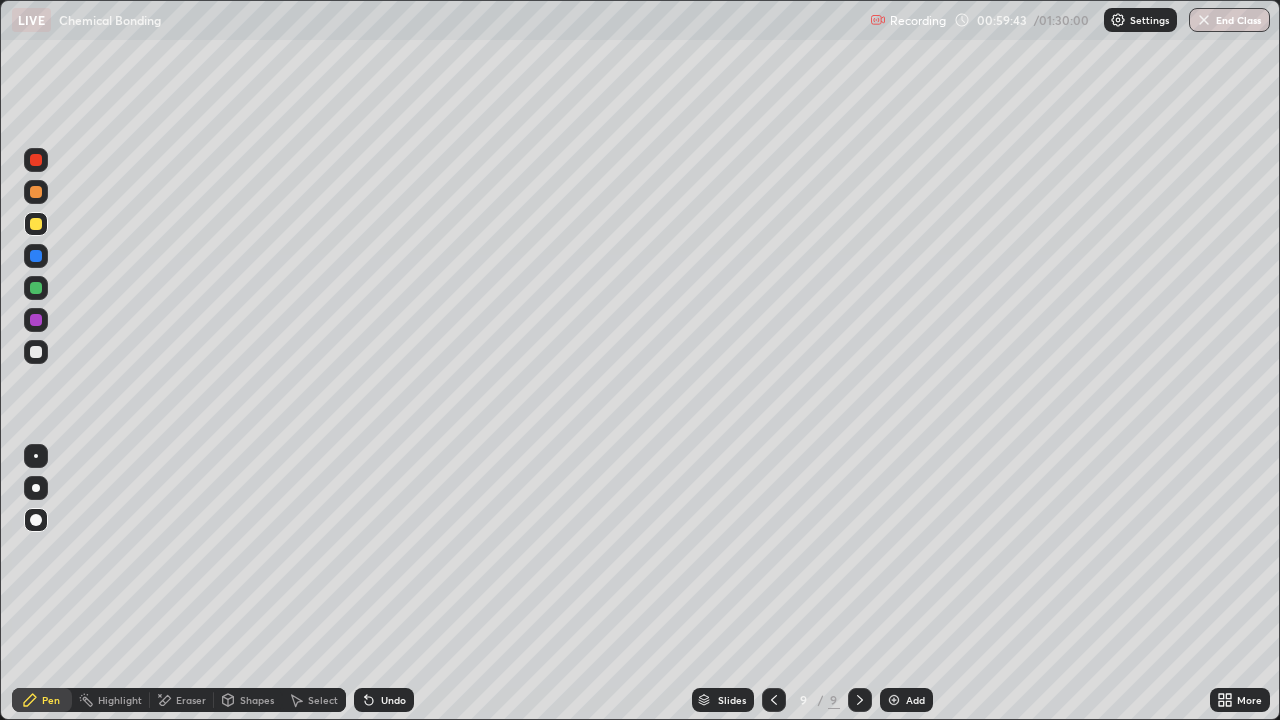 click at bounding box center [36, 352] 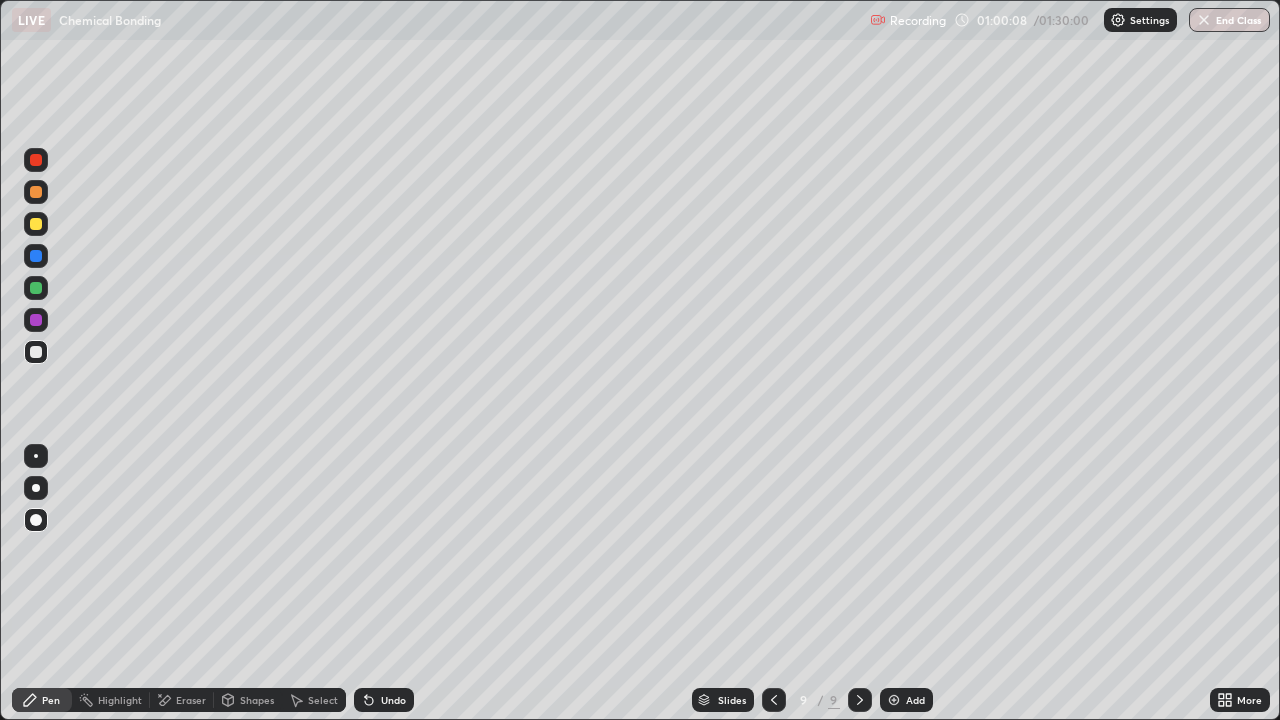 click on "Pen" at bounding box center (51, 700) 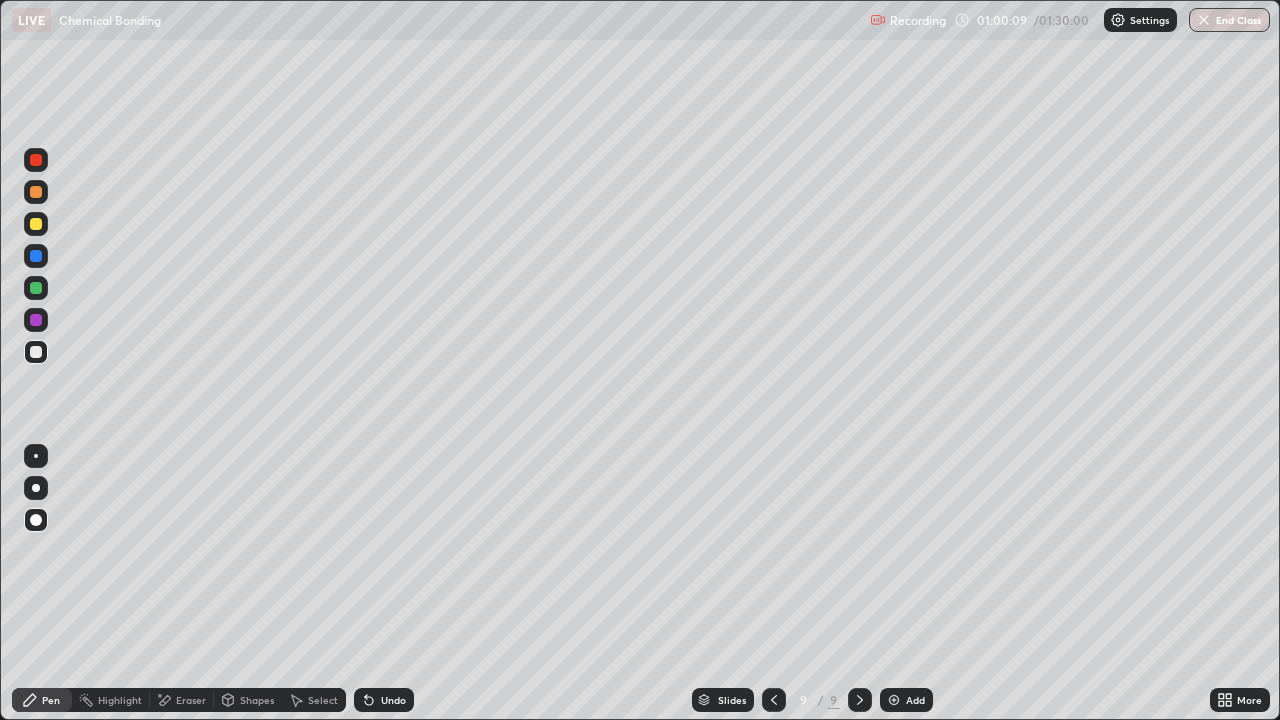 click at bounding box center [36, 352] 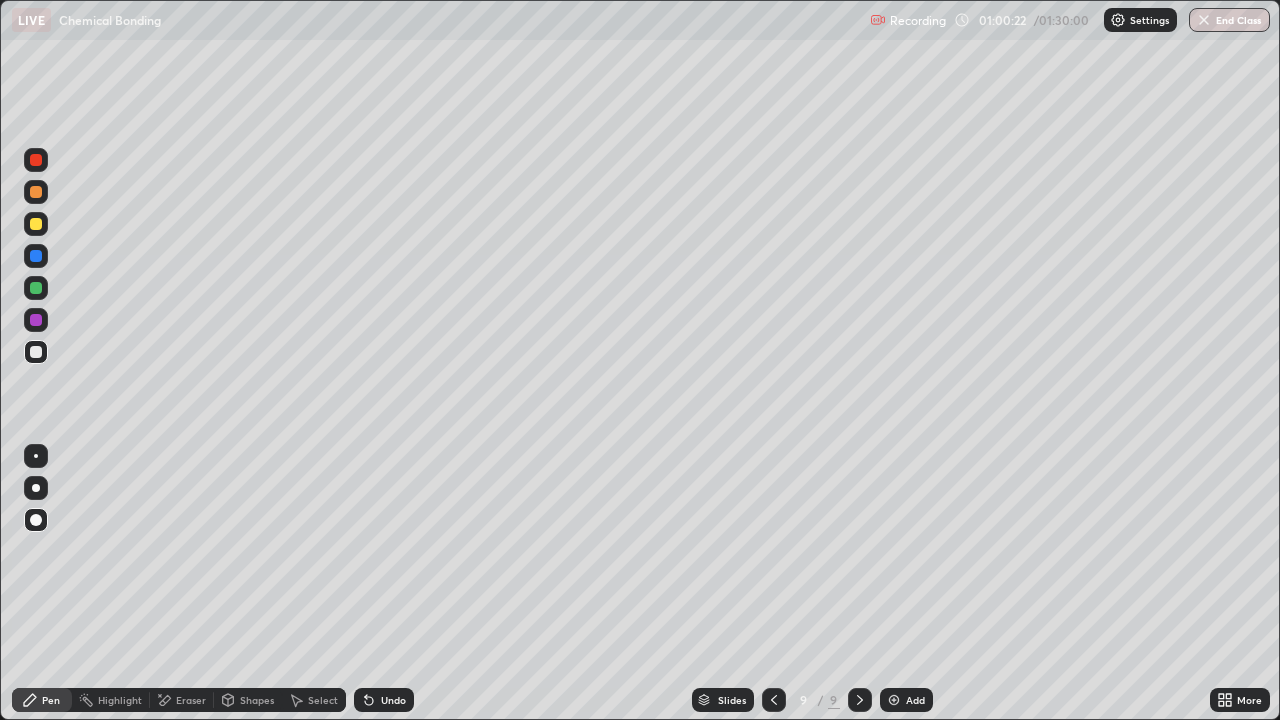 click at bounding box center [36, 288] 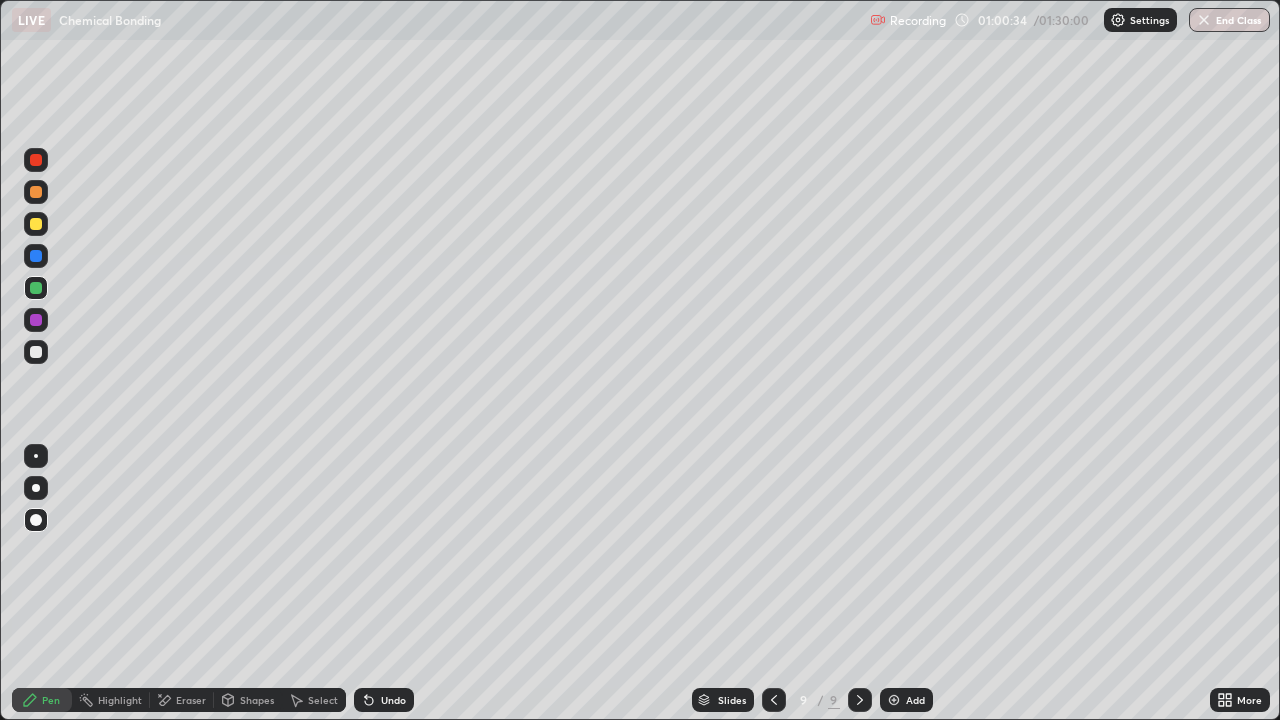 click at bounding box center (36, 352) 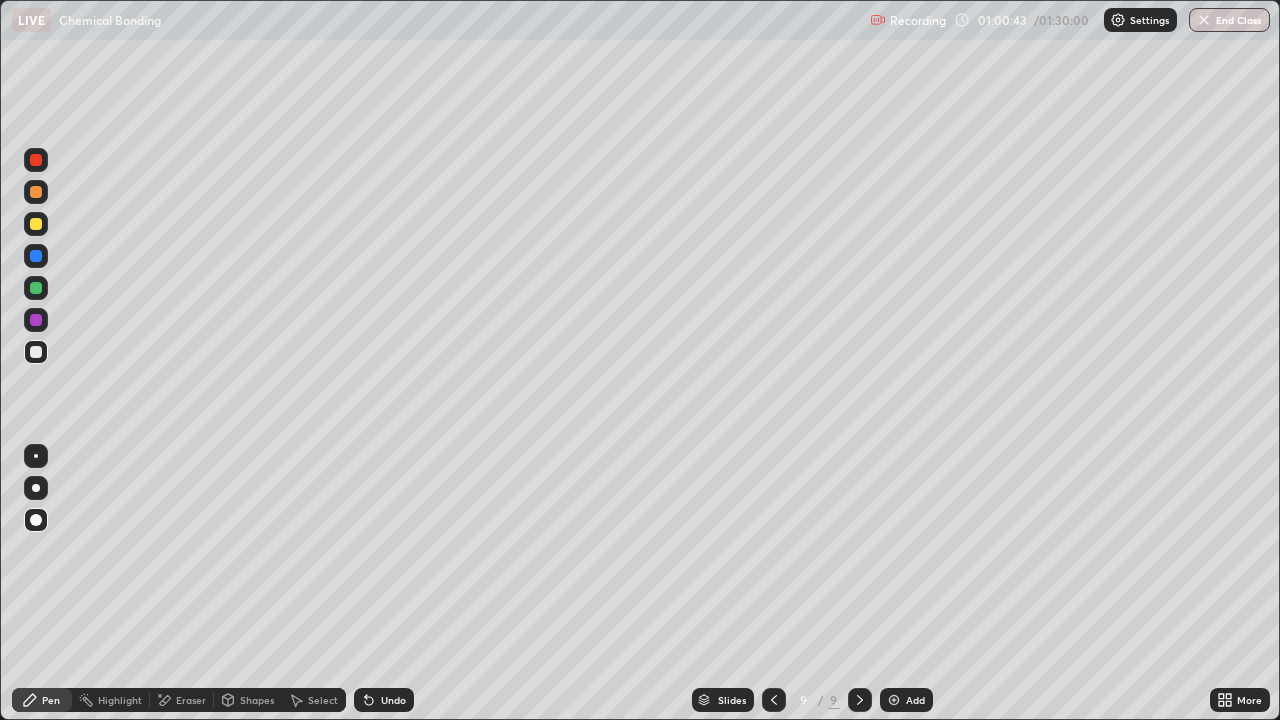 click at bounding box center [36, 352] 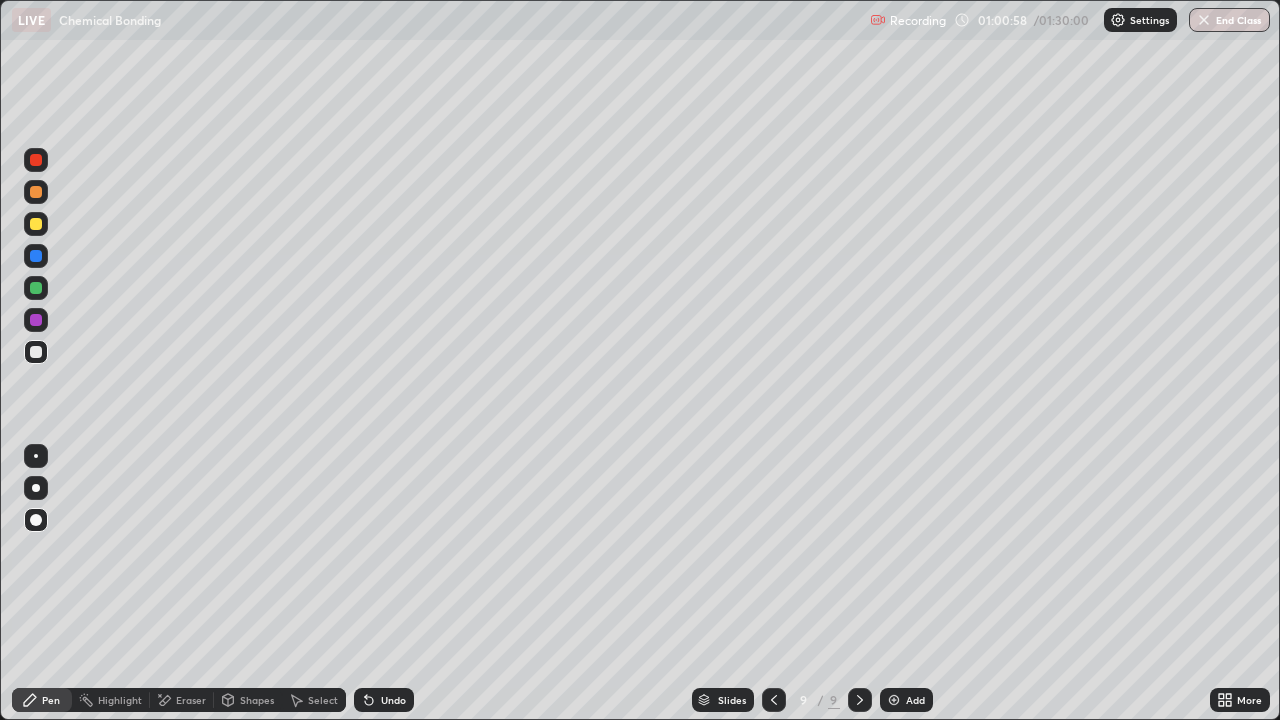 click on "Pen" at bounding box center (42, 700) 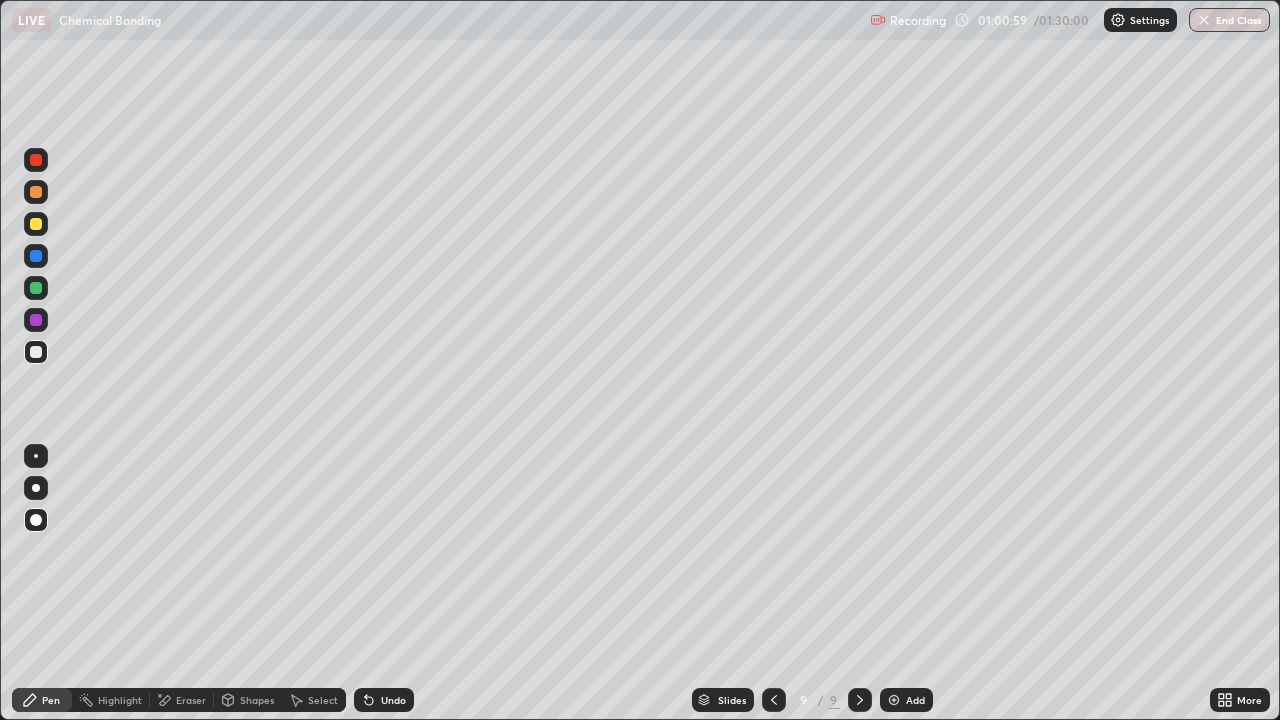click at bounding box center [36, 352] 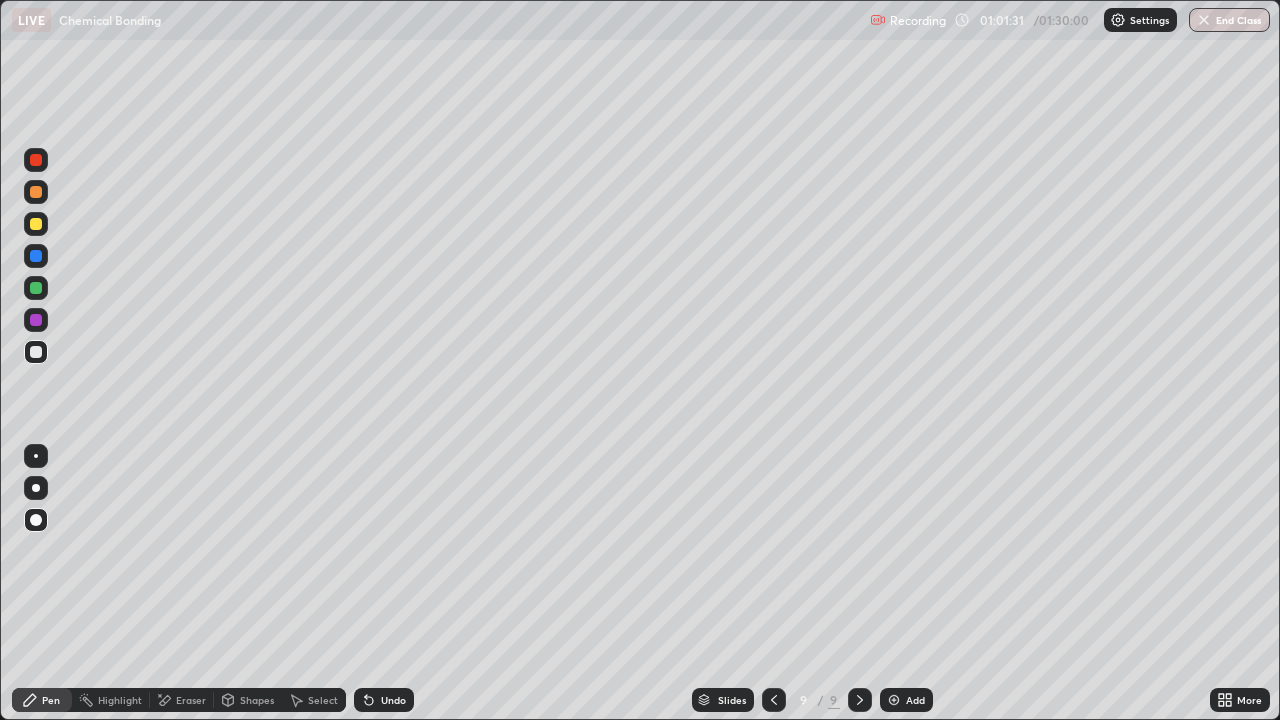 click at bounding box center [36, 352] 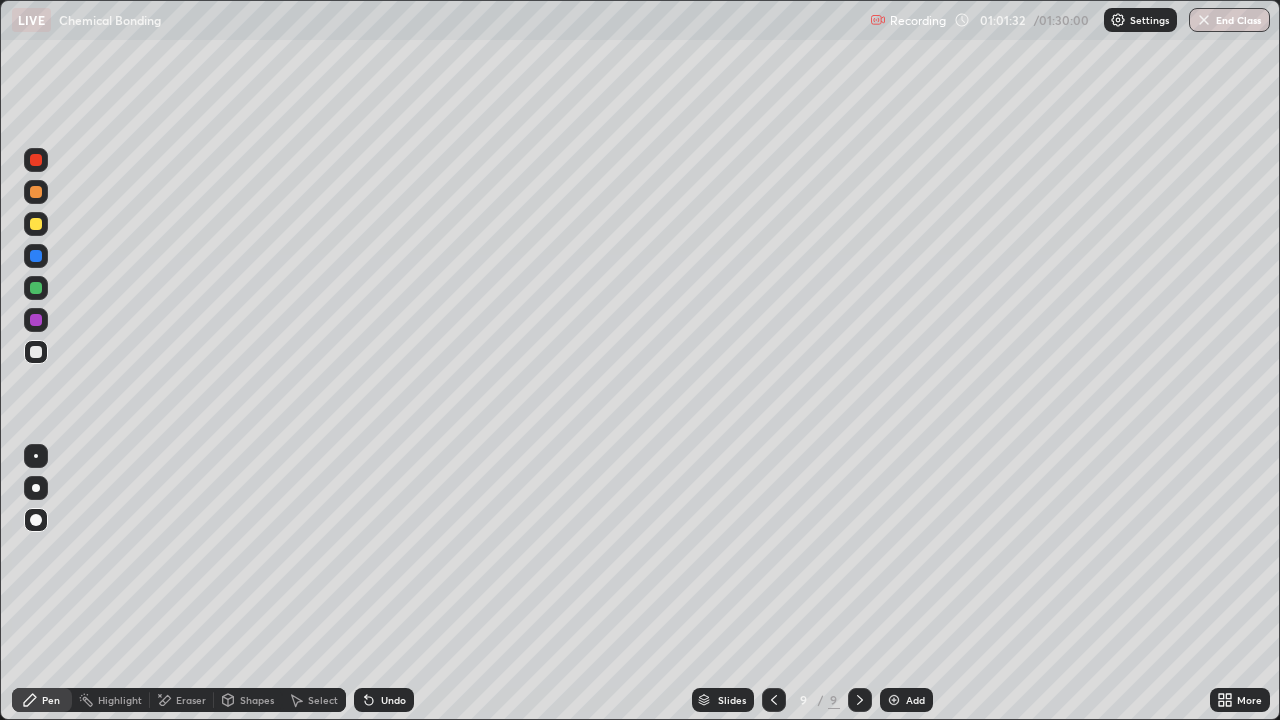 click 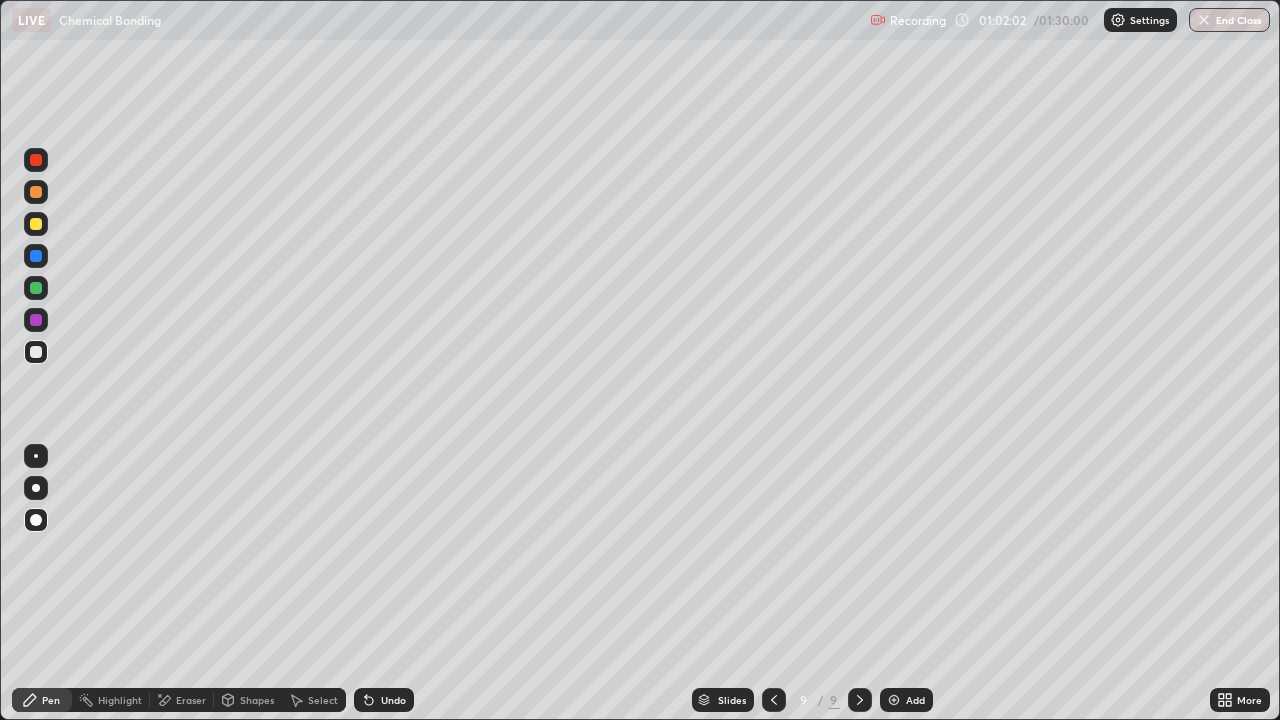 click on "Pen" at bounding box center (51, 700) 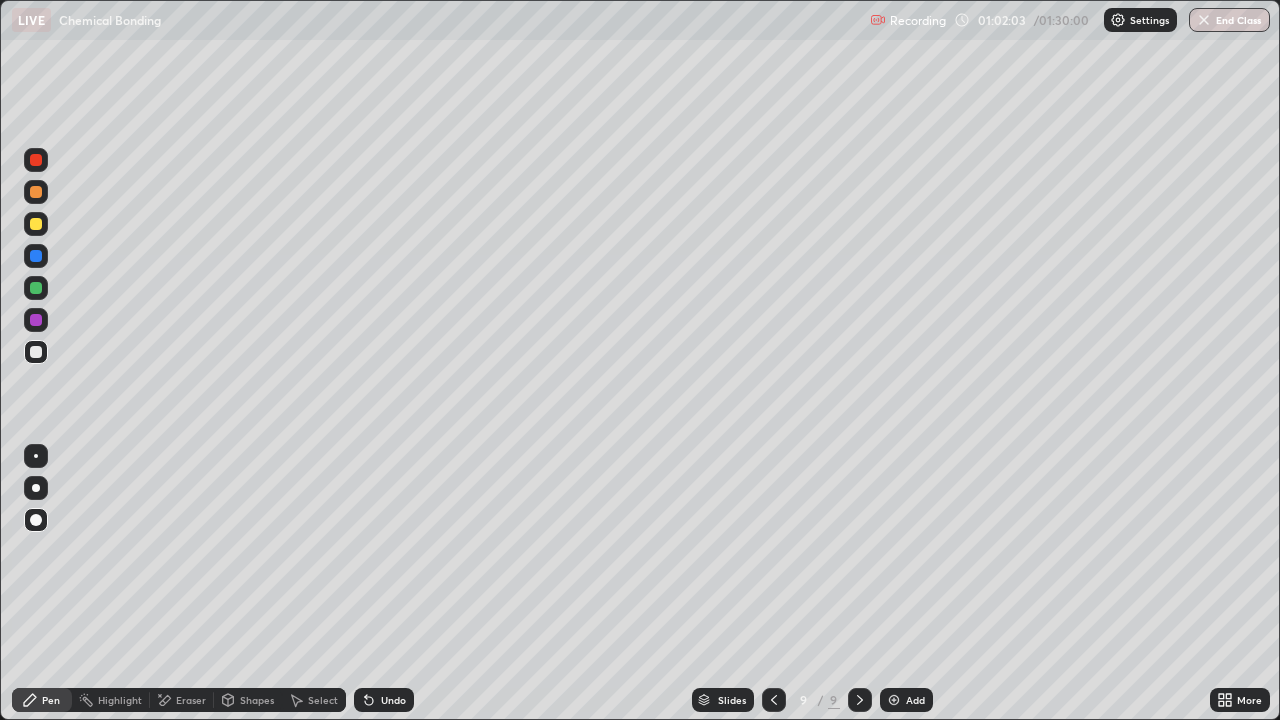 click at bounding box center [36, 352] 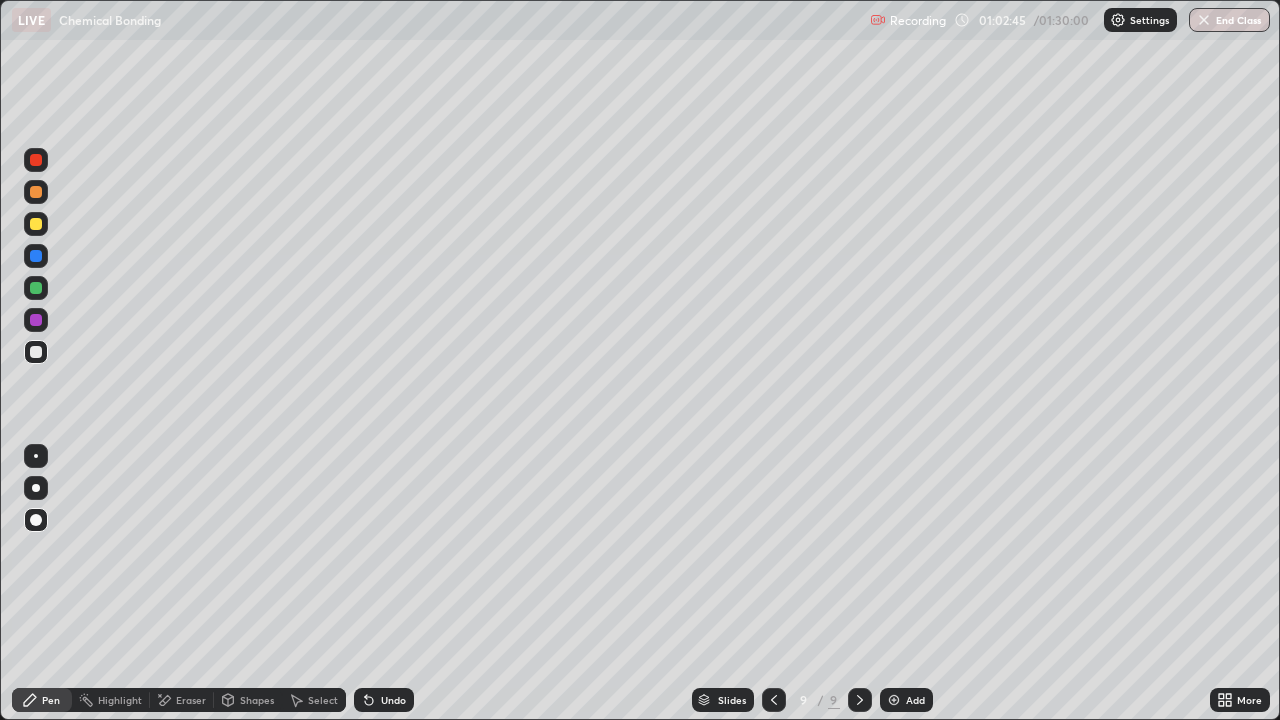 click on "Shapes" at bounding box center [257, 700] 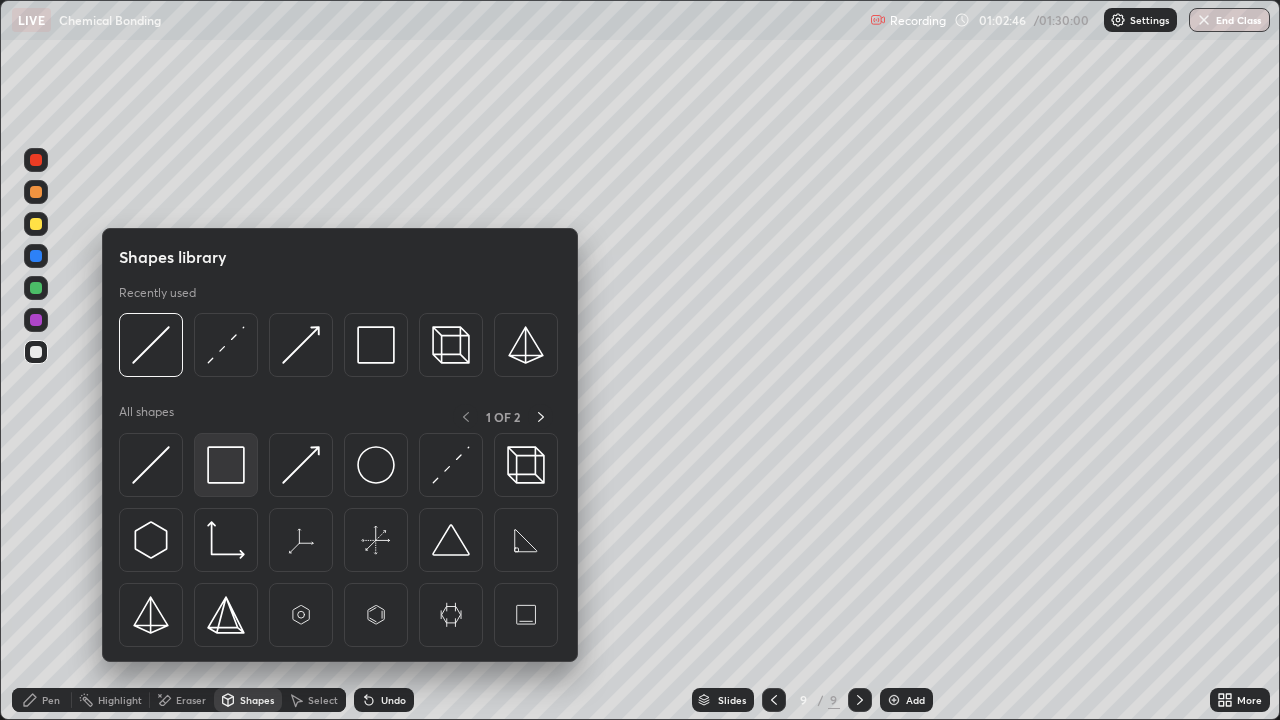 click at bounding box center (226, 465) 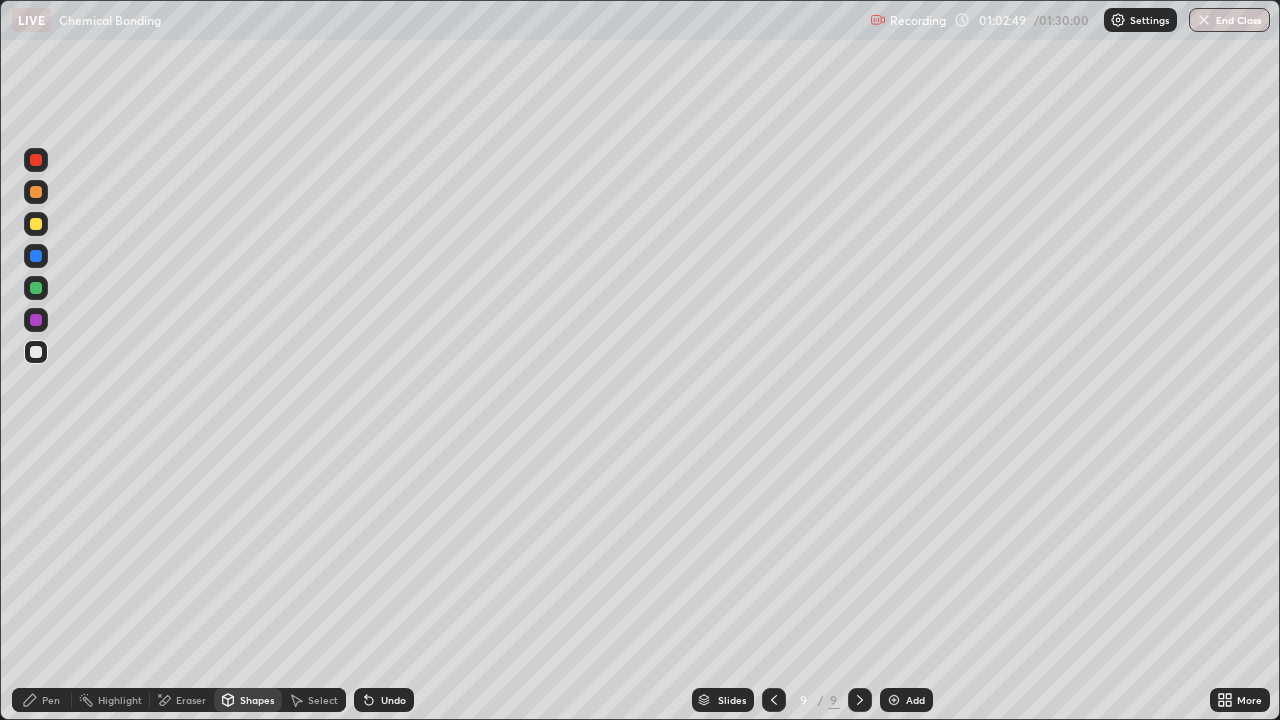 click on "Shapes" at bounding box center (257, 700) 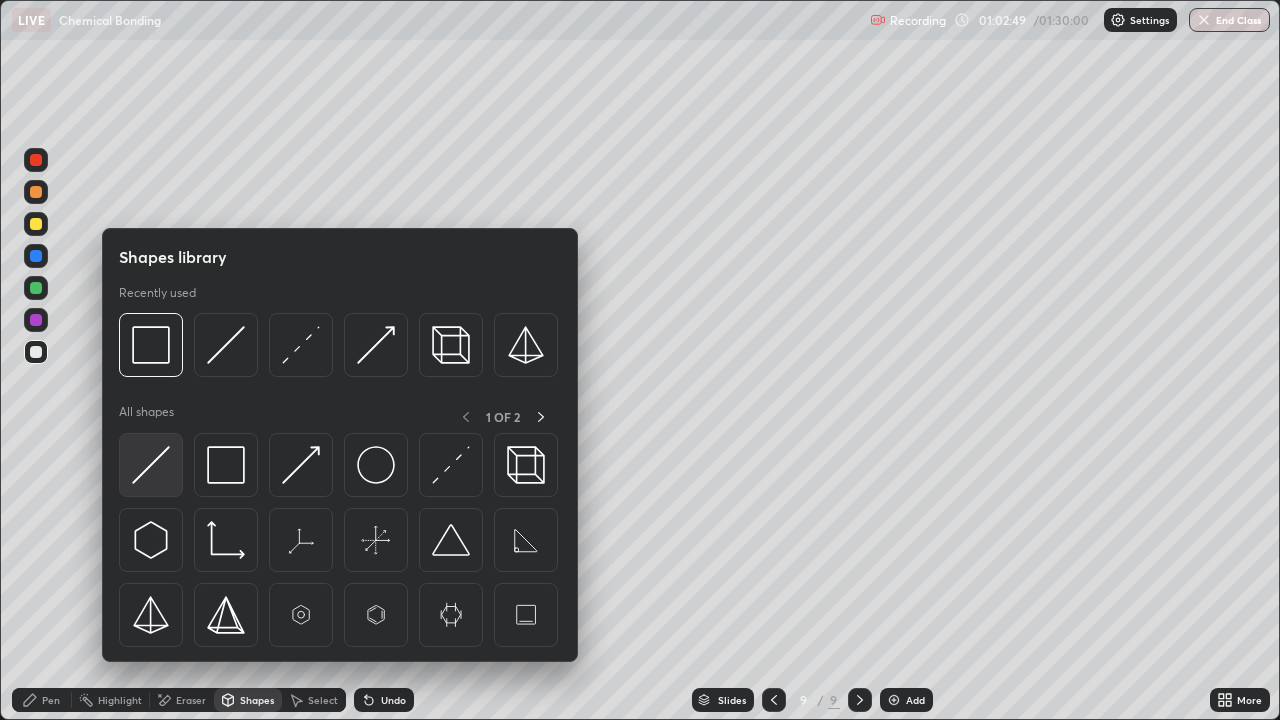 click at bounding box center [151, 465] 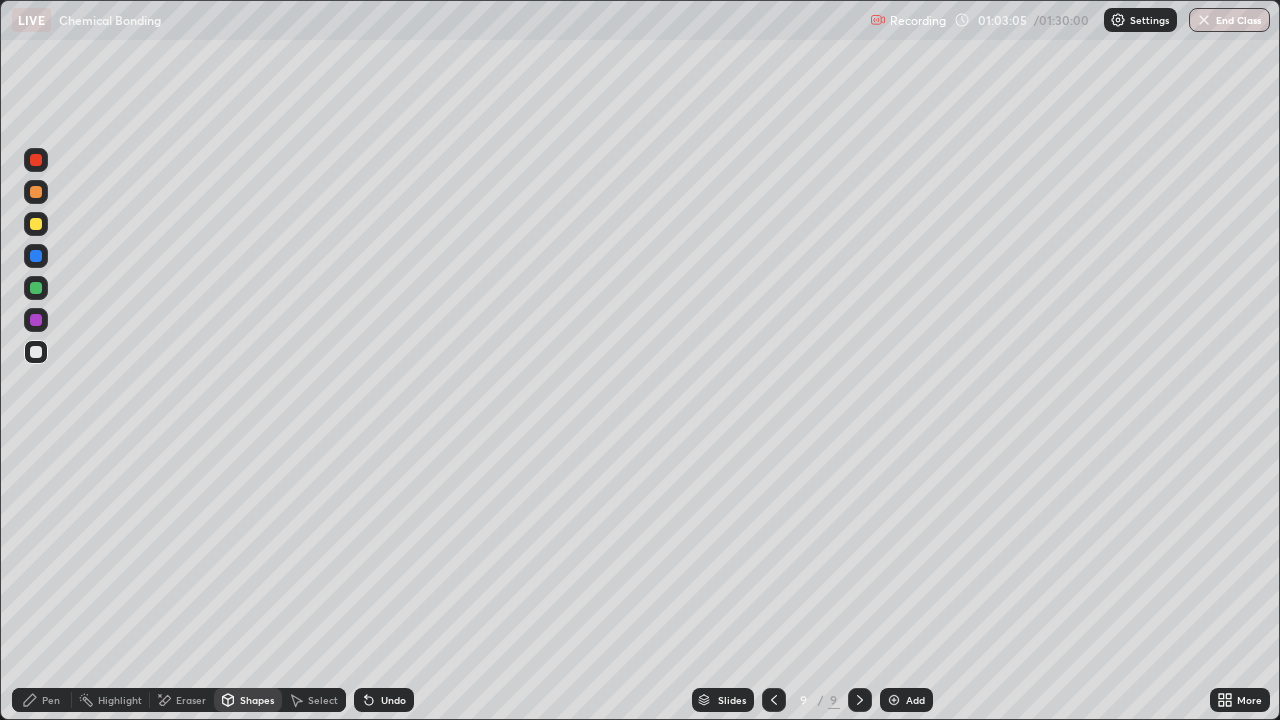 click 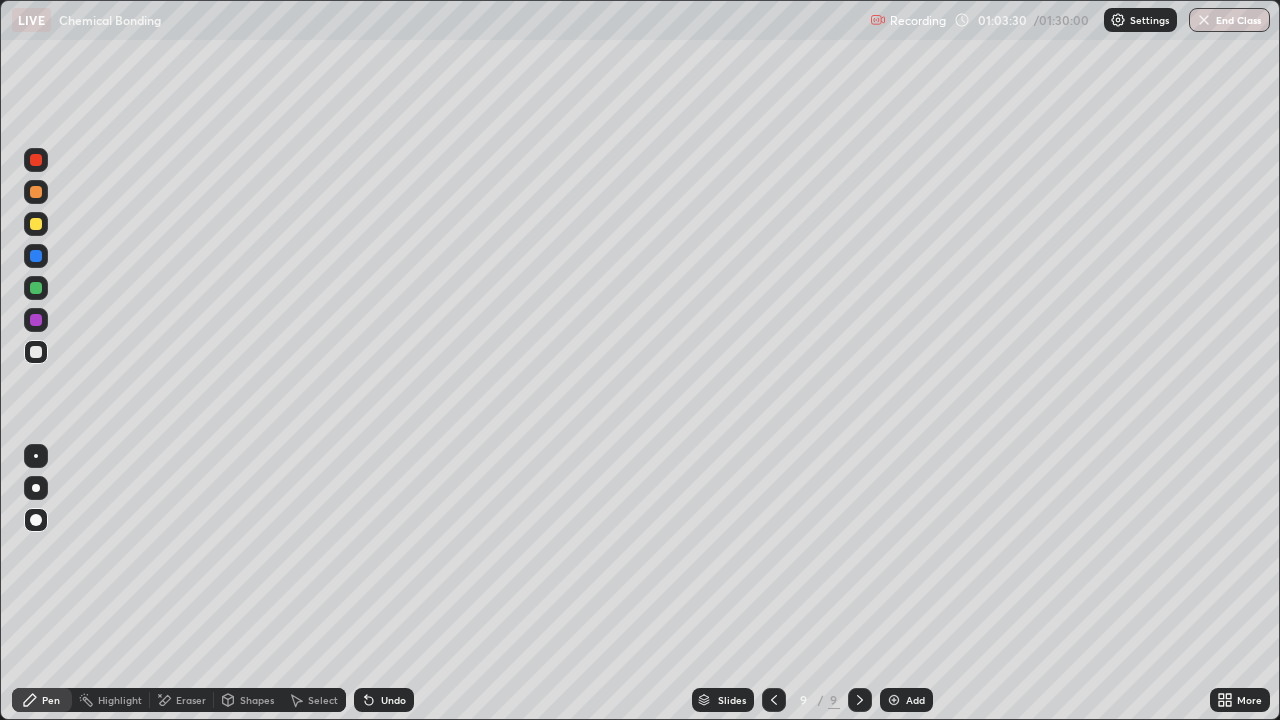 click at bounding box center (36, 224) 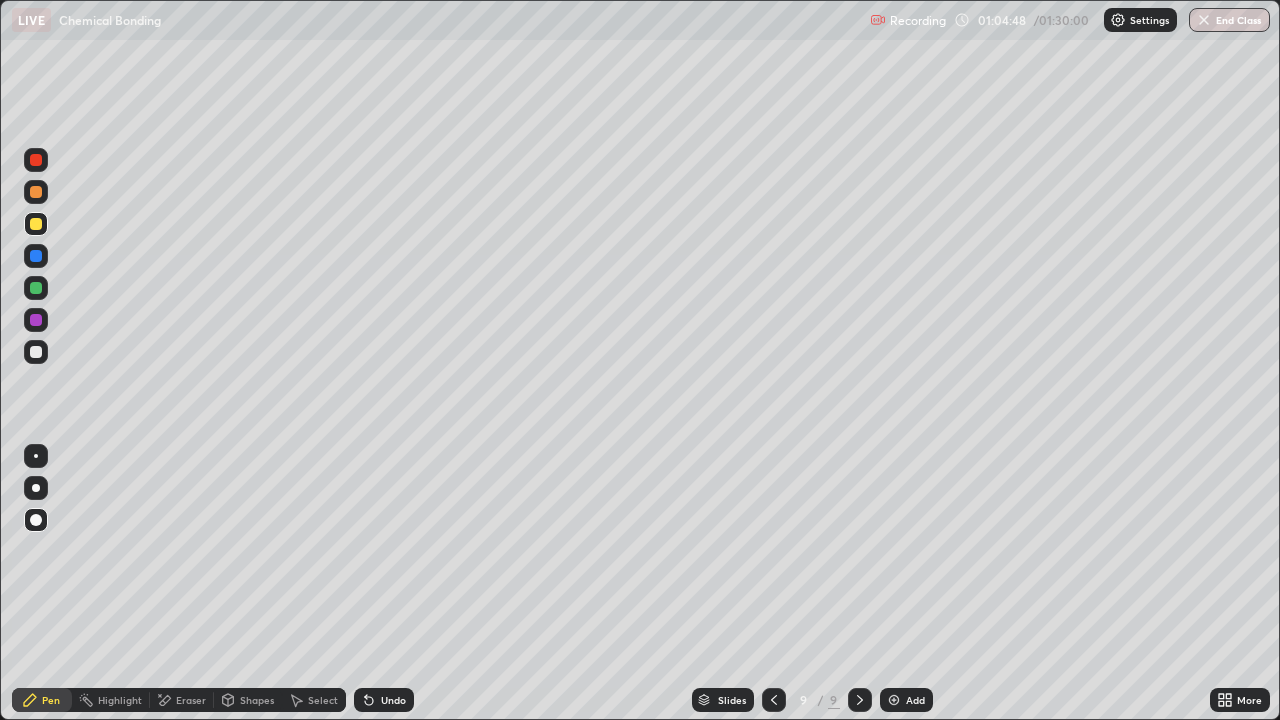 click on "Pen" at bounding box center (42, 700) 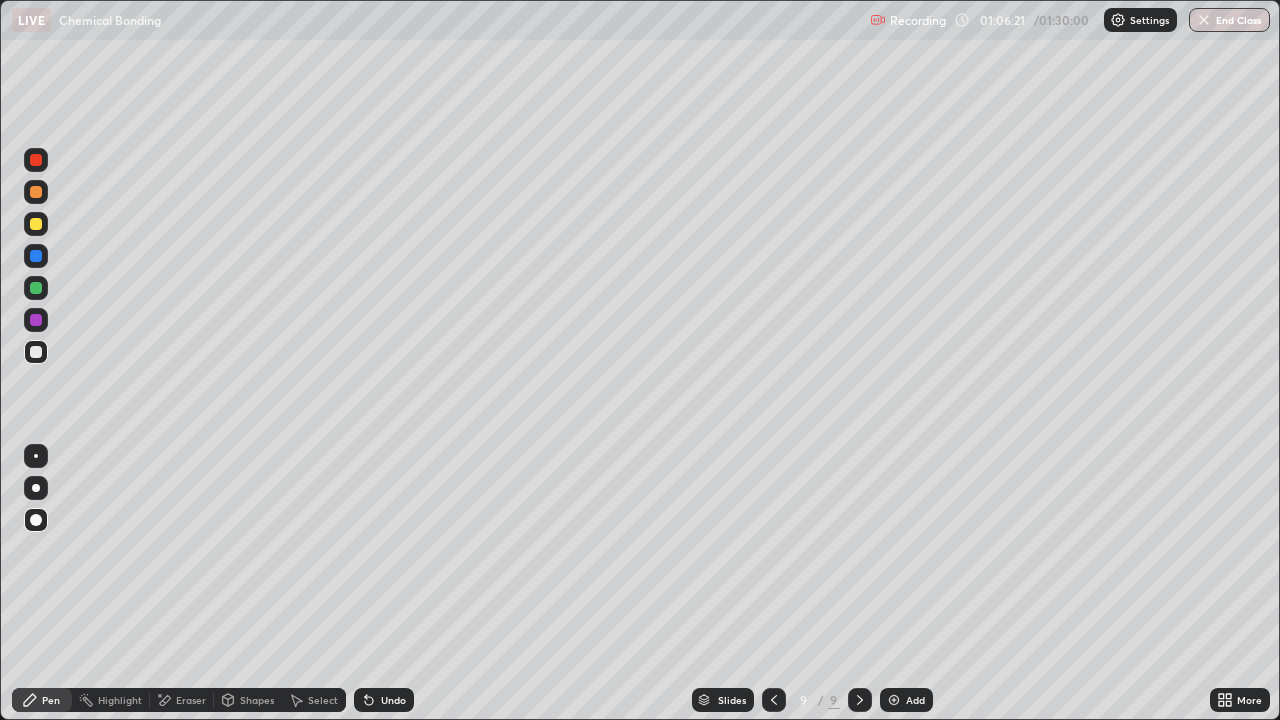 click on "Pen" at bounding box center [51, 700] 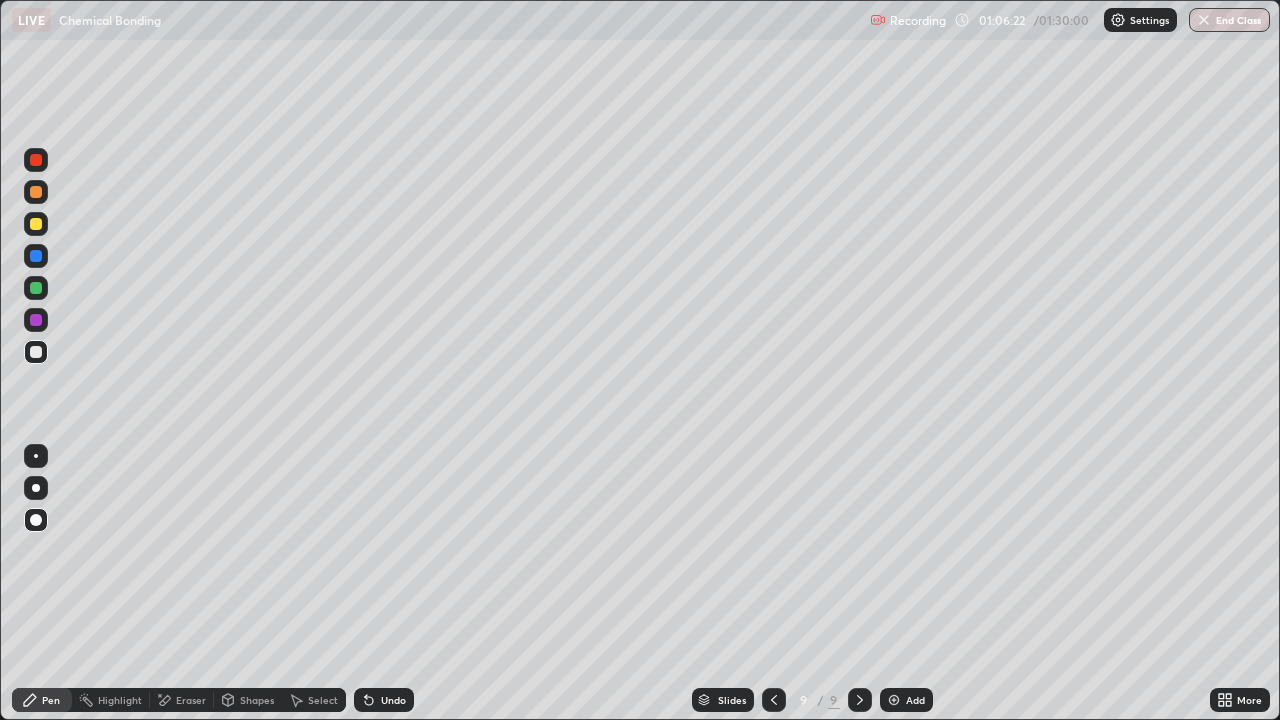 click at bounding box center (36, 352) 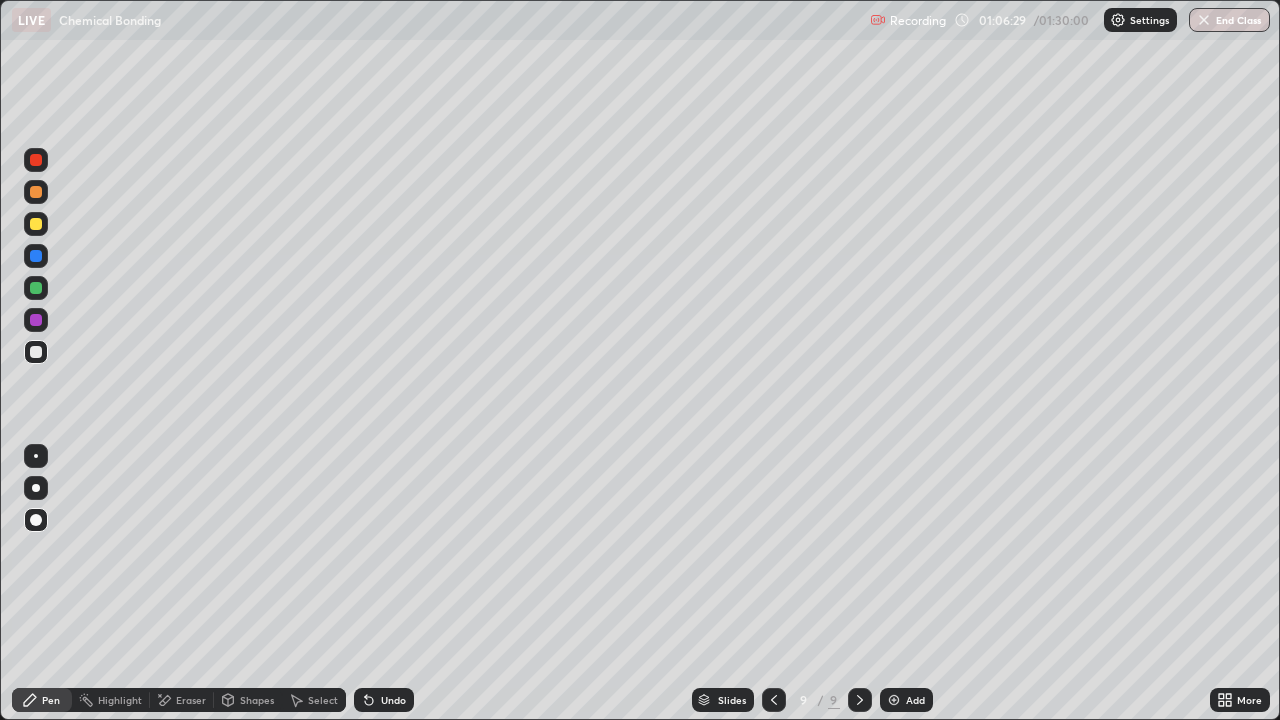 click on "Pen" at bounding box center (51, 700) 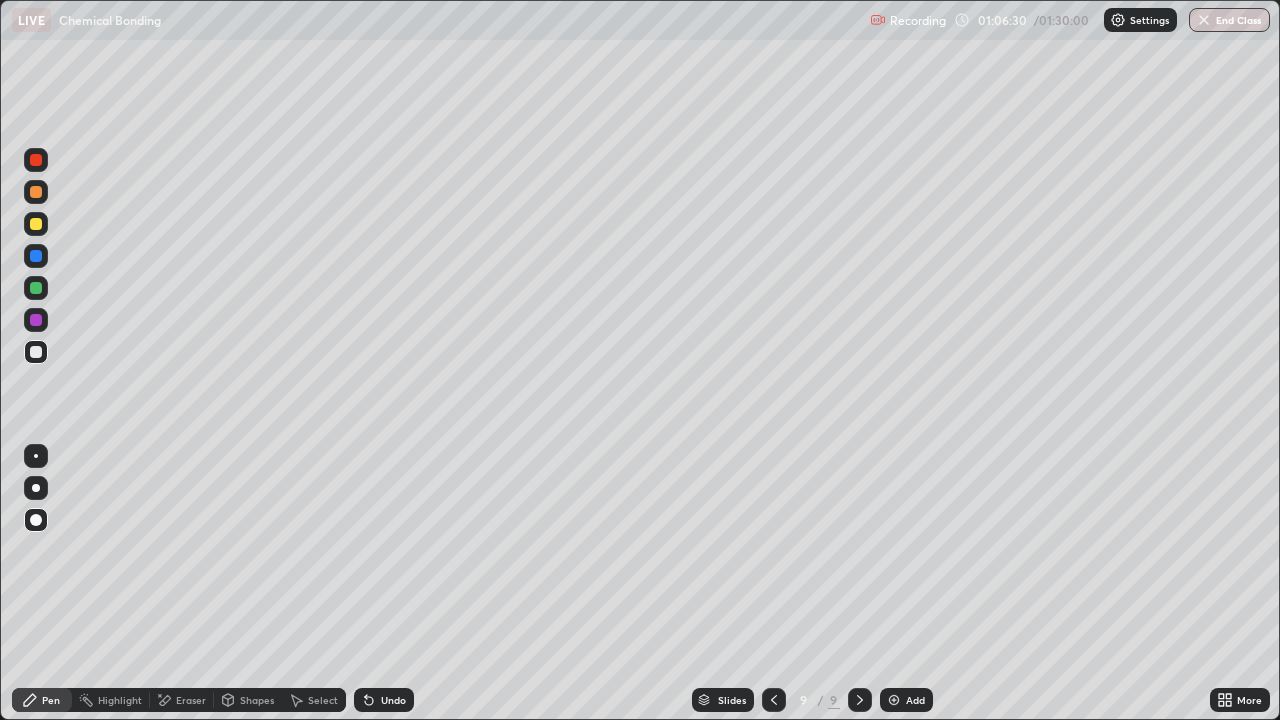 click at bounding box center [36, 352] 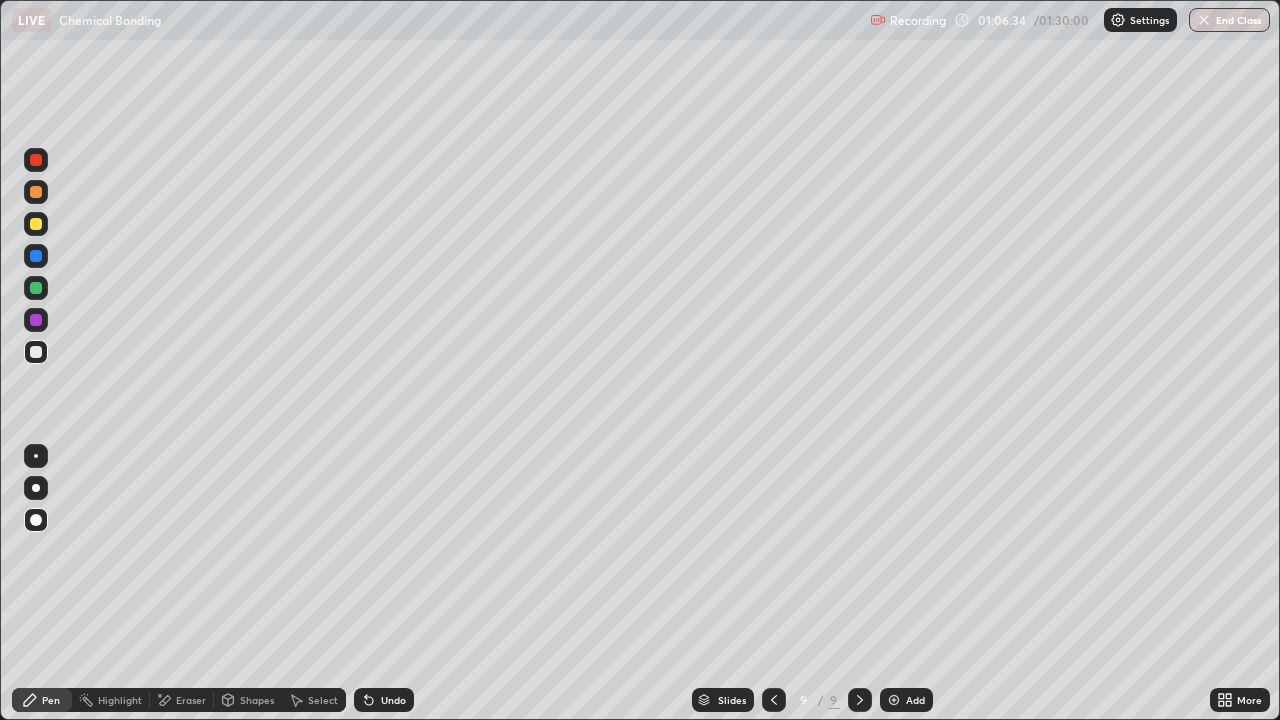 click at bounding box center [36, 352] 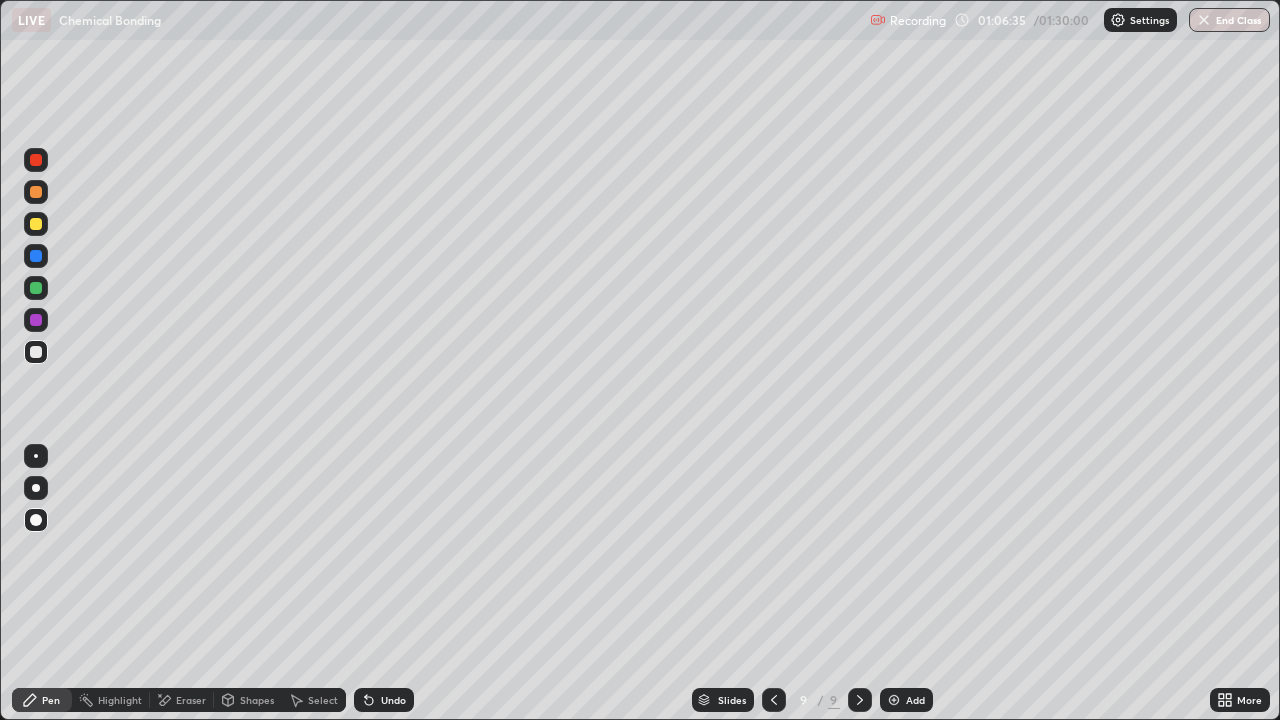 click on "Pen" at bounding box center [51, 700] 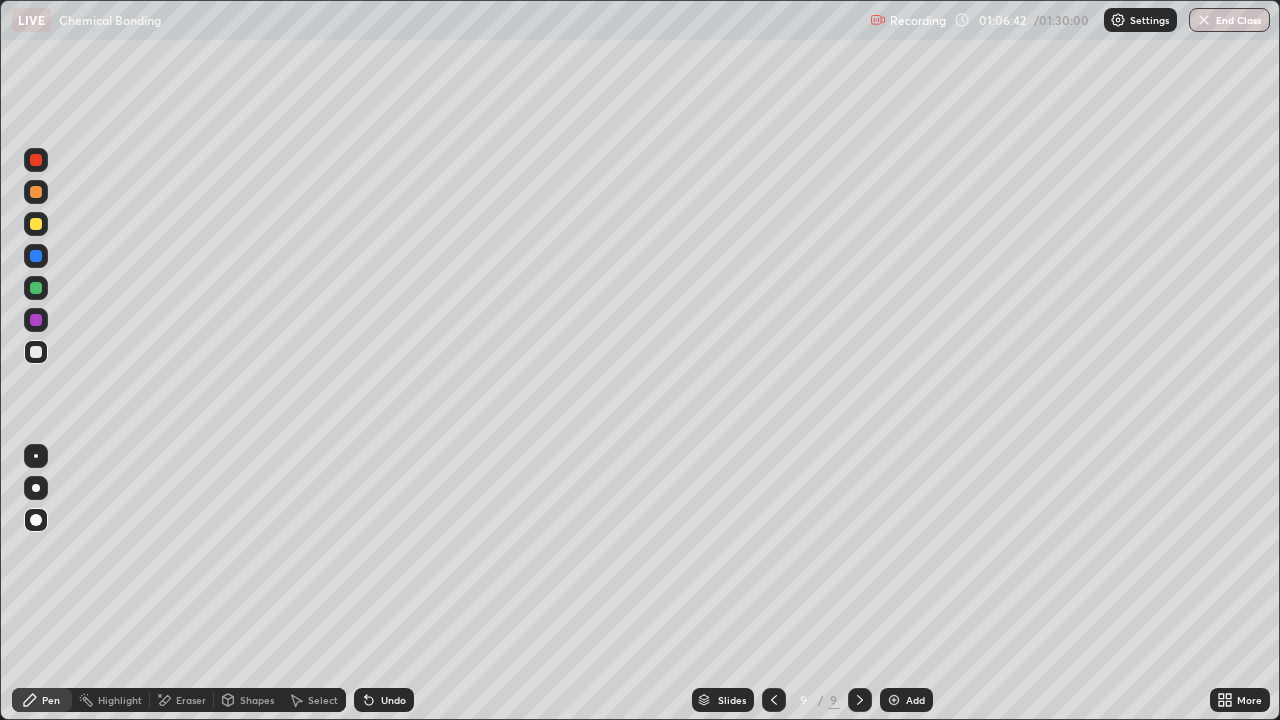click on "Pen" at bounding box center (42, 700) 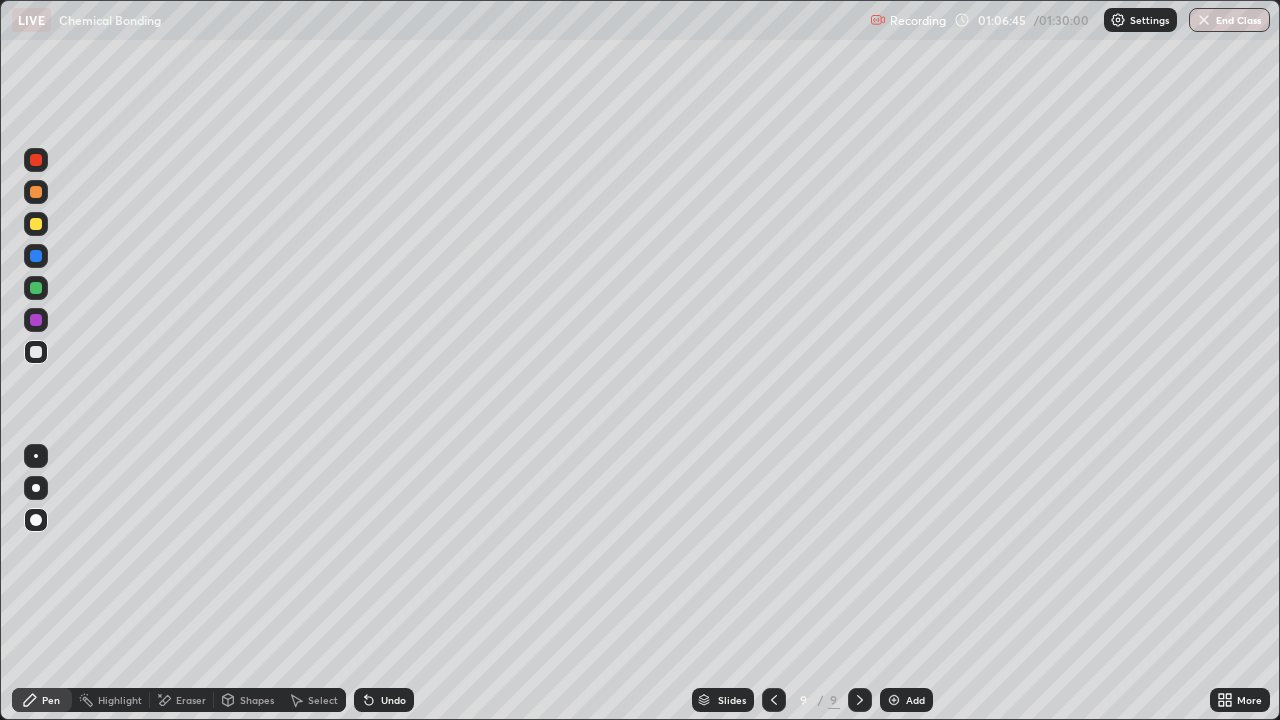 click on "Add" at bounding box center [915, 700] 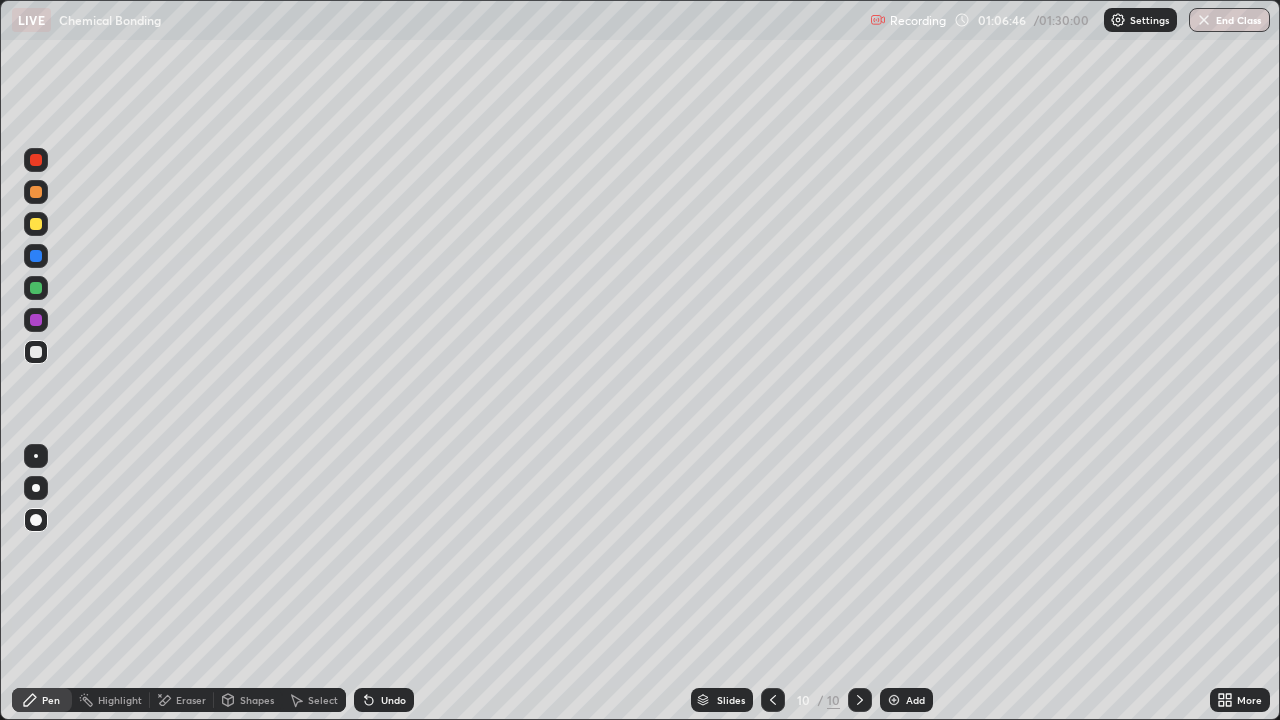 click at bounding box center [36, 224] 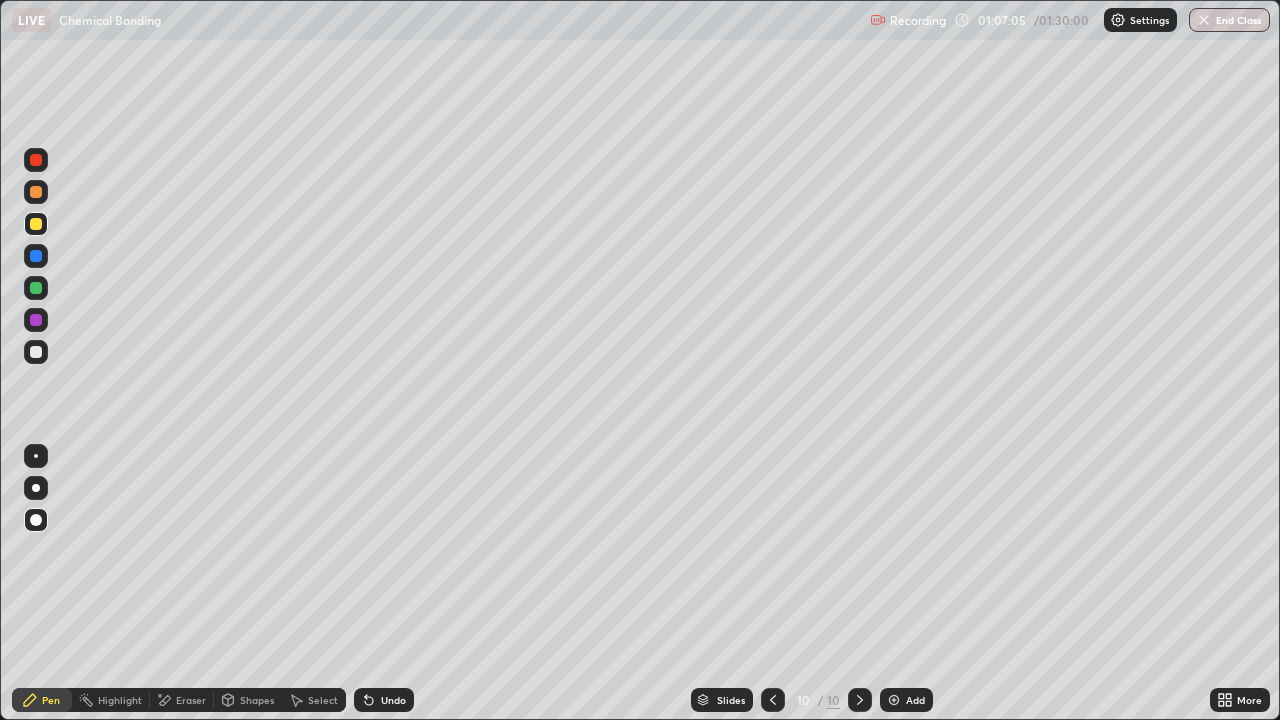 click on "Shapes" at bounding box center [257, 700] 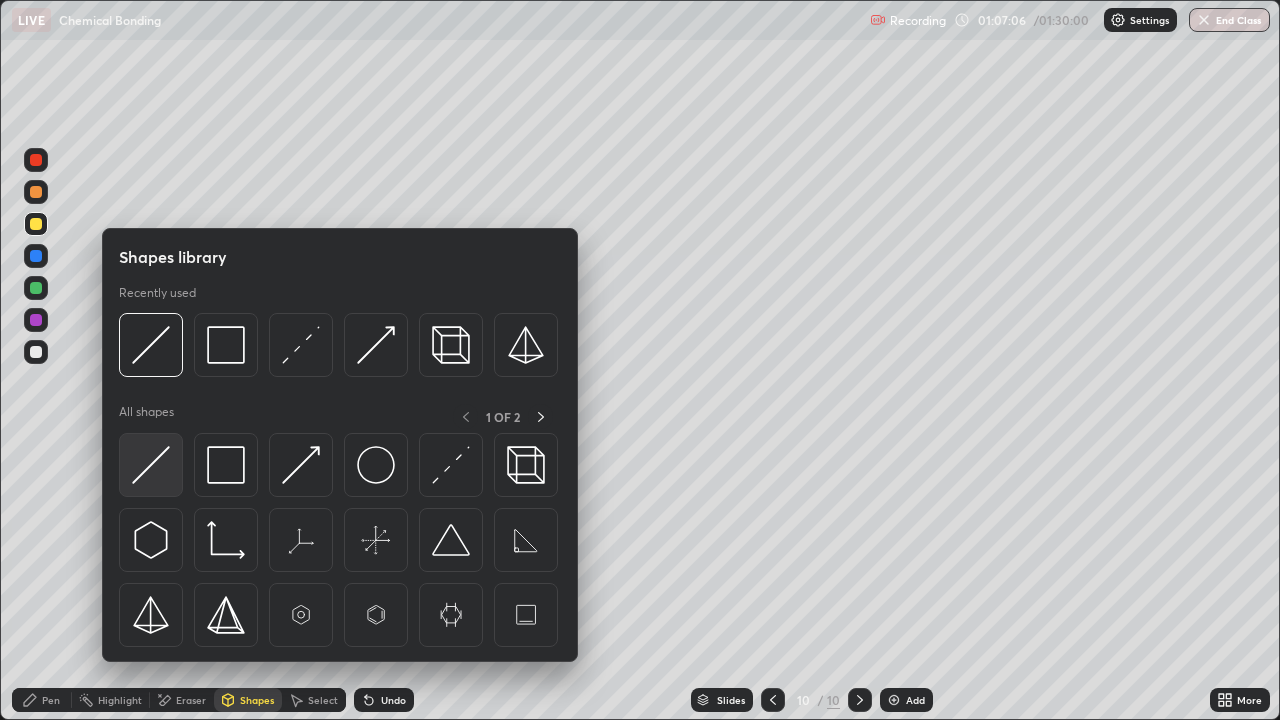 click at bounding box center (151, 465) 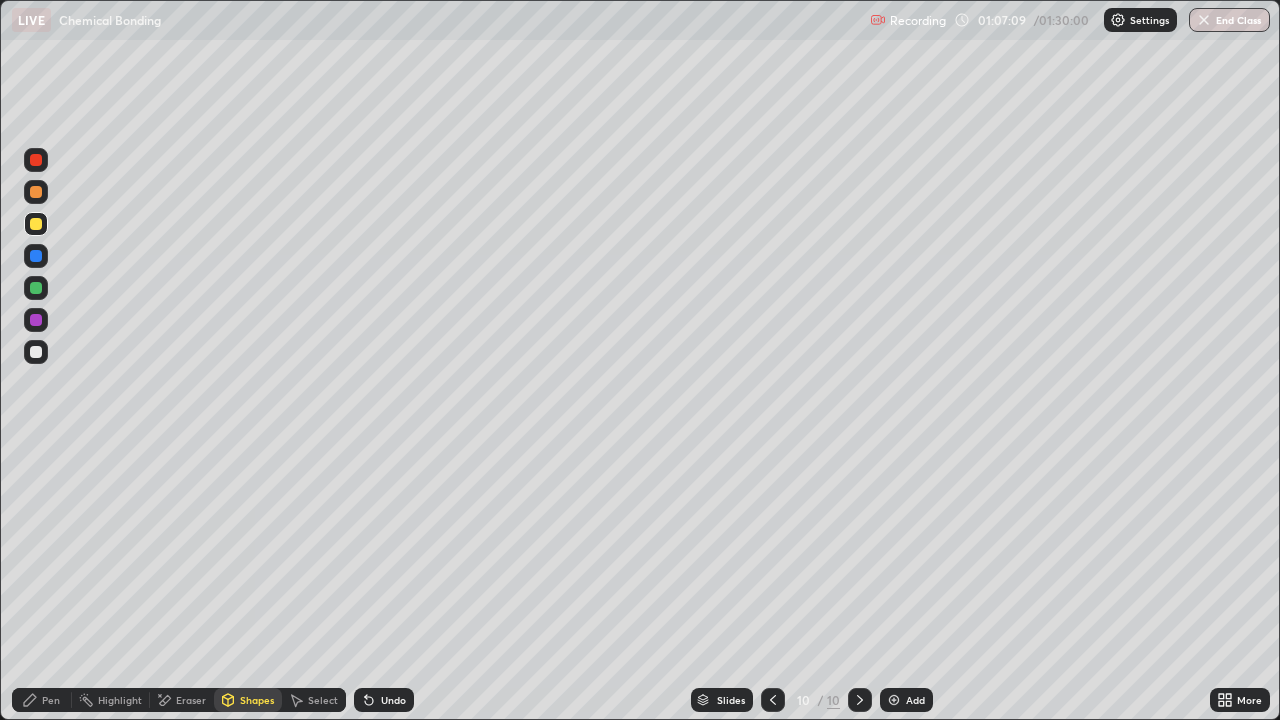 click on "Pen" at bounding box center [51, 700] 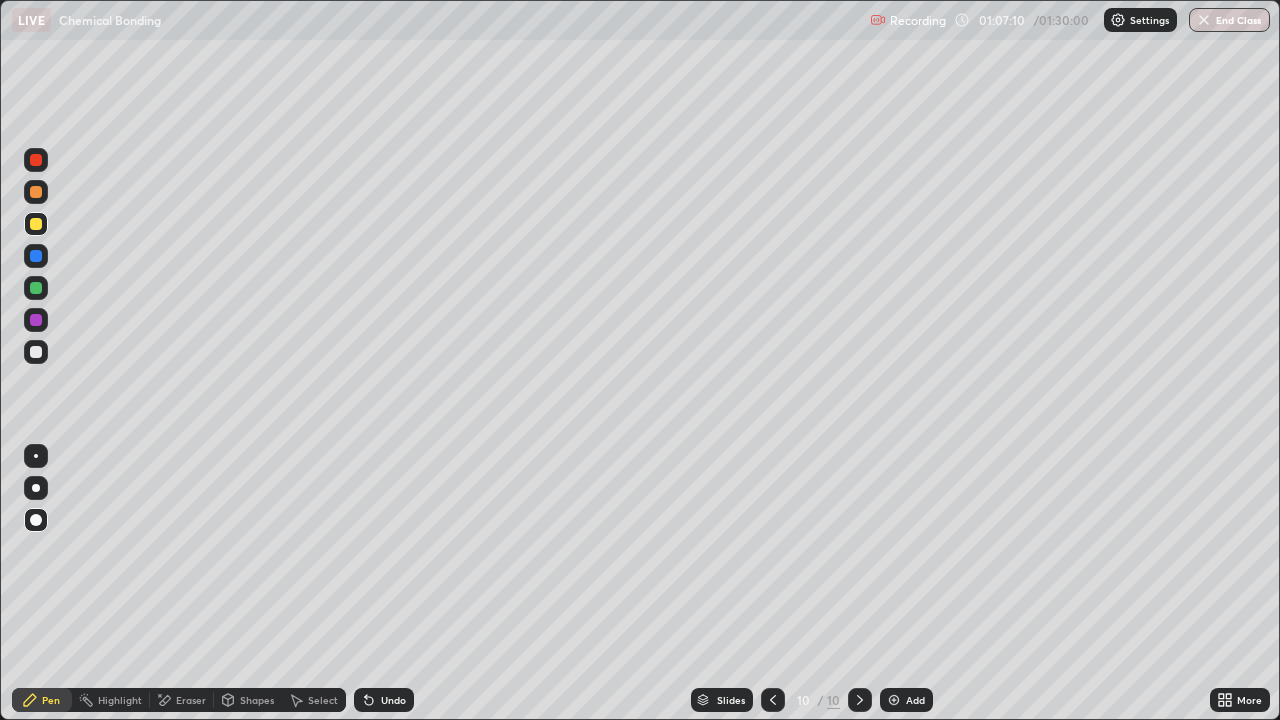 click at bounding box center (36, 352) 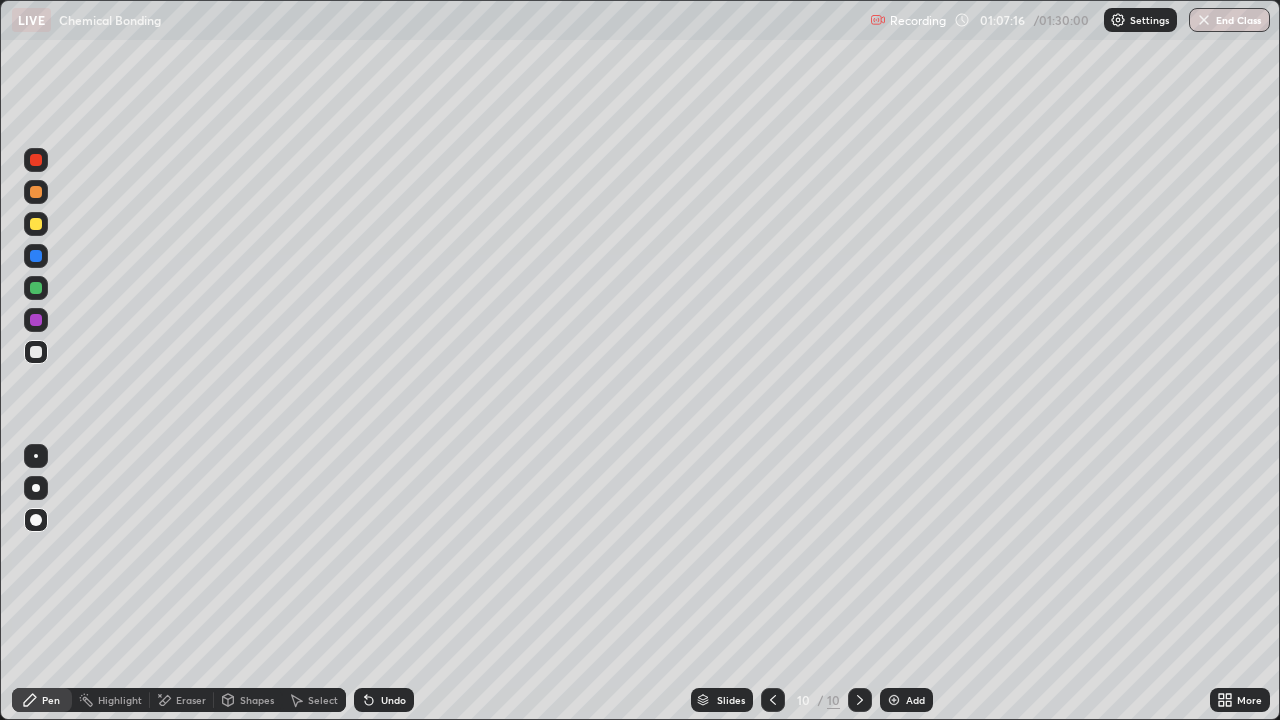 click on "Shapes" at bounding box center [257, 700] 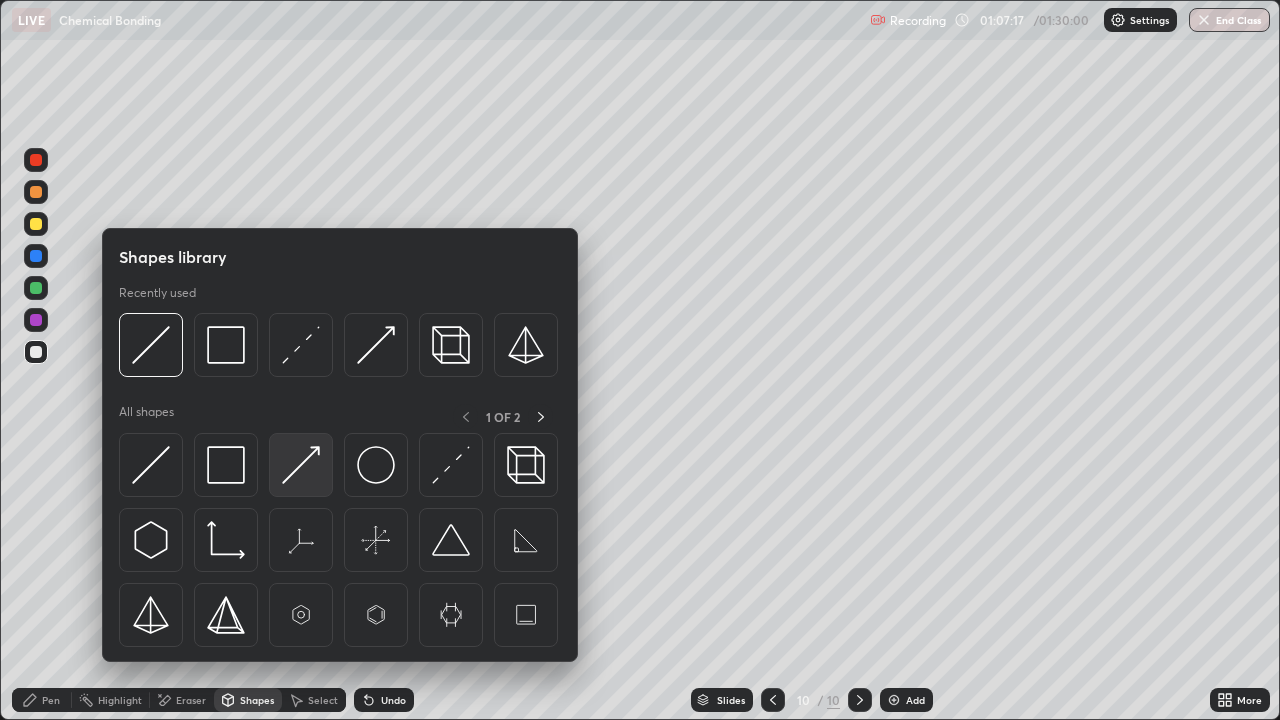 click at bounding box center [301, 465] 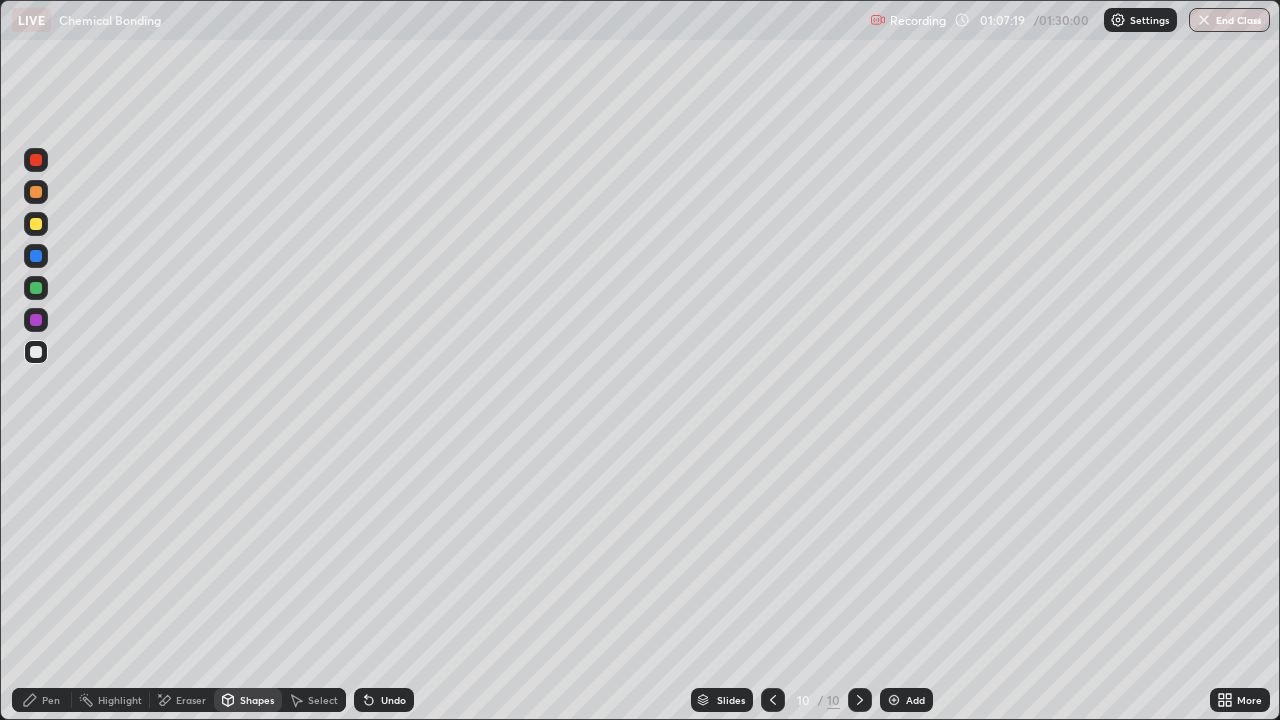 click on "Pen" at bounding box center [42, 700] 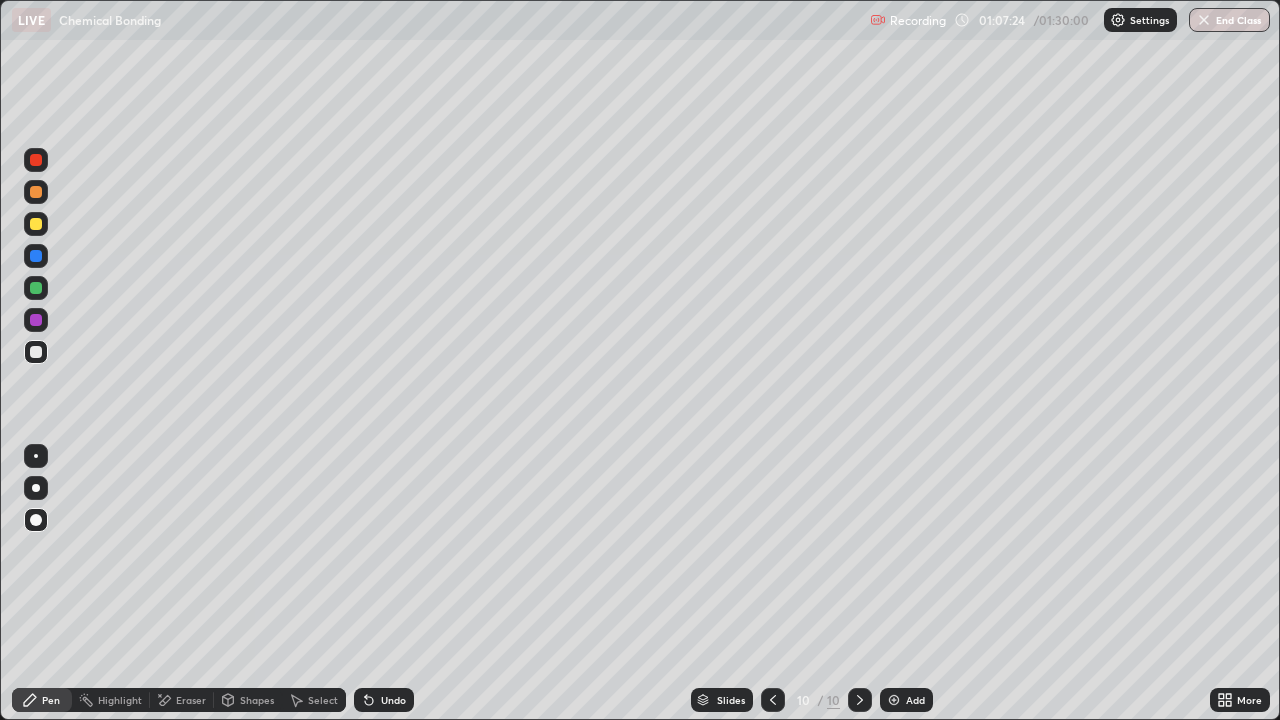 click at bounding box center [36, 288] 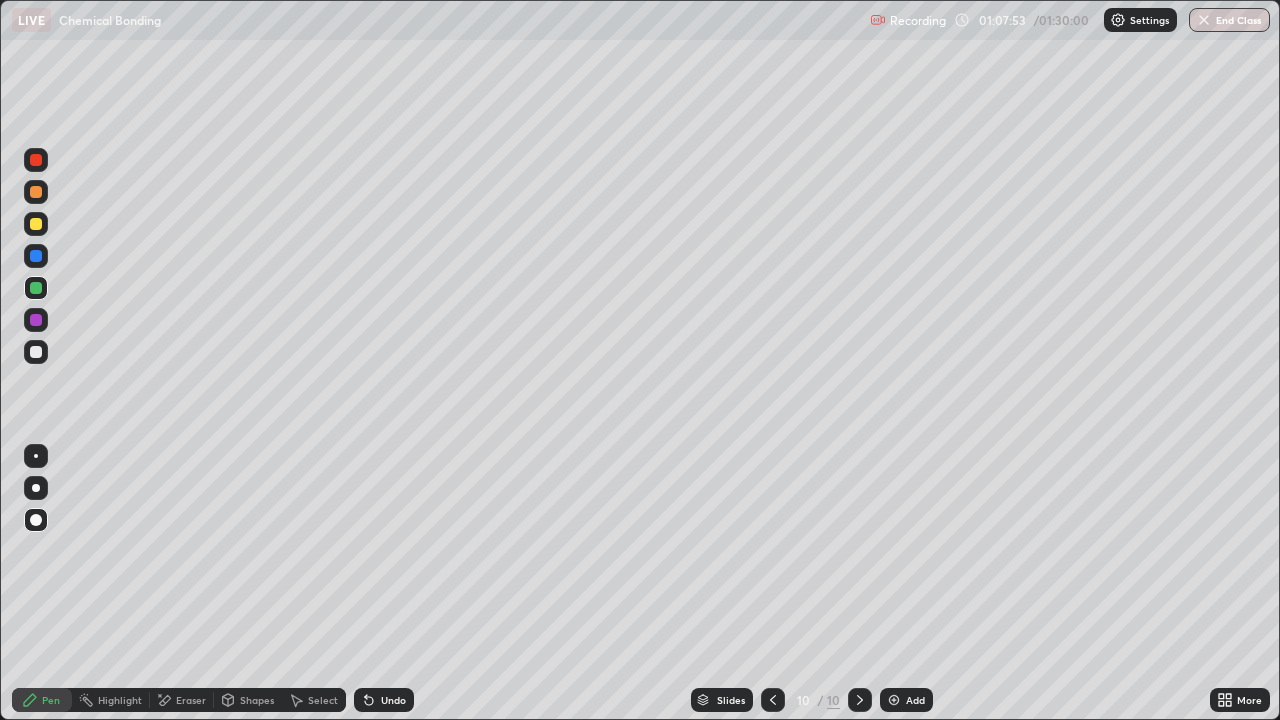 click at bounding box center [36, 320] 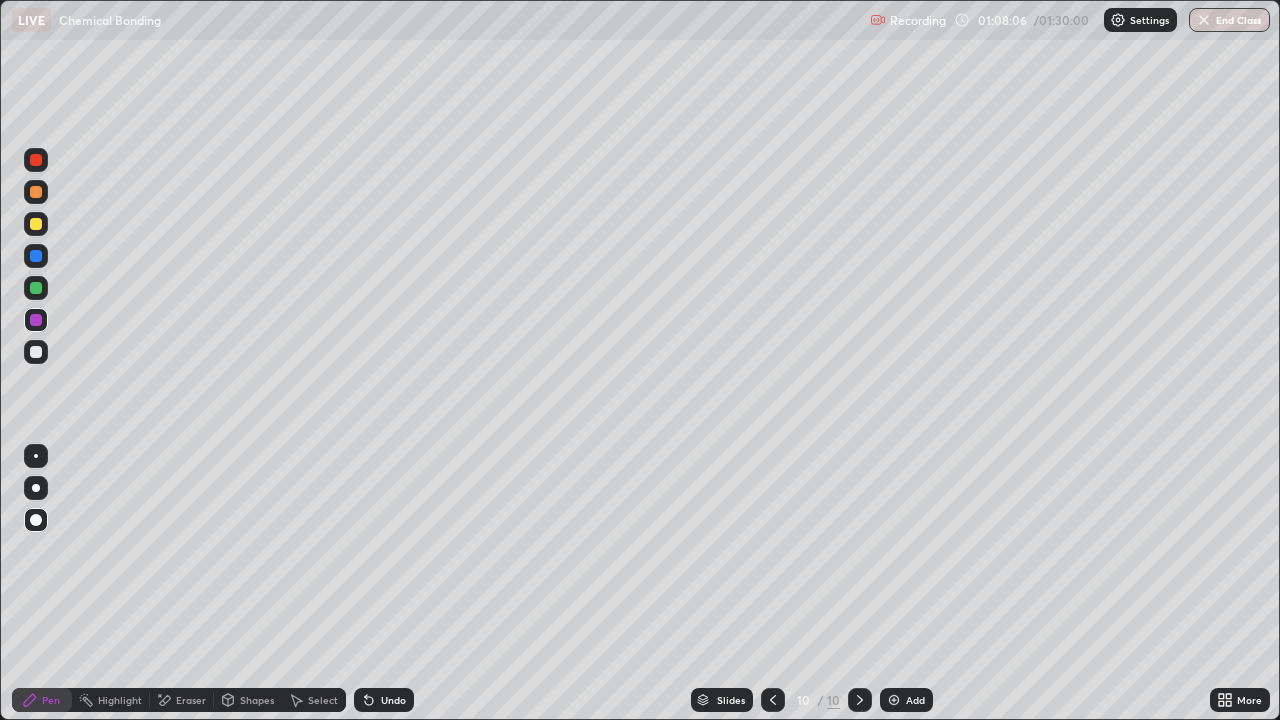 click on "Undo" at bounding box center (384, 700) 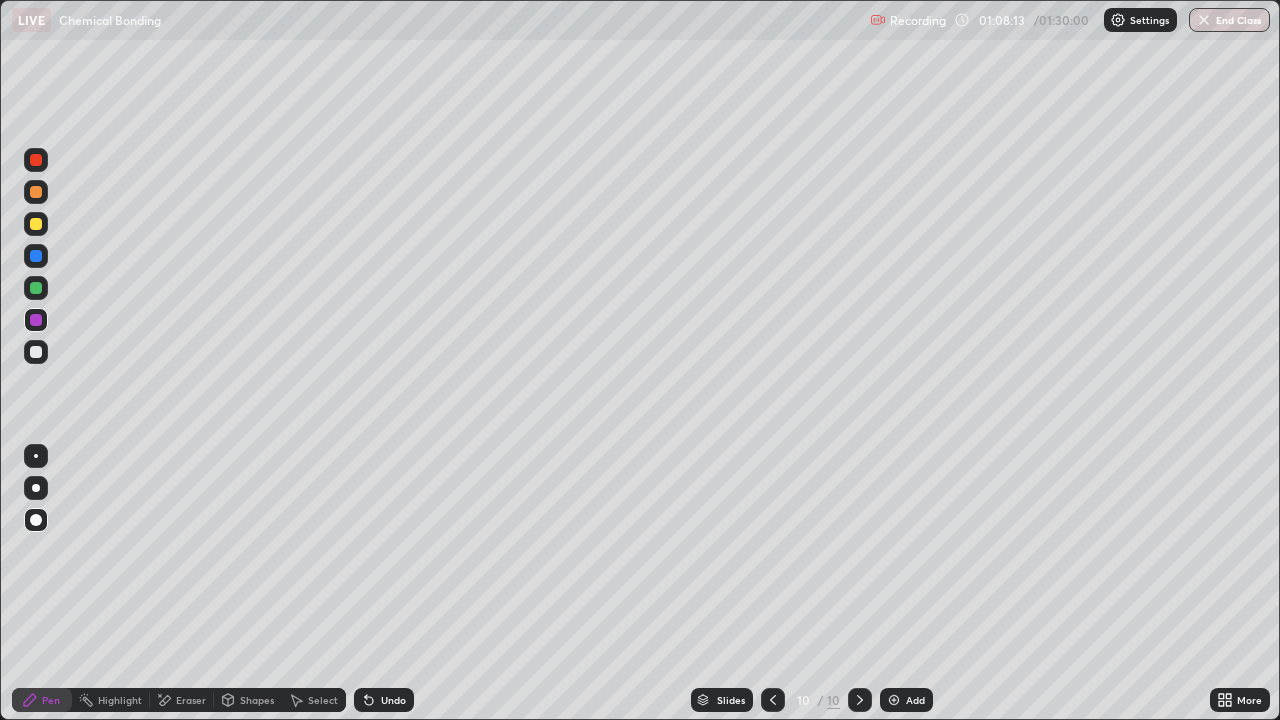 click on "Undo" at bounding box center [384, 700] 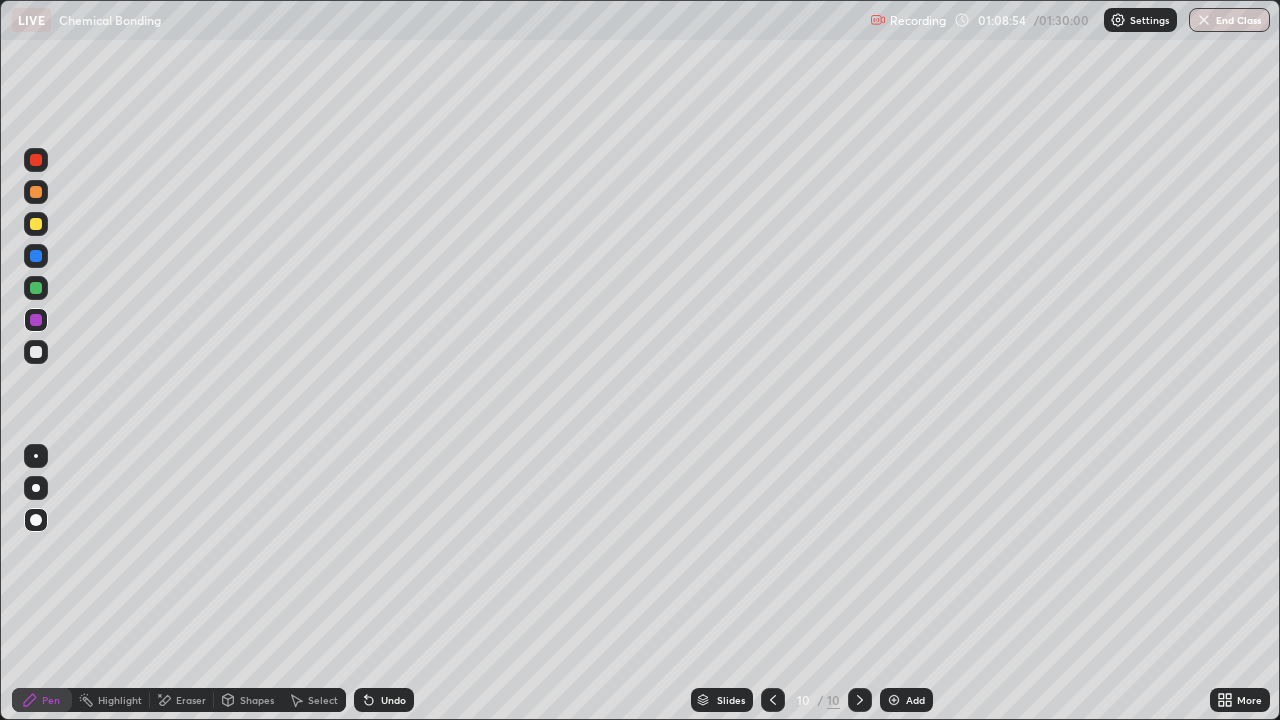 click at bounding box center [36, 352] 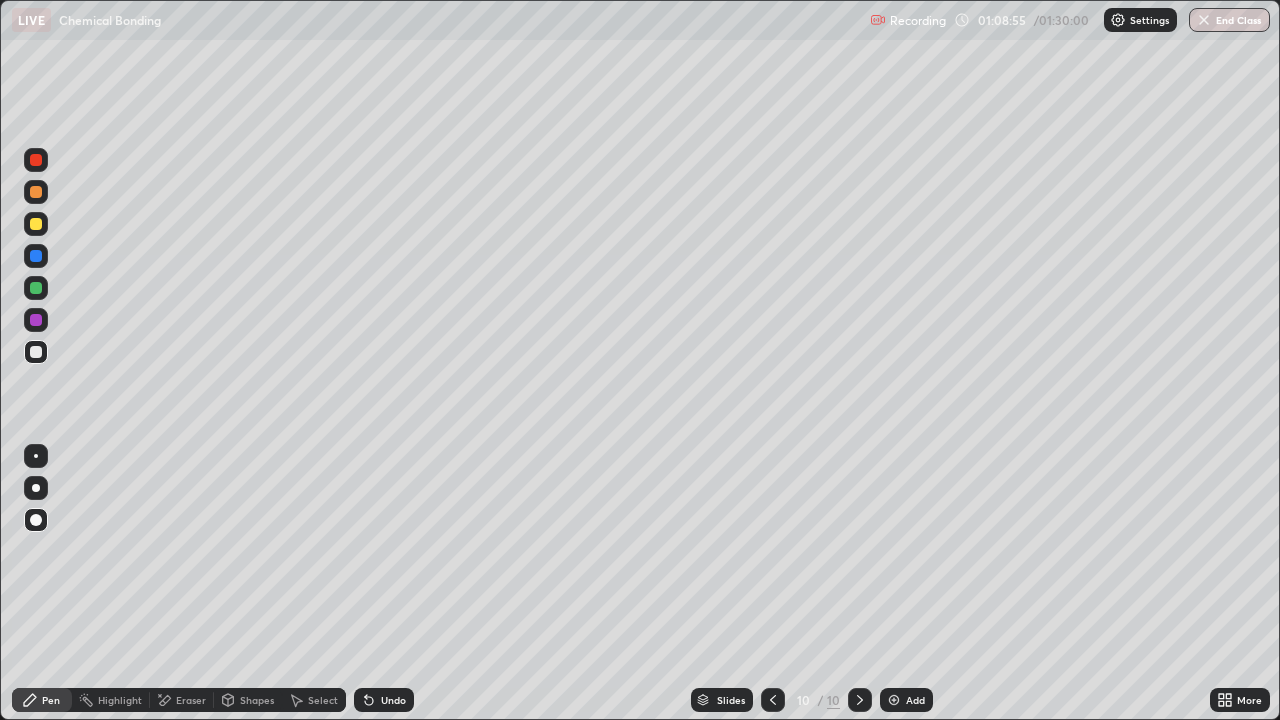 click on "Add" at bounding box center (915, 700) 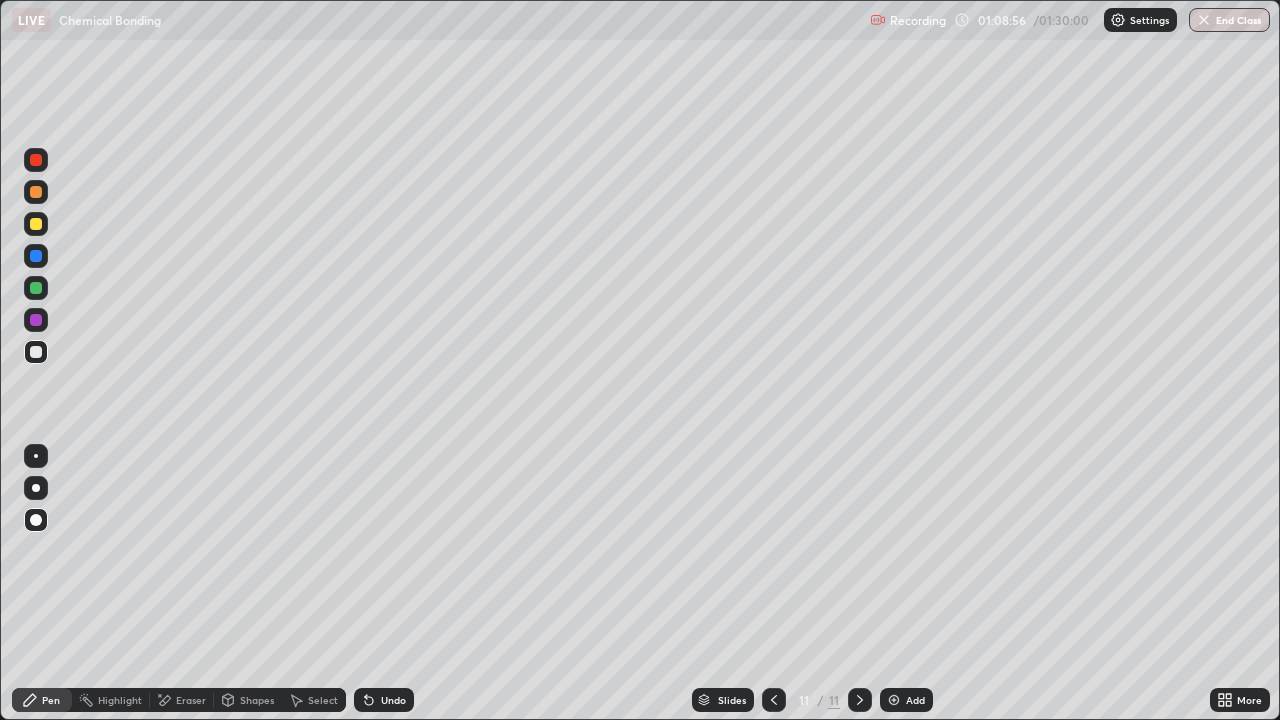 click on "Shapes" at bounding box center (257, 700) 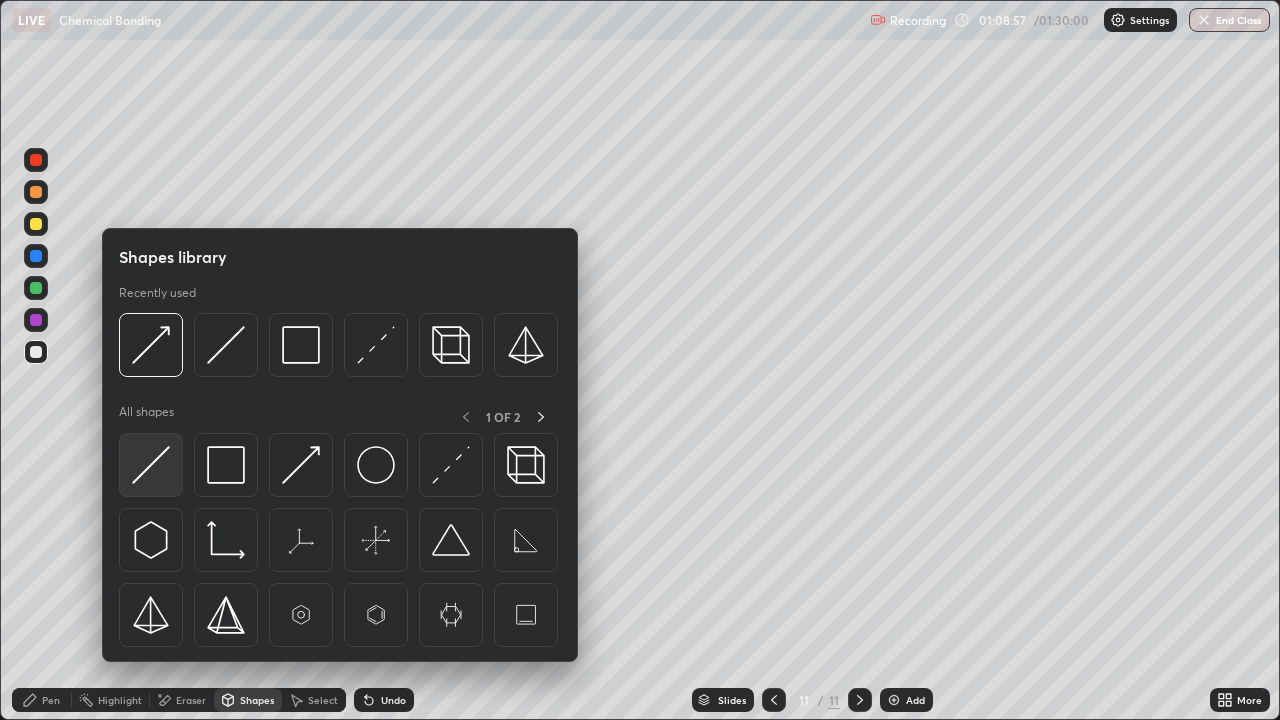 click at bounding box center (151, 465) 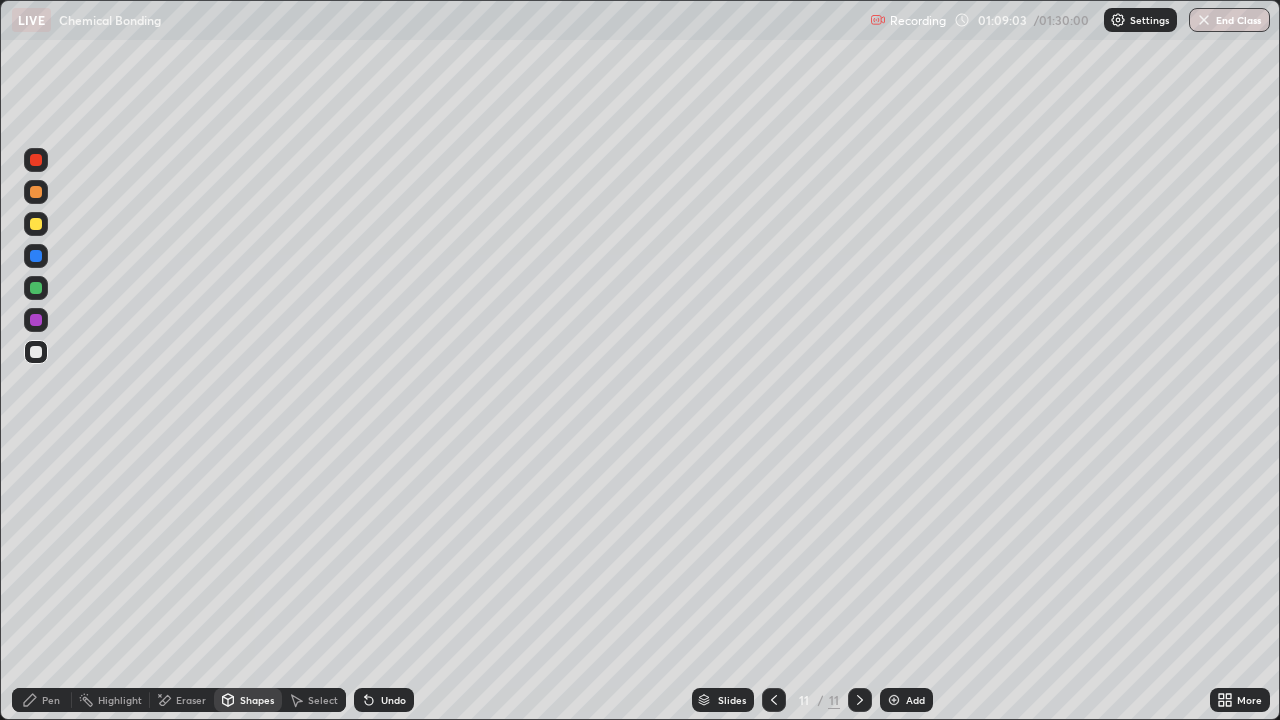 click on "Undo" at bounding box center [393, 700] 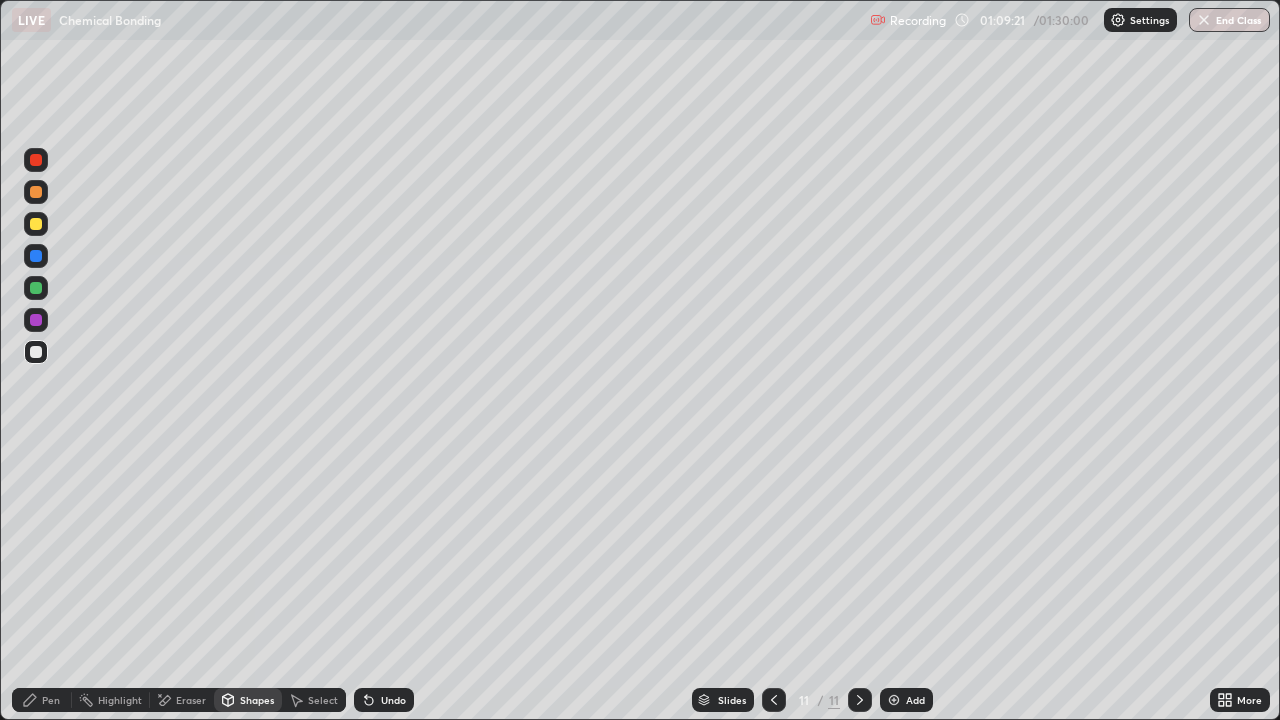 click on "Shapes" at bounding box center [248, 700] 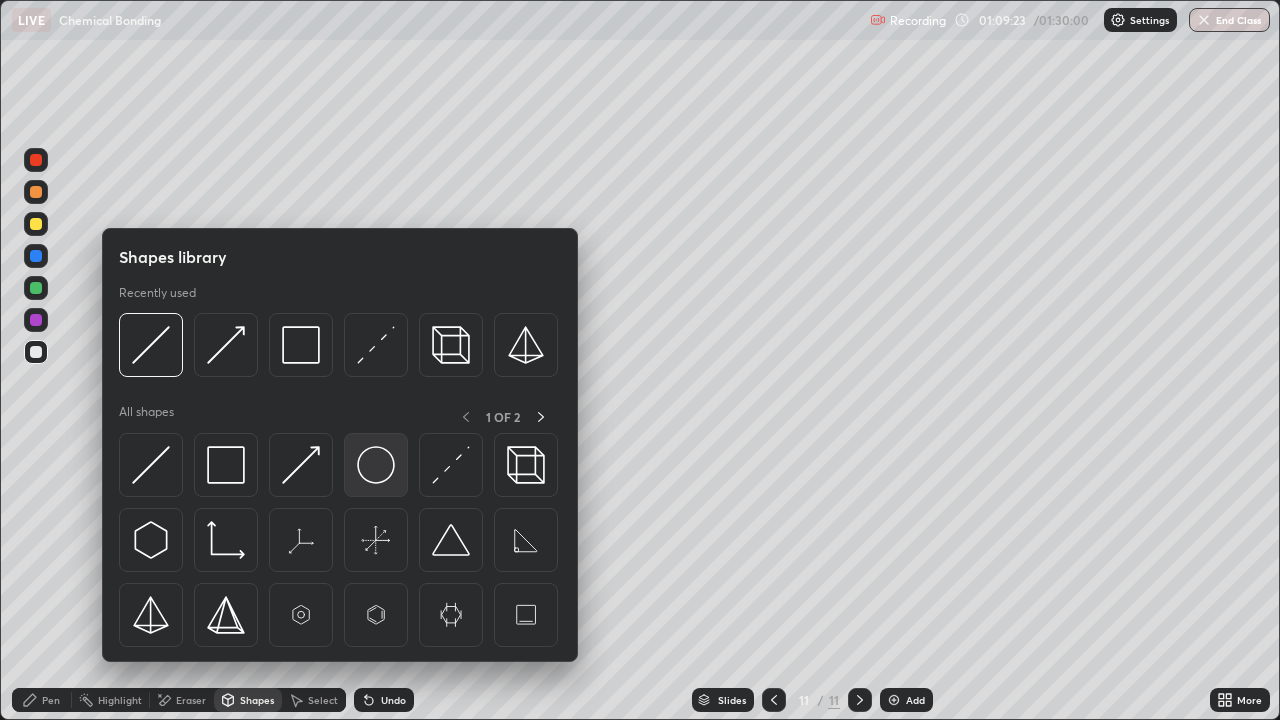 click at bounding box center [376, 465] 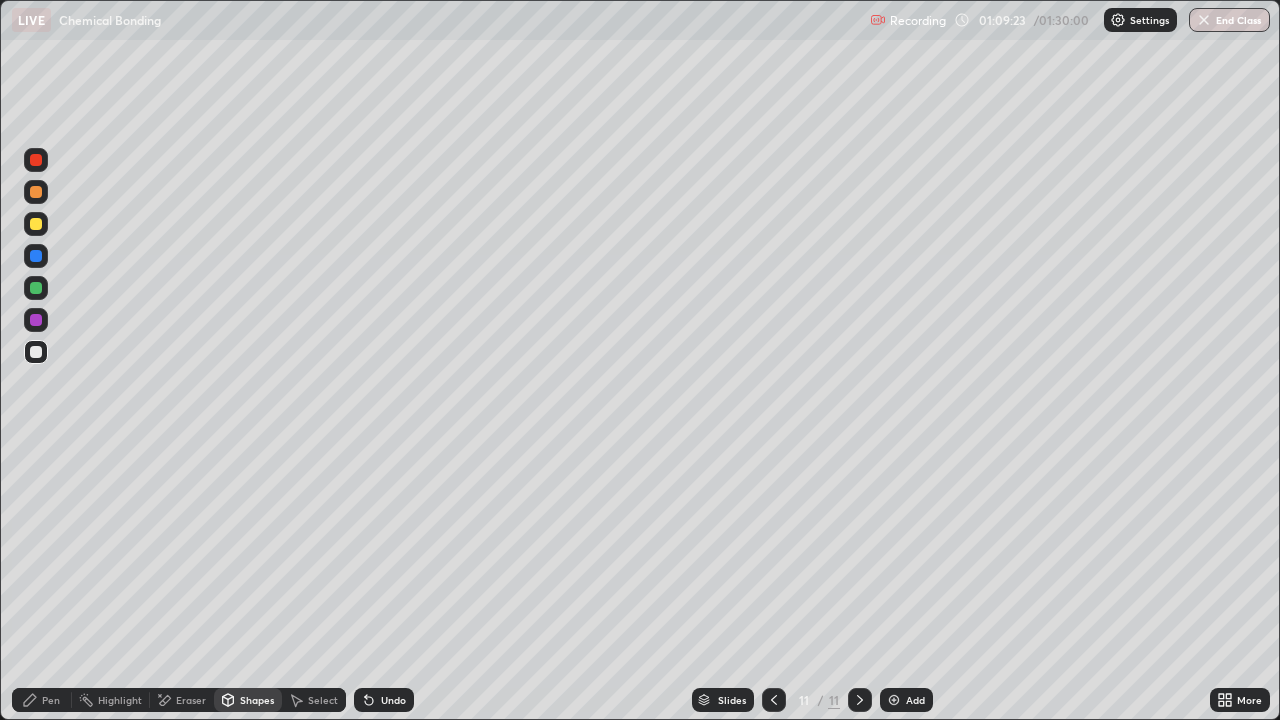 click at bounding box center [36, 224] 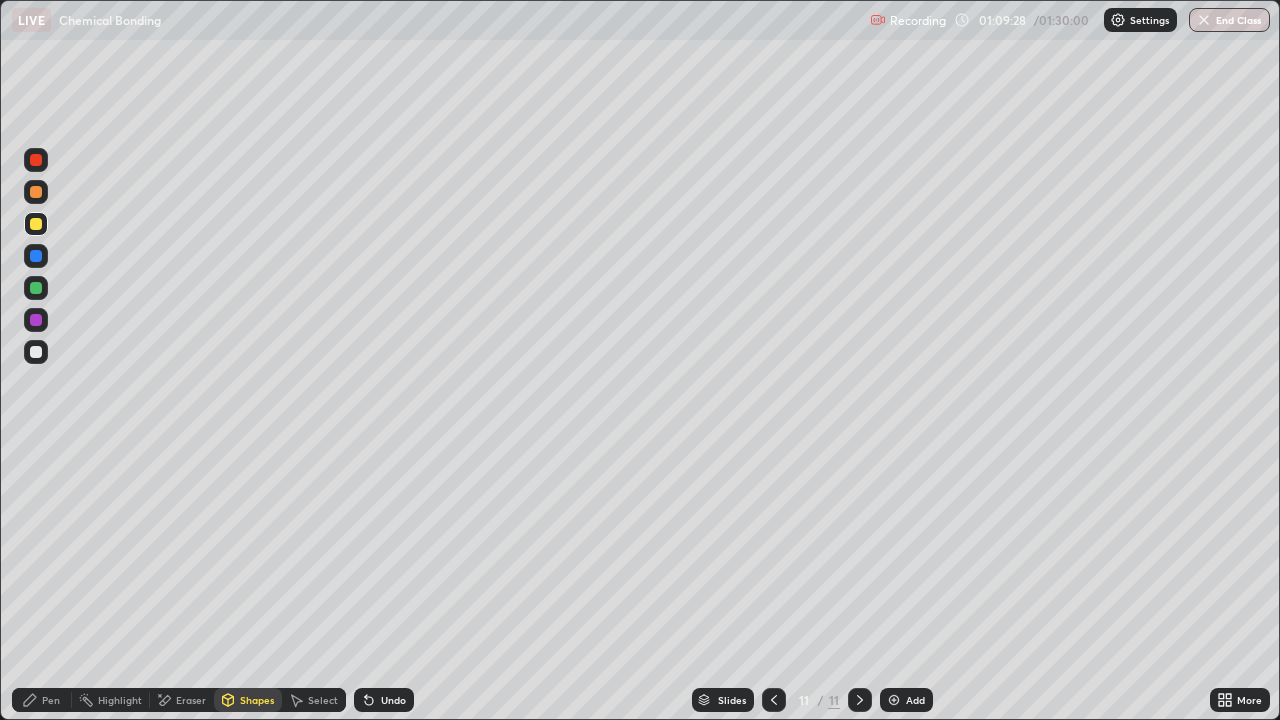 click on "Pen" at bounding box center (51, 700) 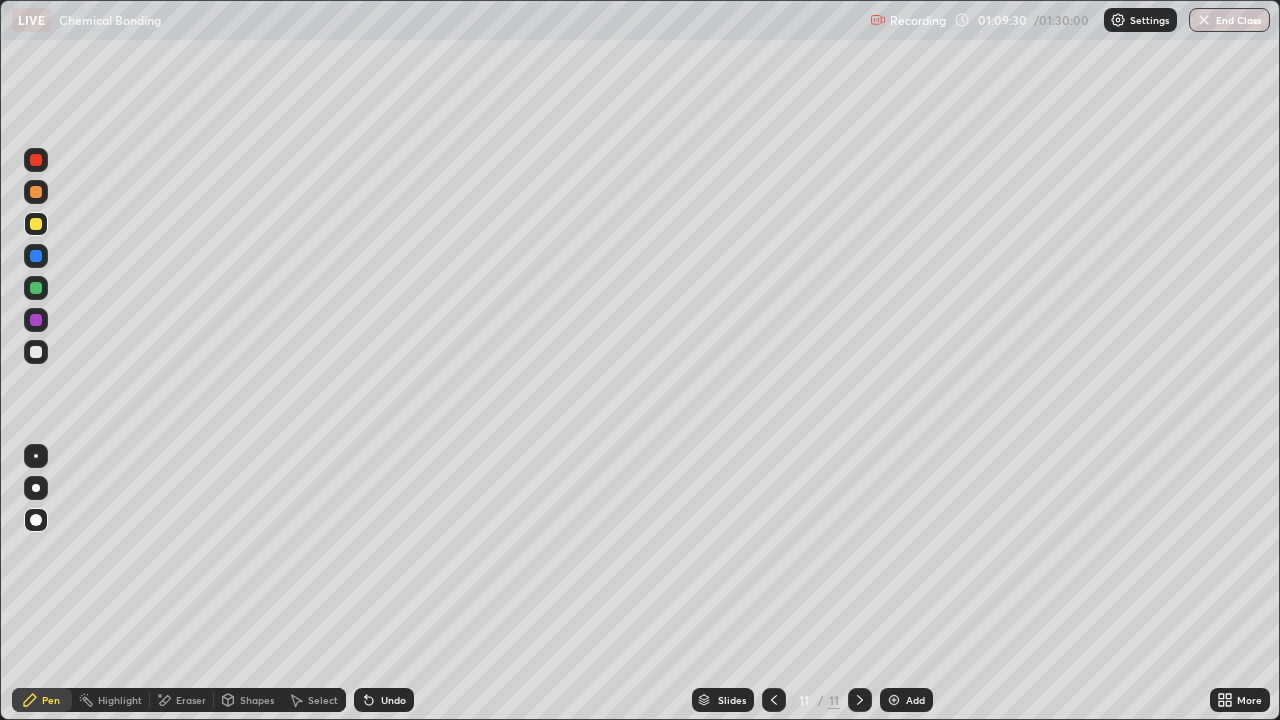 click at bounding box center [36, 192] 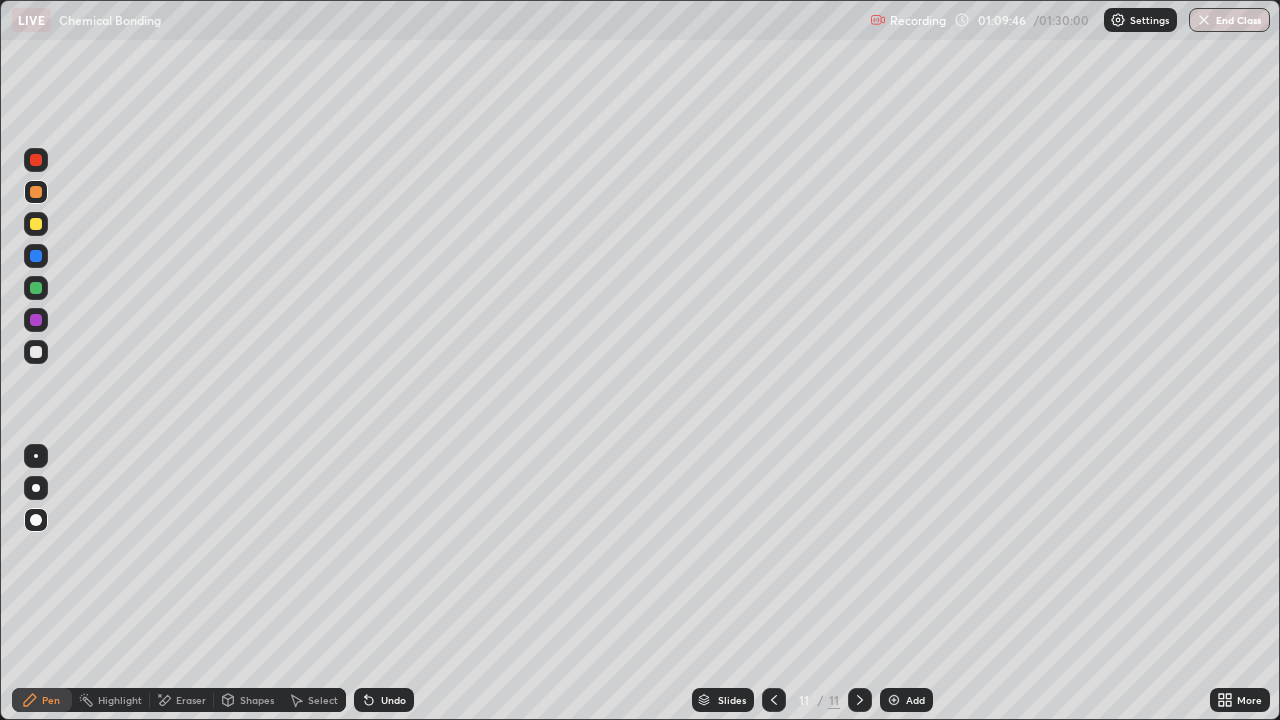 click at bounding box center (36, 352) 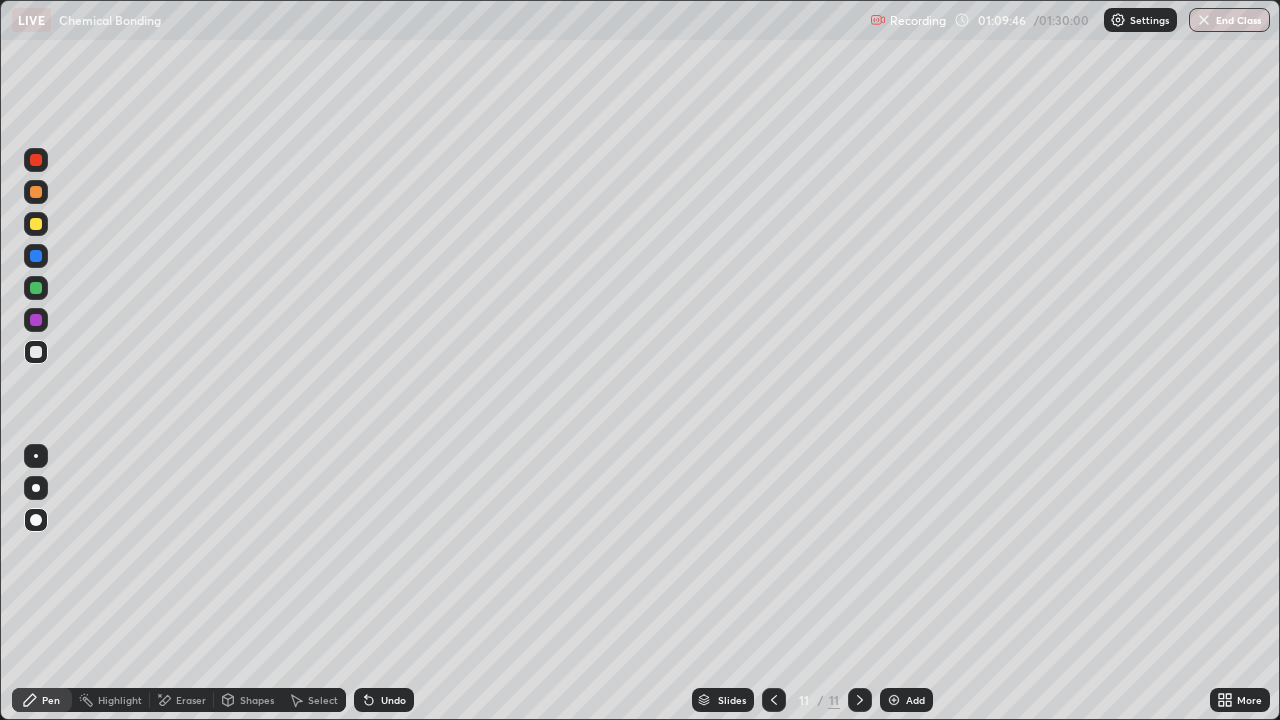 click on "Pen" at bounding box center (51, 700) 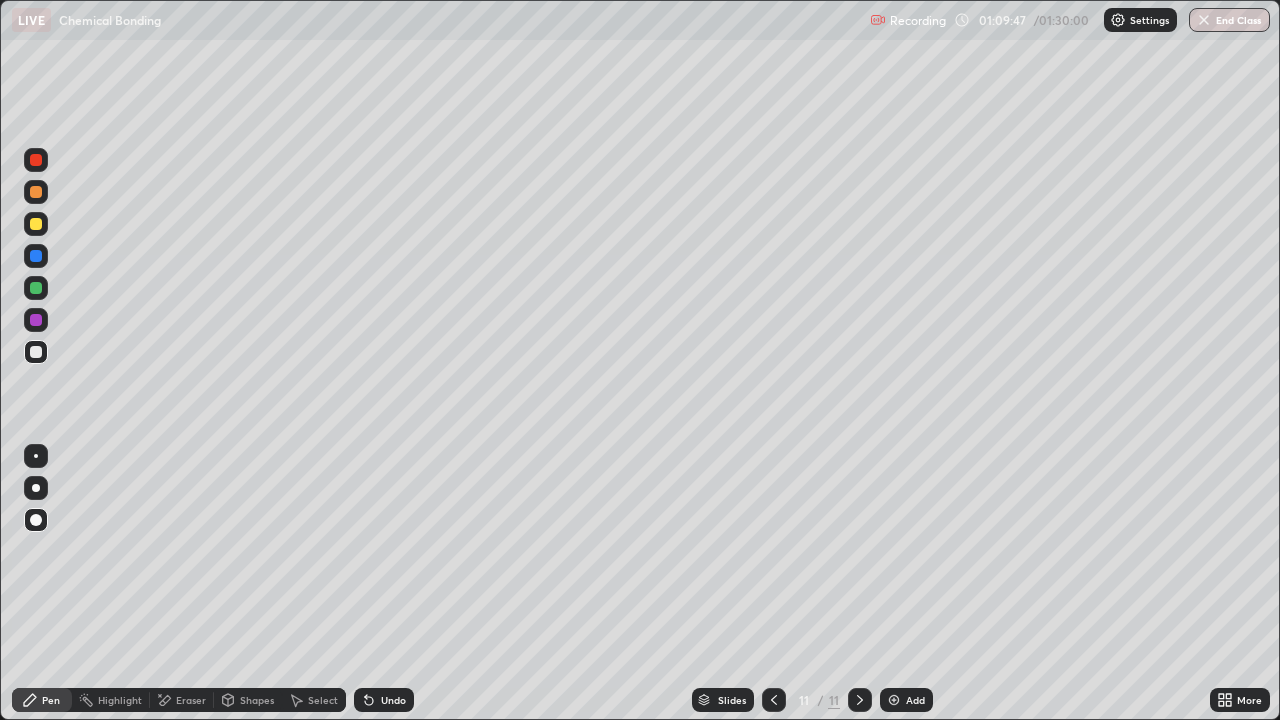 click at bounding box center (36, 224) 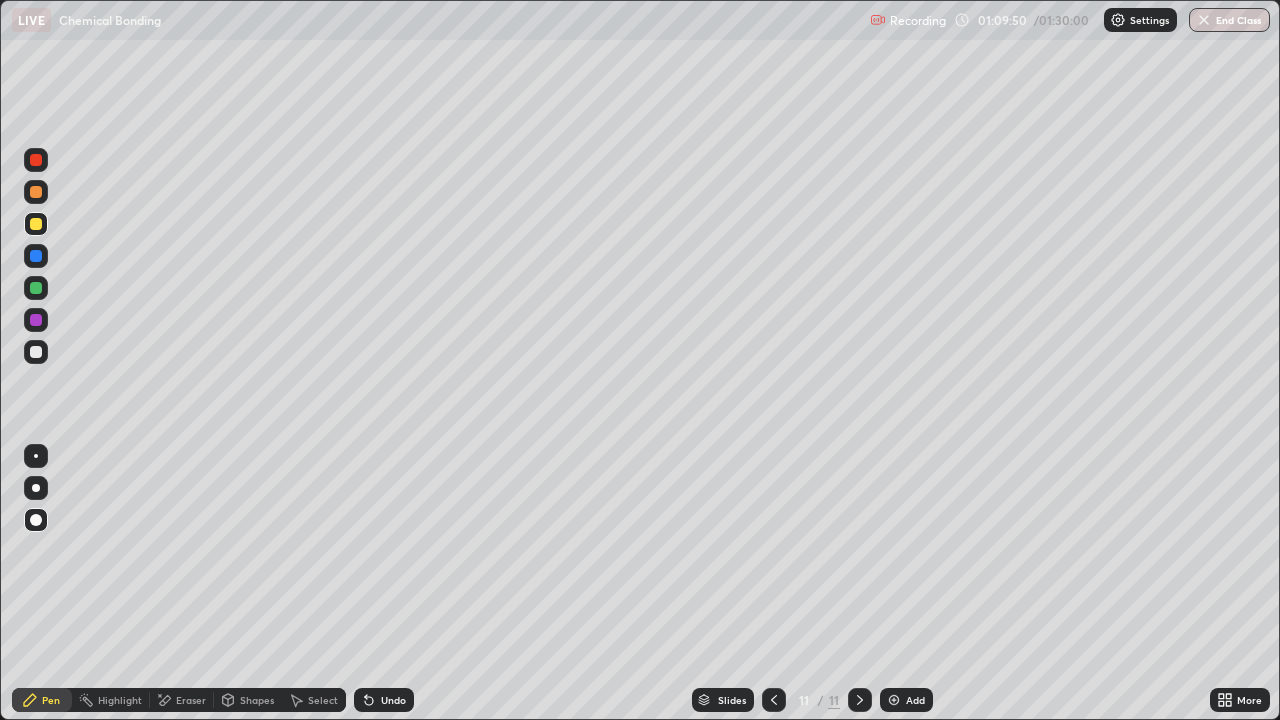 click at bounding box center (36, 192) 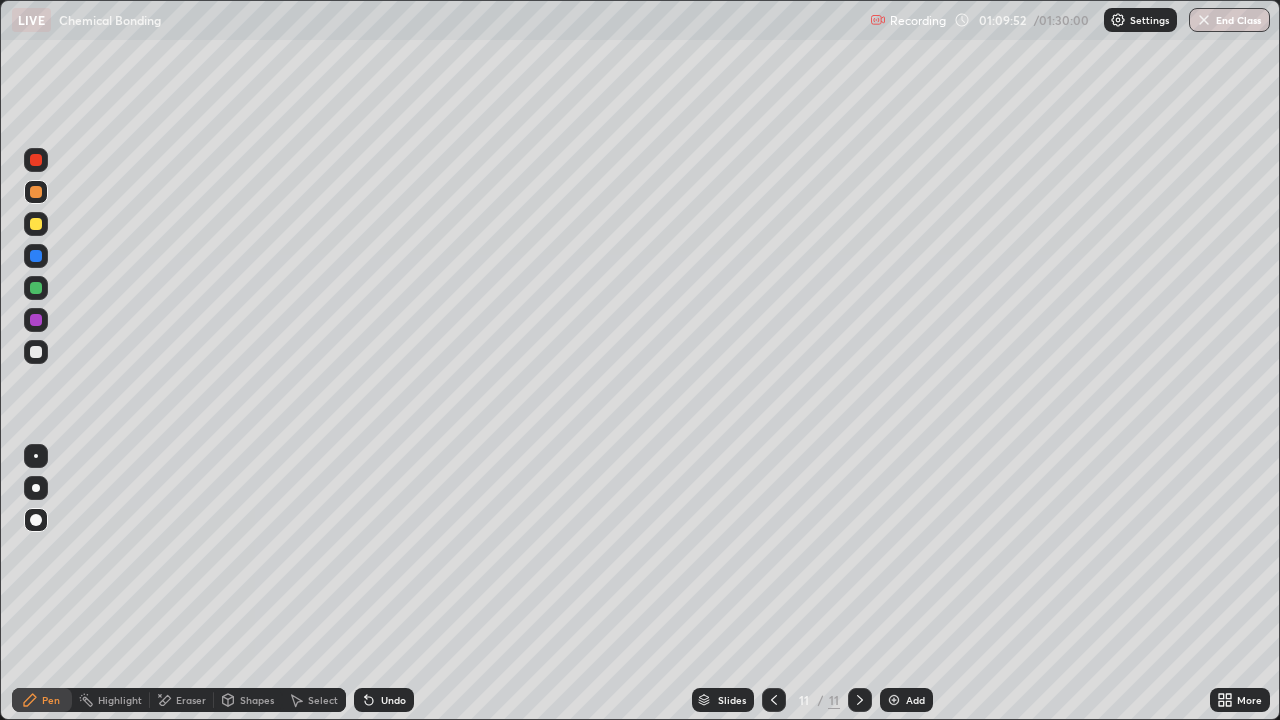 click on "Pen" at bounding box center [42, 700] 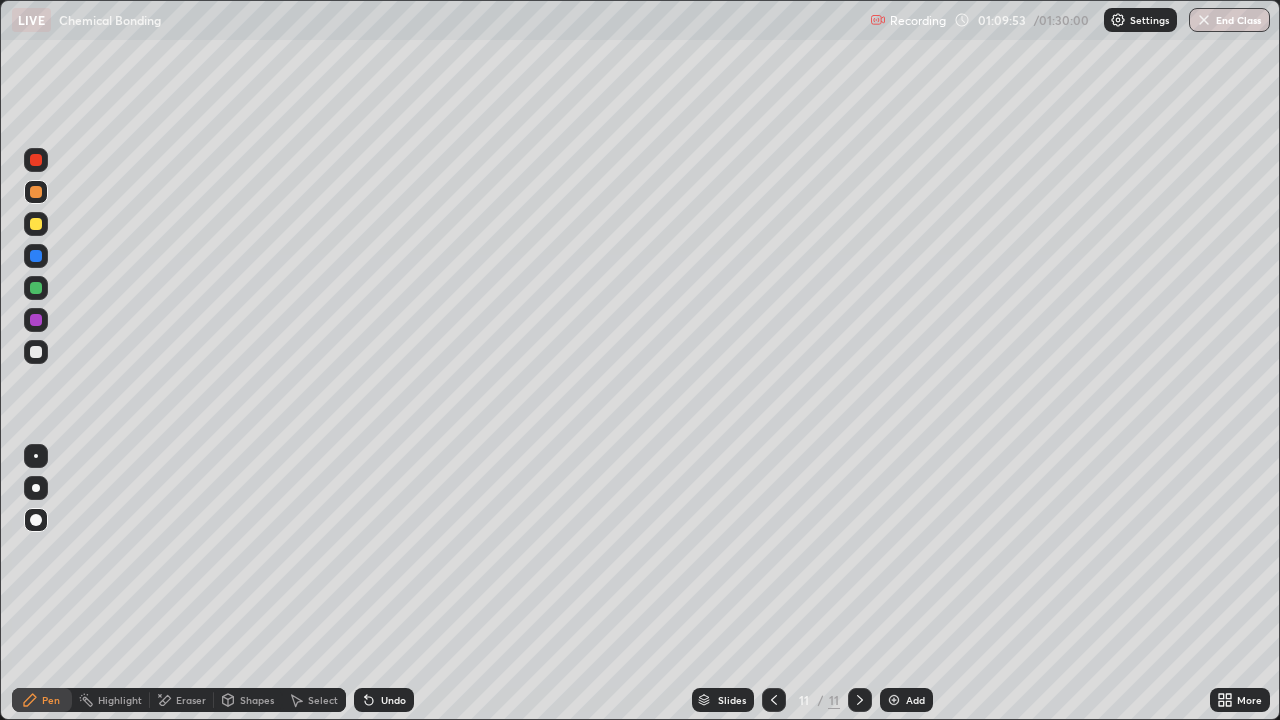 click at bounding box center (36, 352) 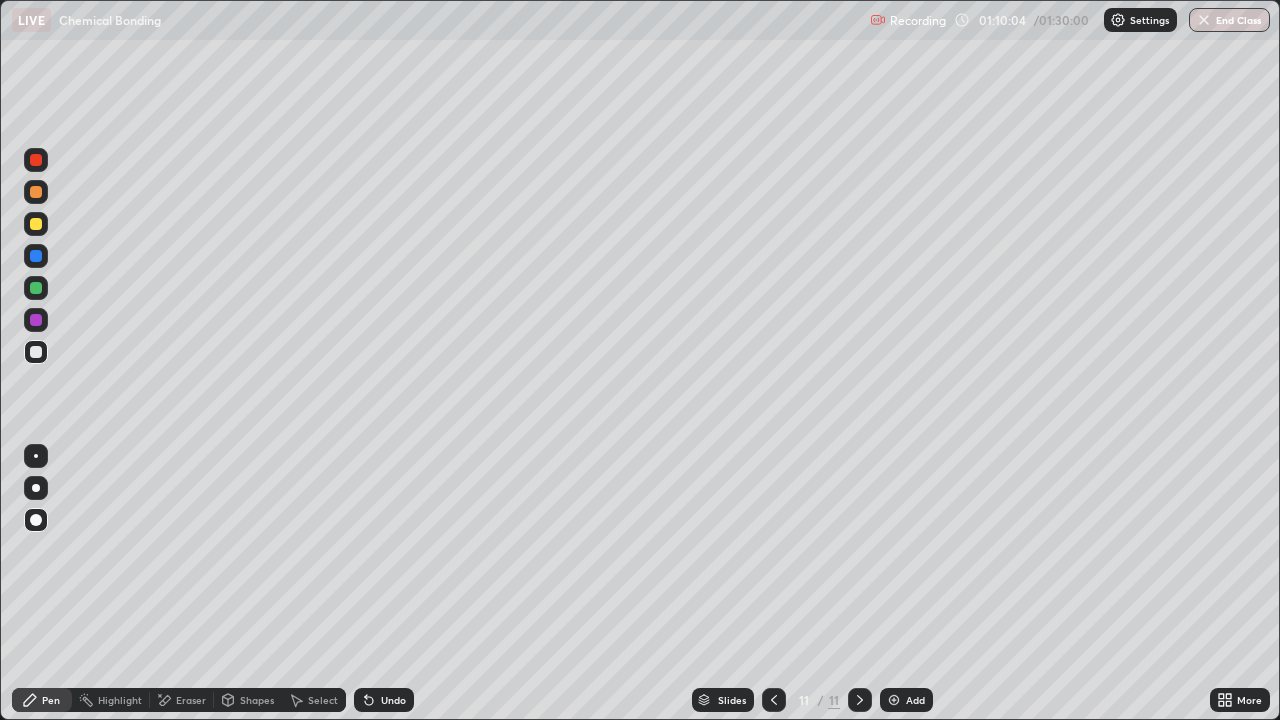 click at bounding box center [36, 320] 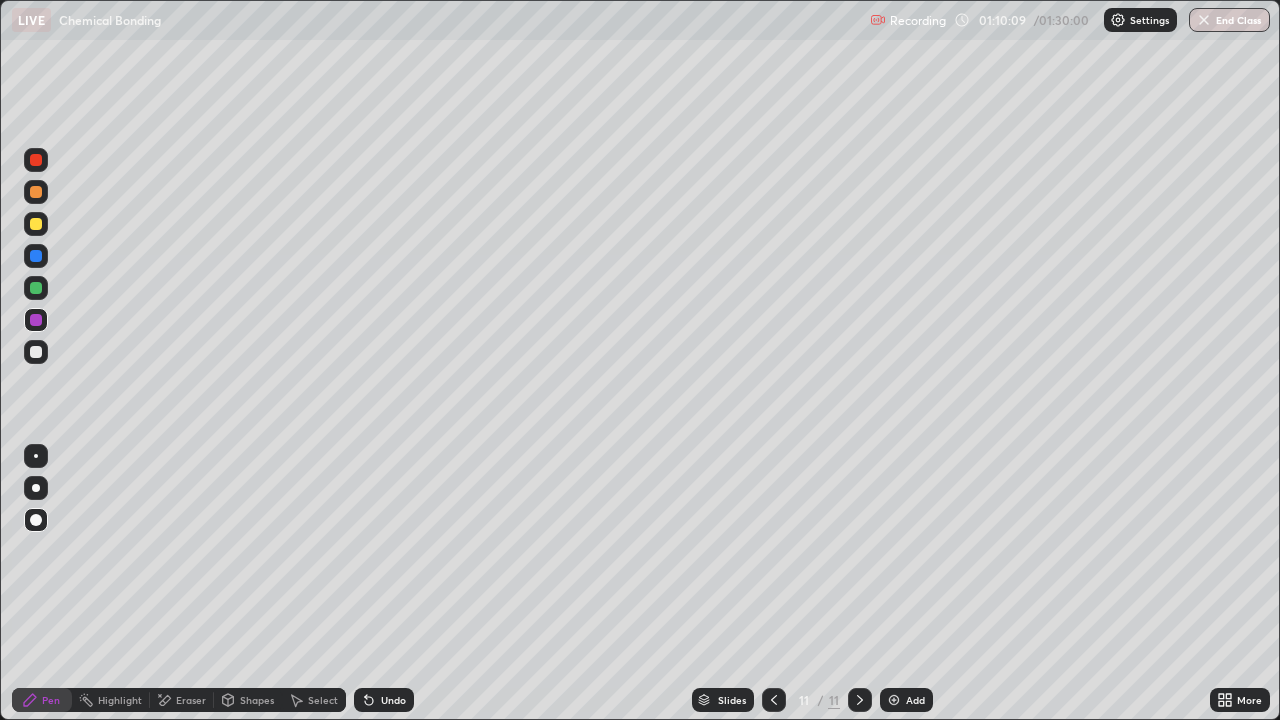 click on "Undo" at bounding box center [384, 700] 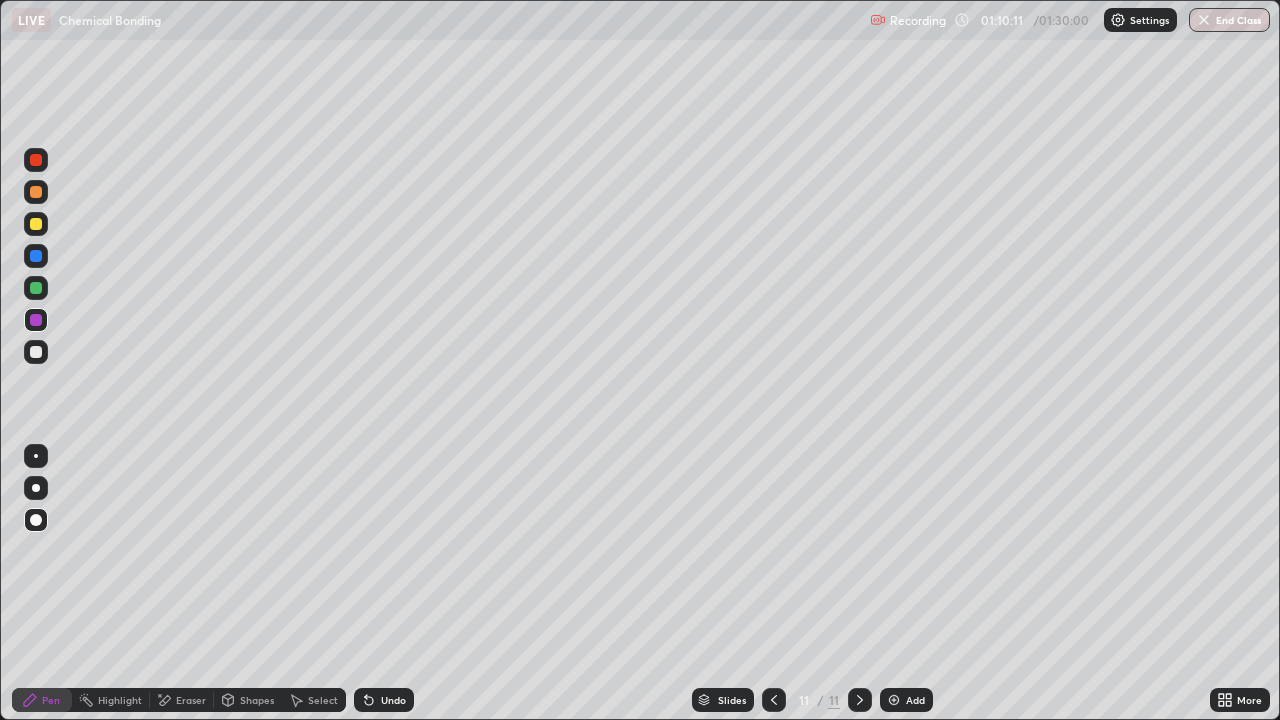 click at bounding box center (36, 352) 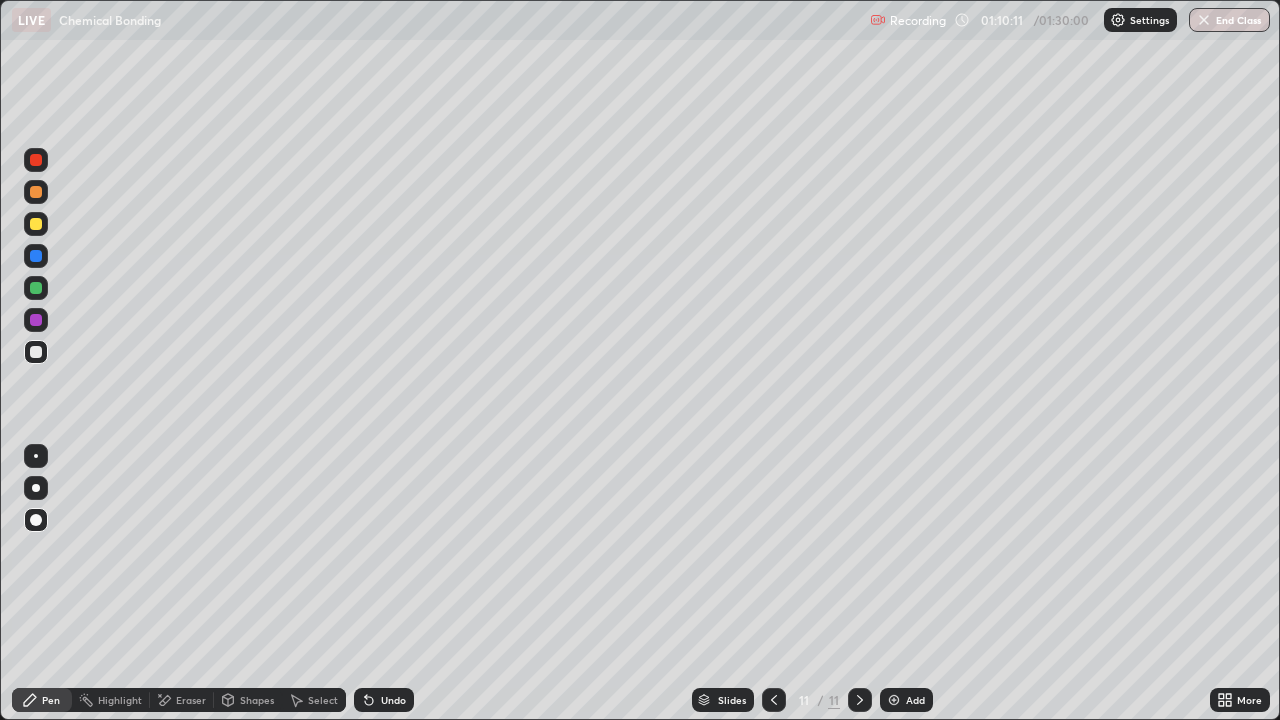 click at bounding box center [36, 288] 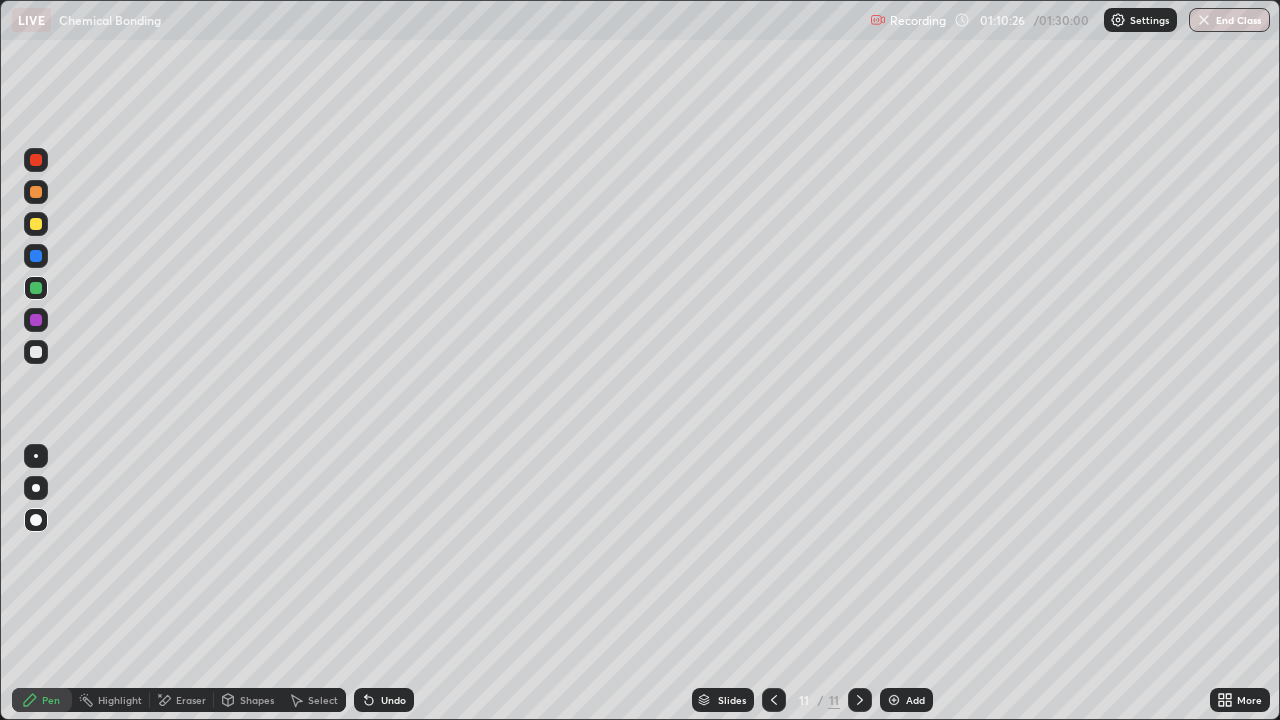 click at bounding box center (36, 320) 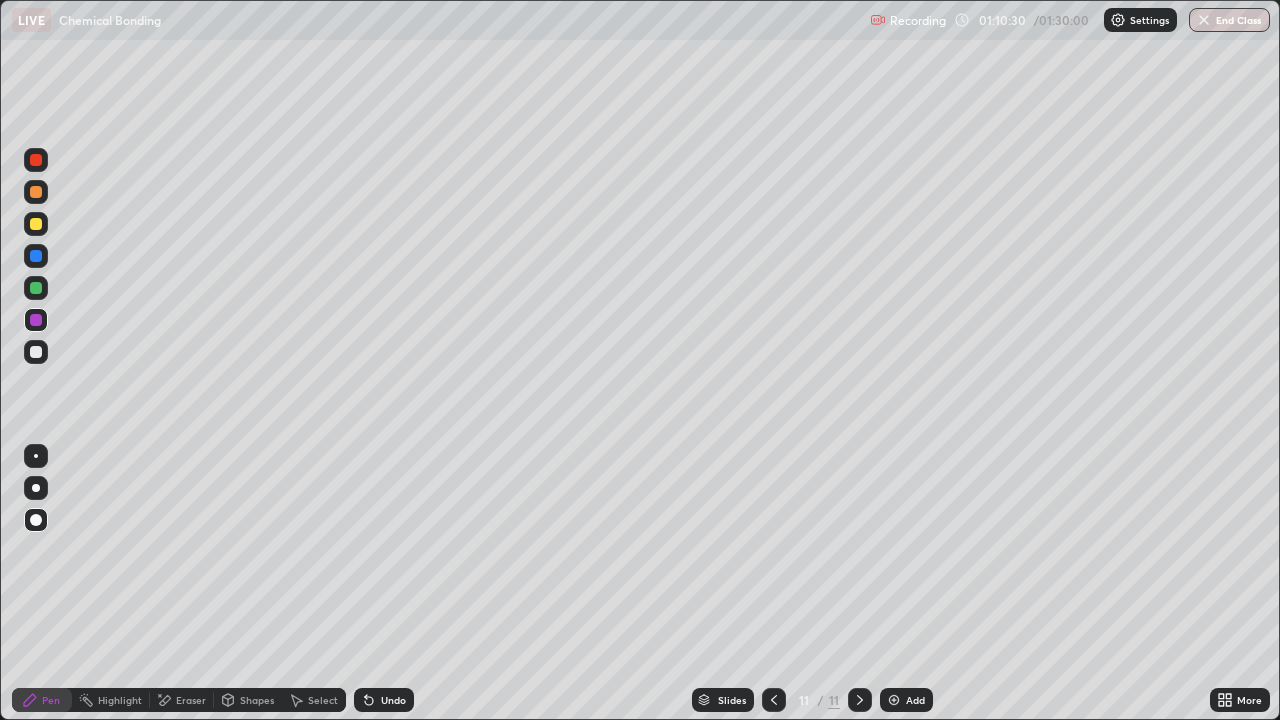 click at bounding box center (36, 288) 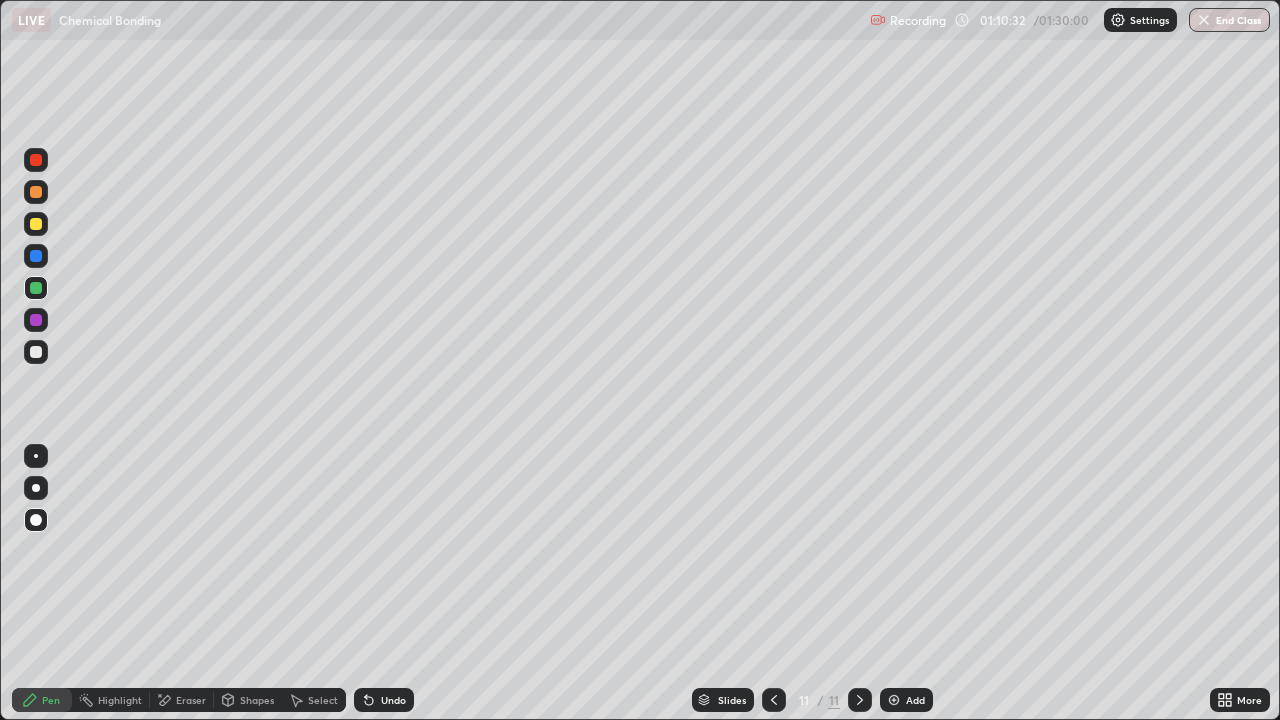click at bounding box center (36, 160) 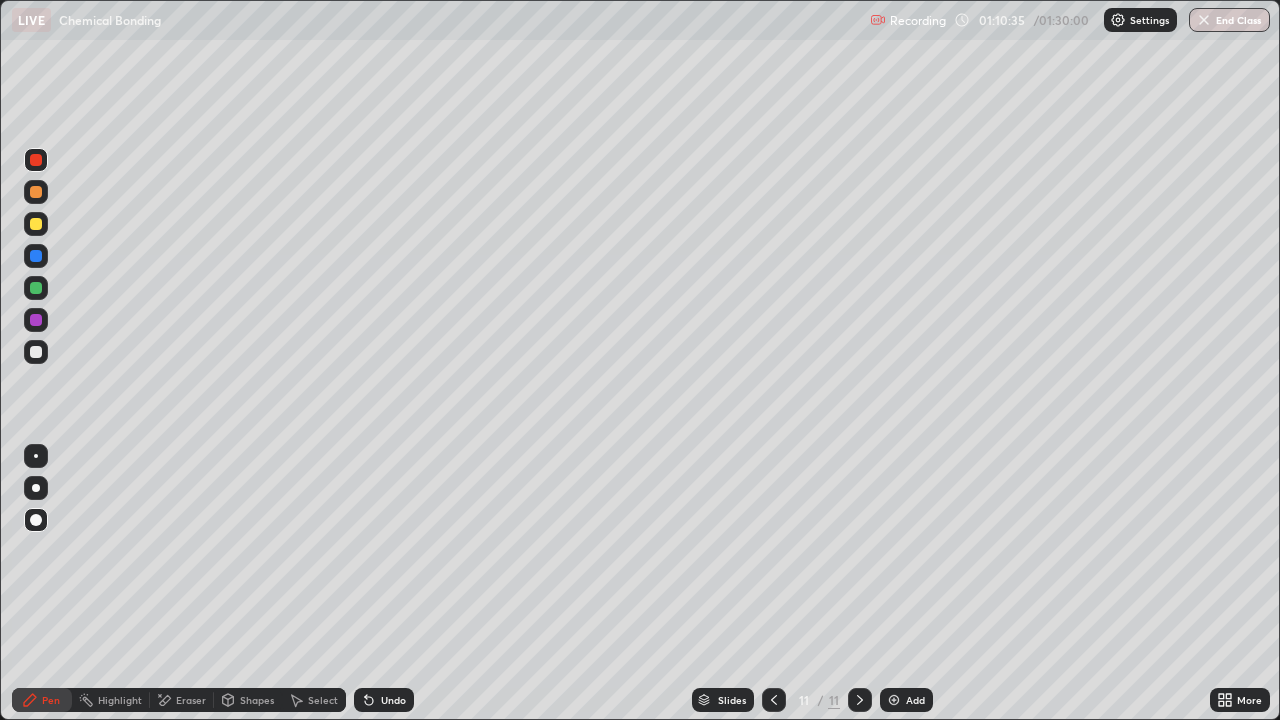 click at bounding box center [36, 320] 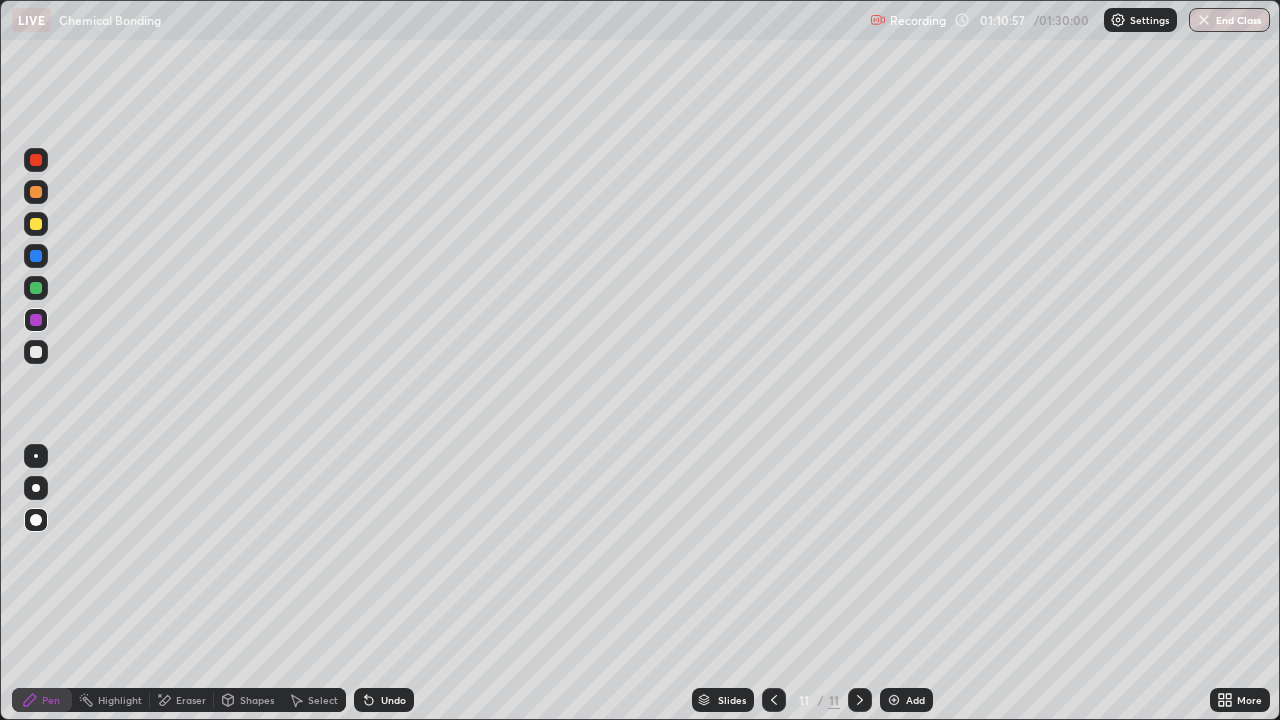 click on "Undo" at bounding box center [393, 700] 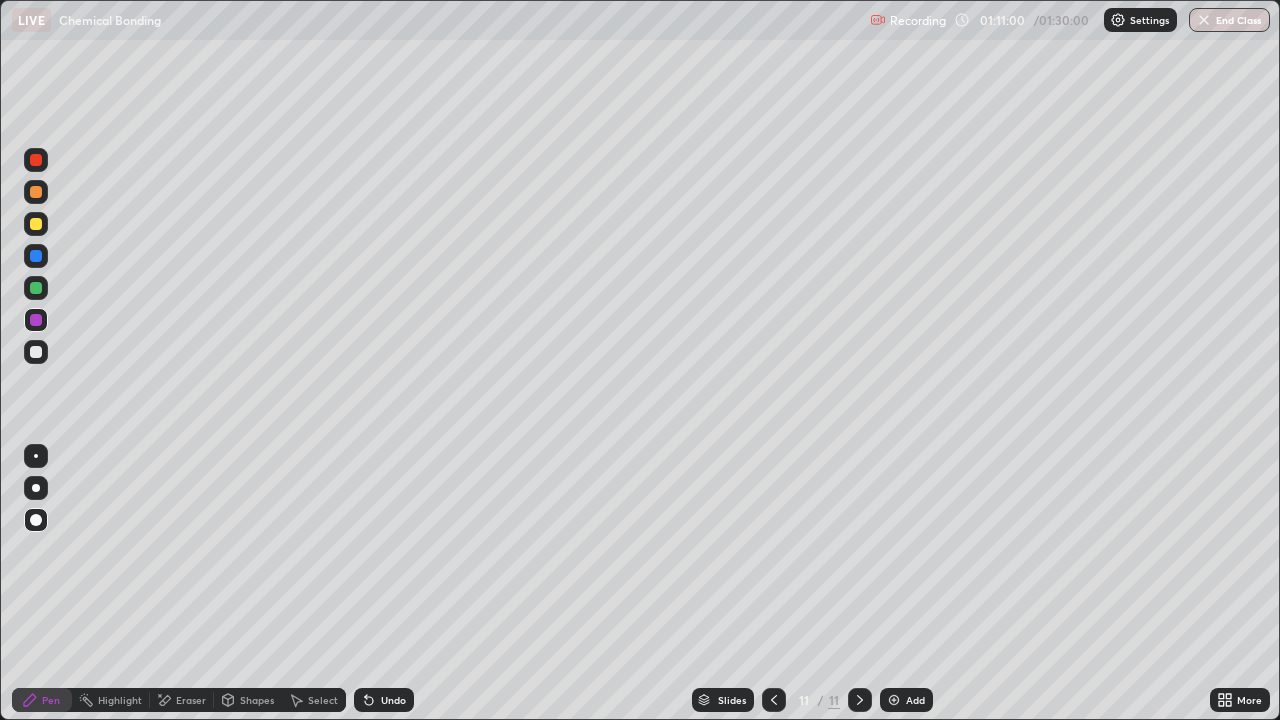 click at bounding box center (36, 160) 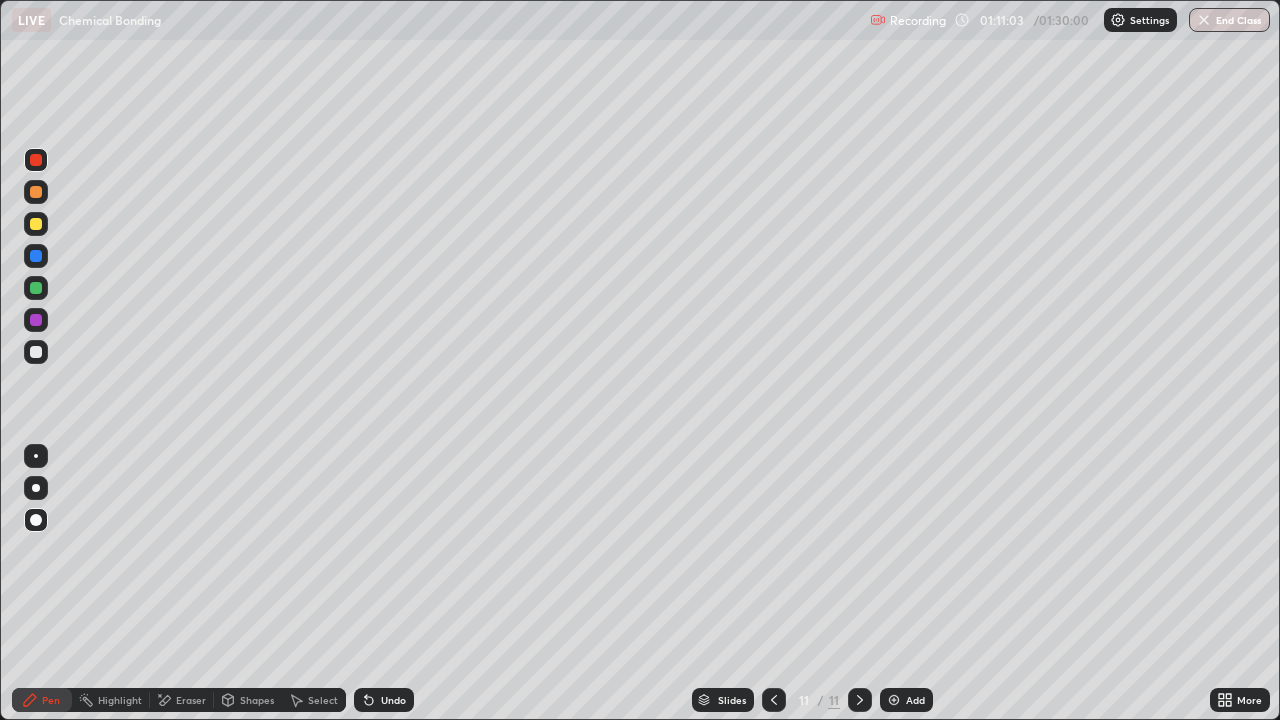 click on "Undo" at bounding box center [393, 700] 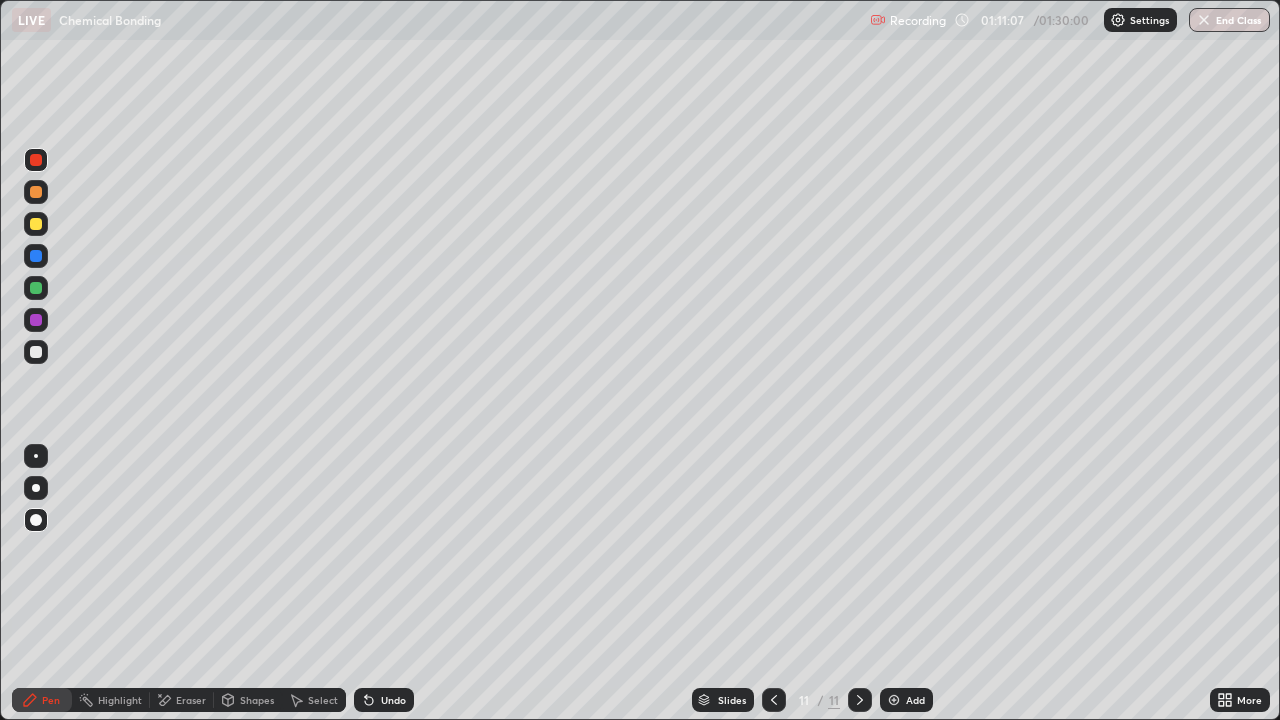 click on "Undo" at bounding box center (393, 700) 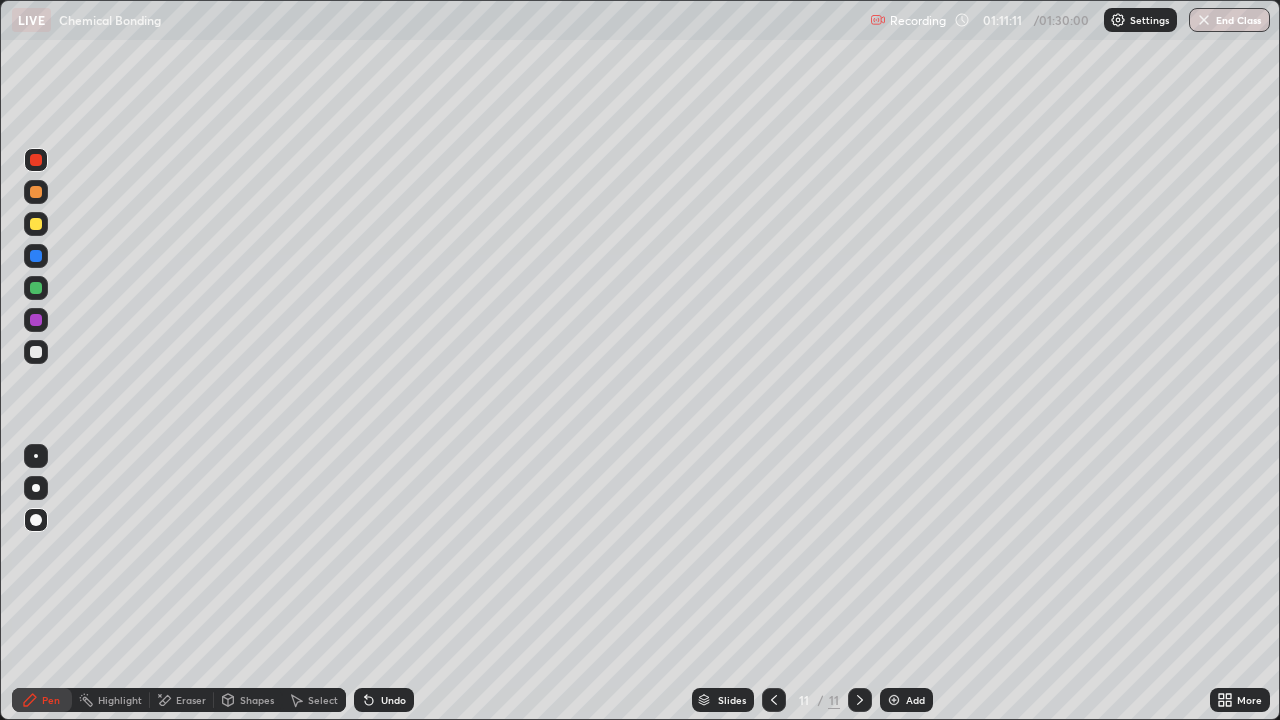 click on "Undo" at bounding box center [393, 700] 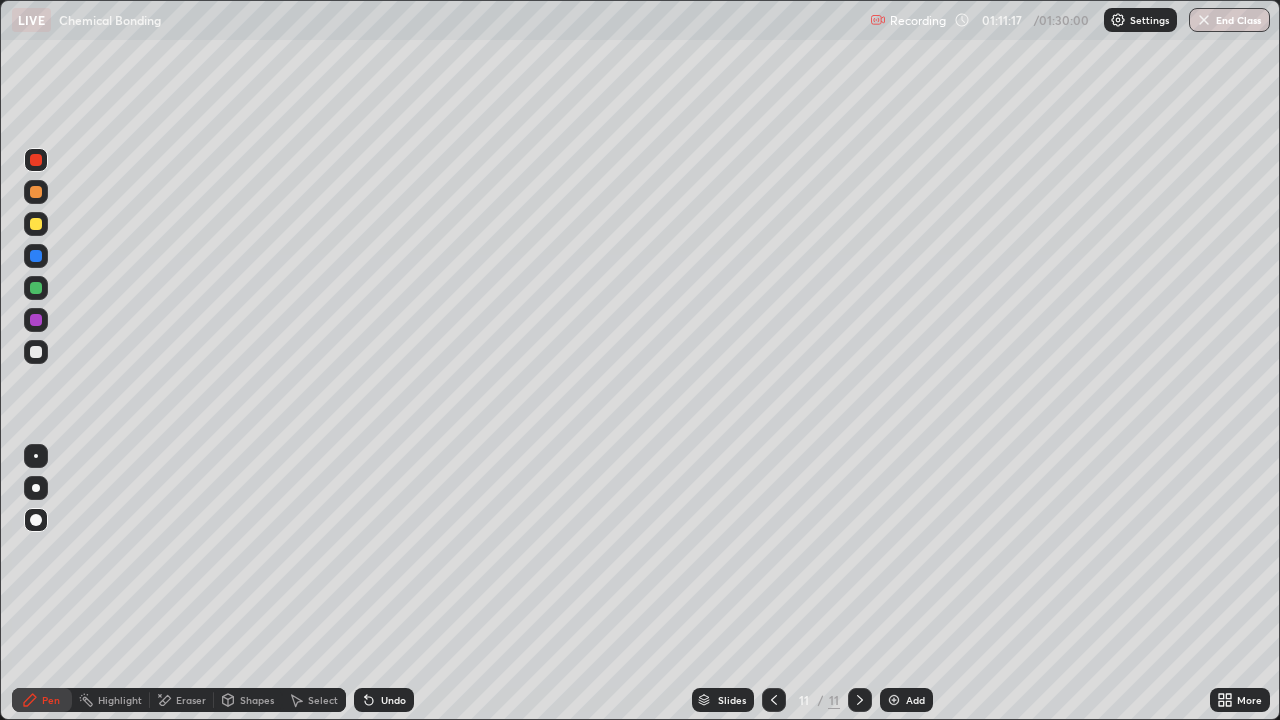 click at bounding box center [36, 256] 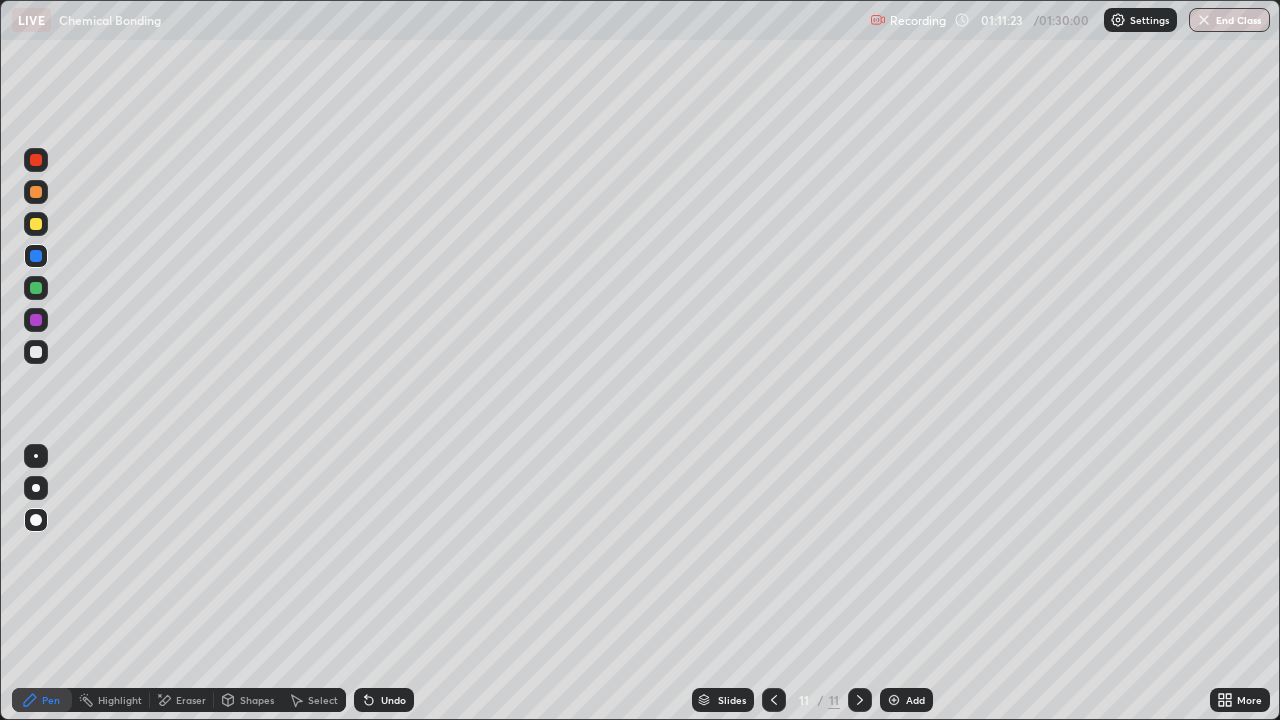 click on "Undo" at bounding box center [384, 700] 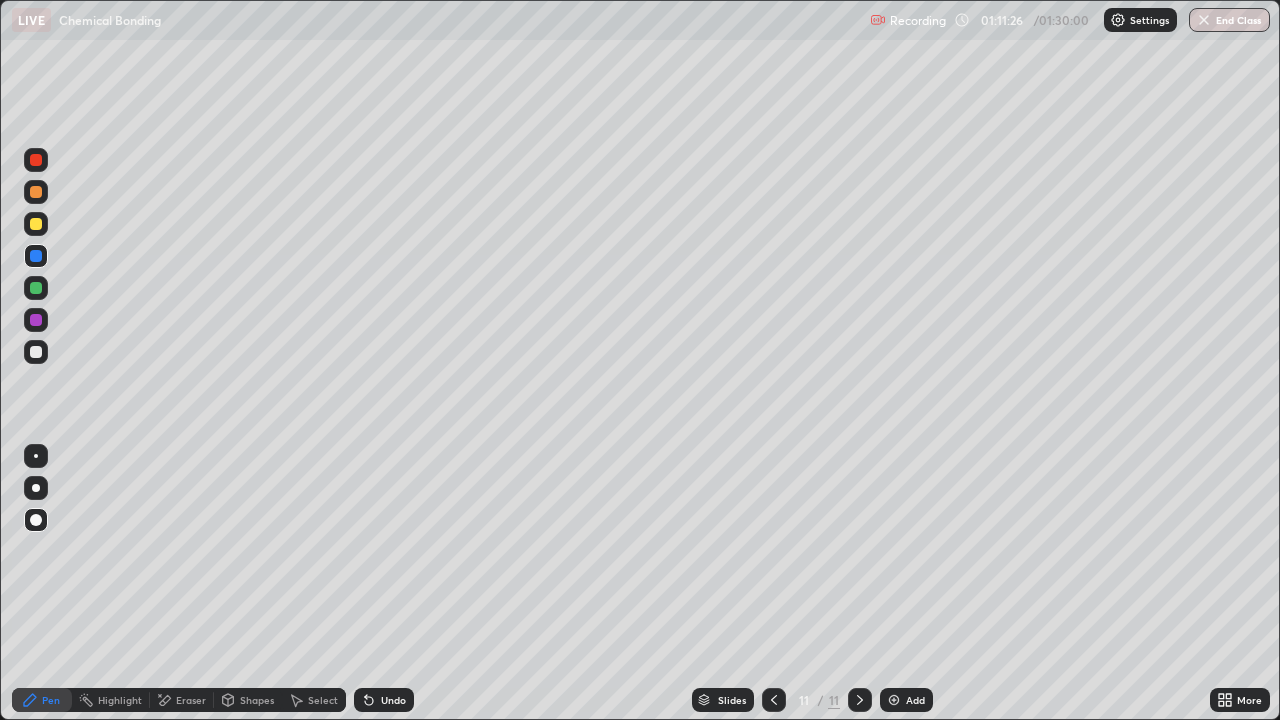 click at bounding box center [36, 288] 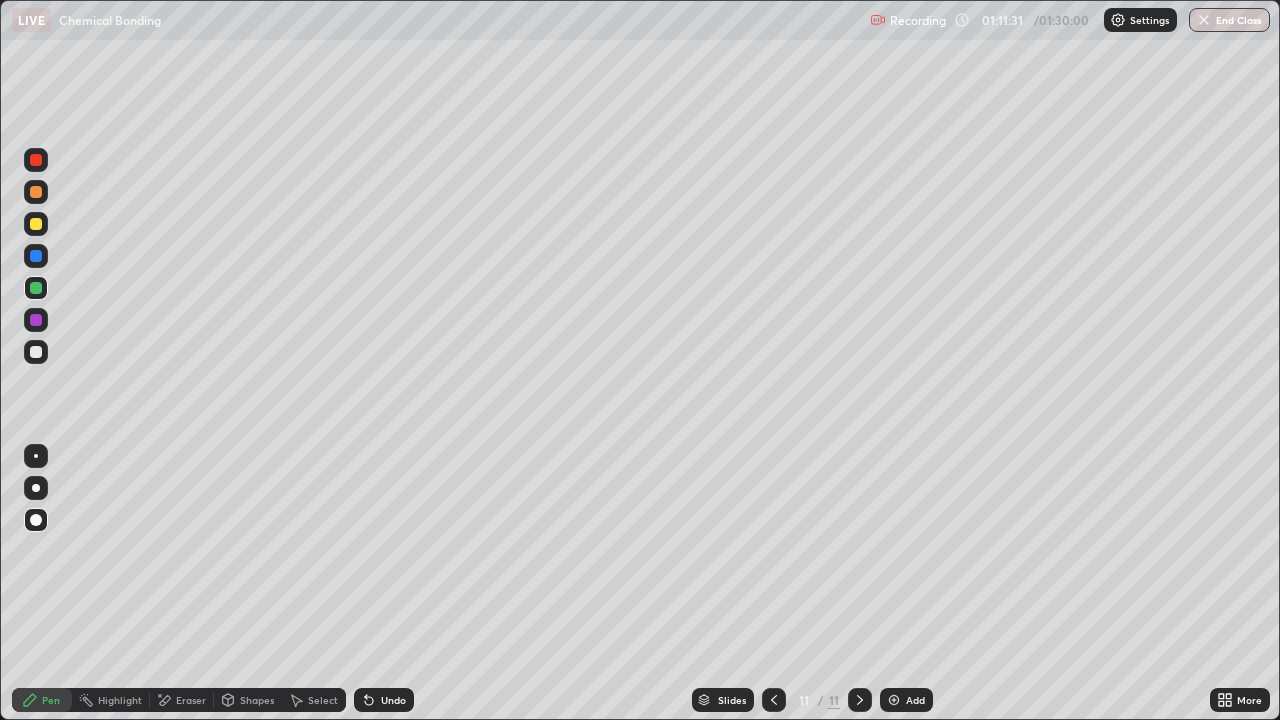 click on "Undo" at bounding box center [393, 700] 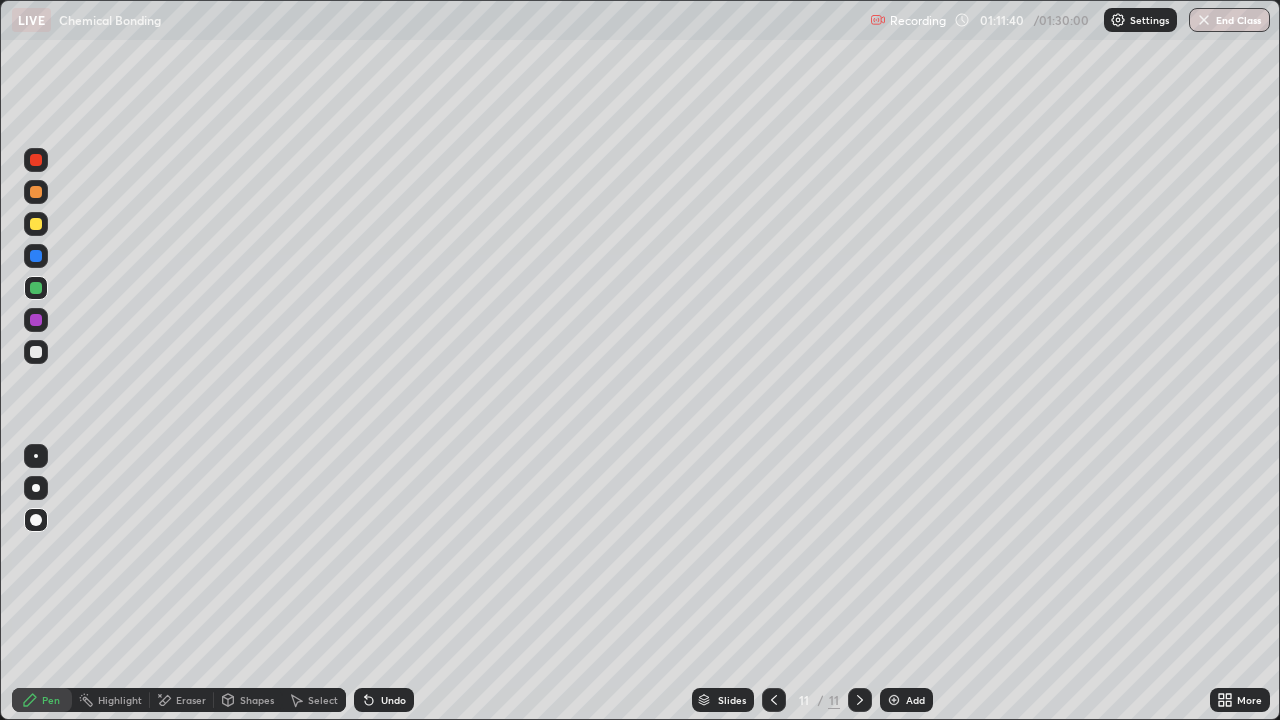 click at bounding box center (36, 320) 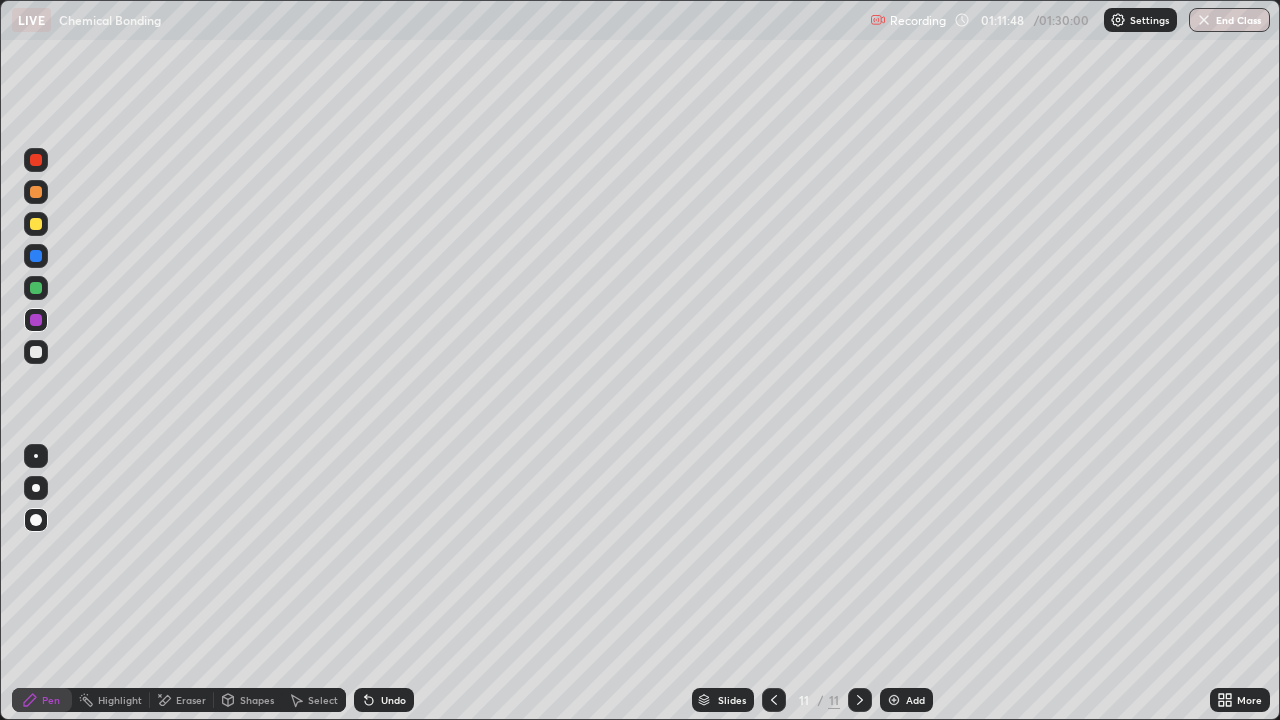 click at bounding box center [36, 320] 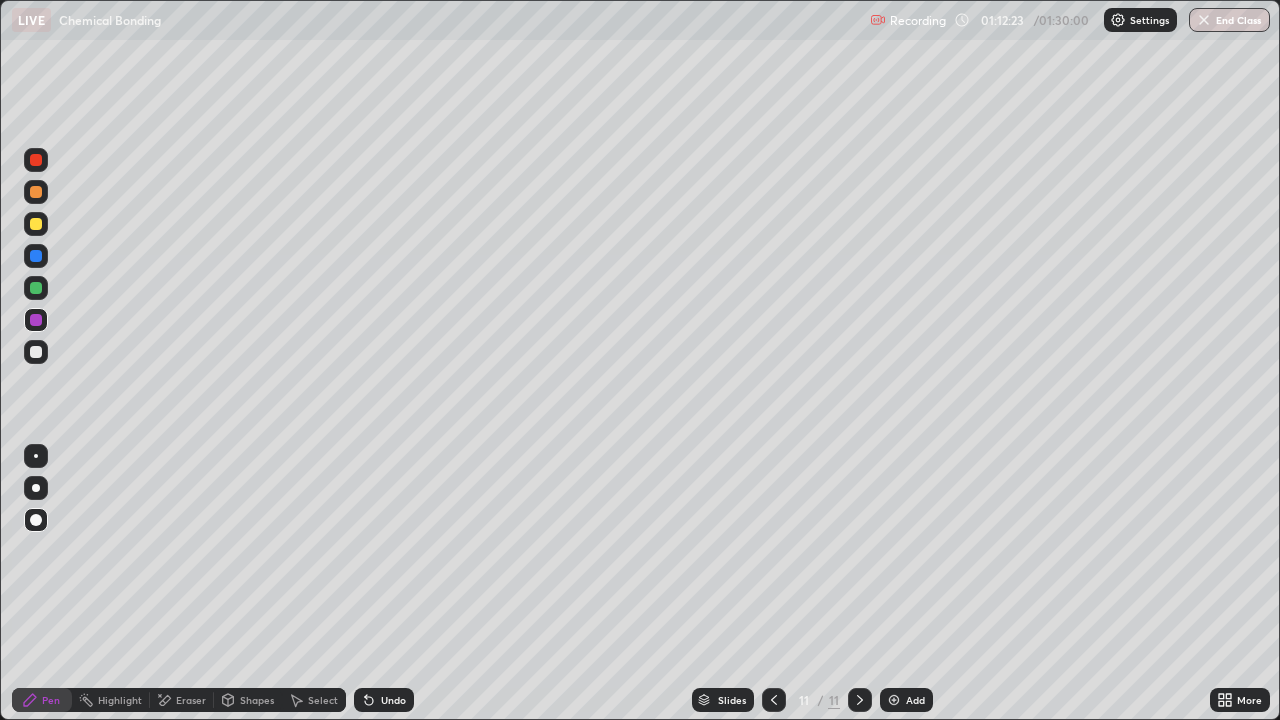 click on "Undo" at bounding box center [393, 700] 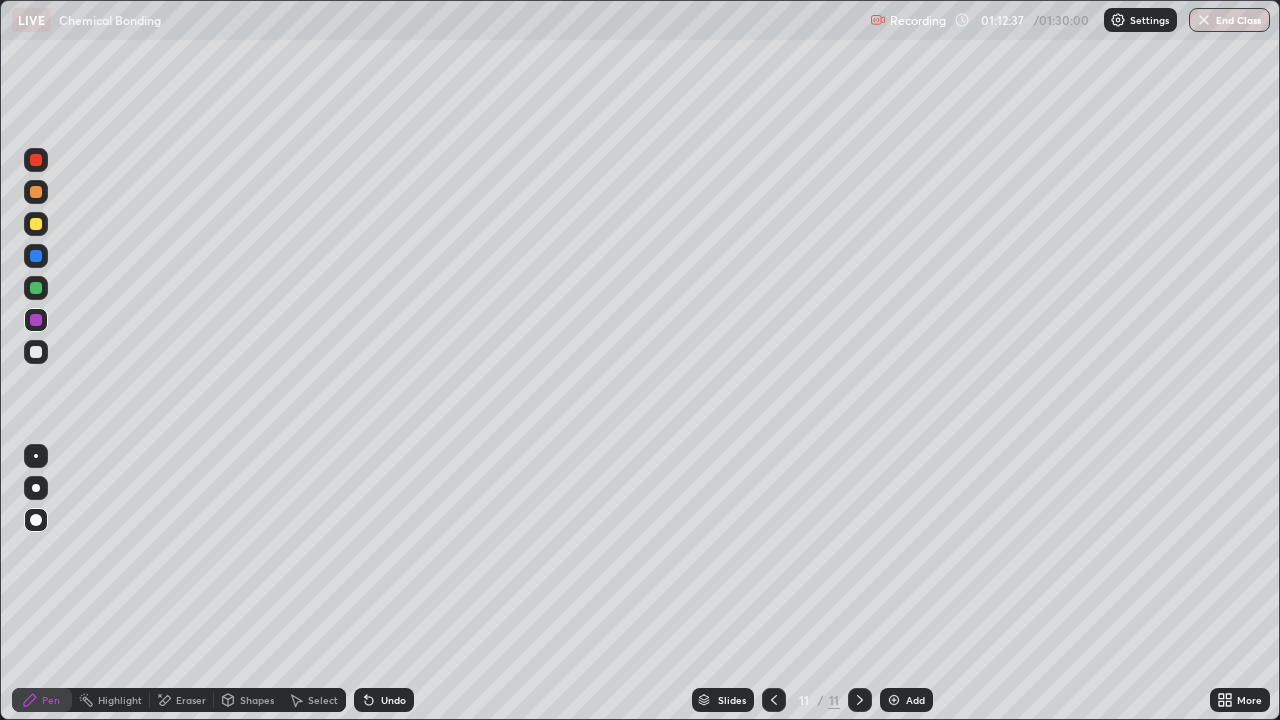 click at bounding box center [36, 352] 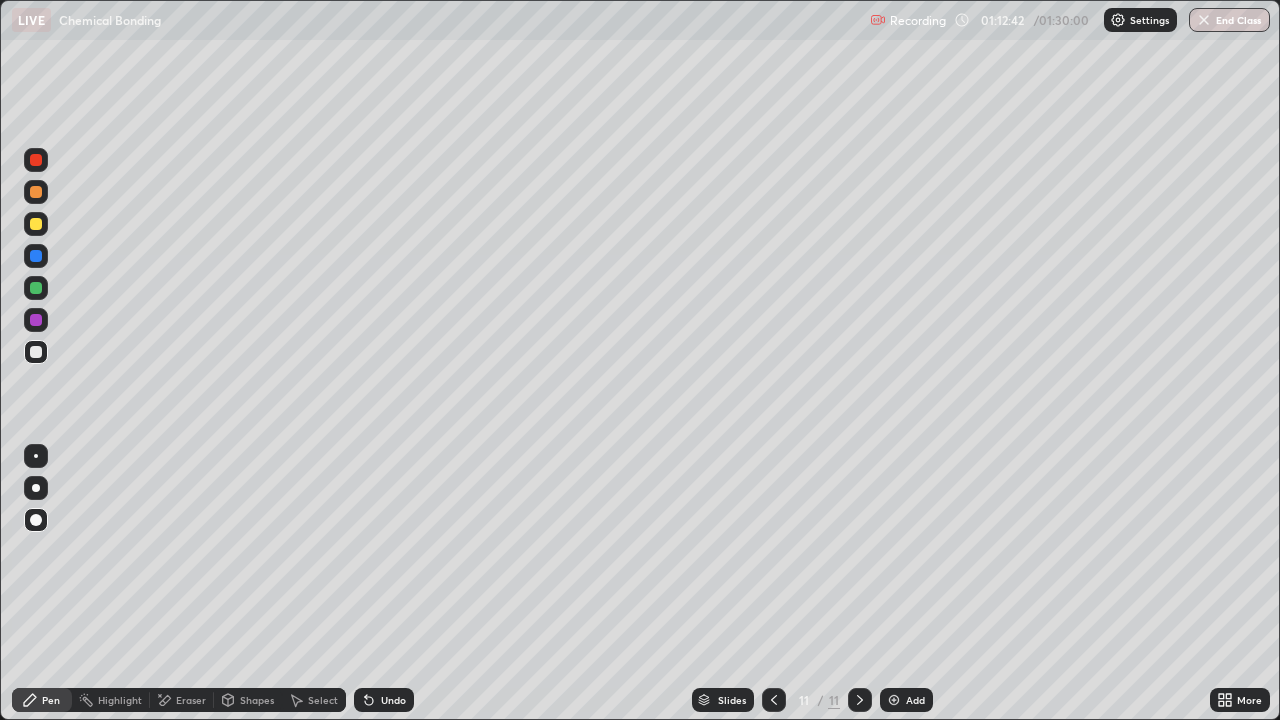 click at bounding box center (36, 256) 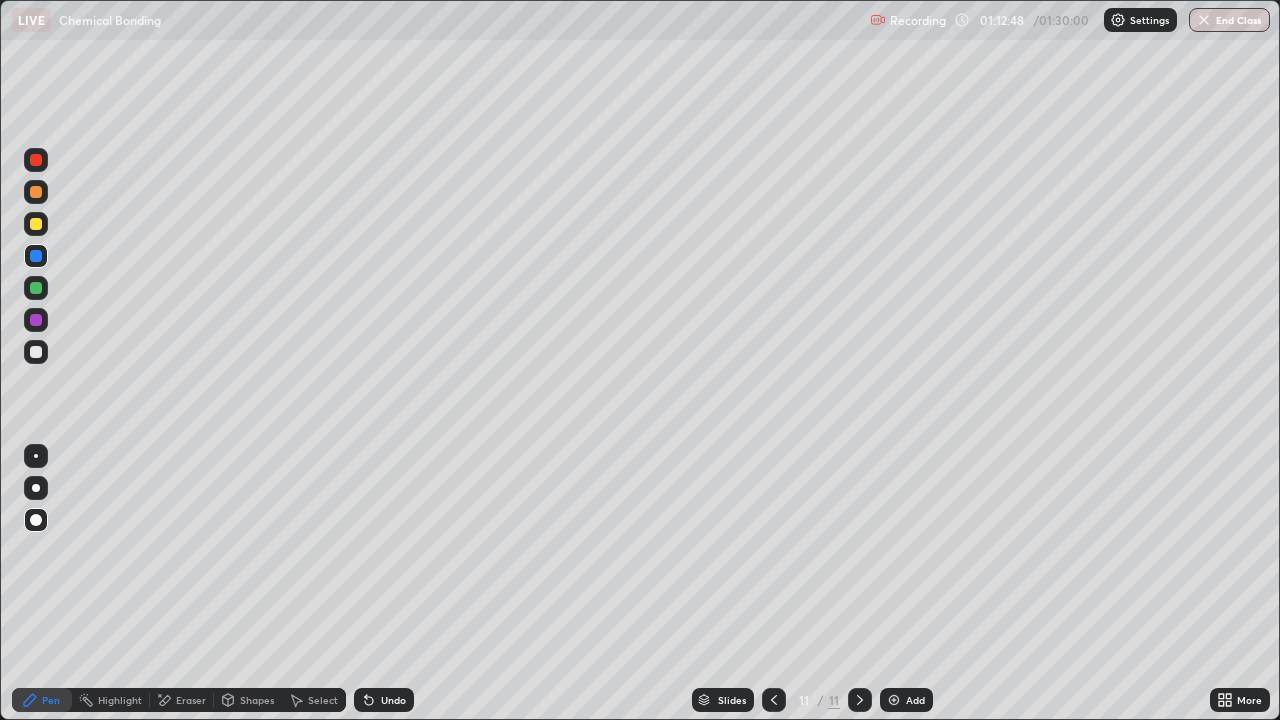 click on "Shapes" at bounding box center (257, 700) 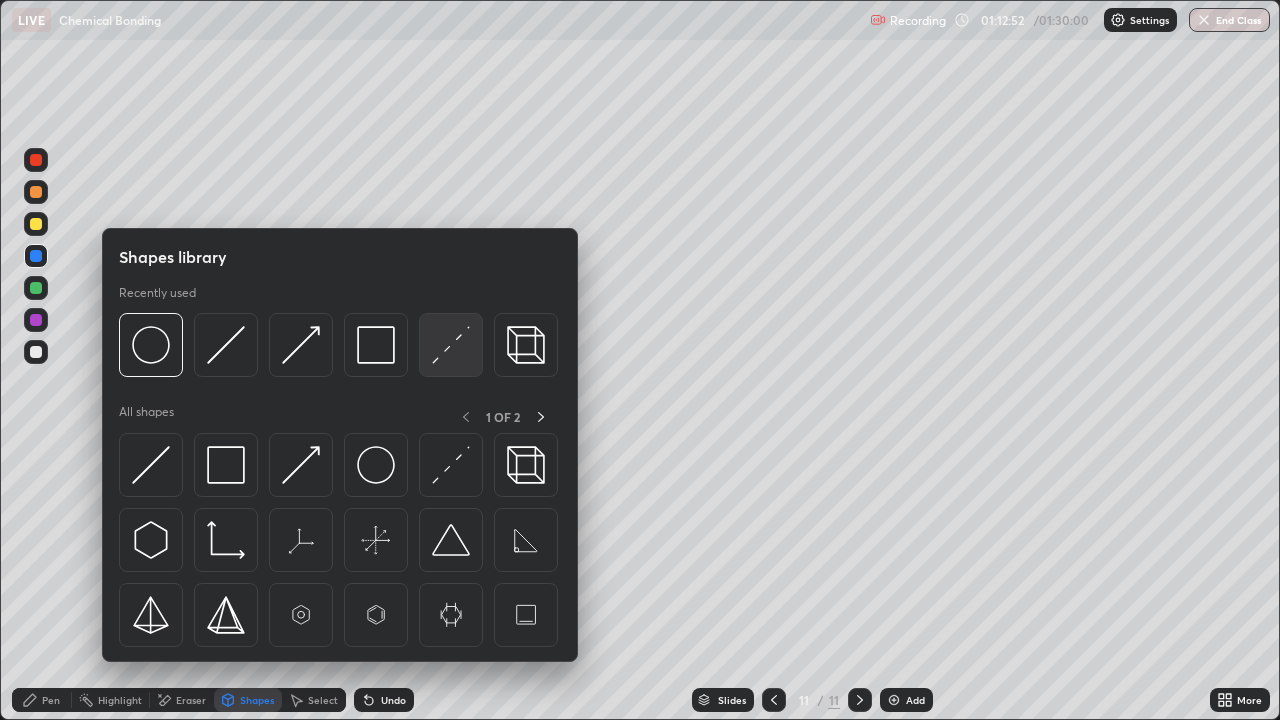 click at bounding box center [451, 345] 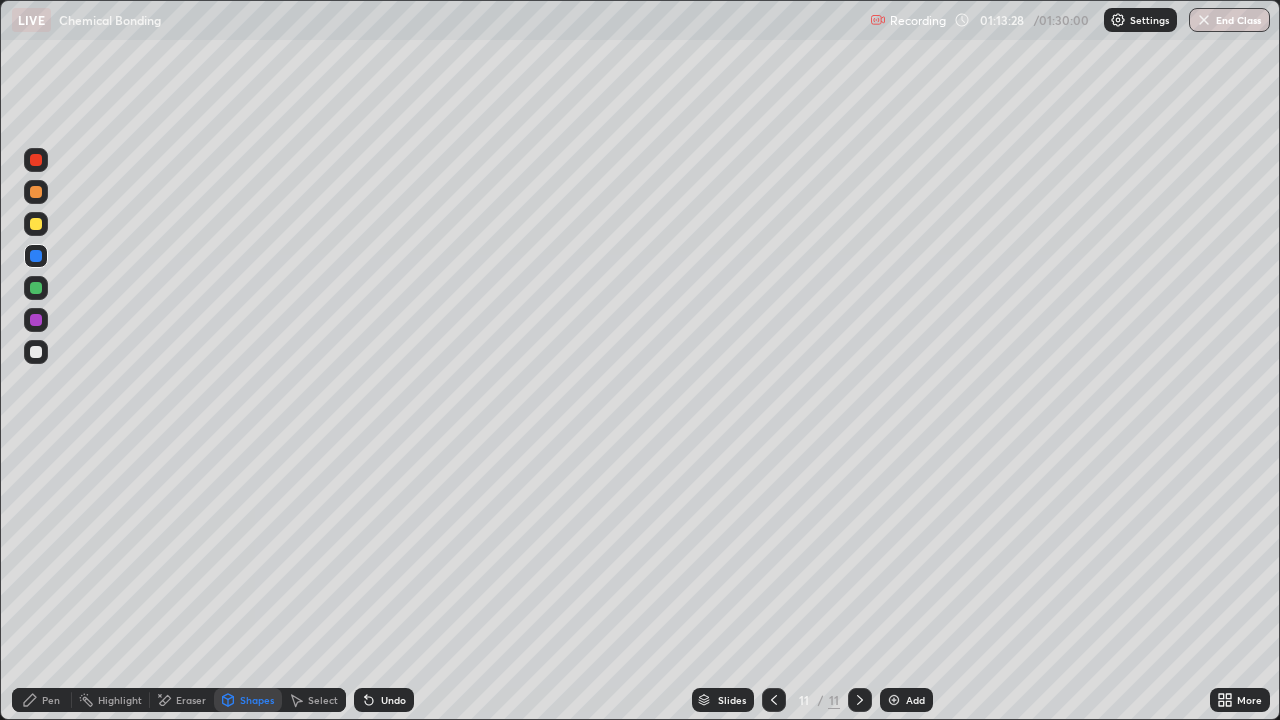 click on "Pen" at bounding box center (51, 700) 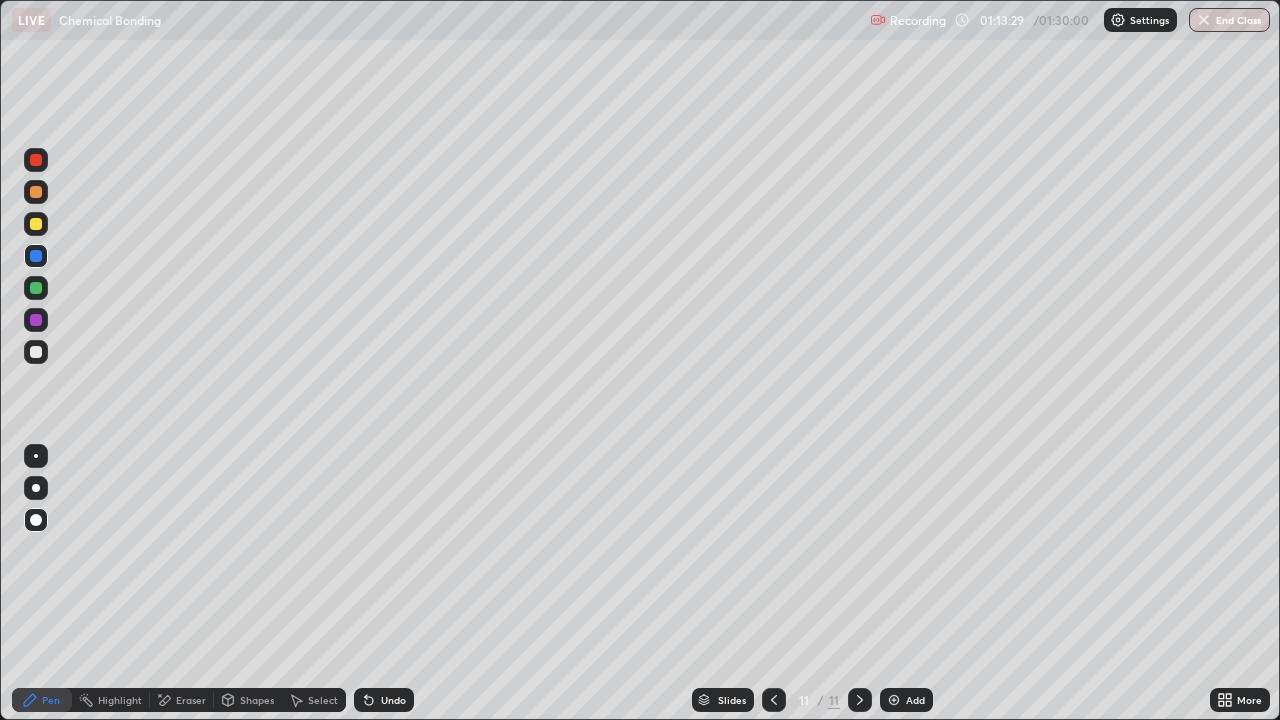 click at bounding box center (36, 352) 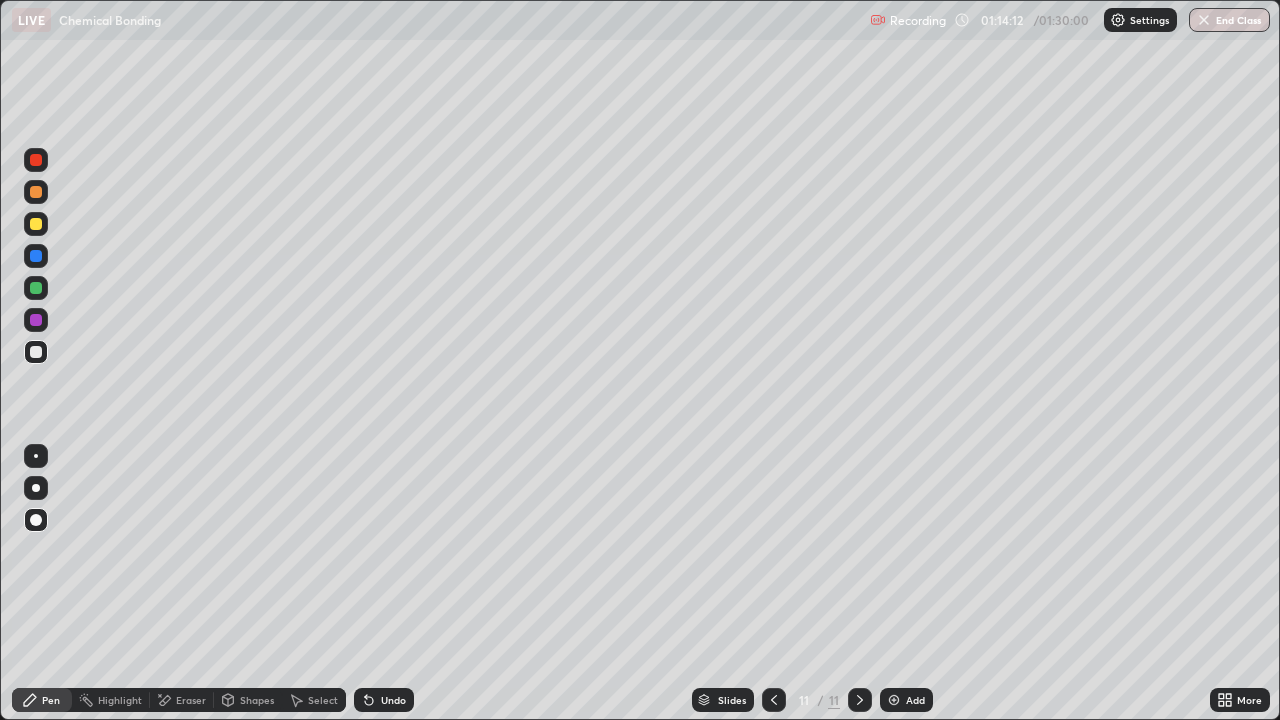click 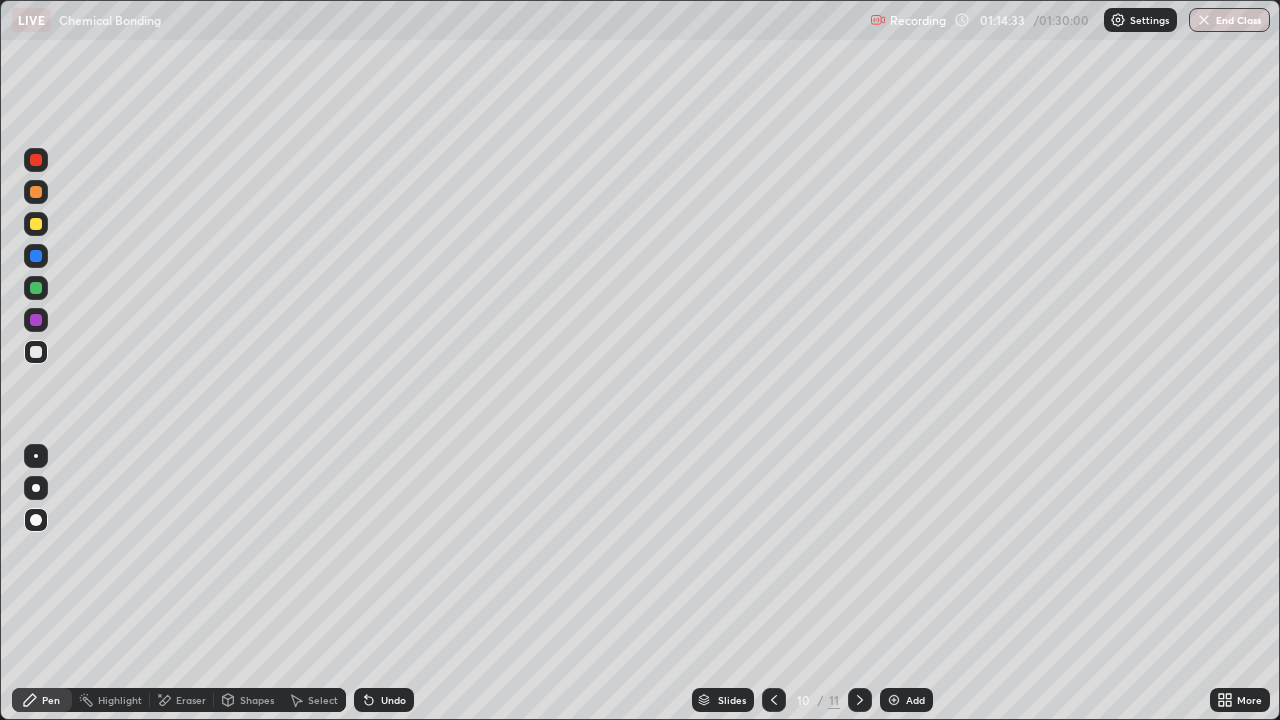 click 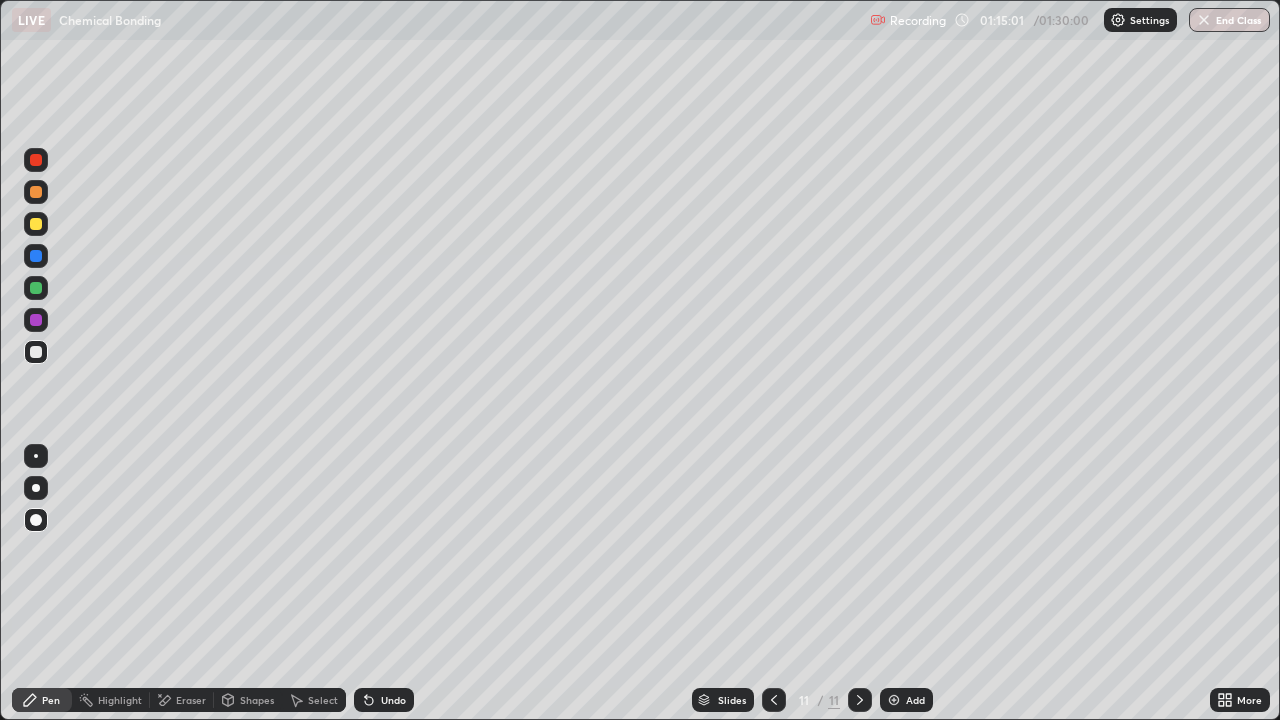 click on "Pen" at bounding box center [51, 700] 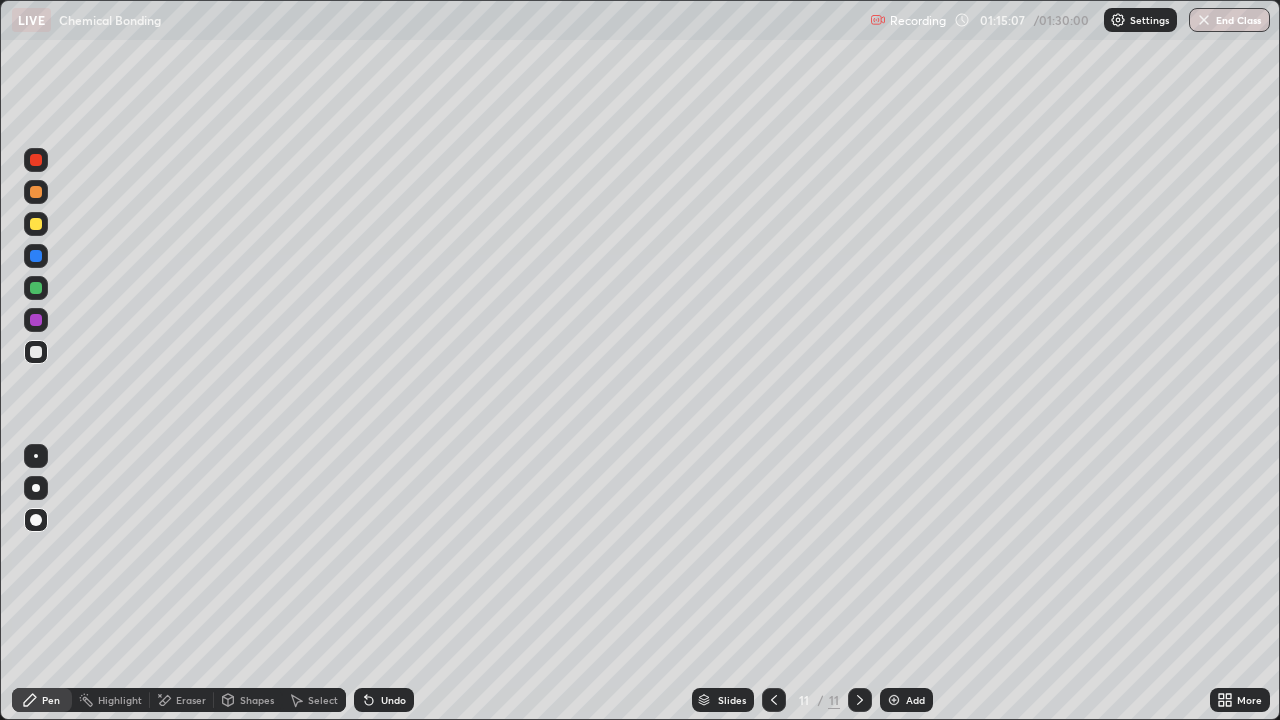 click 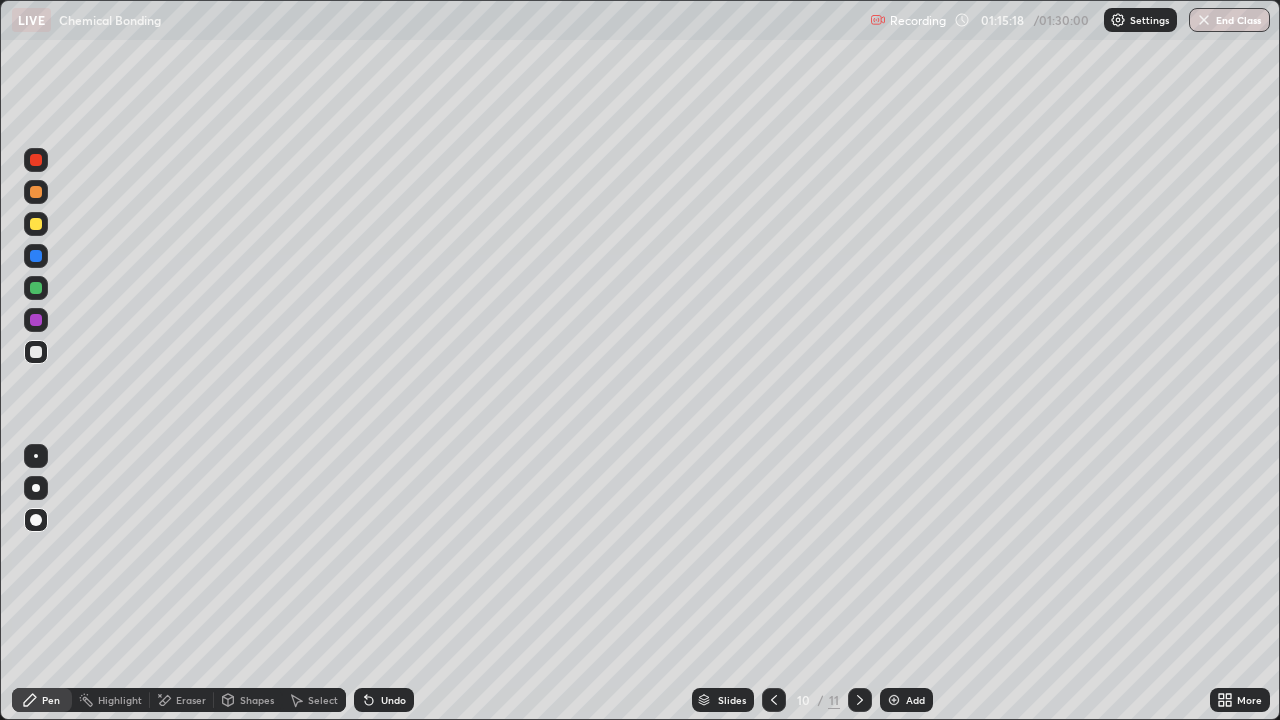 click at bounding box center (36, 352) 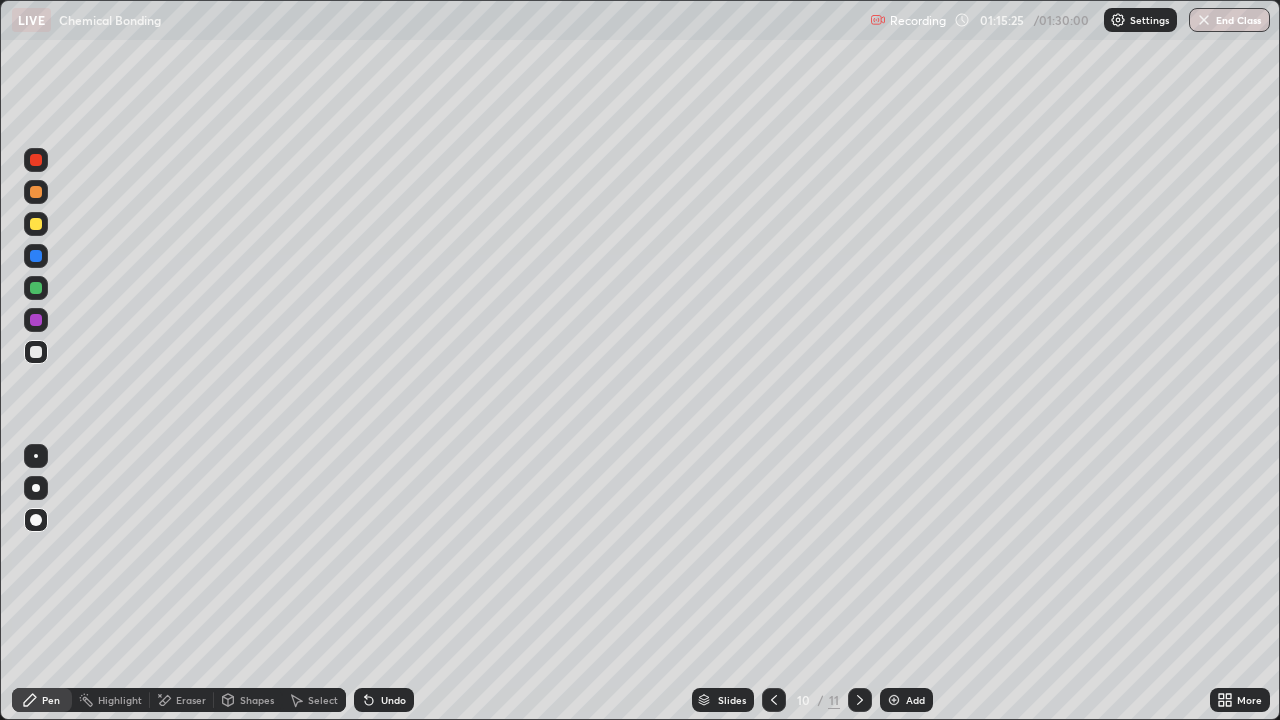 click on "Pen" at bounding box center [51, 700] 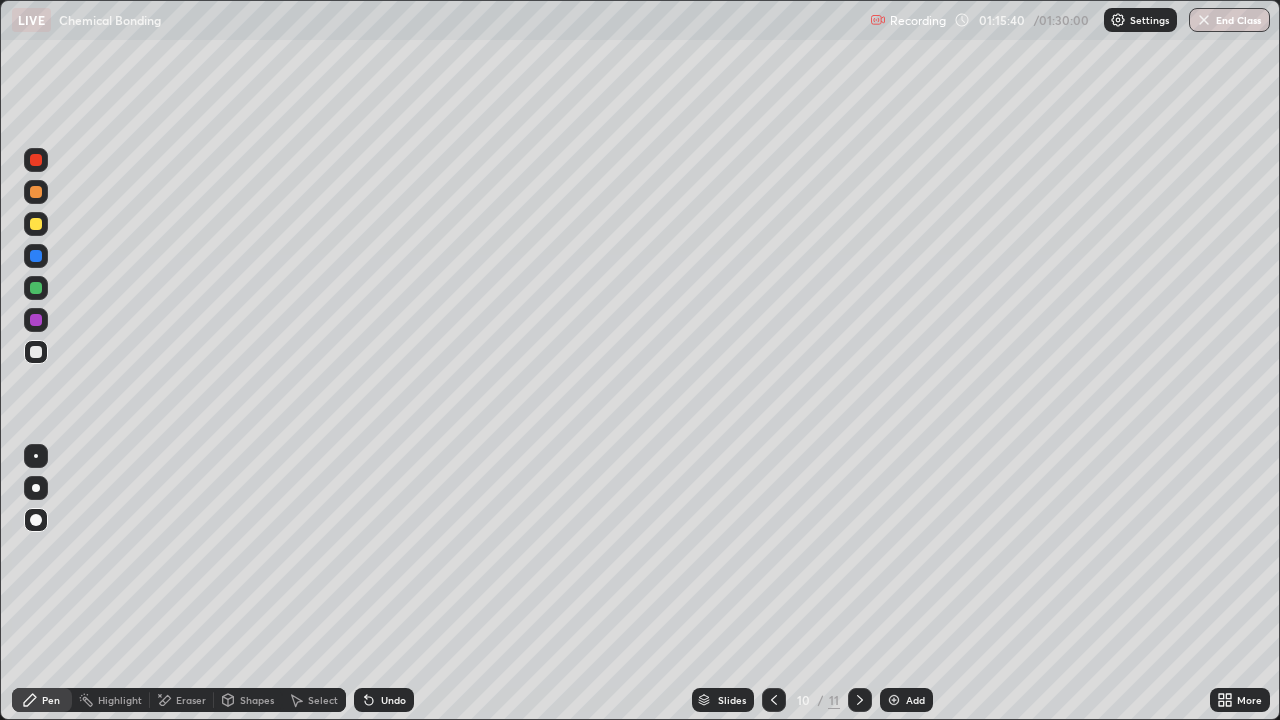 click on "Pen" at bounding box center [51, 700] 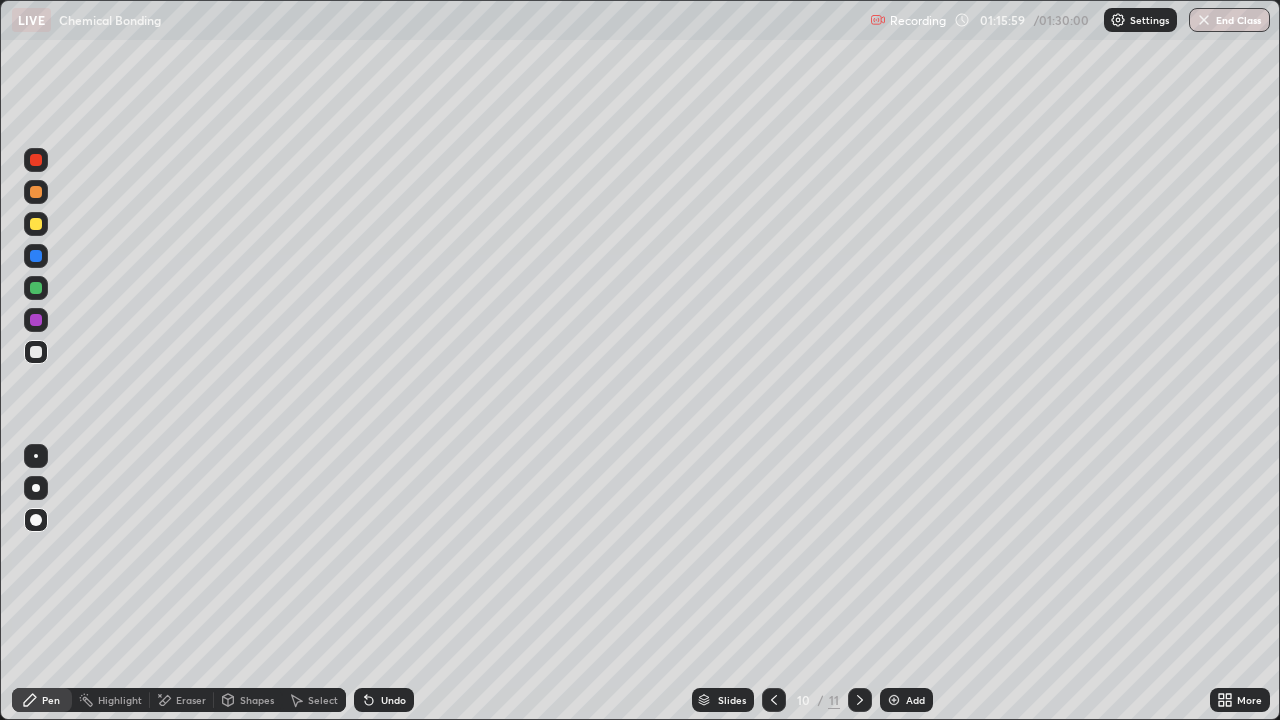 click on "Pen" at bounding box center [51, 700] 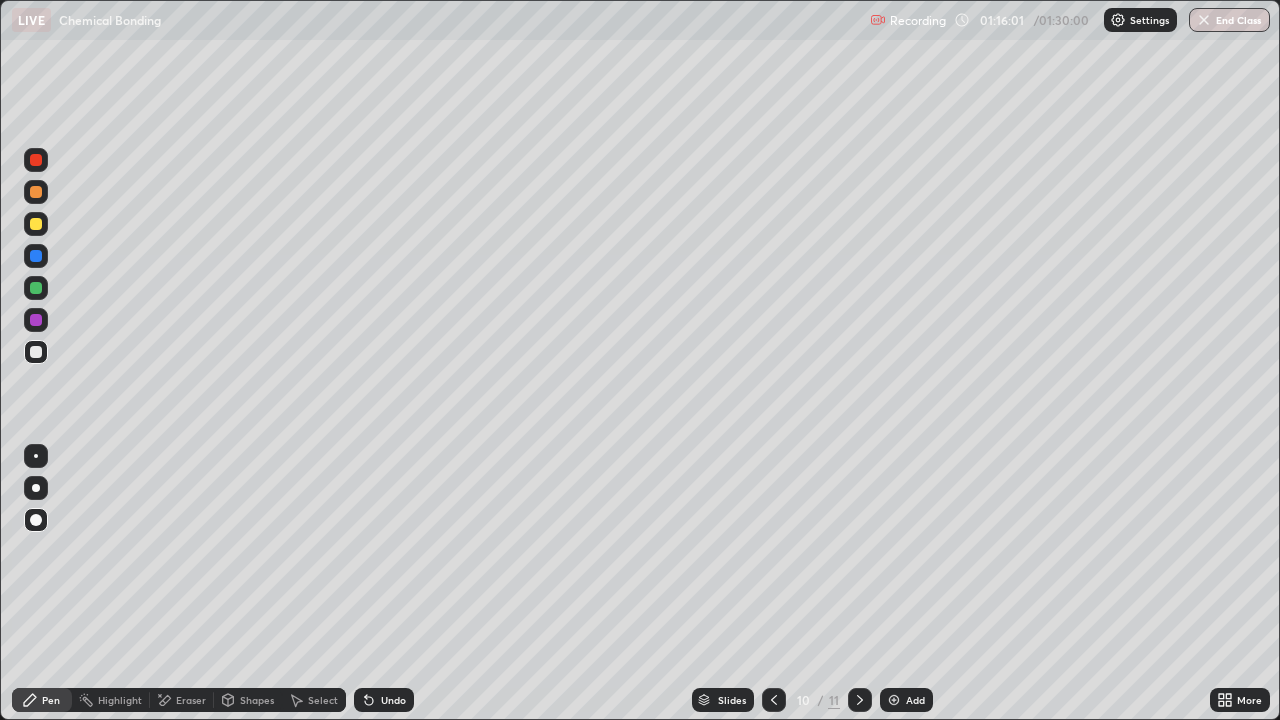 click 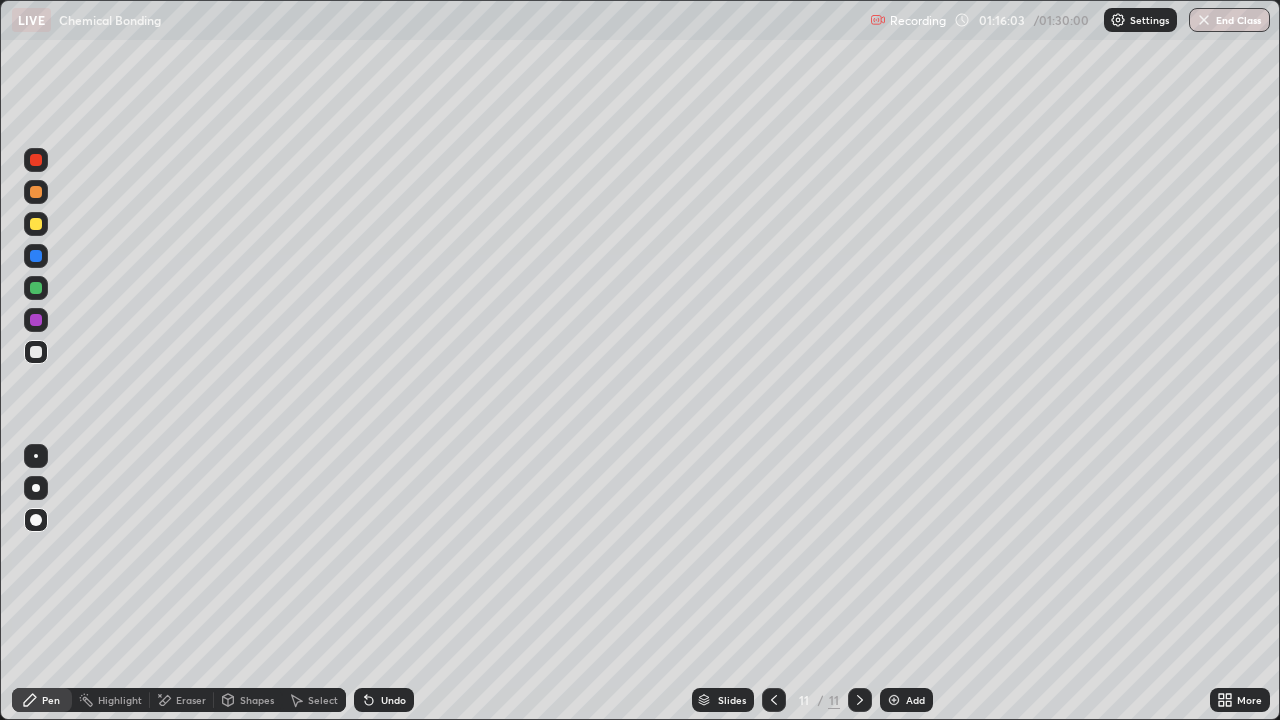 click on "Eraser" at bounding box center (191, 700) 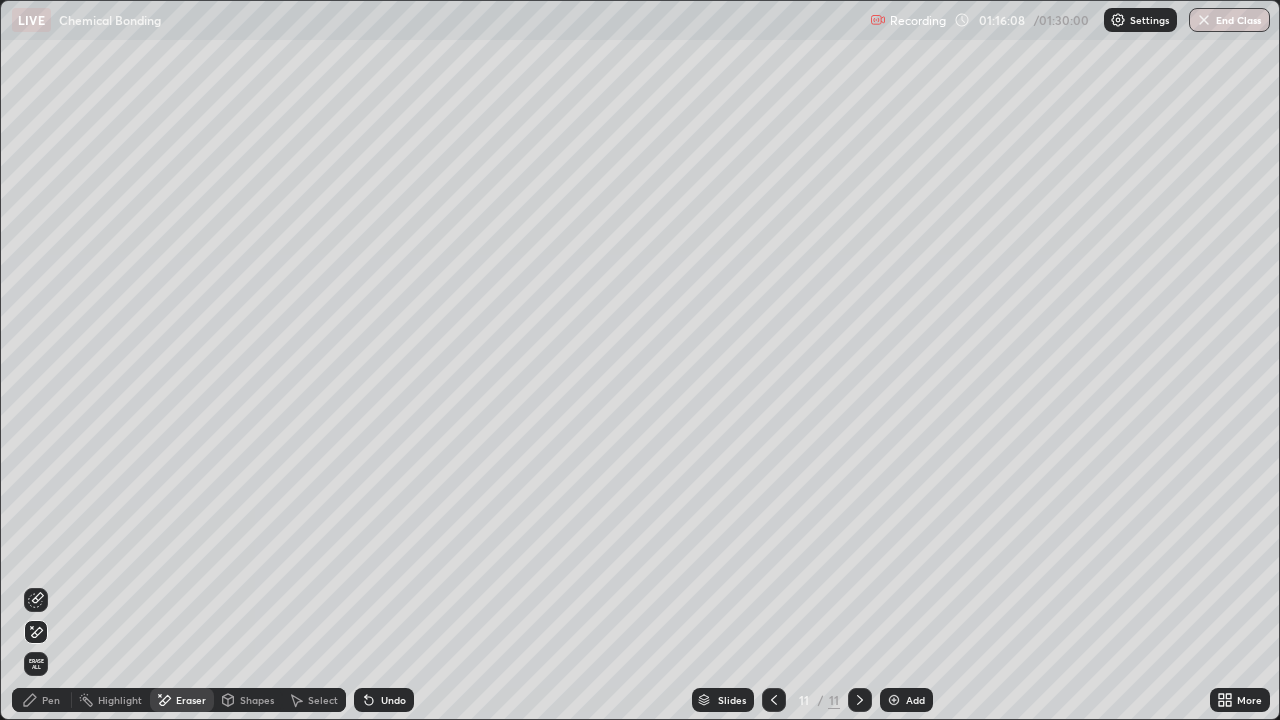 click 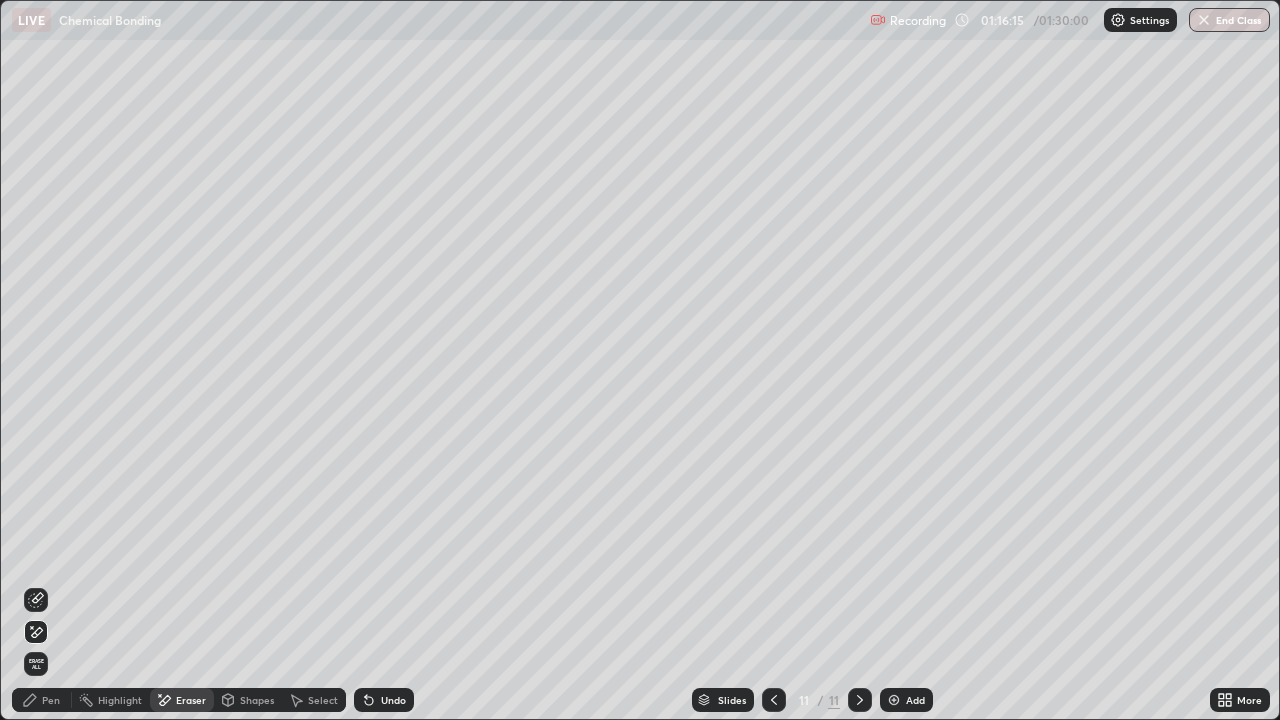 click on "Undo" at bounding box center [393, 700] 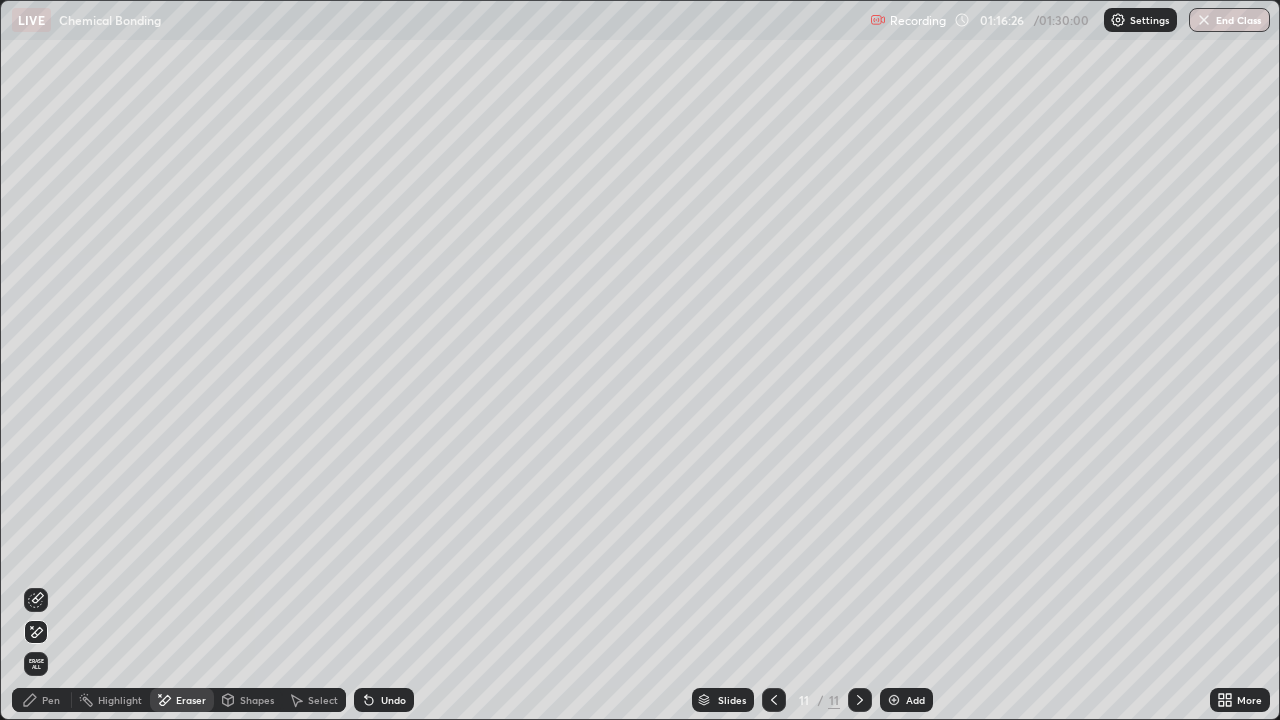 click on "Pen" at bounding box center (42, 700) 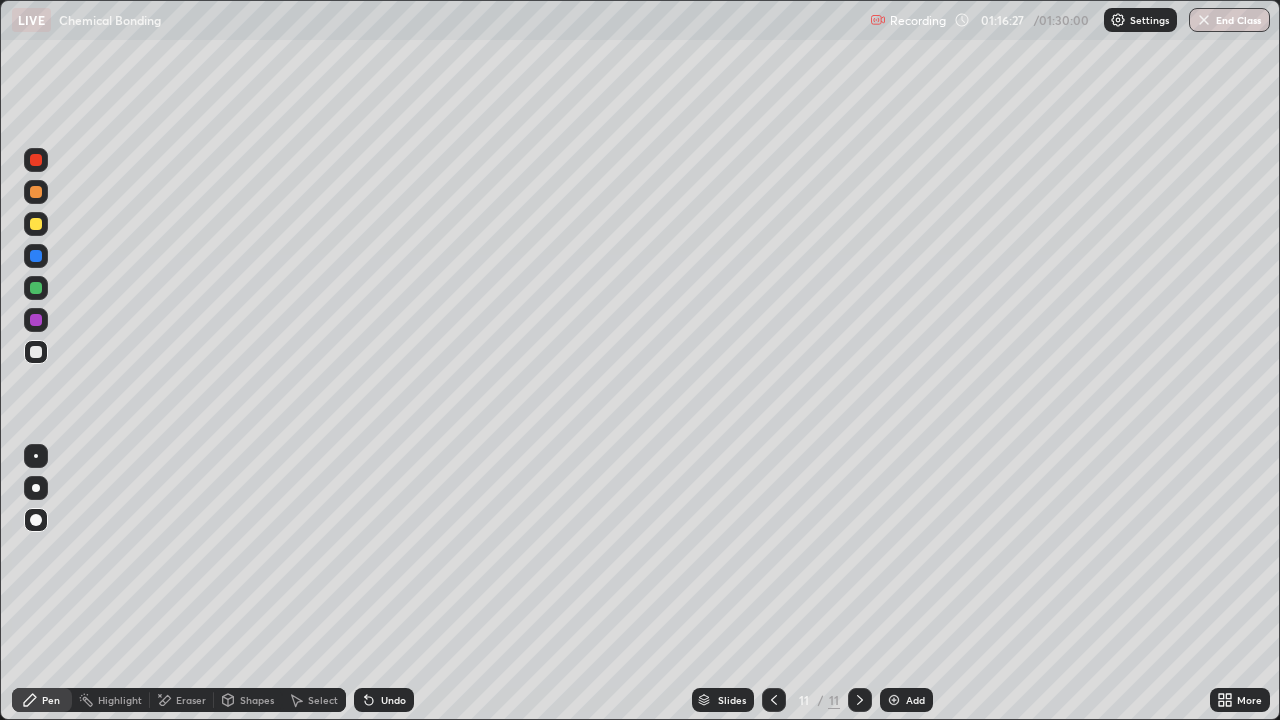 click at bounding box center (36, 256) 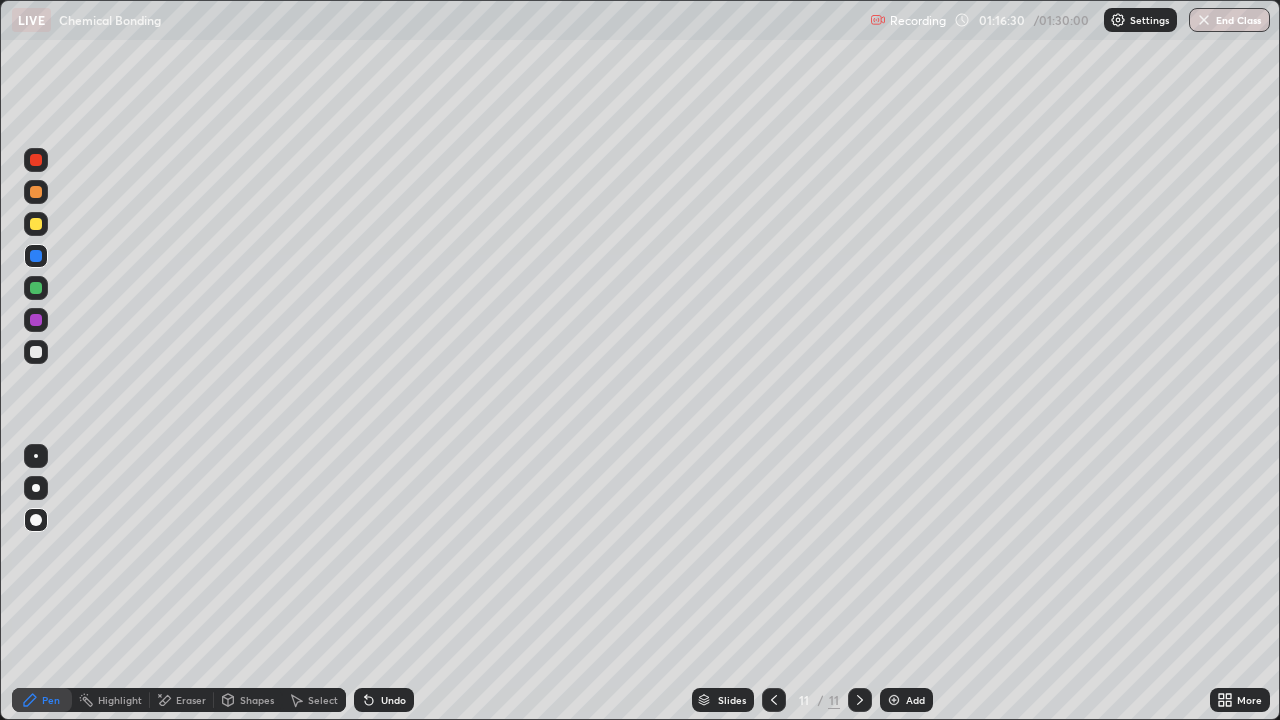 click at bounding box center (36, 288) 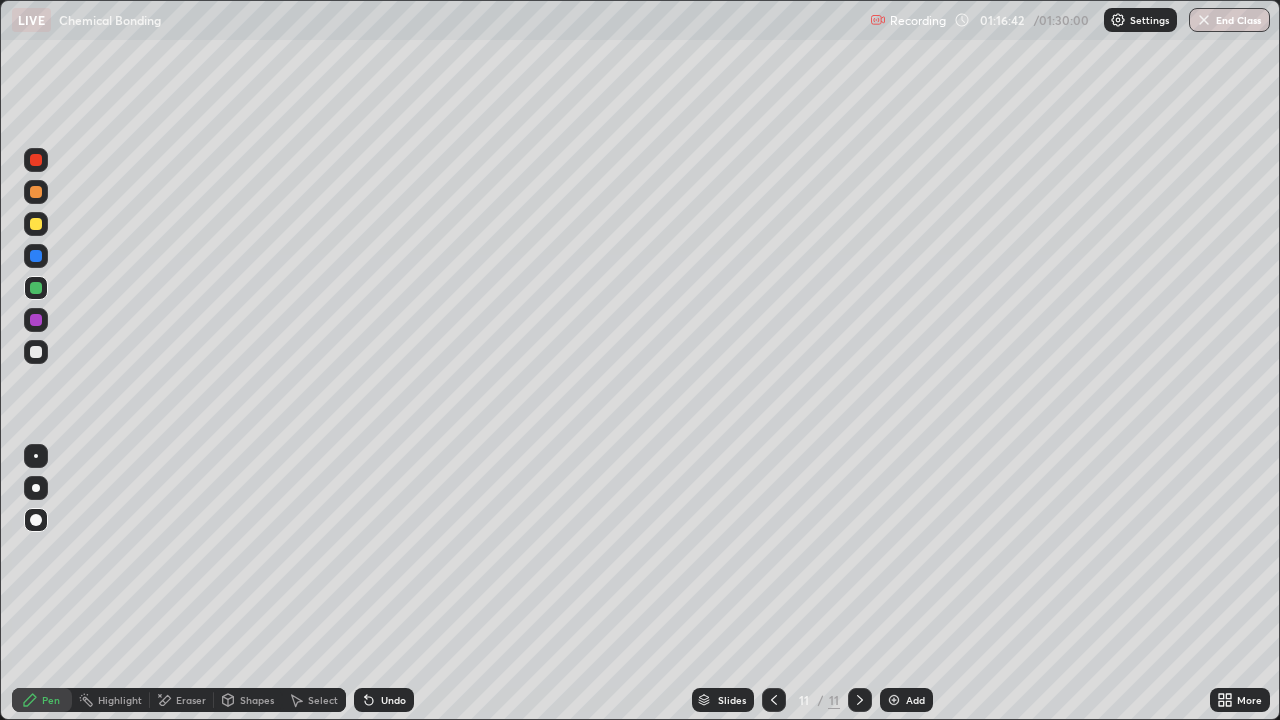 click on "Eraser" at bounding box center [191, 700] 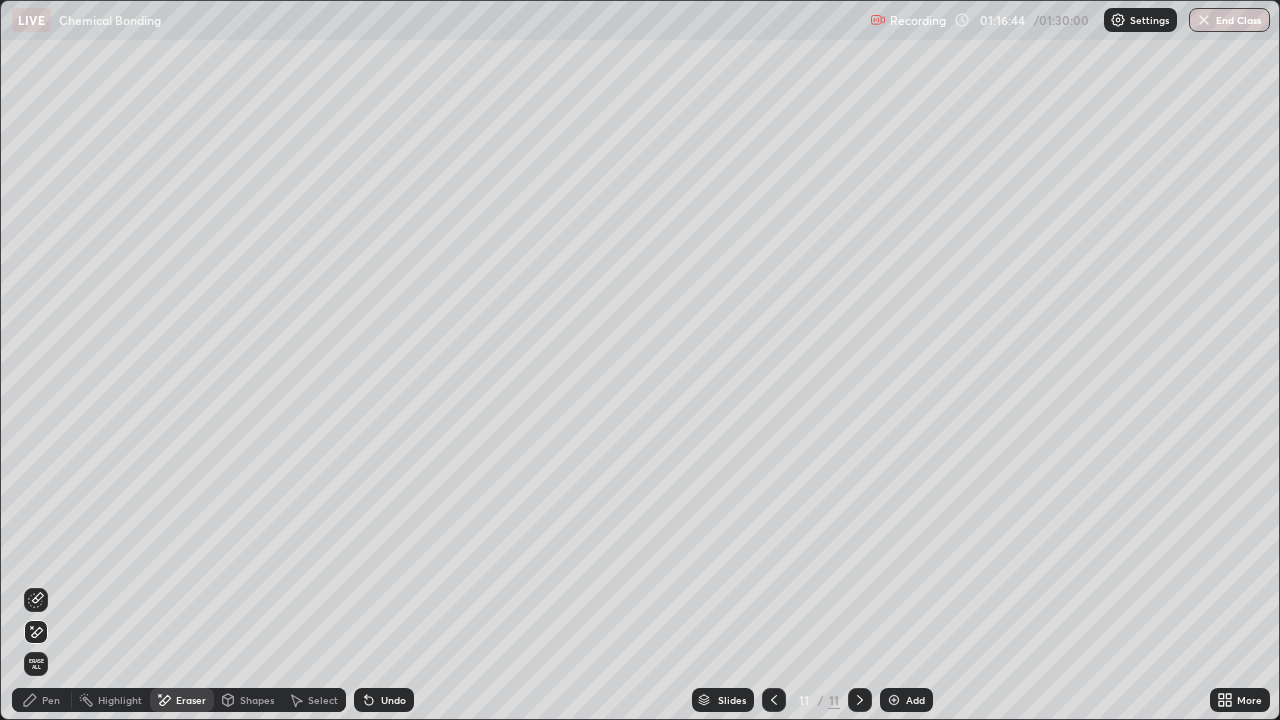 click 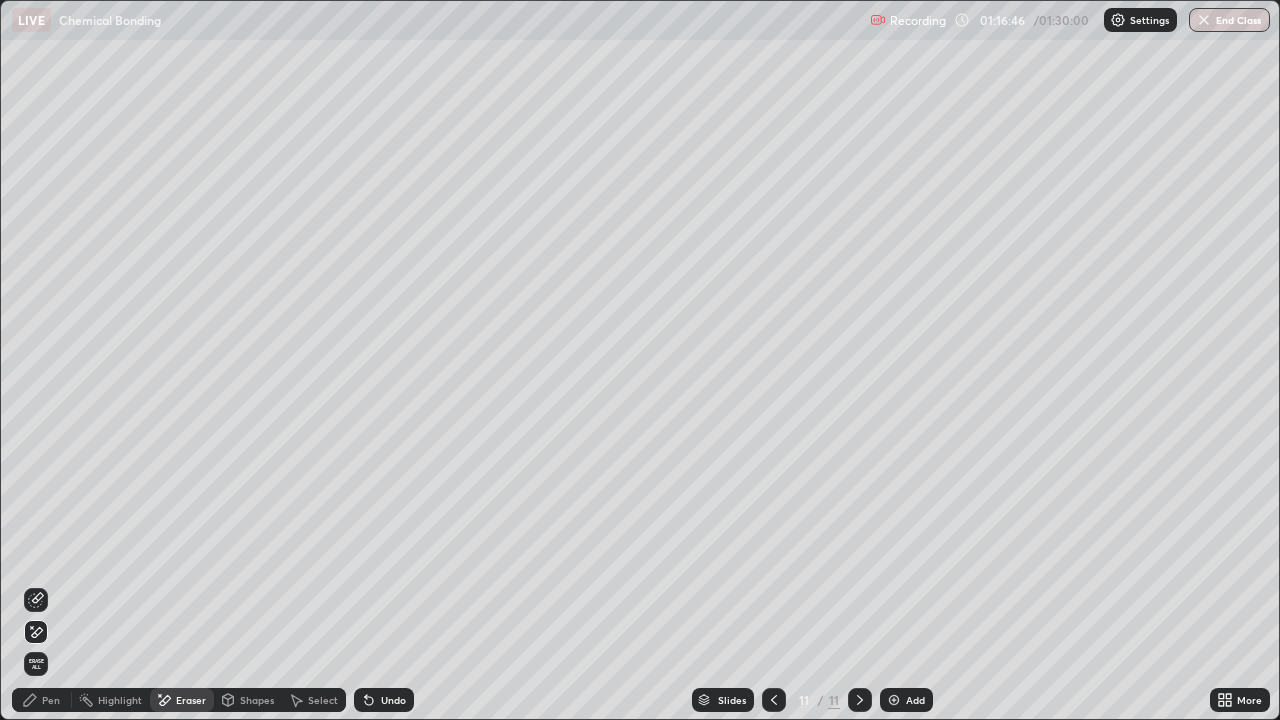 click on "Pen" at bounding box center [51, 700] 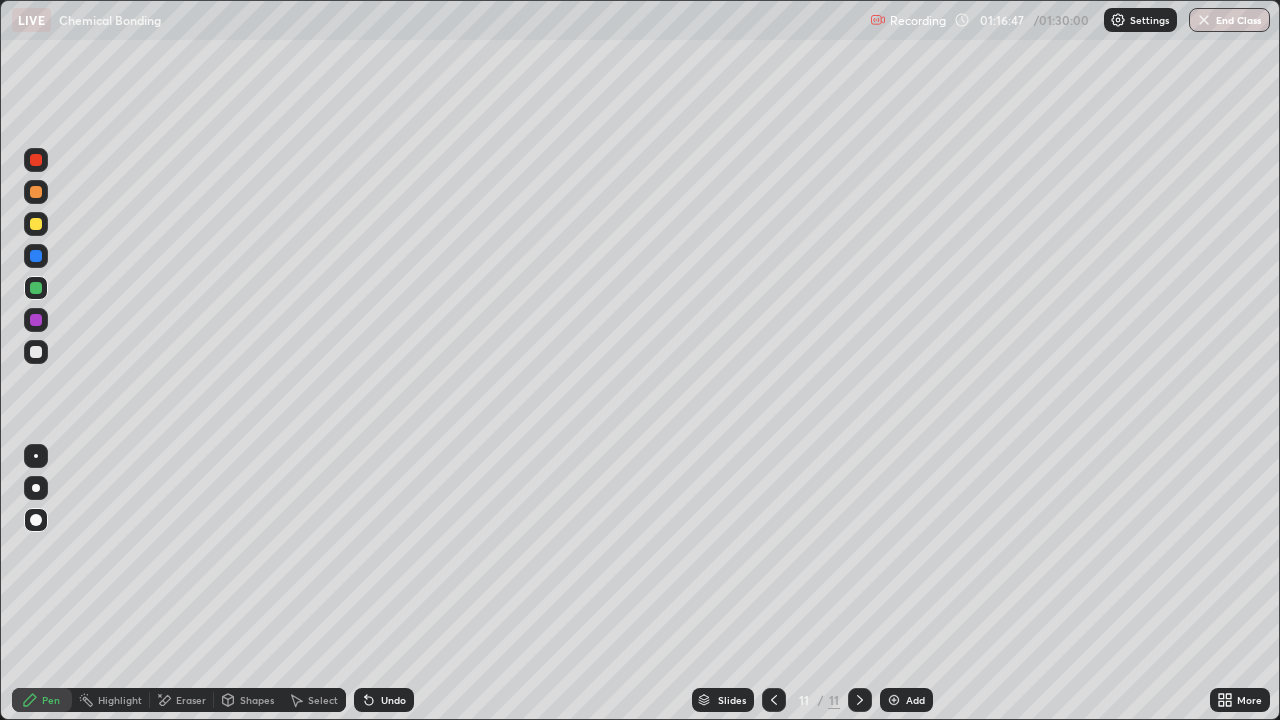 click at bounding box center (36, 352) 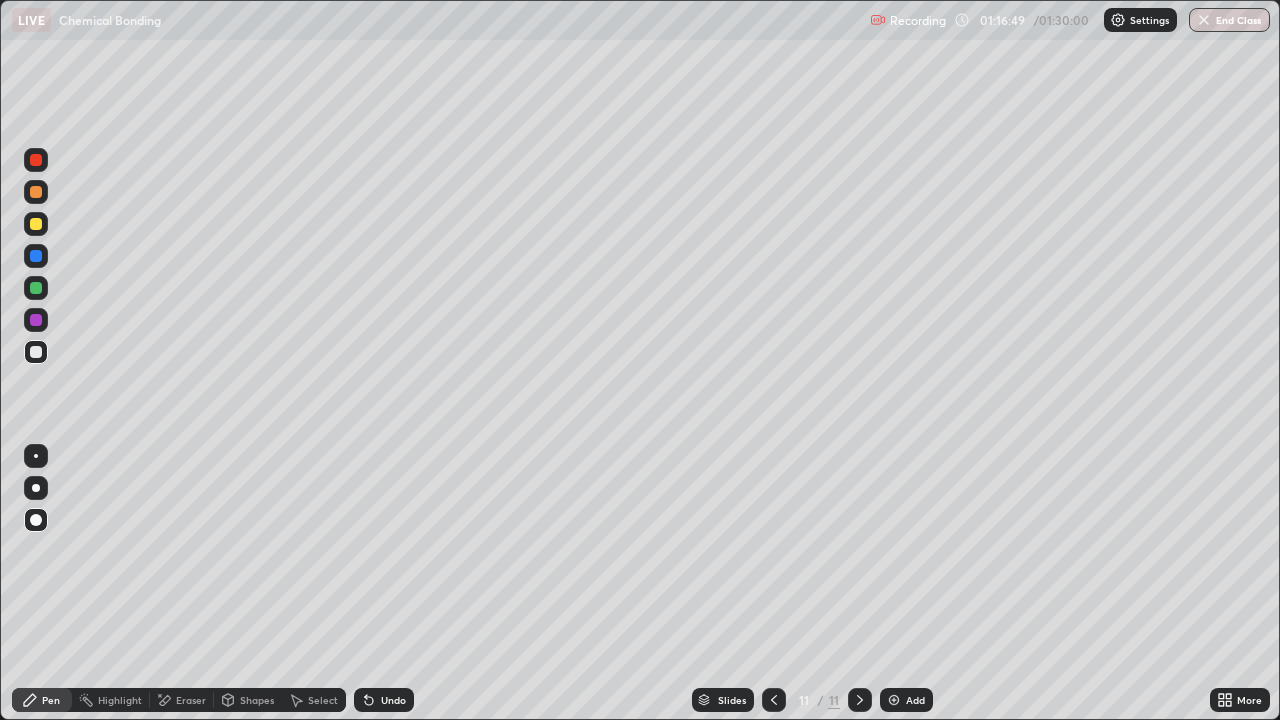 click at bounding box center [36, 288] 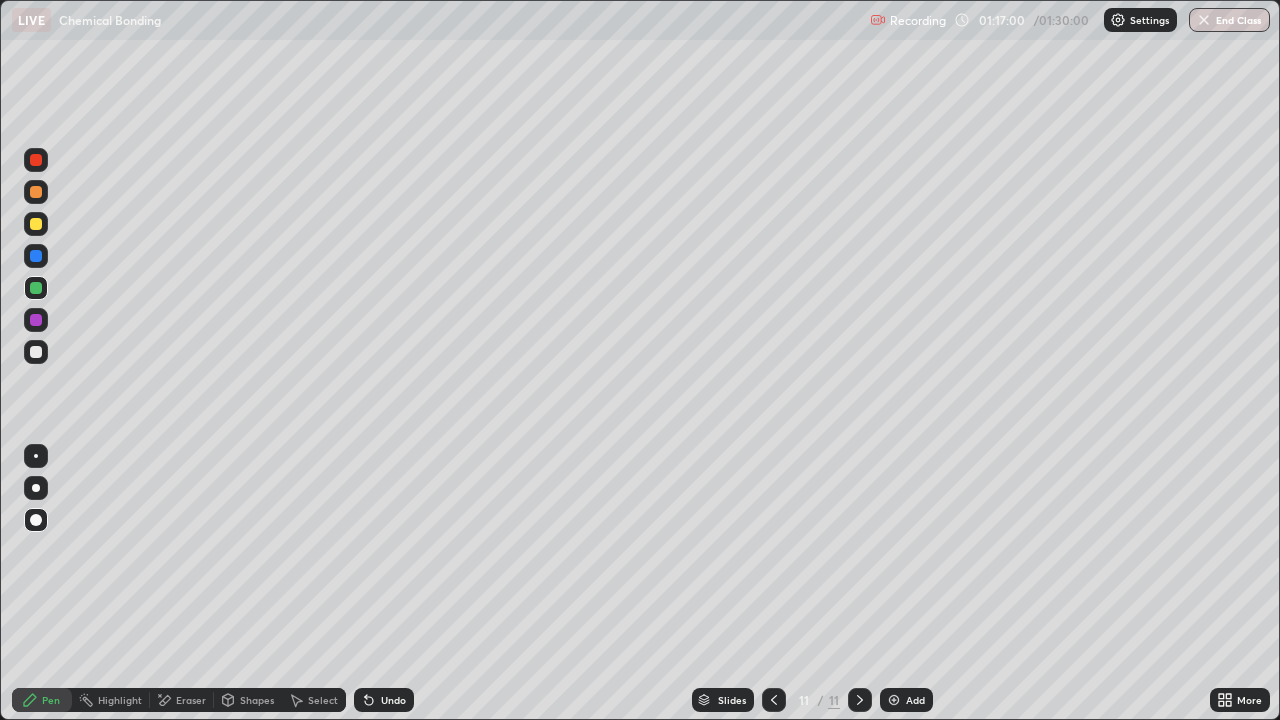 click at bounding box center [36, 160] 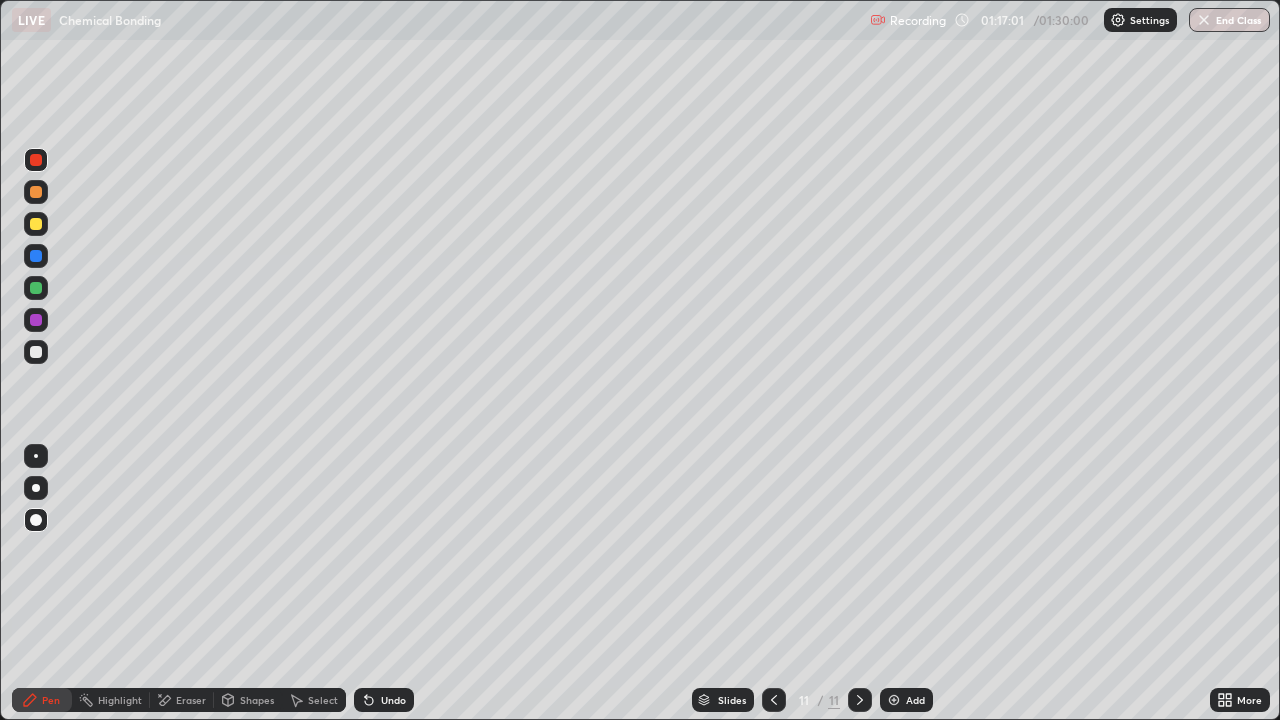 click at bounding box center (36, 288) 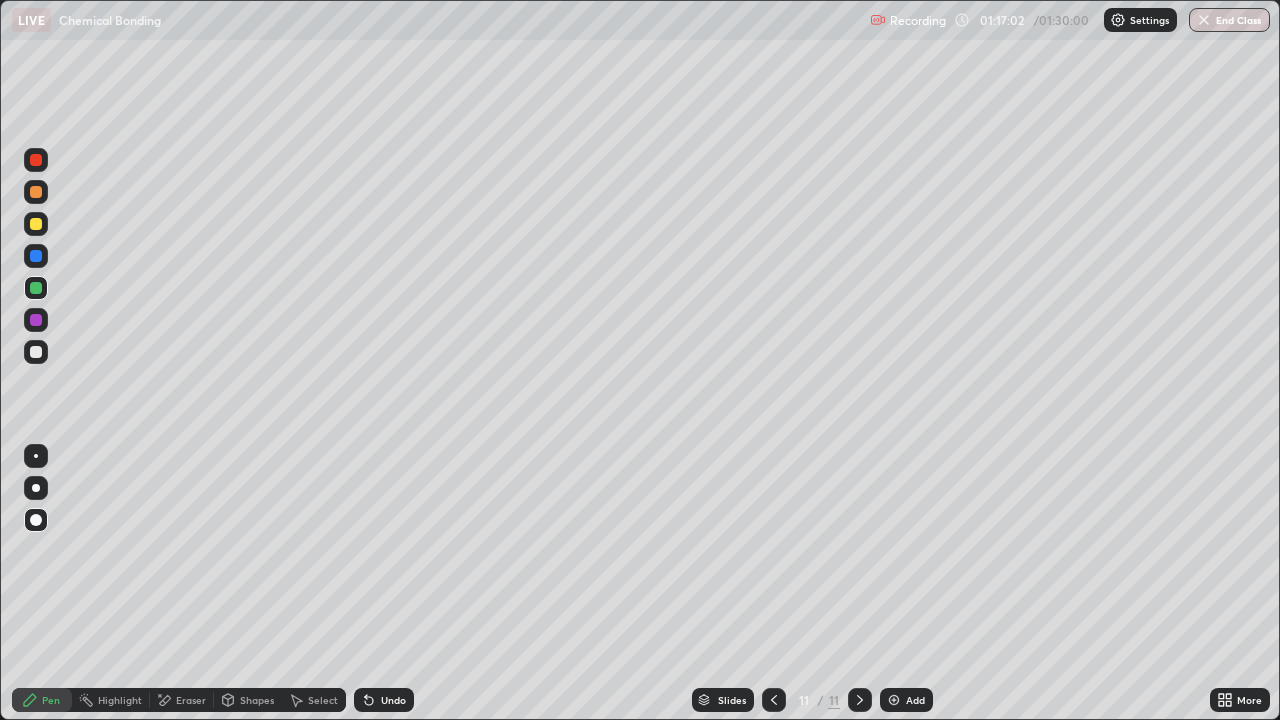 click at bounding box center (36, 256) 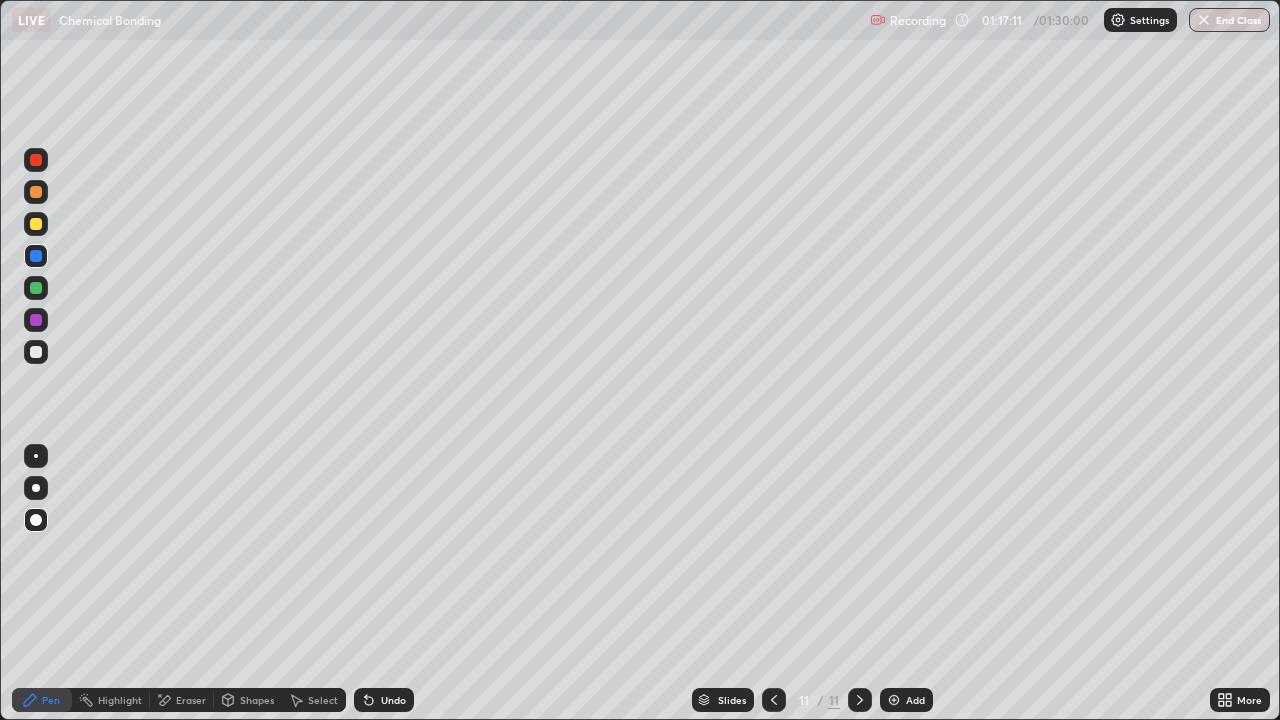 click at bounding box center (36, 160) 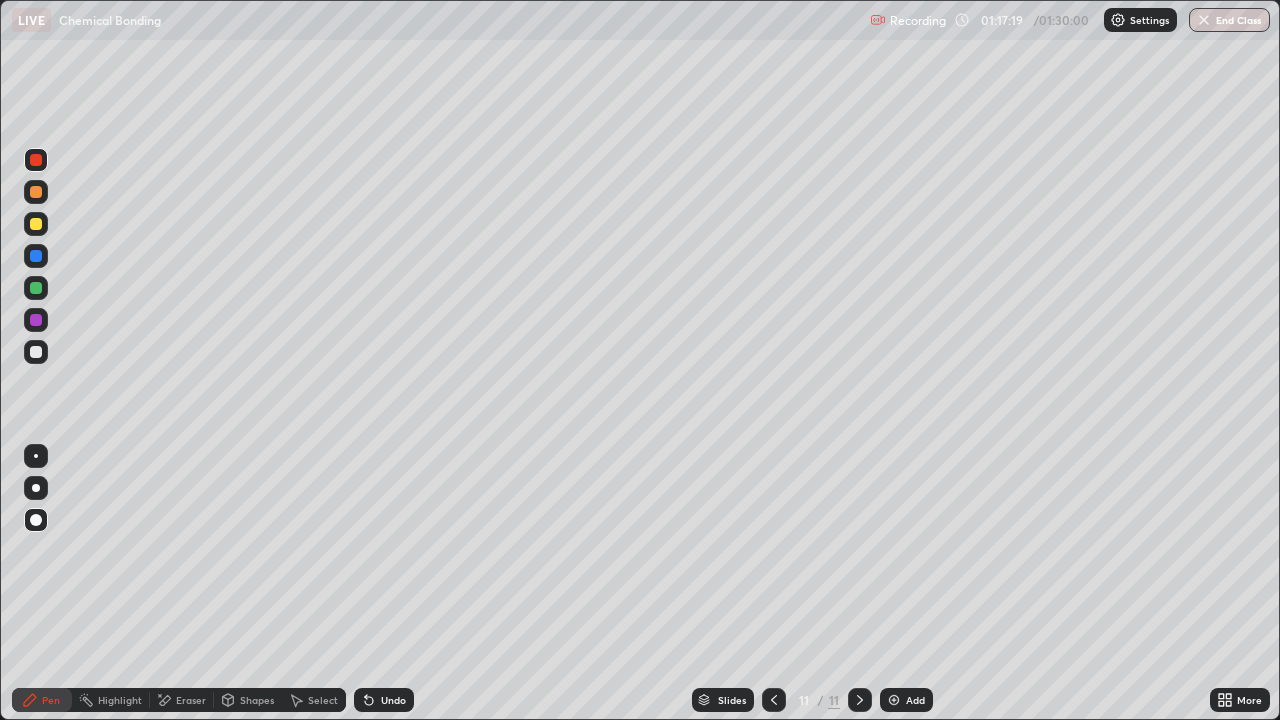 click on "Pen" at bounding box center [51, 700] 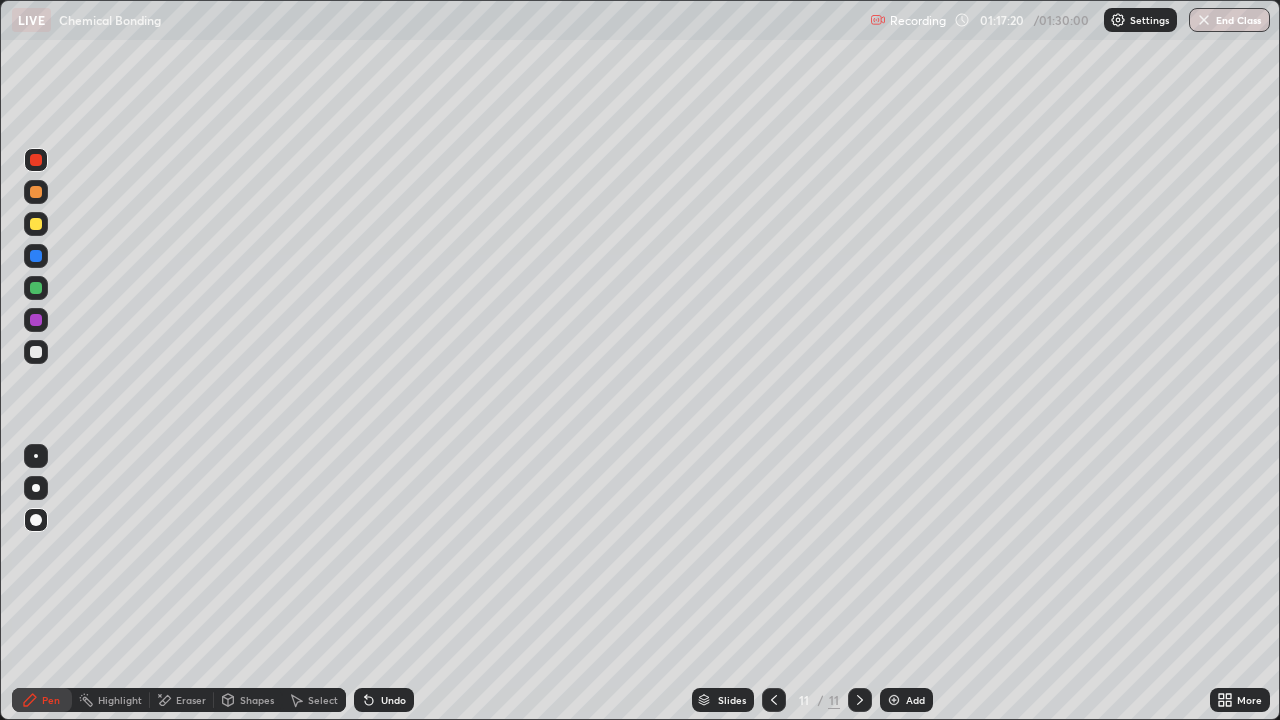 click at bounding box center (36, 256) 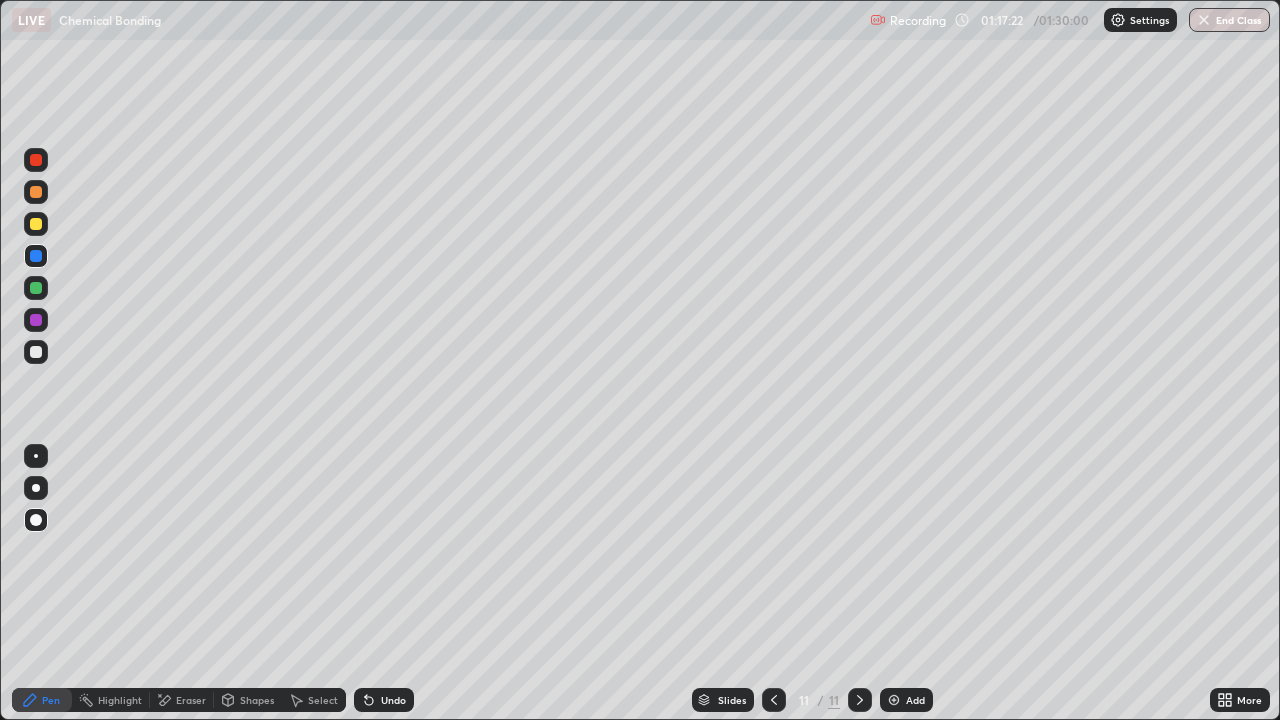 click at bounding box center [36, 288] 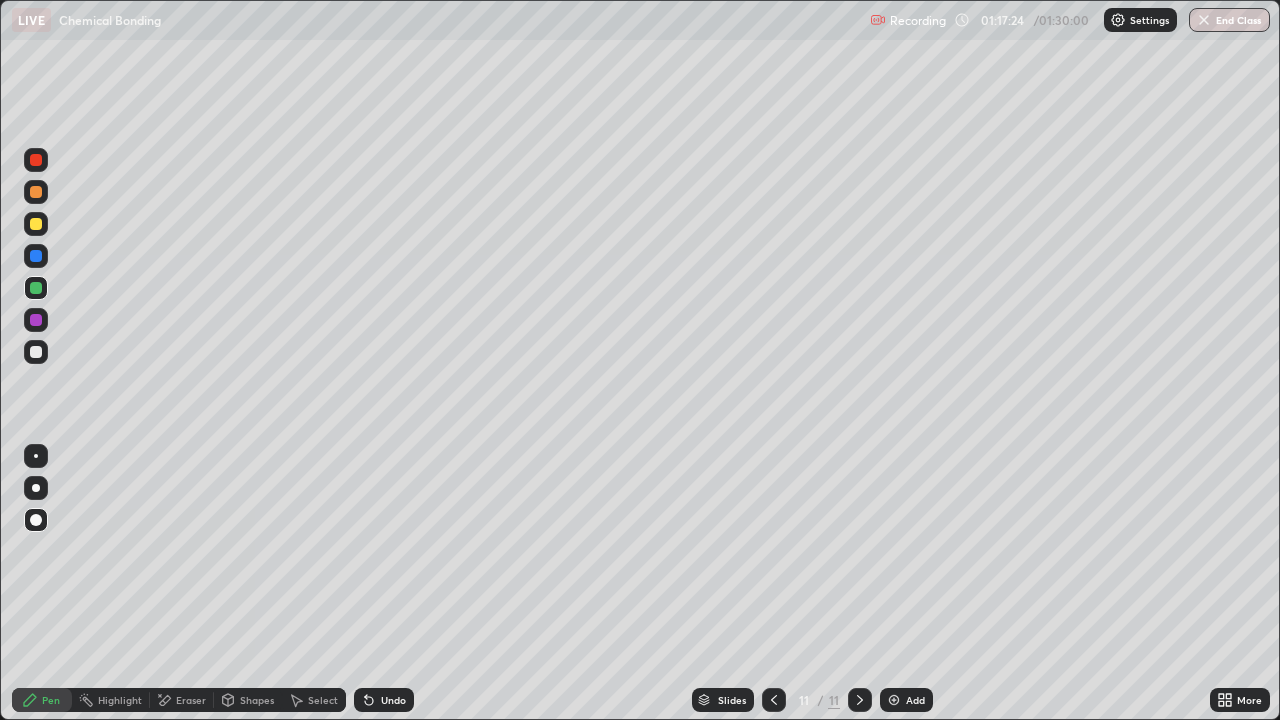 click at bounding box center [36, 320] 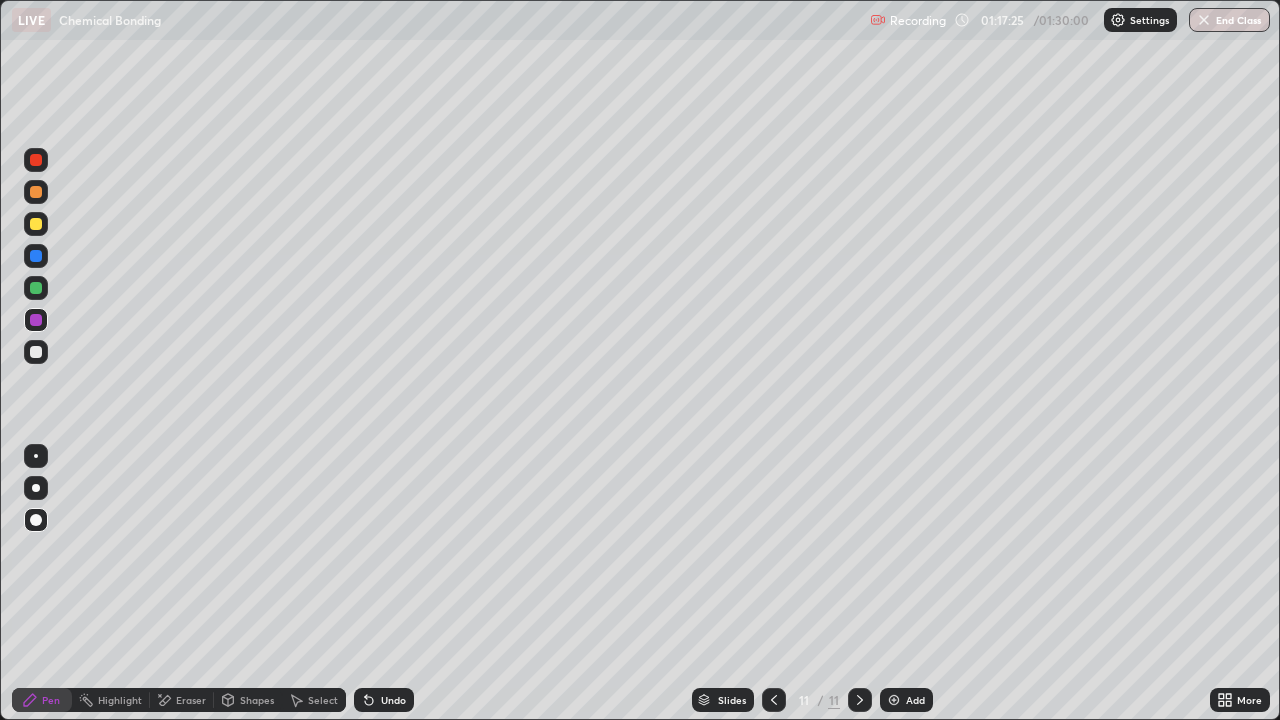 click on "Shapes" at bounding box center (257, 700) 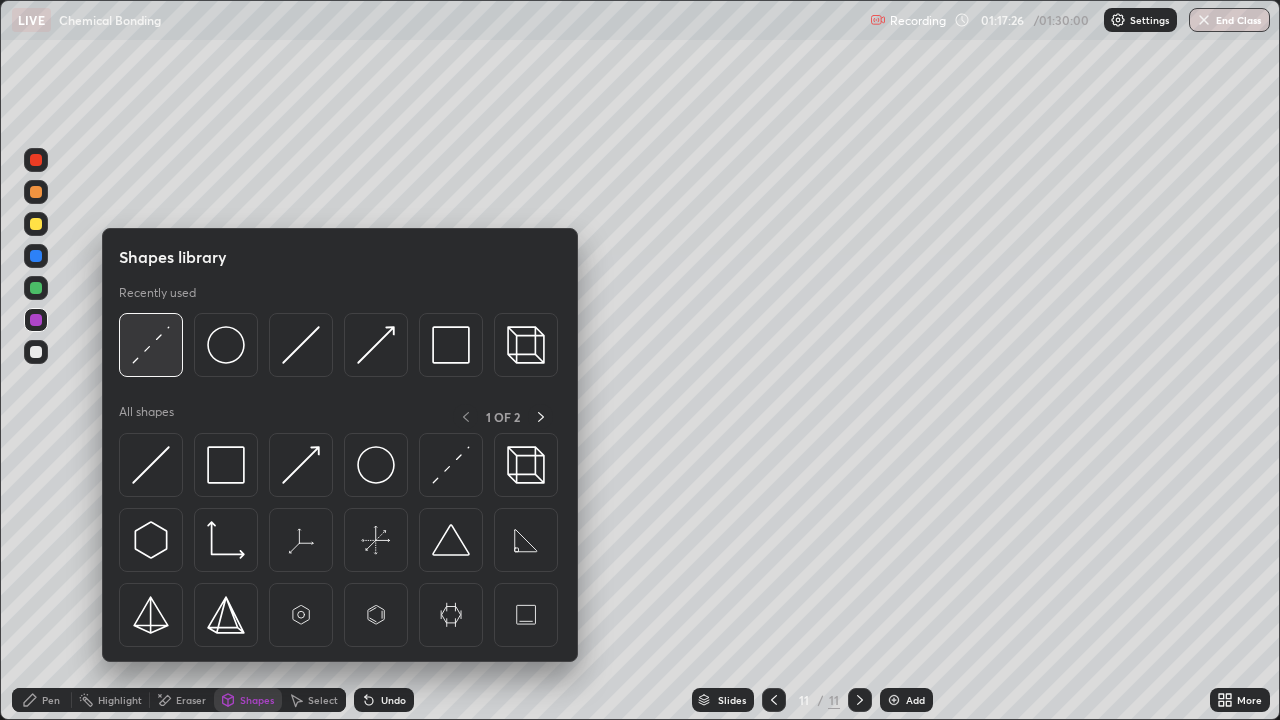 click at bounding box center (151, 345) 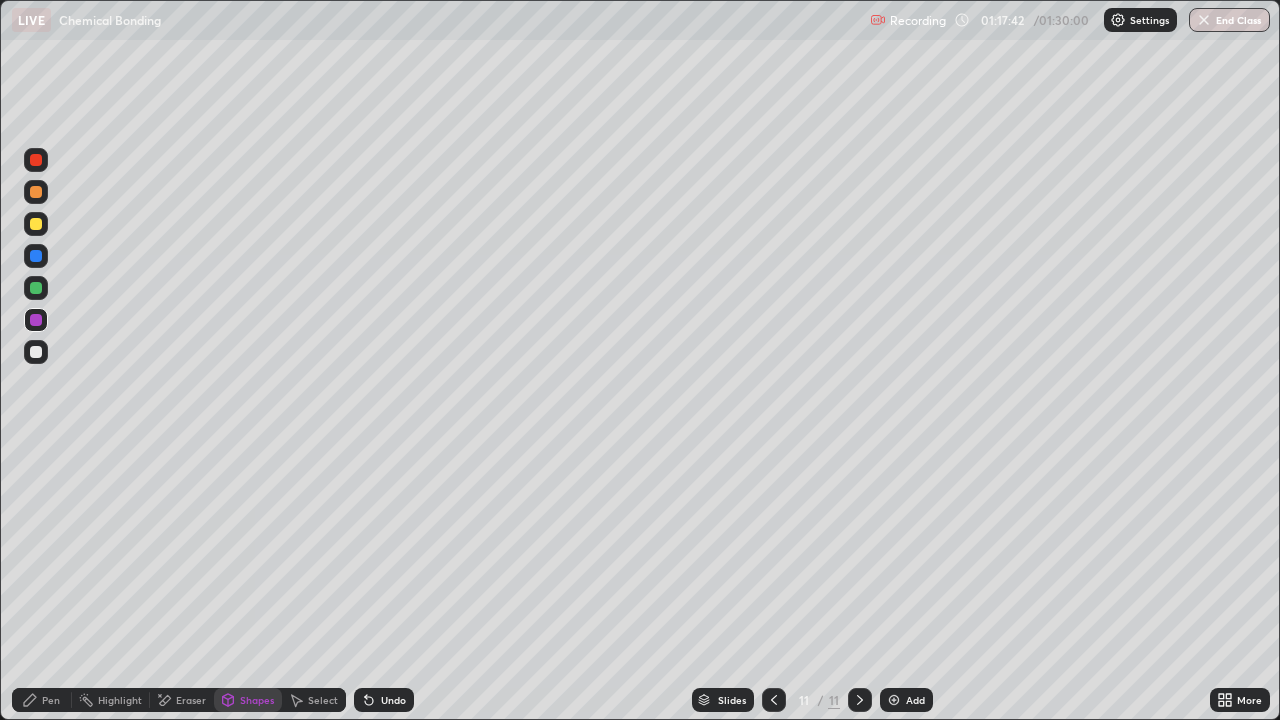 click on "Pen" at bounding box center (51, 700) 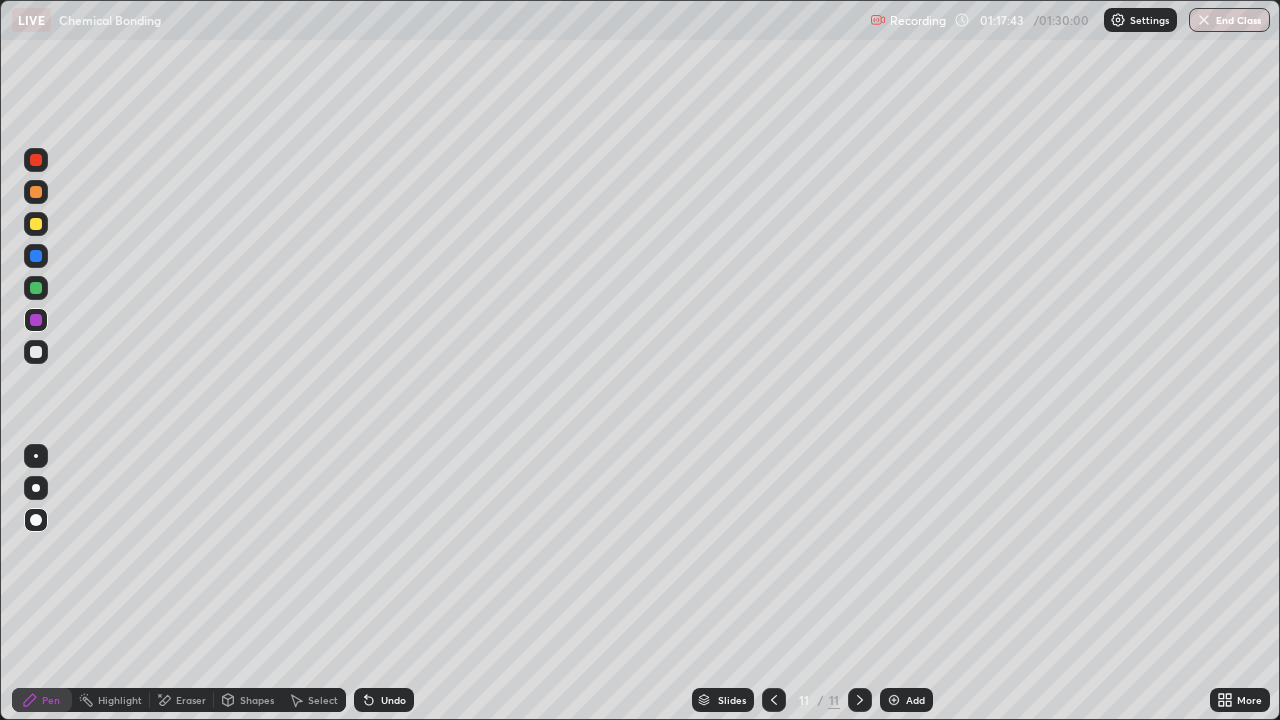 click at bounding box center [36, 352] 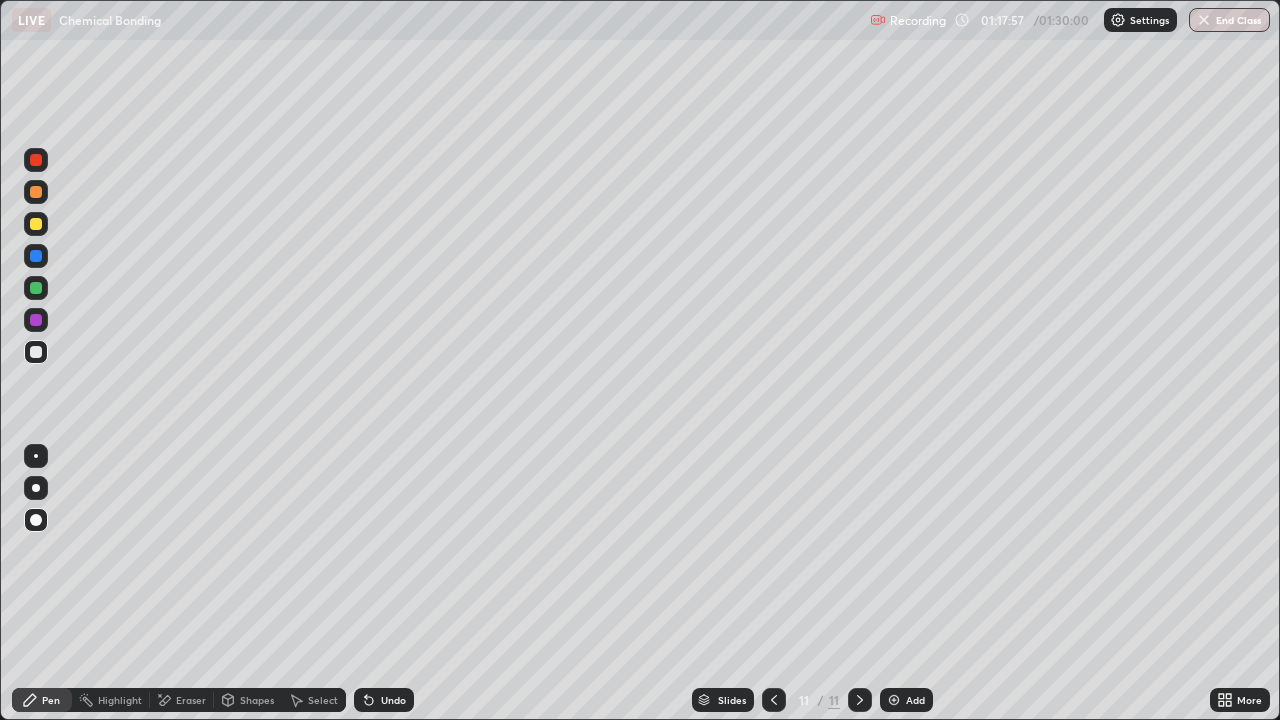 click at bounding box center (36, 288) 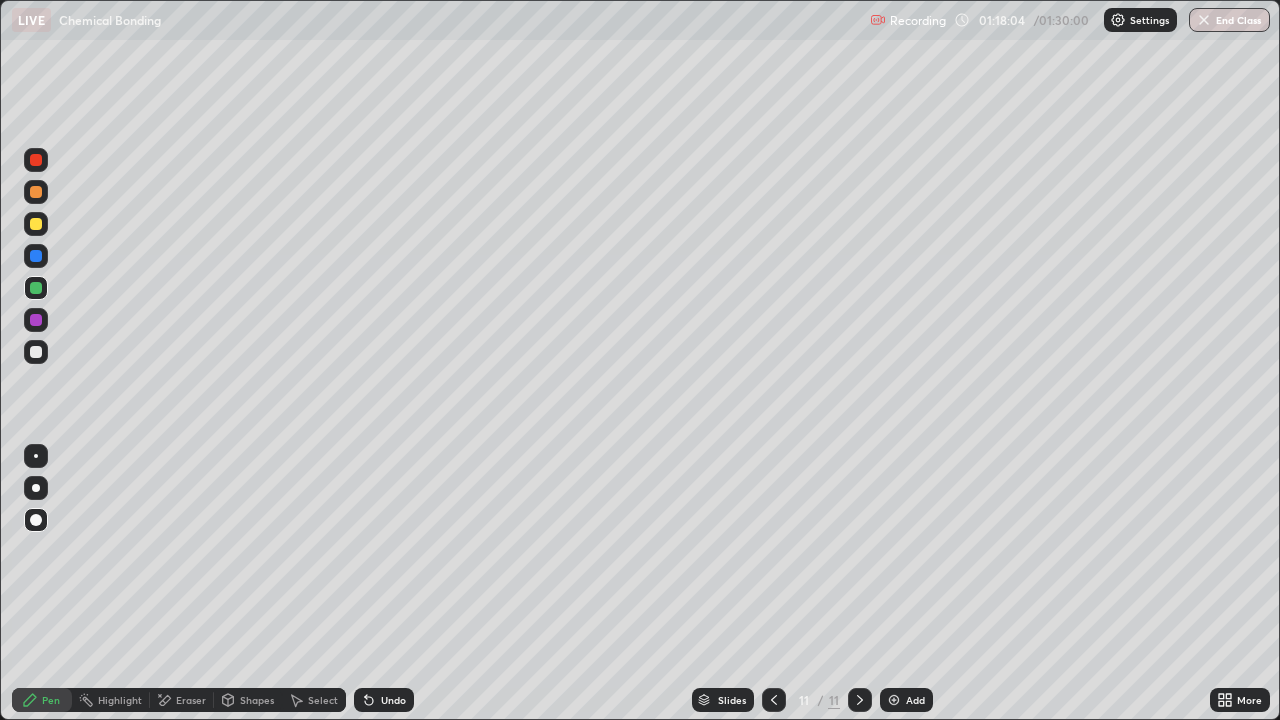 click at bounding box center [36, 256] 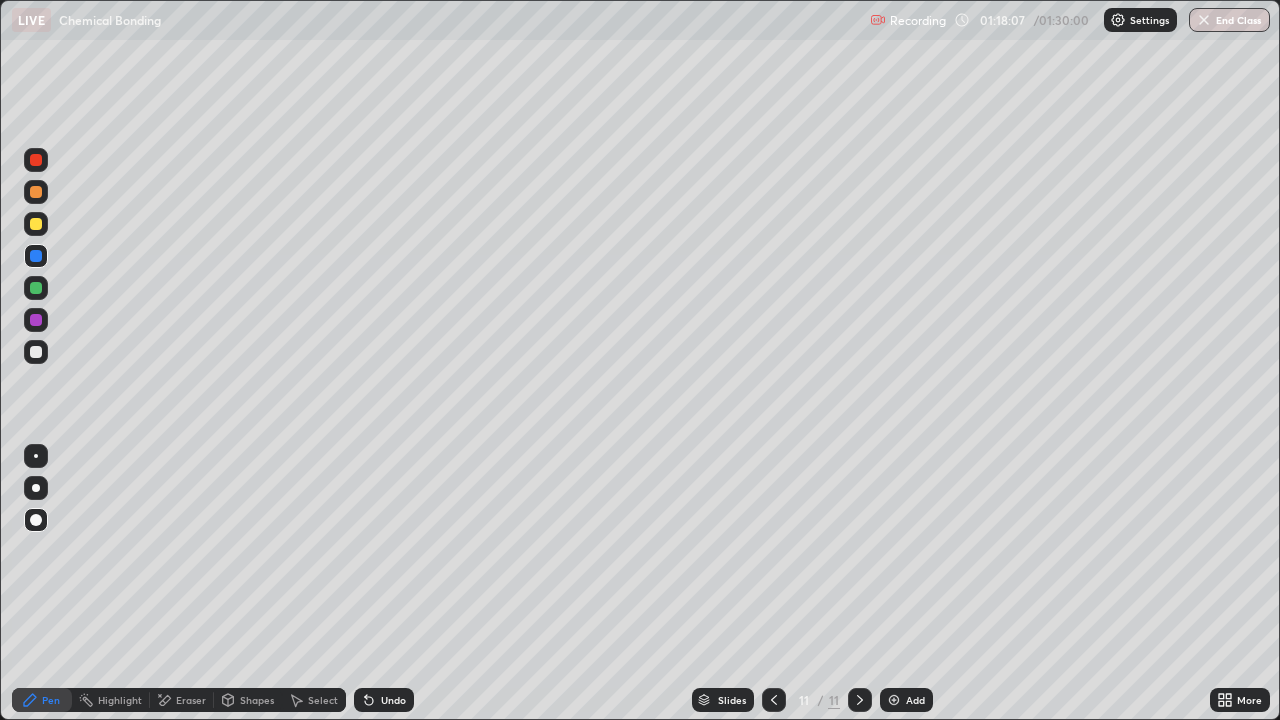 click at bounding box center [36, 160] 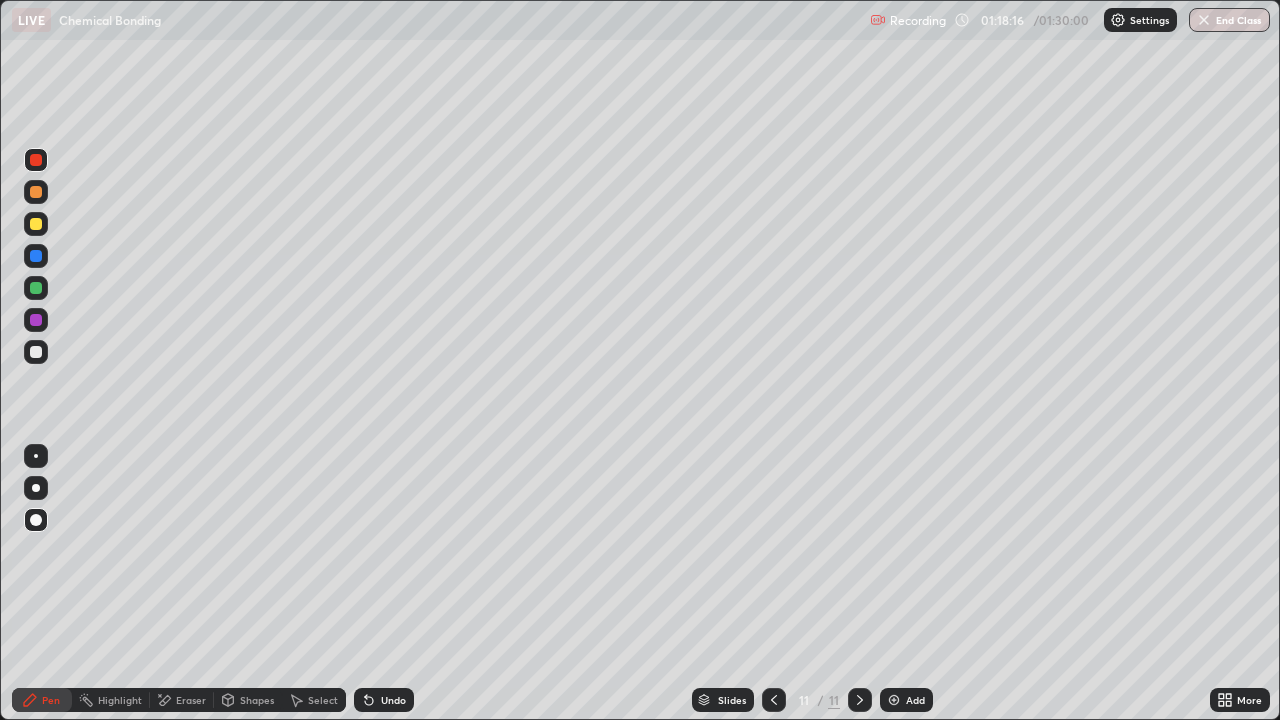 click at bounding box center [36, 352] 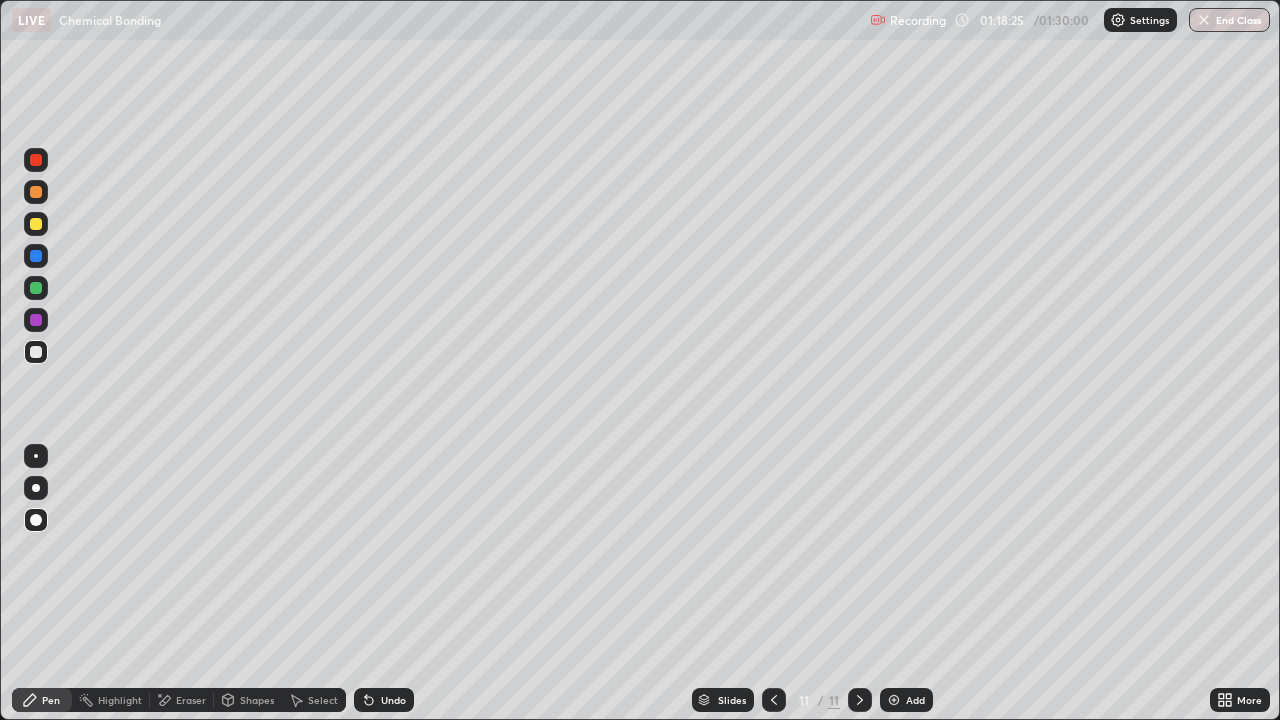 click at bounding box center (36, 224) 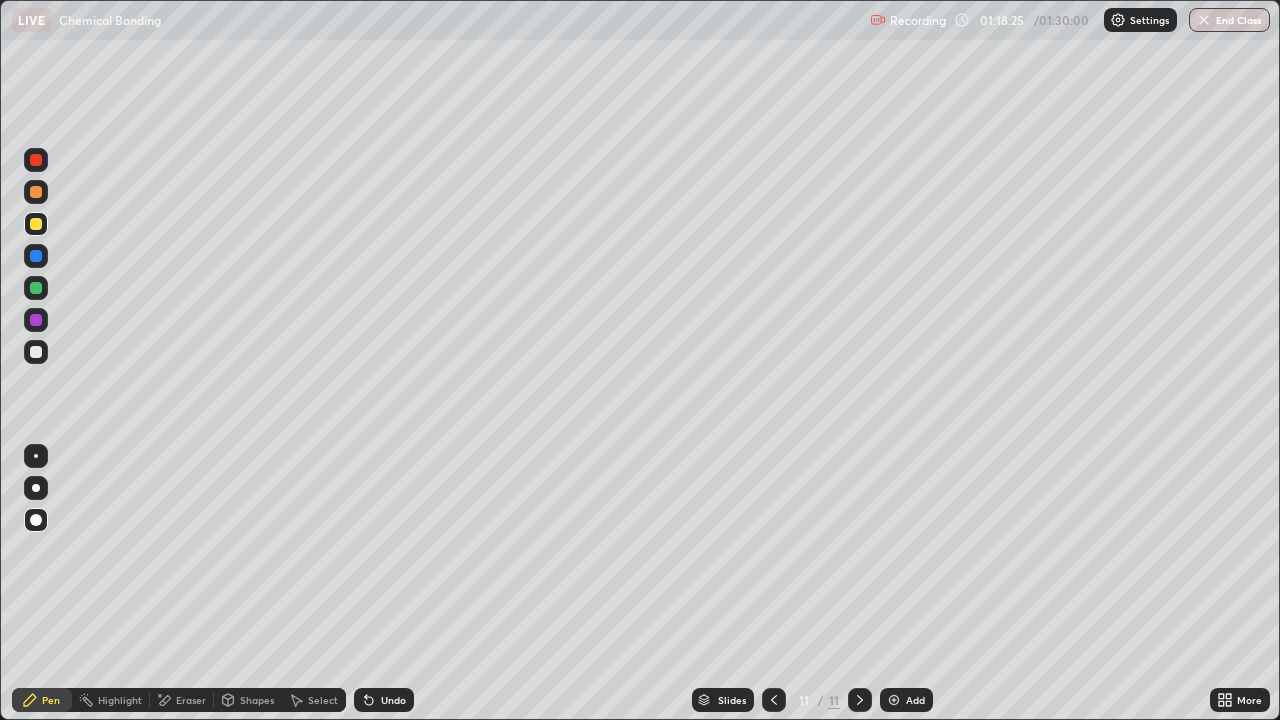 click at bounding box center [36, 192] 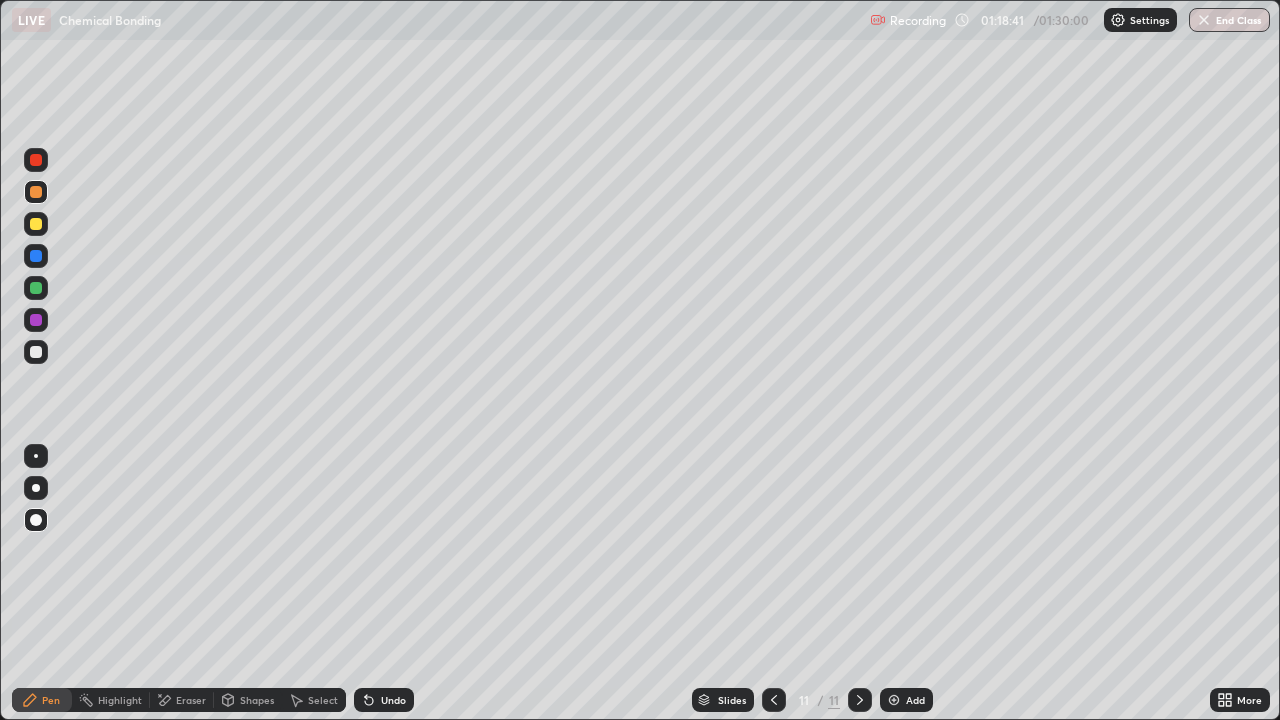 click at bounding box center [36, 256] 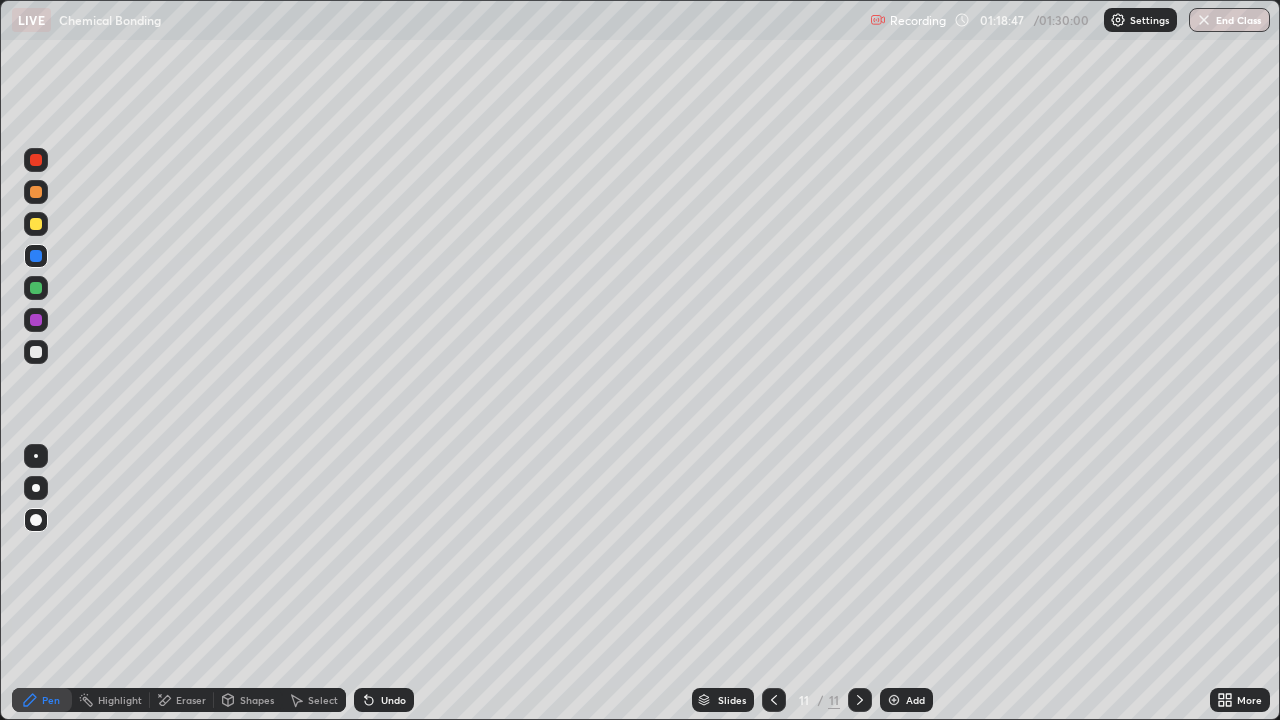 click on "Slides 11 / 11 Add" at bounding box center [812, 700] 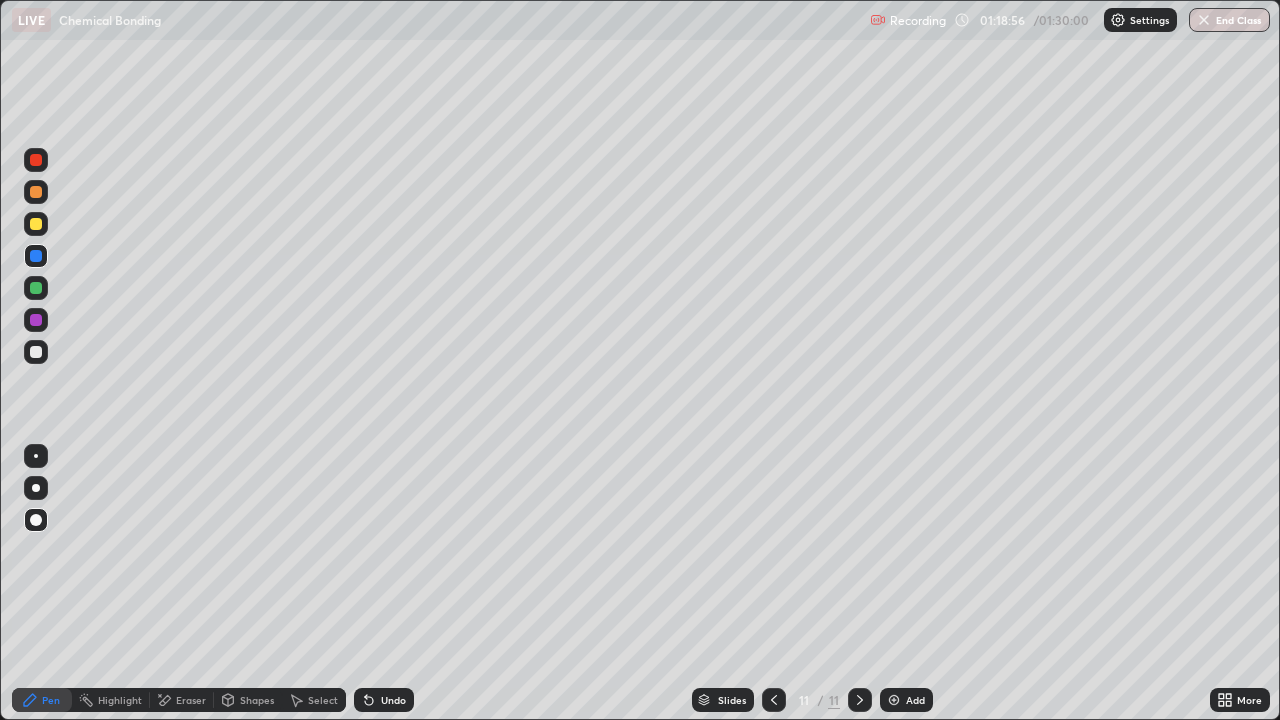 click on "Pen" at bounding box center [51, 700] 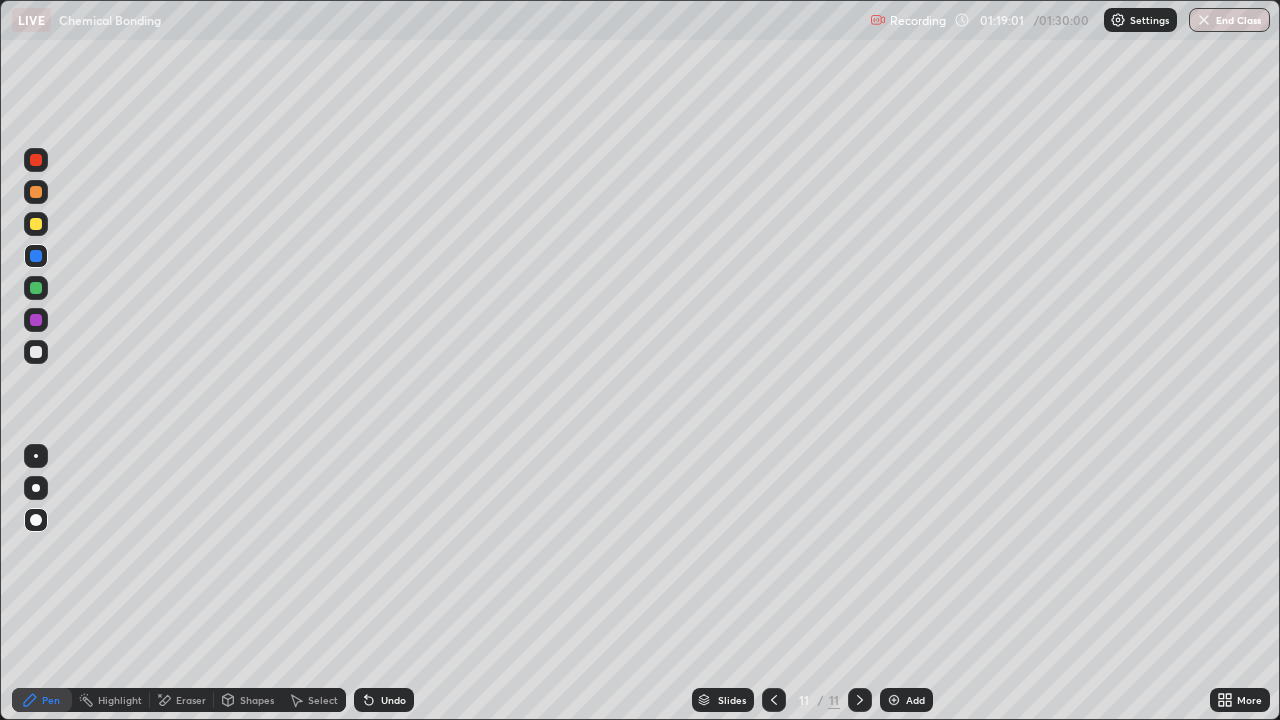 click on "Pen" at bounding box center (42, 700) 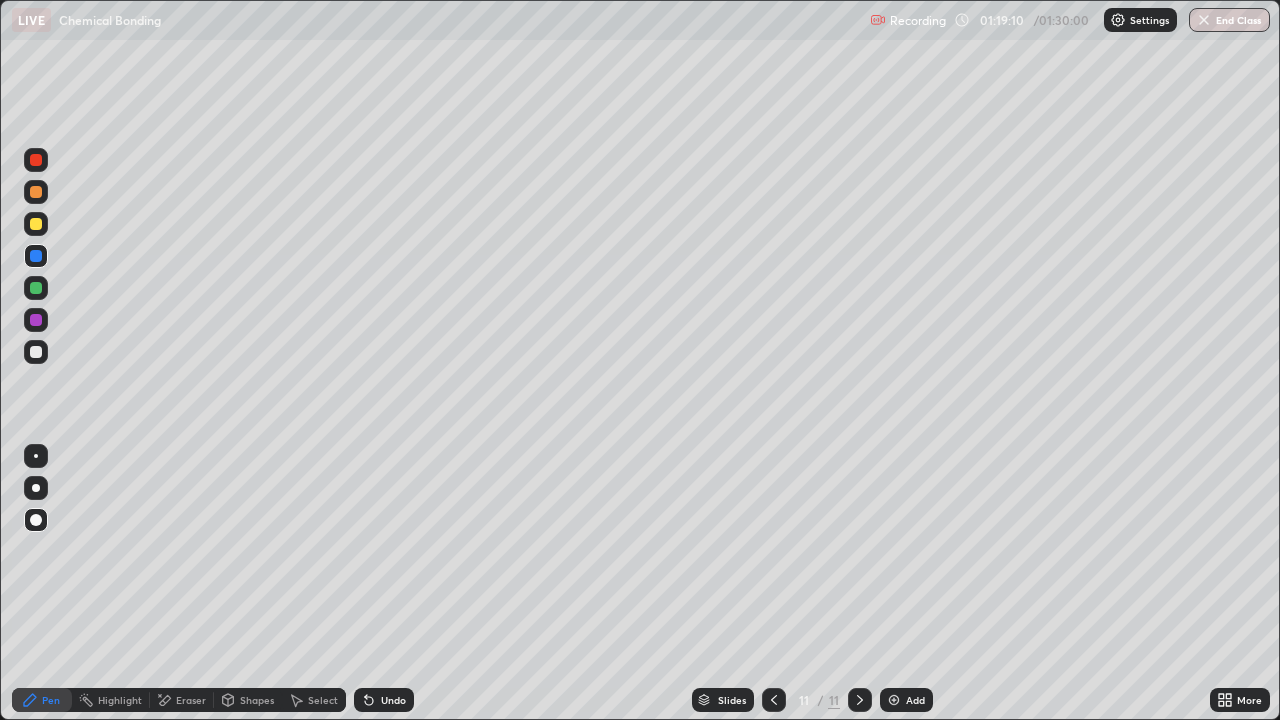 click on "Pen" at bounding box center [42, 700] 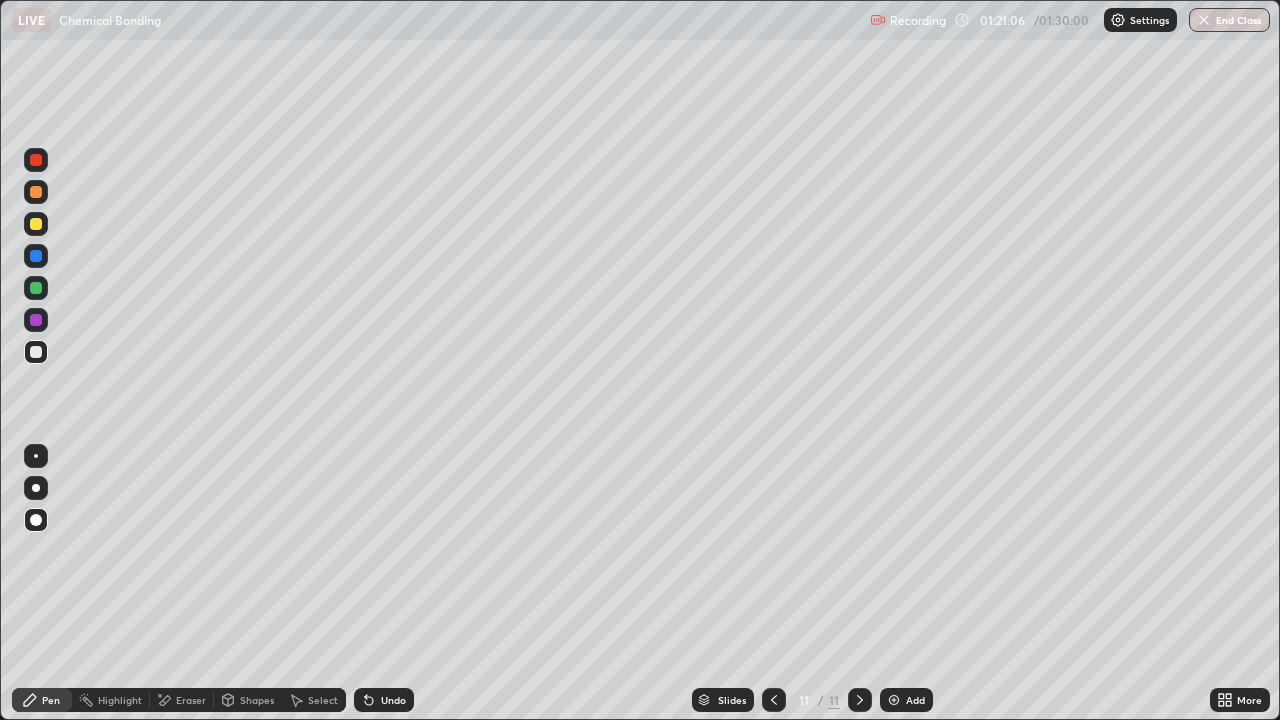 click 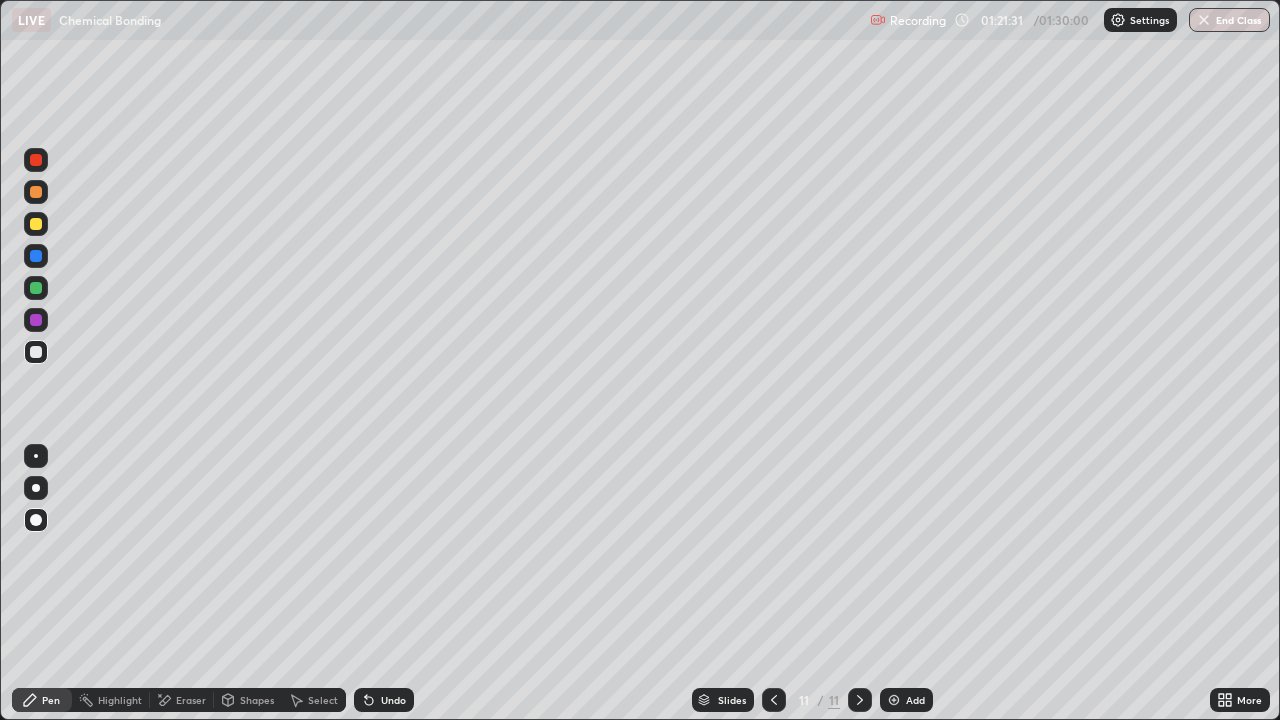 click on "Pen" at bounding box center [42, 700] 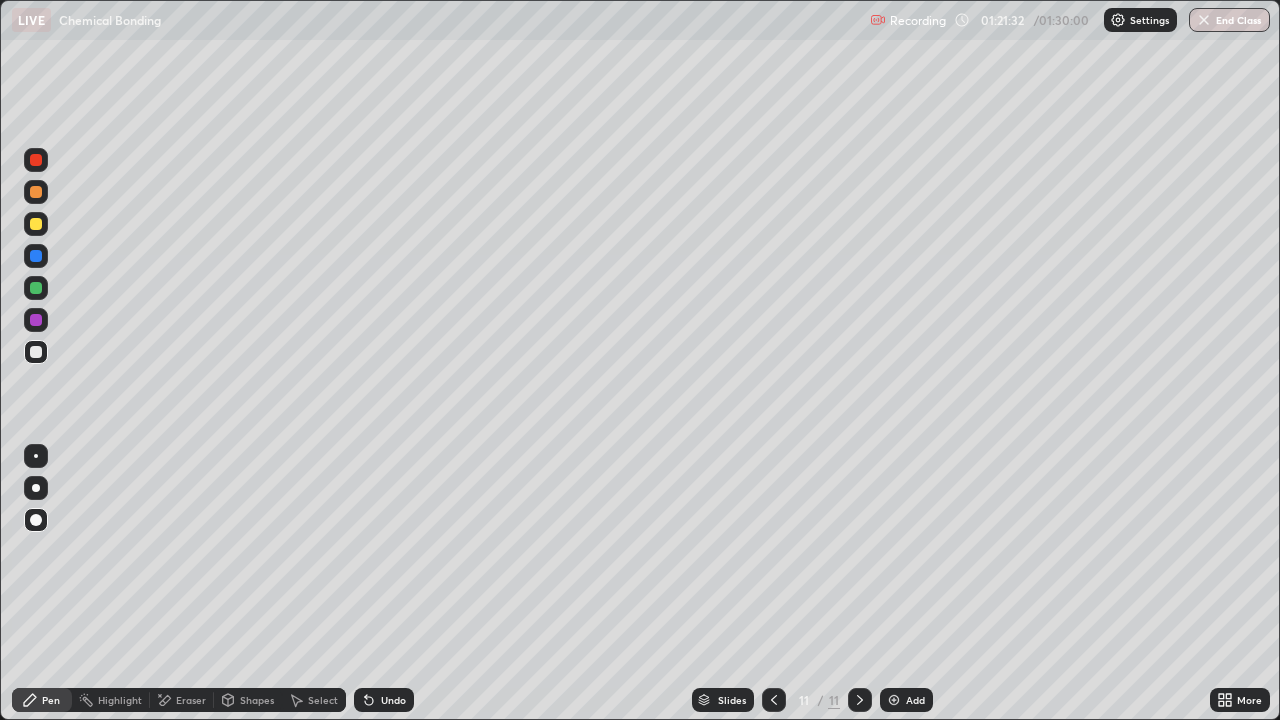 click at bounding box center [36, 352] 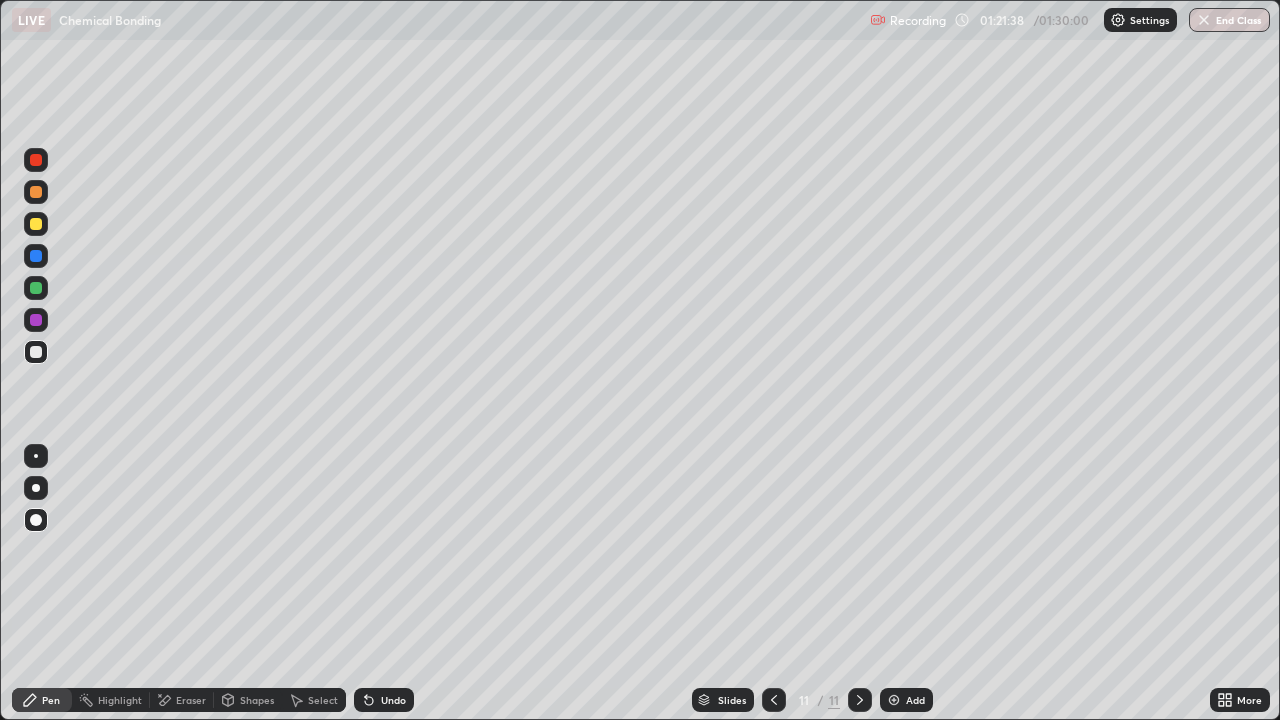 click at bounding box center [36, 256] 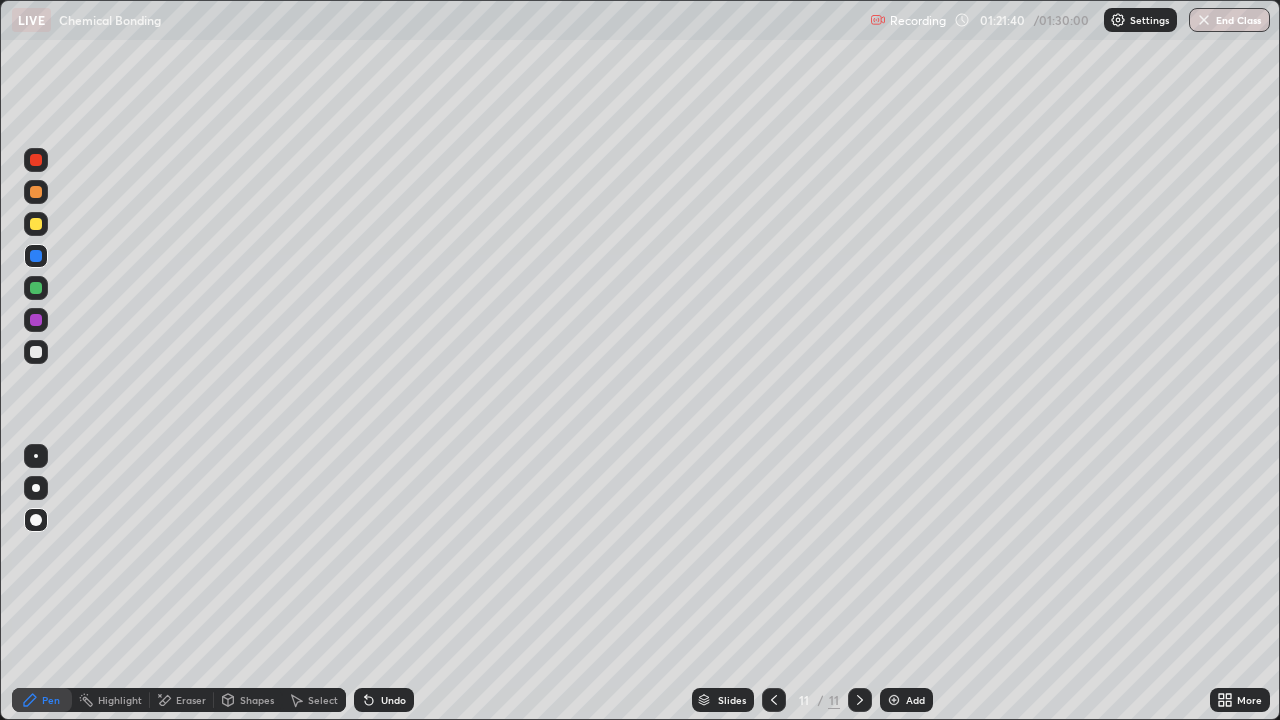 click on "Pen" at bounding box center [42, 700] 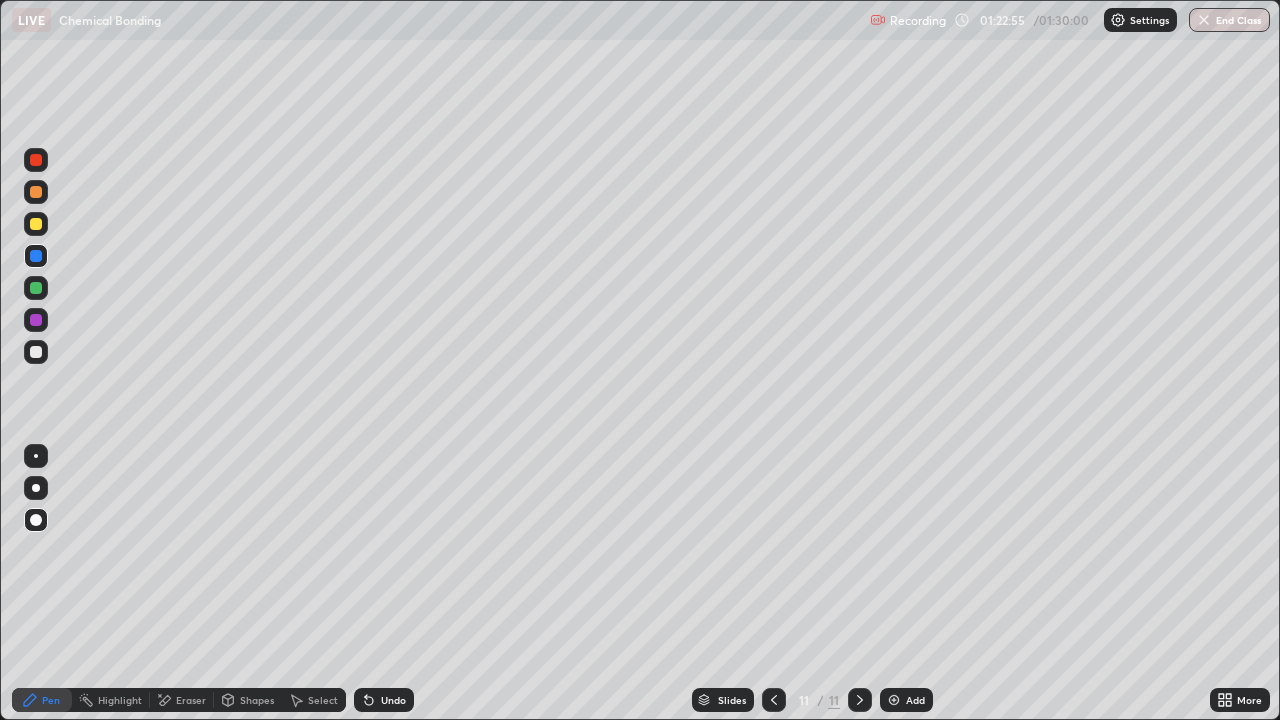 click on "Pen" at bounding box center (51, 700) 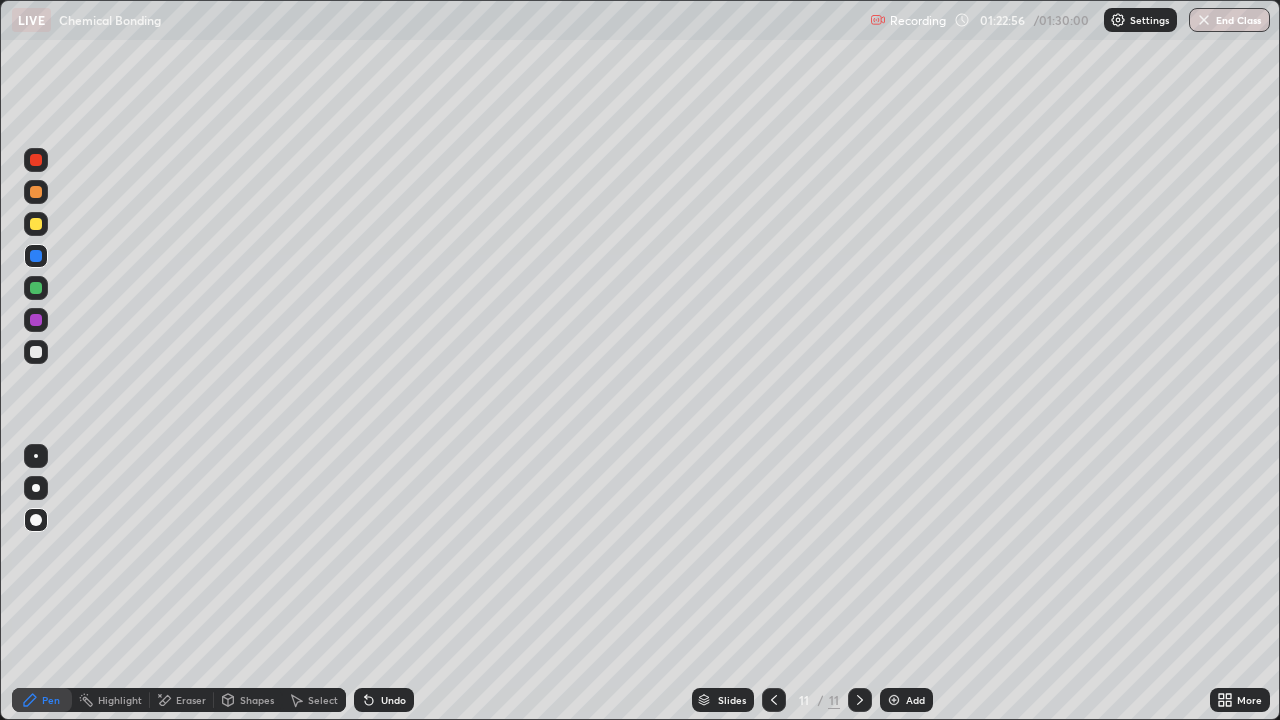 click at bounding box center (36, 352) 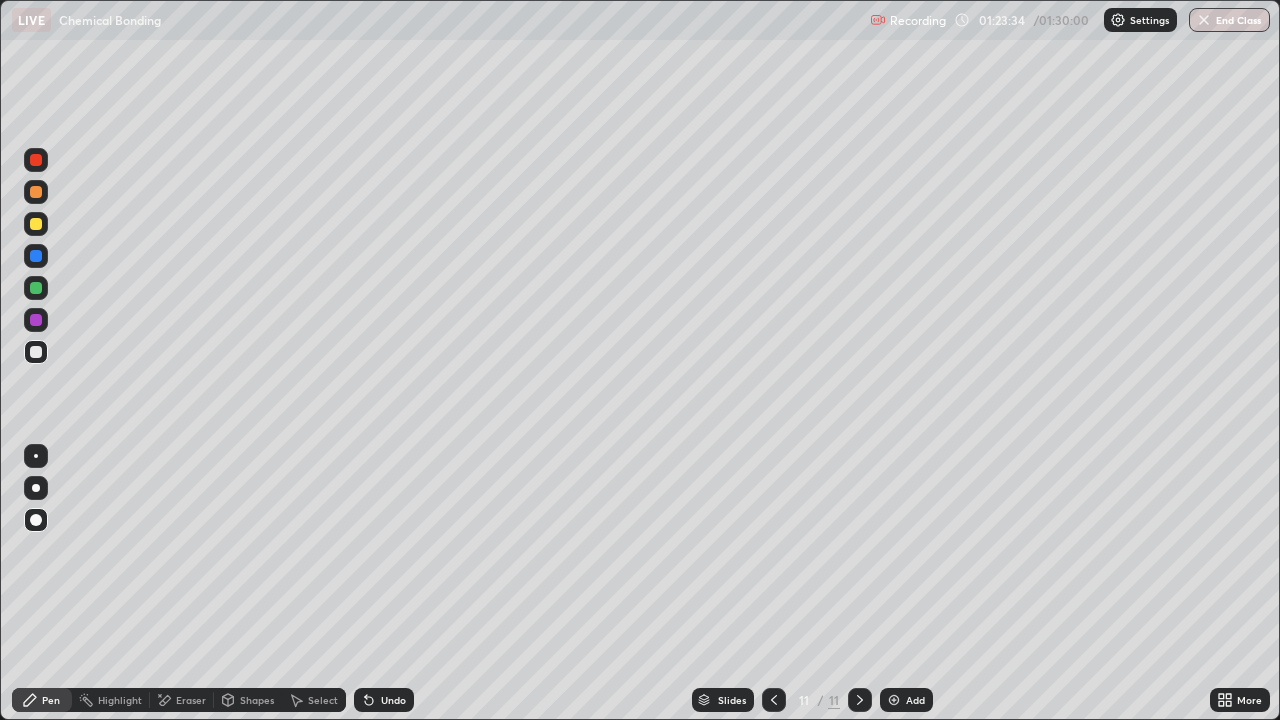 click on "Pen" at bounding box center (51, 700) 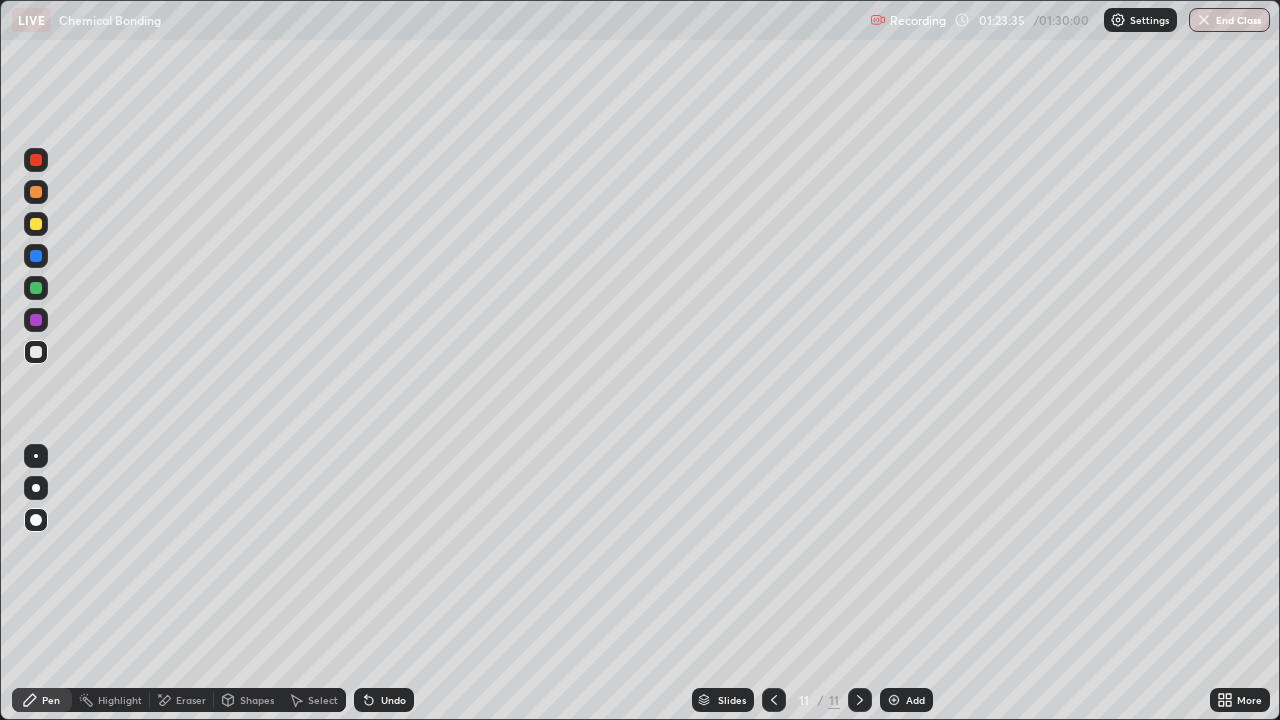 click at bounding box center (36, 352) 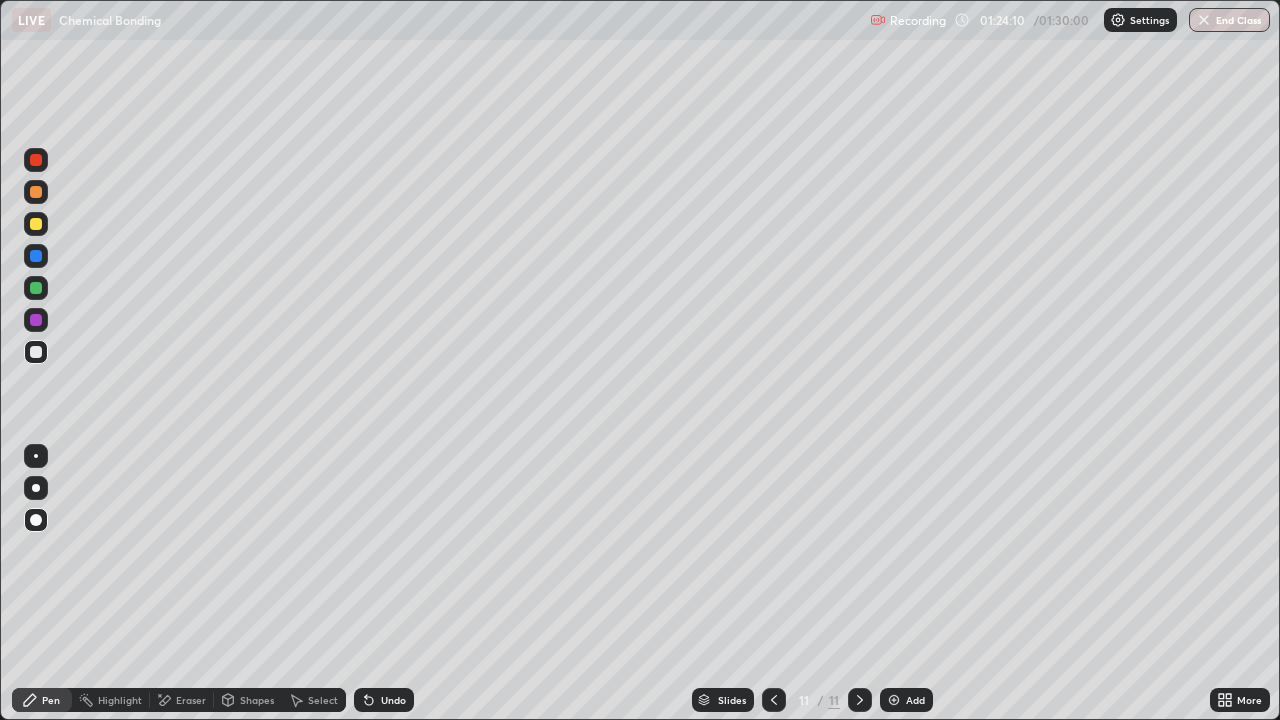 click on "End Class" at bounding box center (1229, 20) 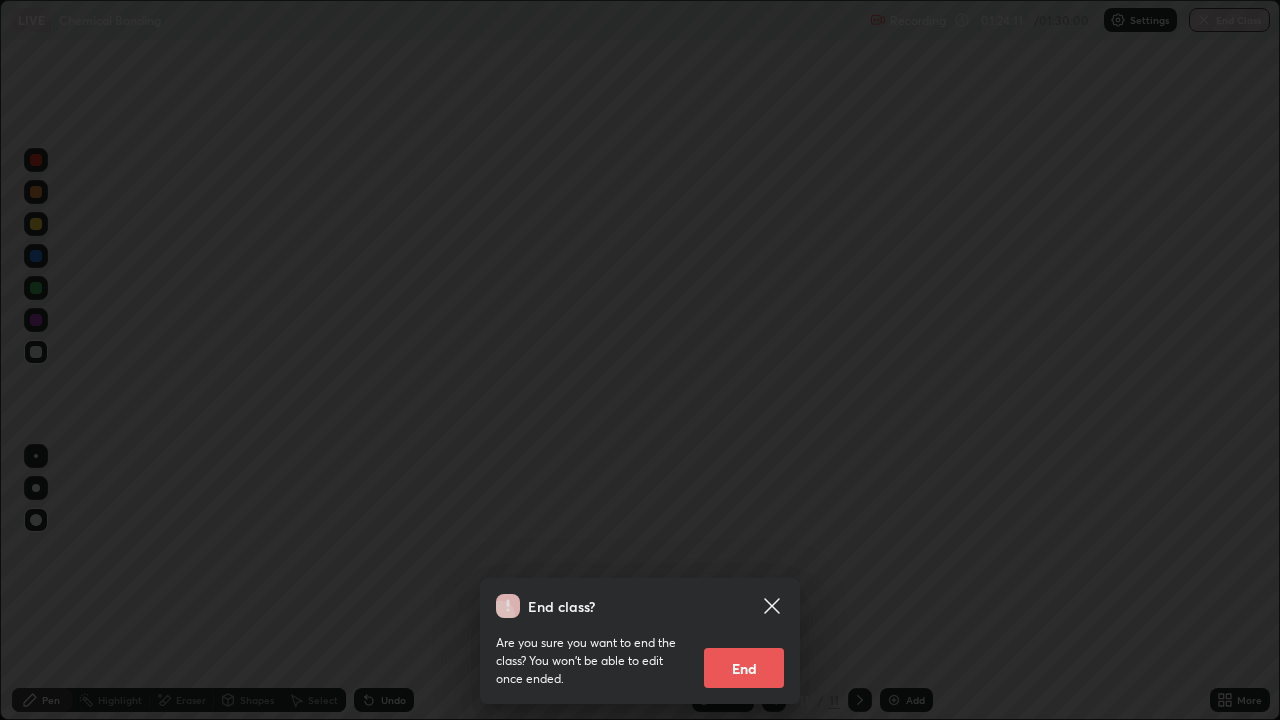 click on "End" at bounding box center [744, 668] 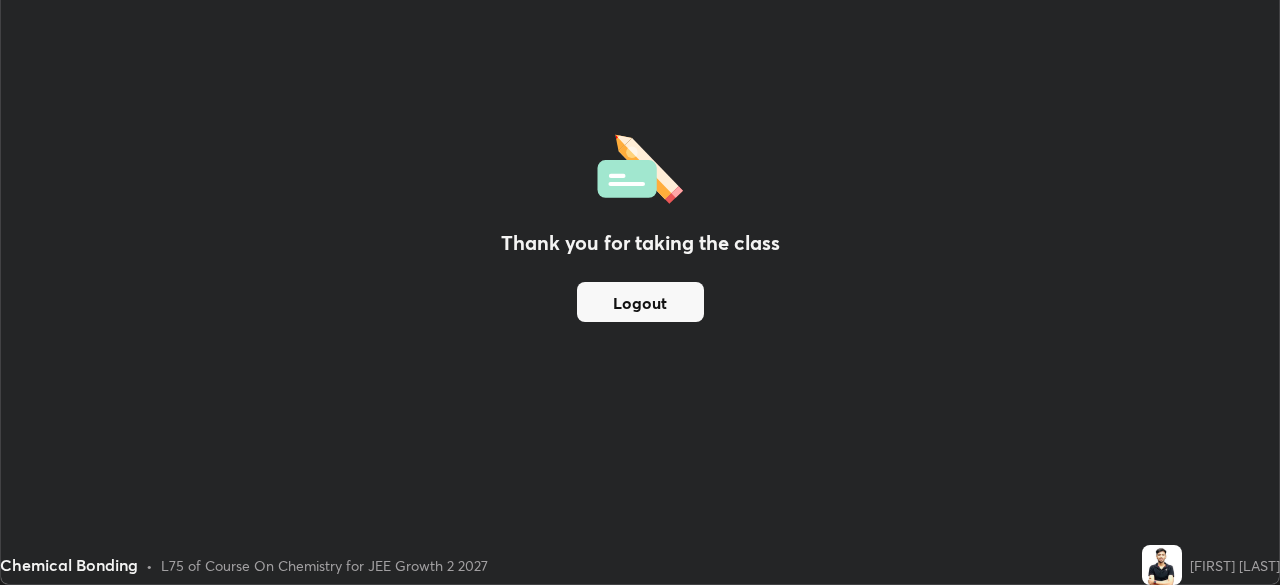 scroll, scrollTop: 585, scrollLeft: 1280, axis: both 